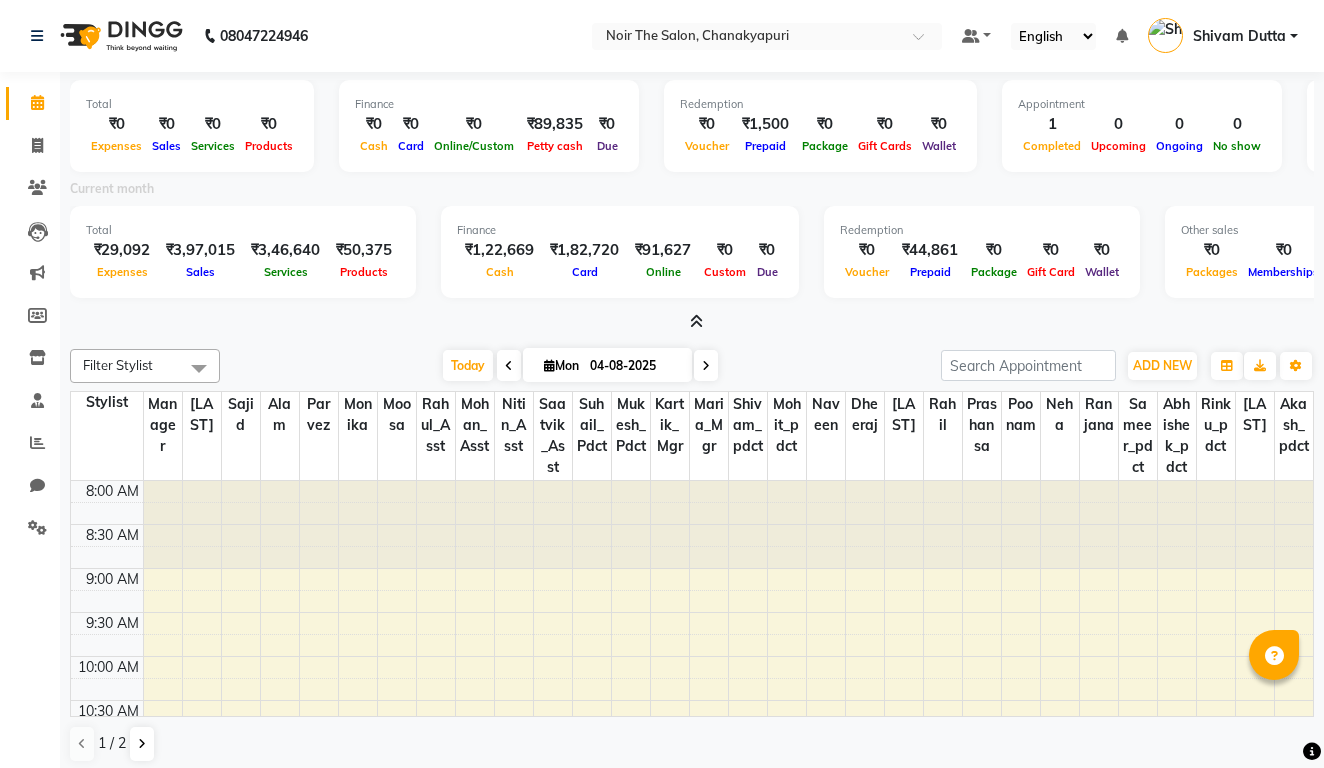 scroll, scrollTop: 0, scrollLeft: 0, axis: both 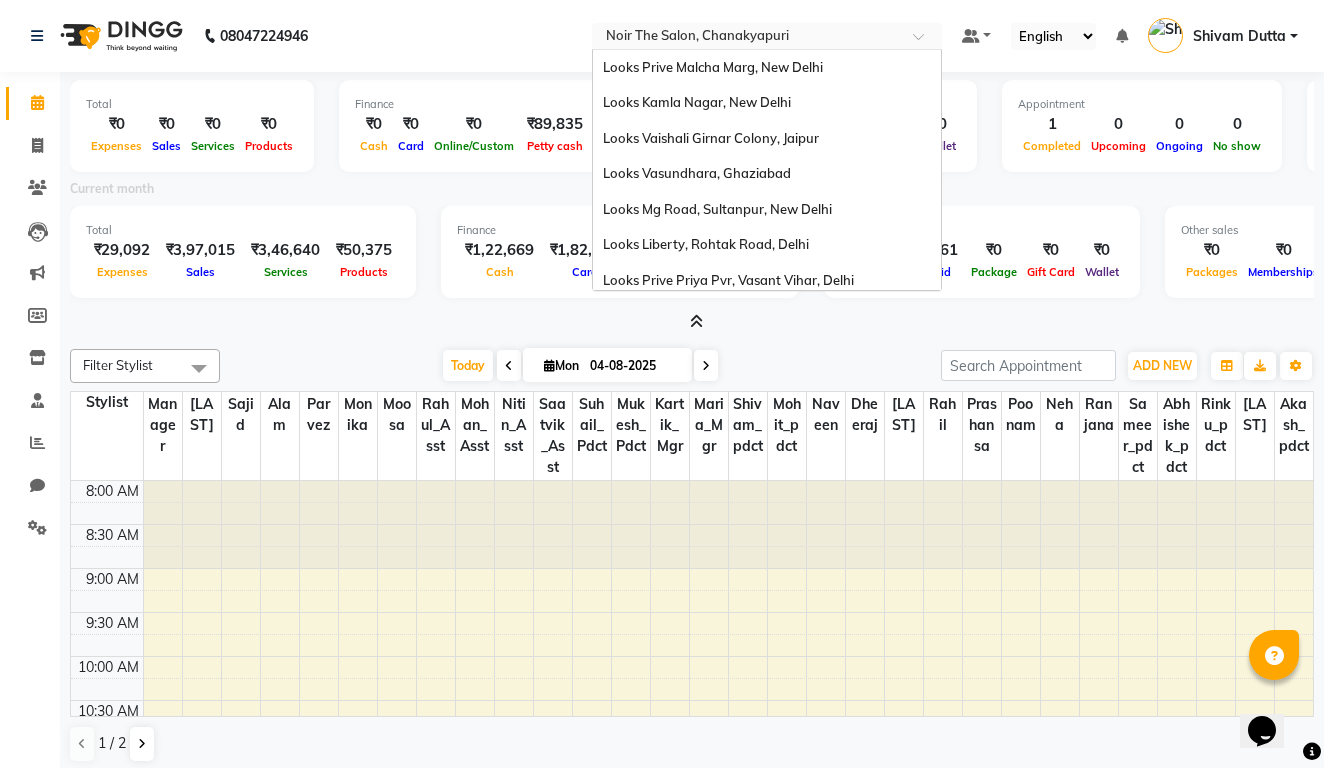 click at bounding box center (747, 38) 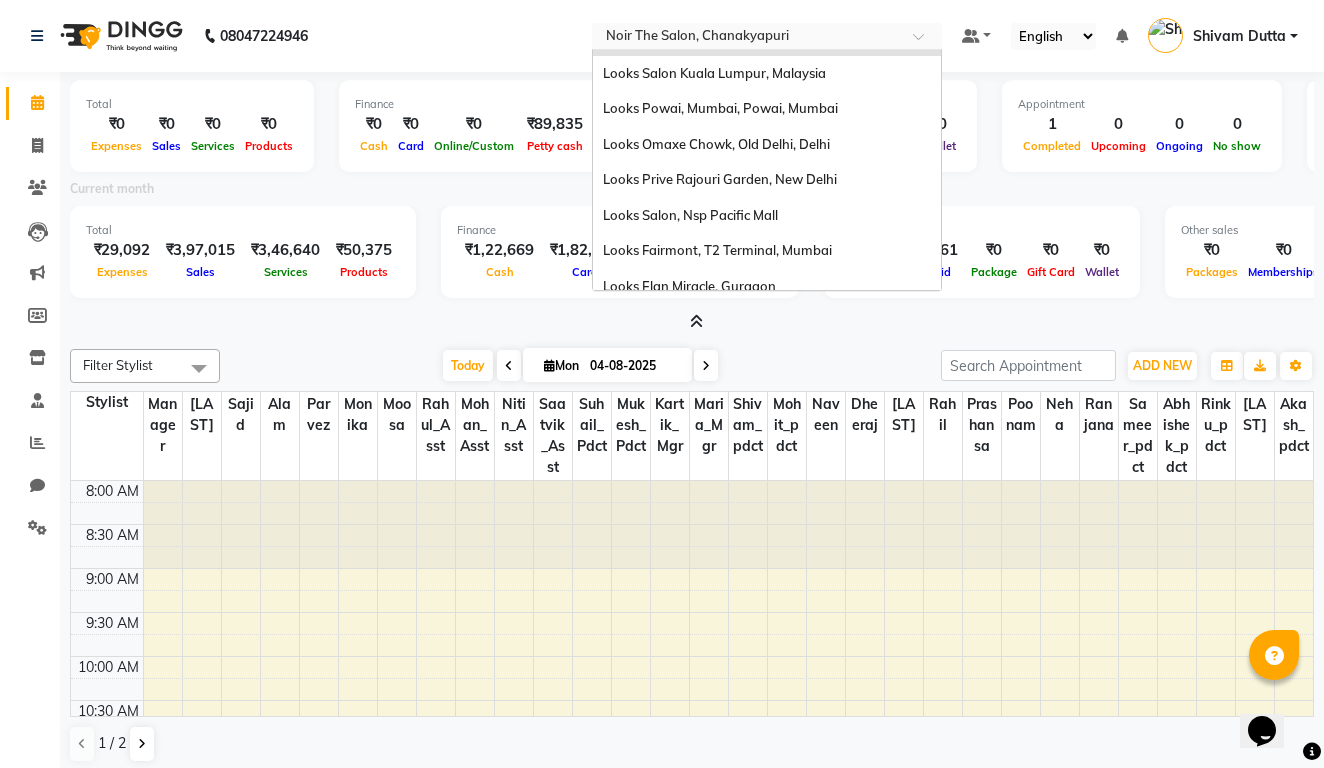 scroll, scrollTop: 845, scrollLeft: 0, axis: vertical 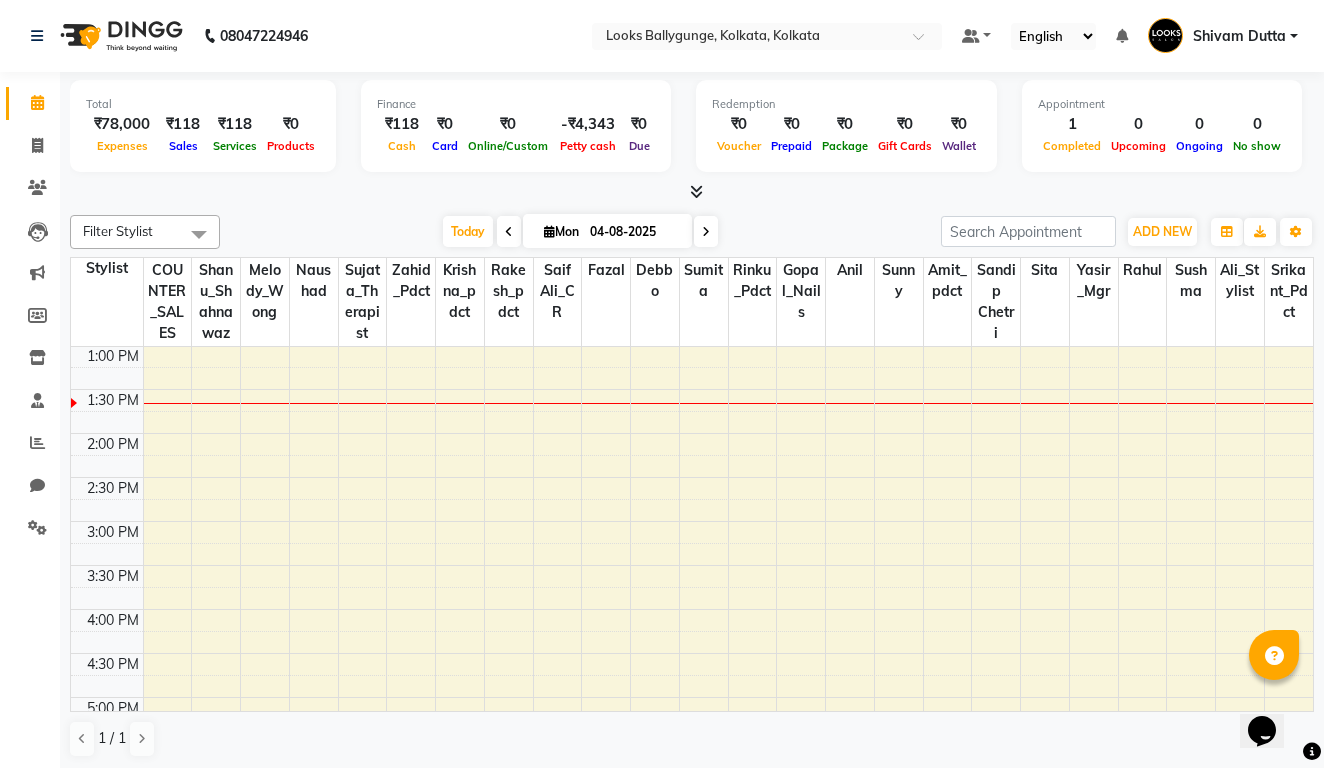 click at bounding box center [696, 191] 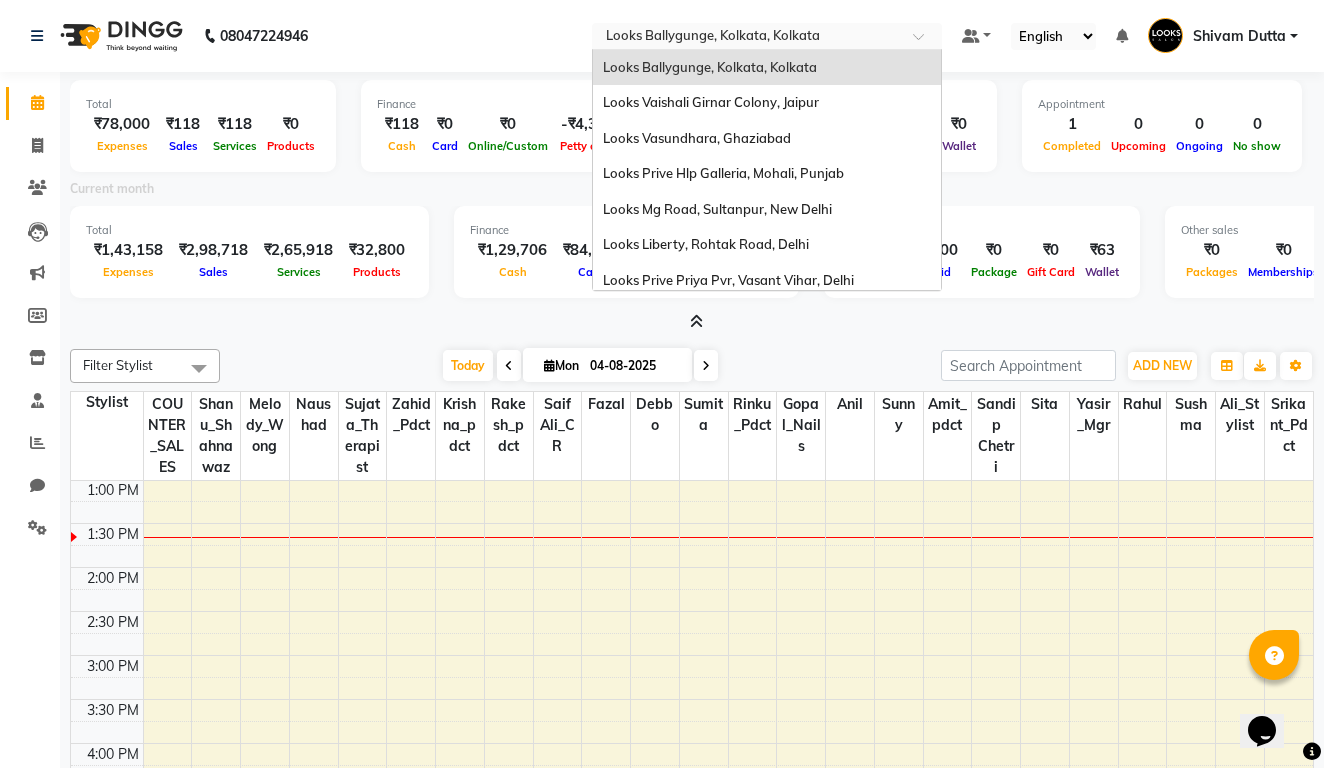 click at bounding box center [747, 38] 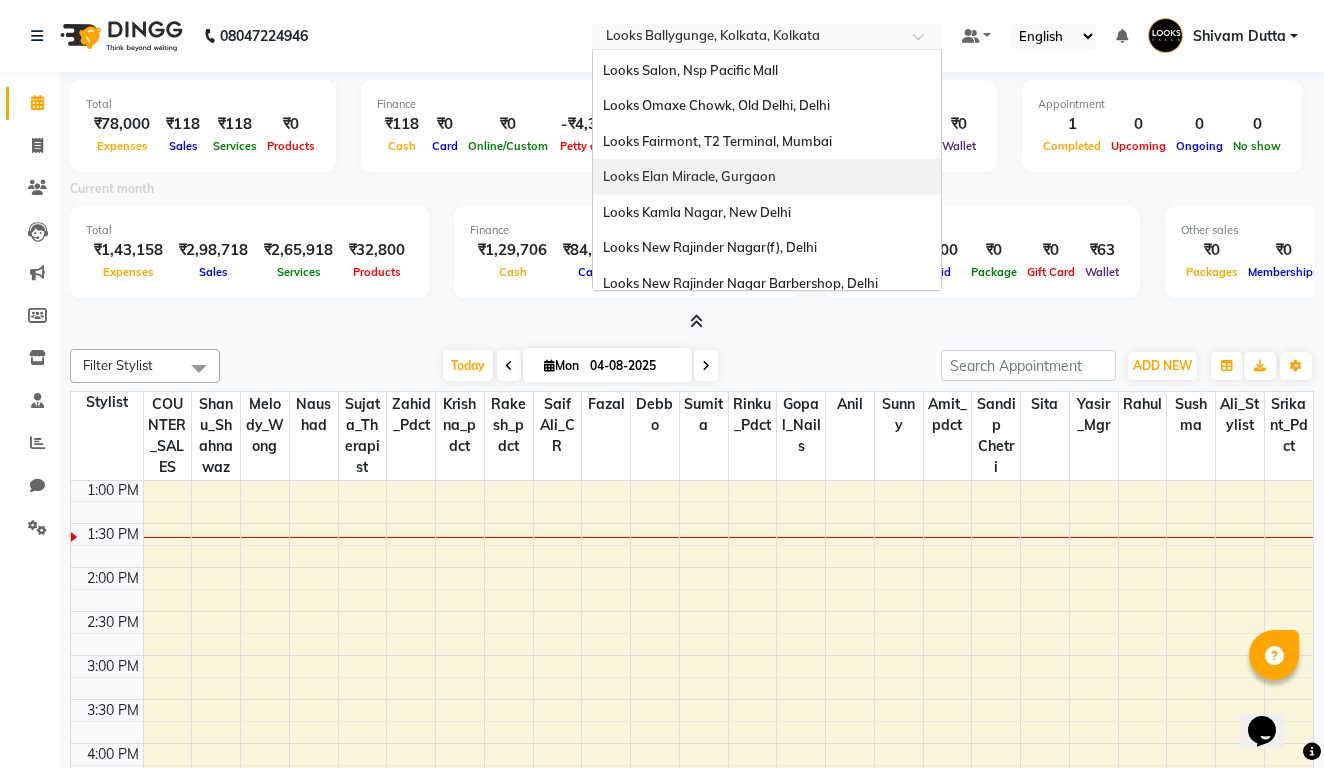 scroll, scrollTop: 985, scrollLeft: 0, axis: vertical 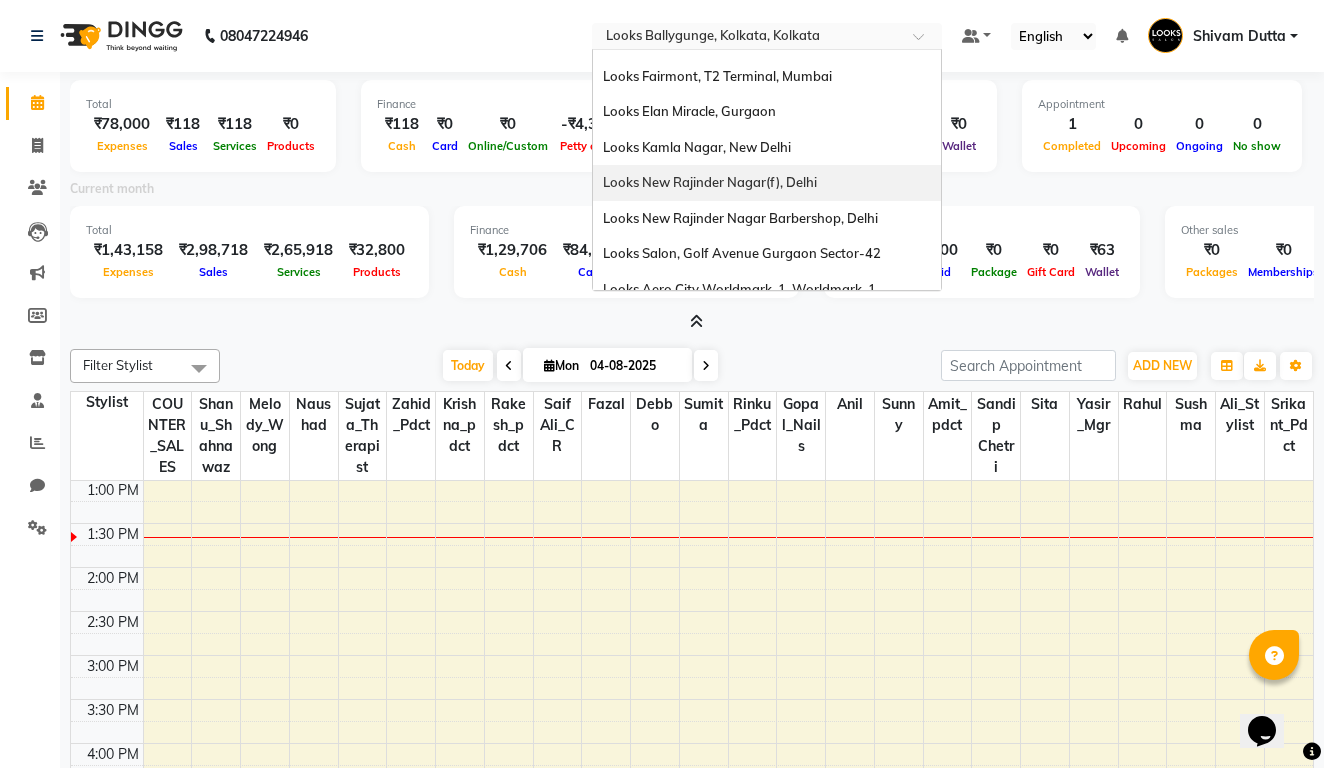 click on "Looks New Rajinder Nagar(f), Delhi" at bounding box center [710, 182] 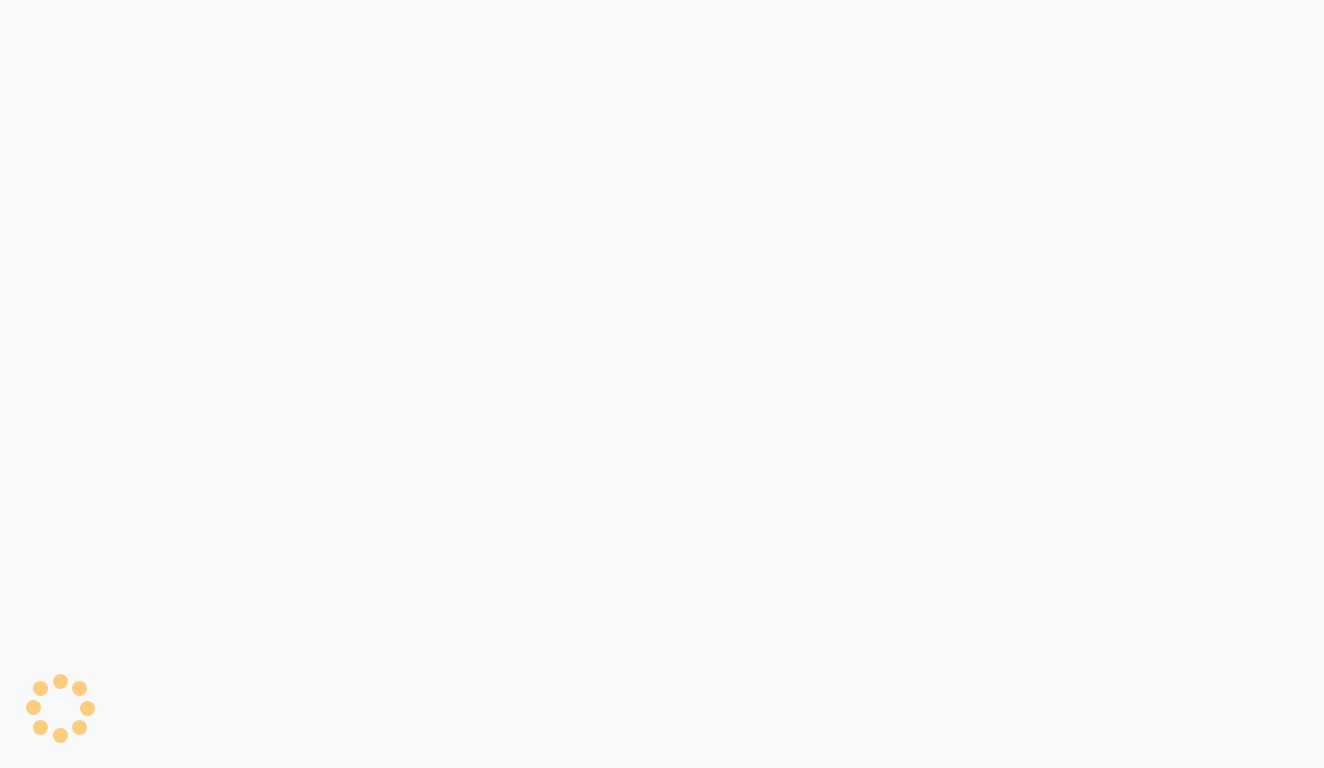 scroll, scrollTop: 0, scrollLeft: 0, axis: both 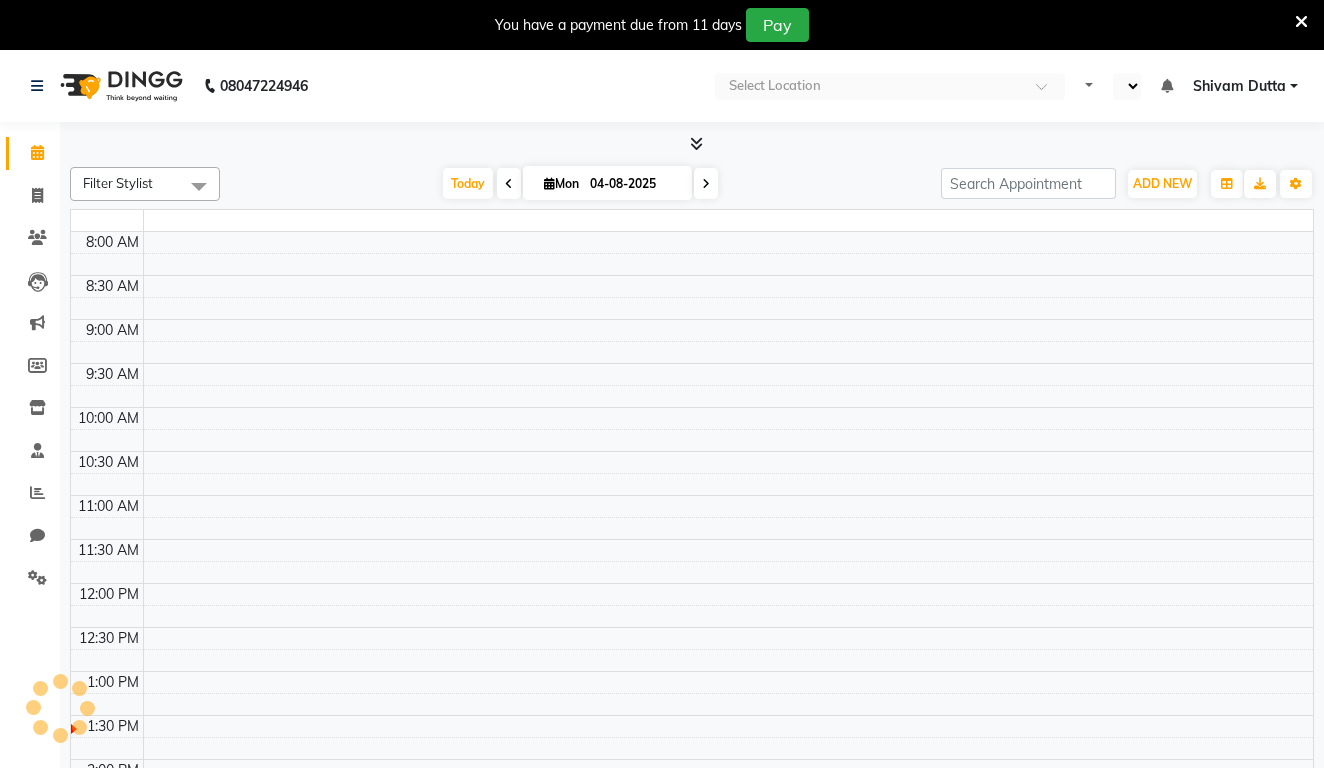 select on "en" 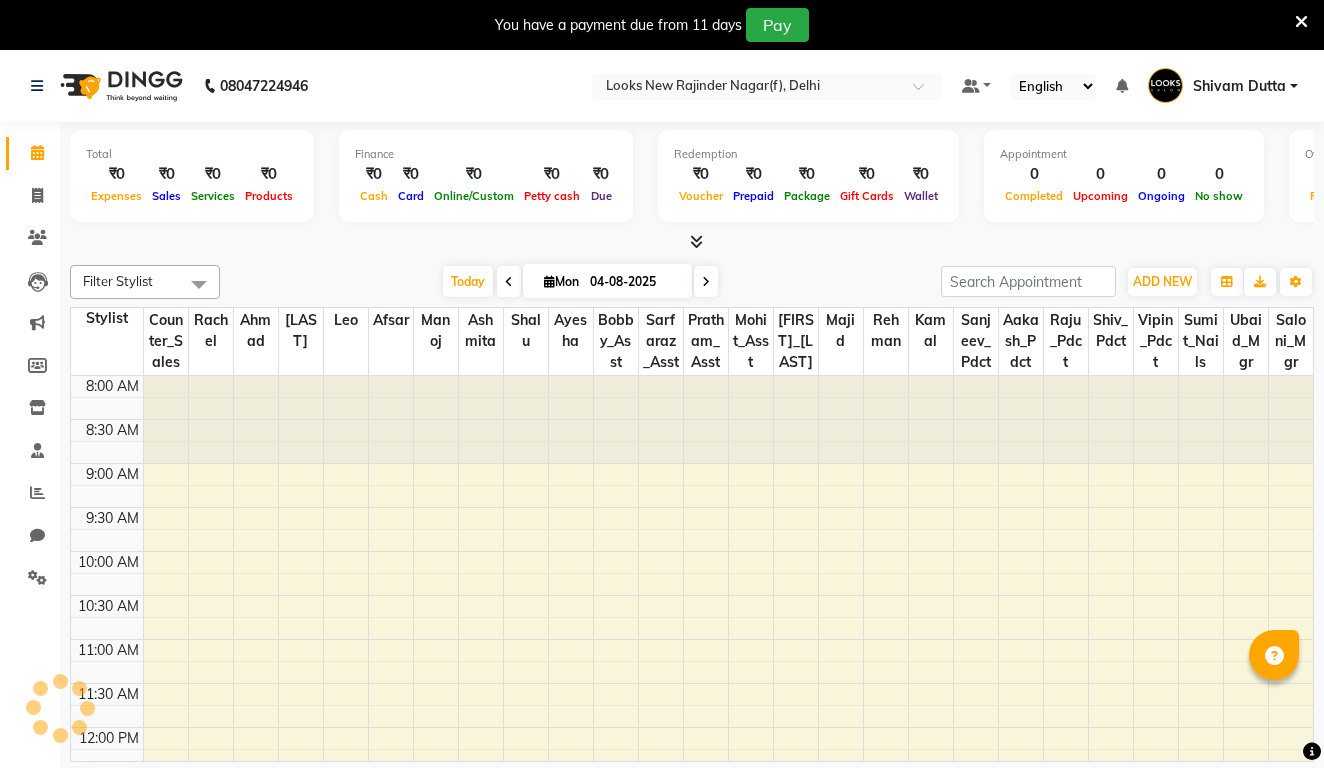 scroll, scrollTop: 0, scrollLeft: 0, axis: both 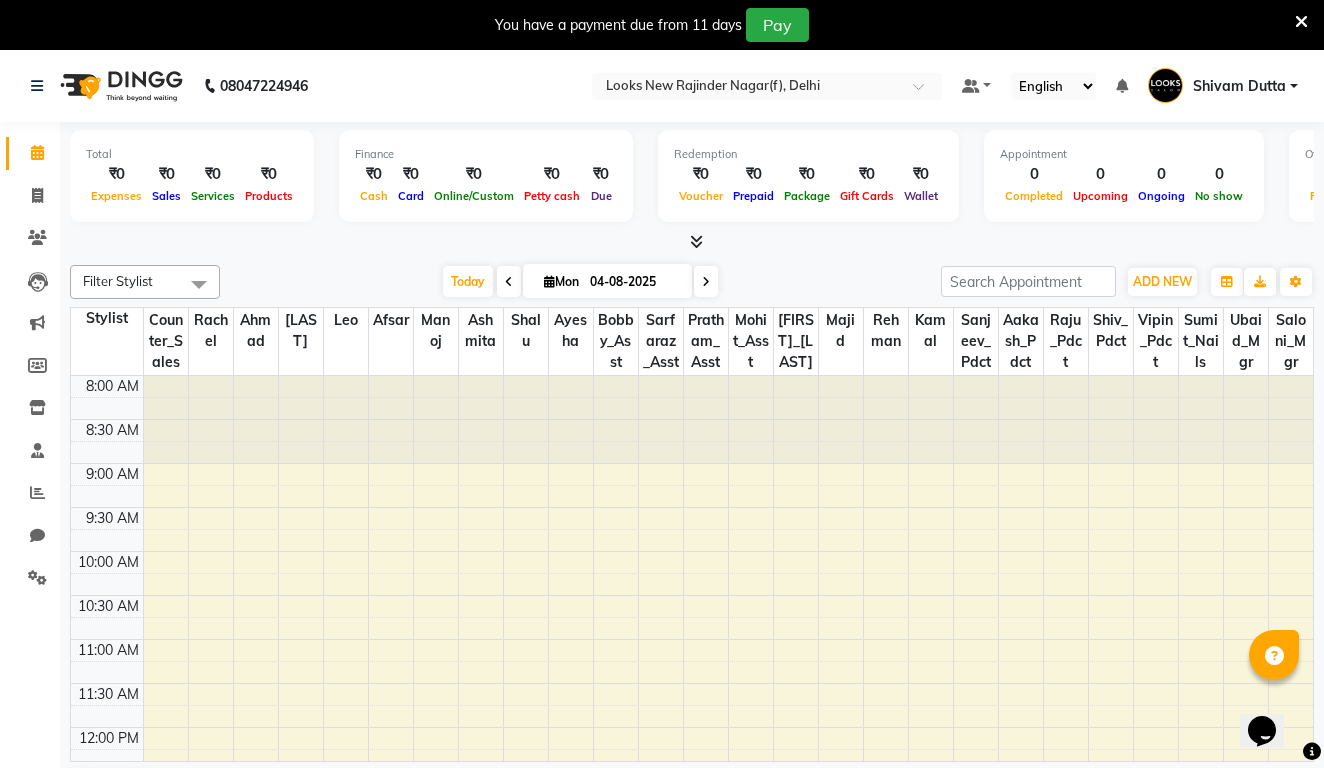 click at bounding box center (696, 241) 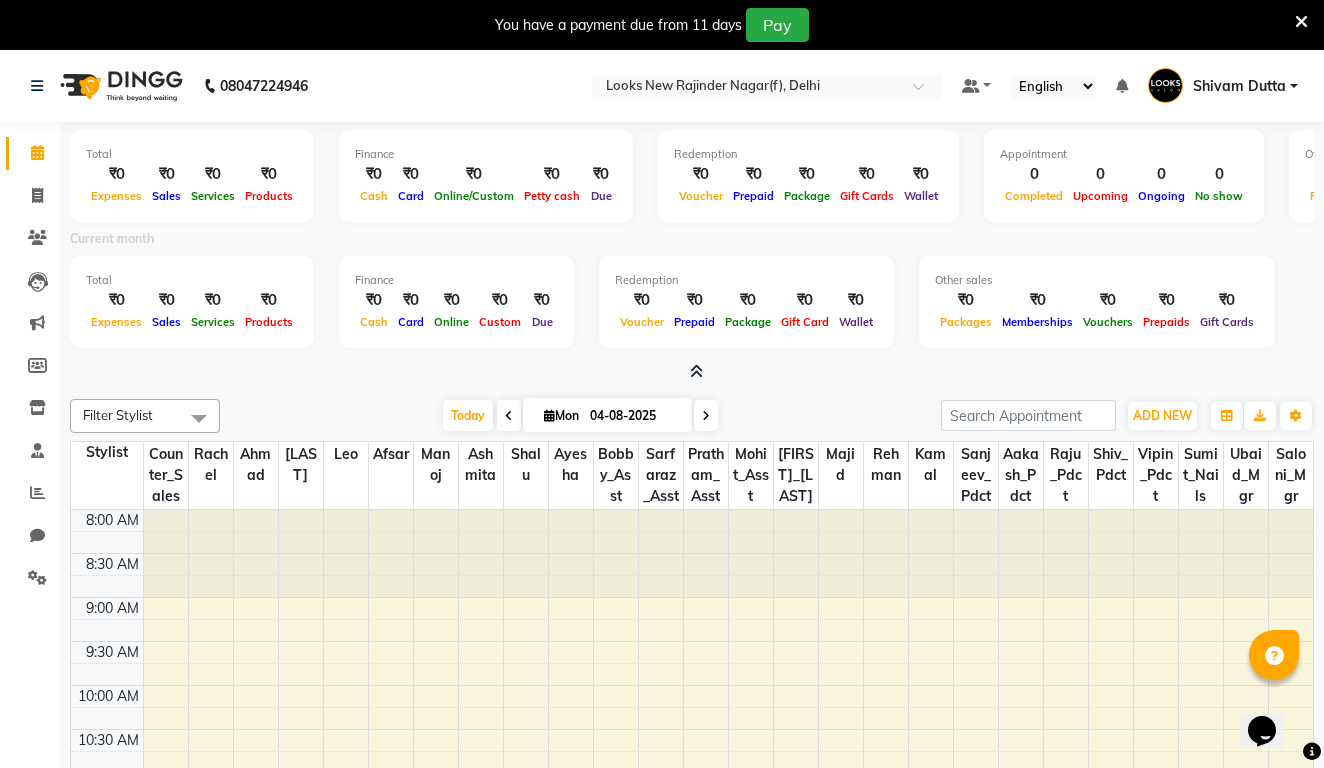 click at bounding box center [696, 371] 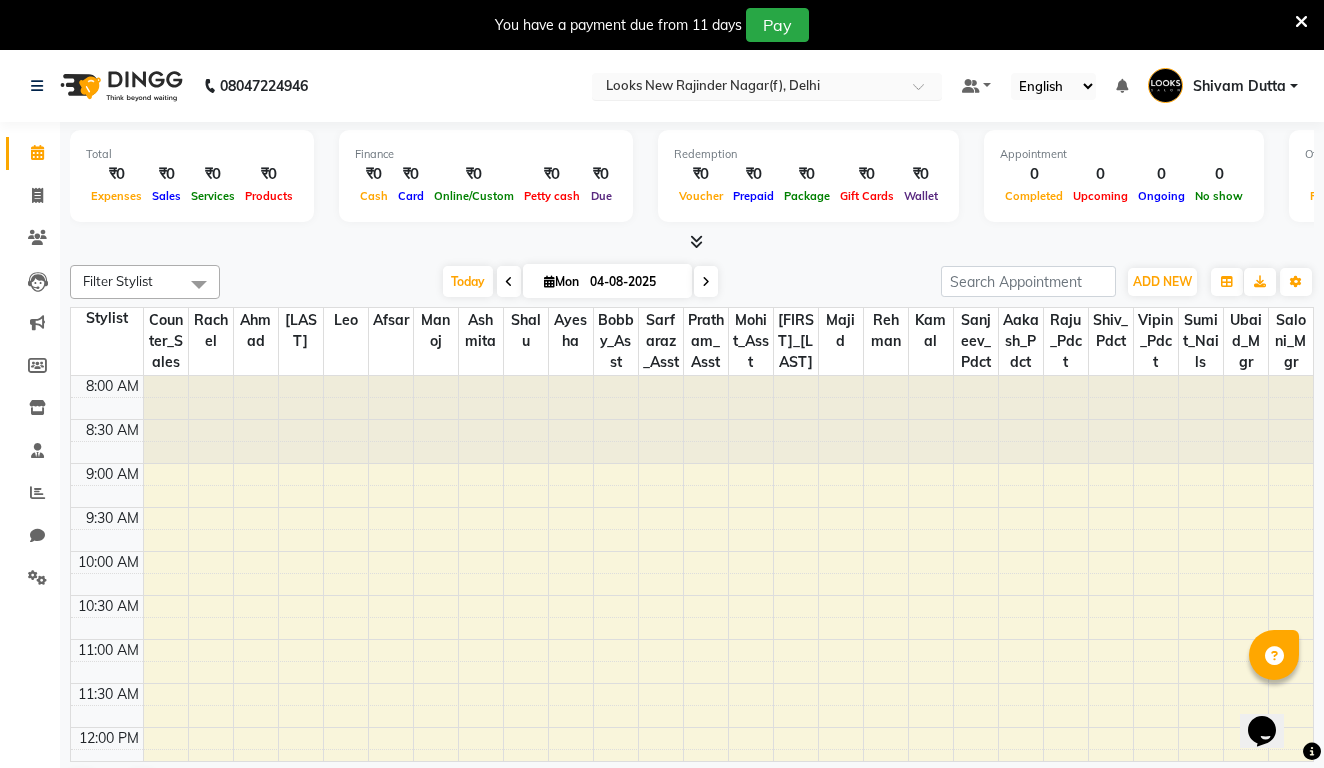 click at bounding box center [747, 88] 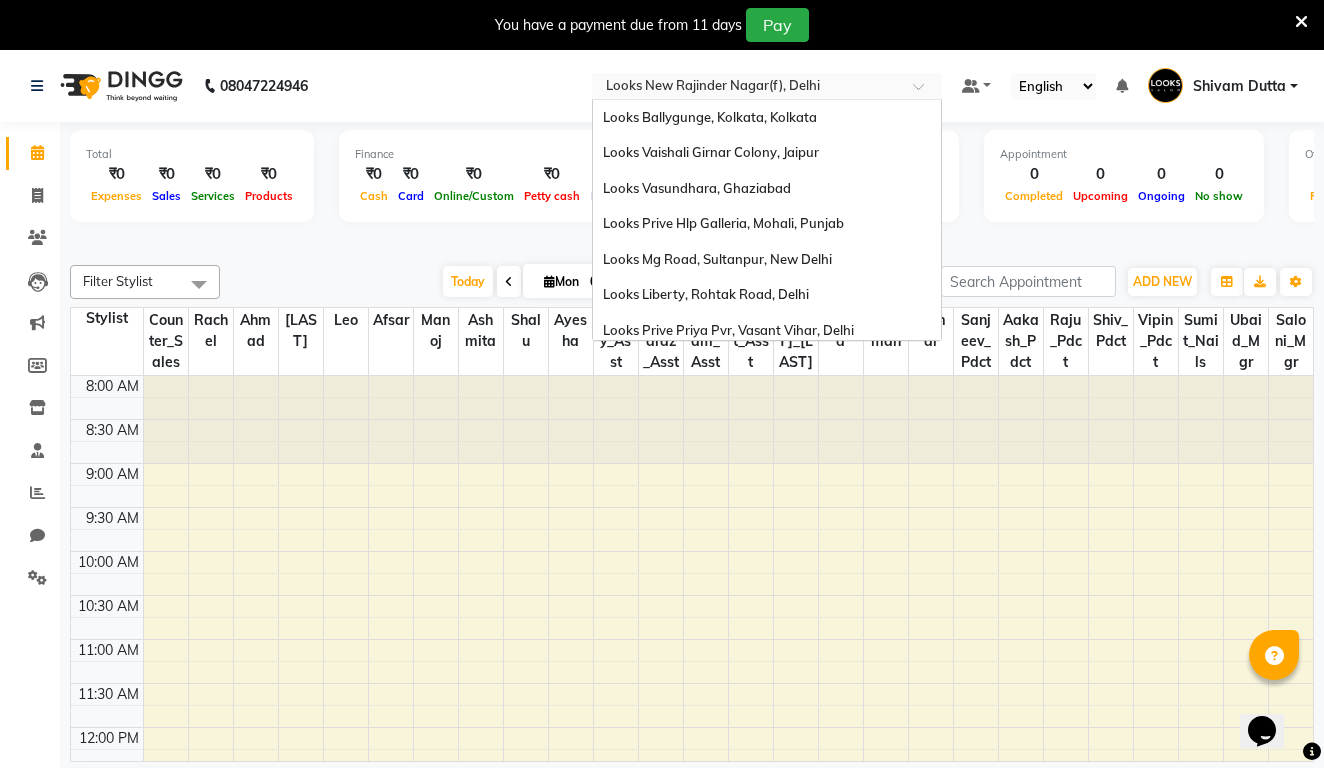 scroll, scrollTop: 1085, scrollLeft: 0, axis: vertical 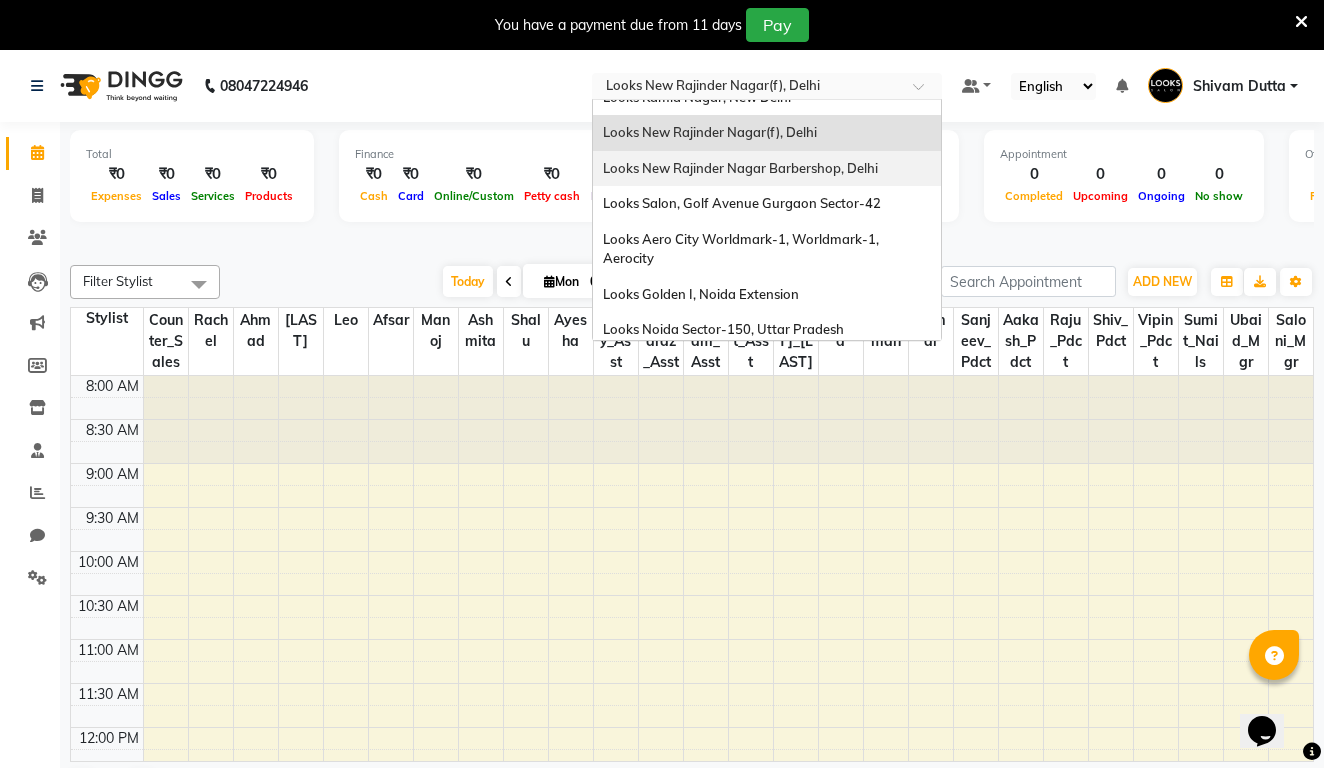 click on "Looks New Rajinder Nagar Barbershop, Delhi" at bounding box center (740, 168) 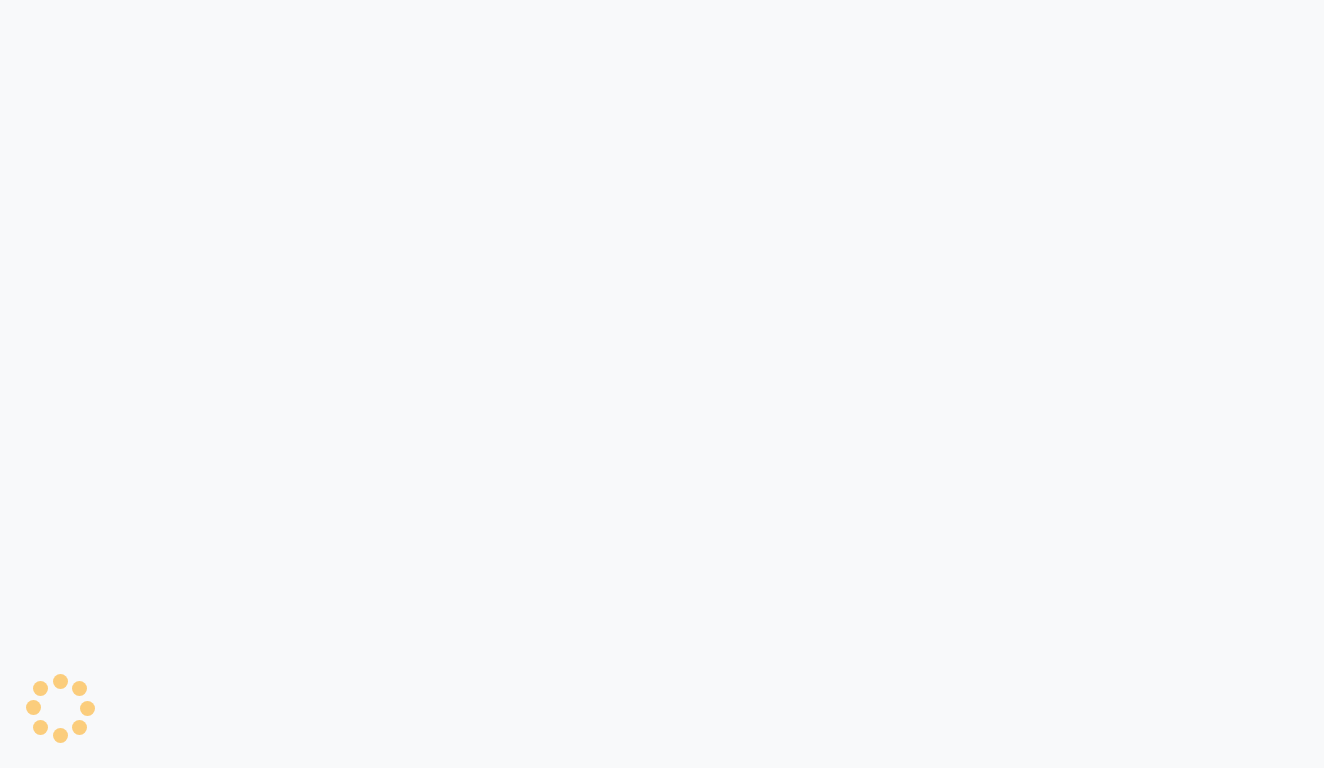 scroll, scrollTop: 0, scrollLeft: 0, axis: both 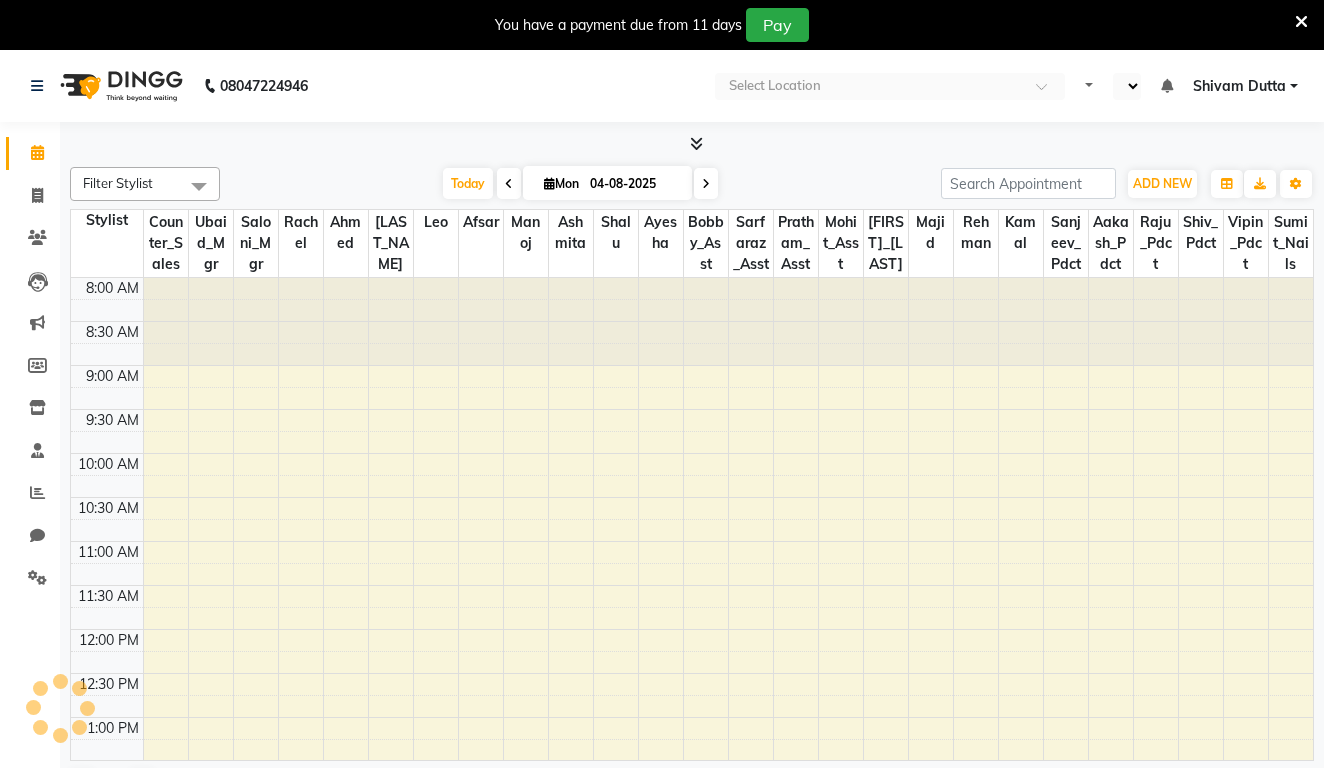select on "en" 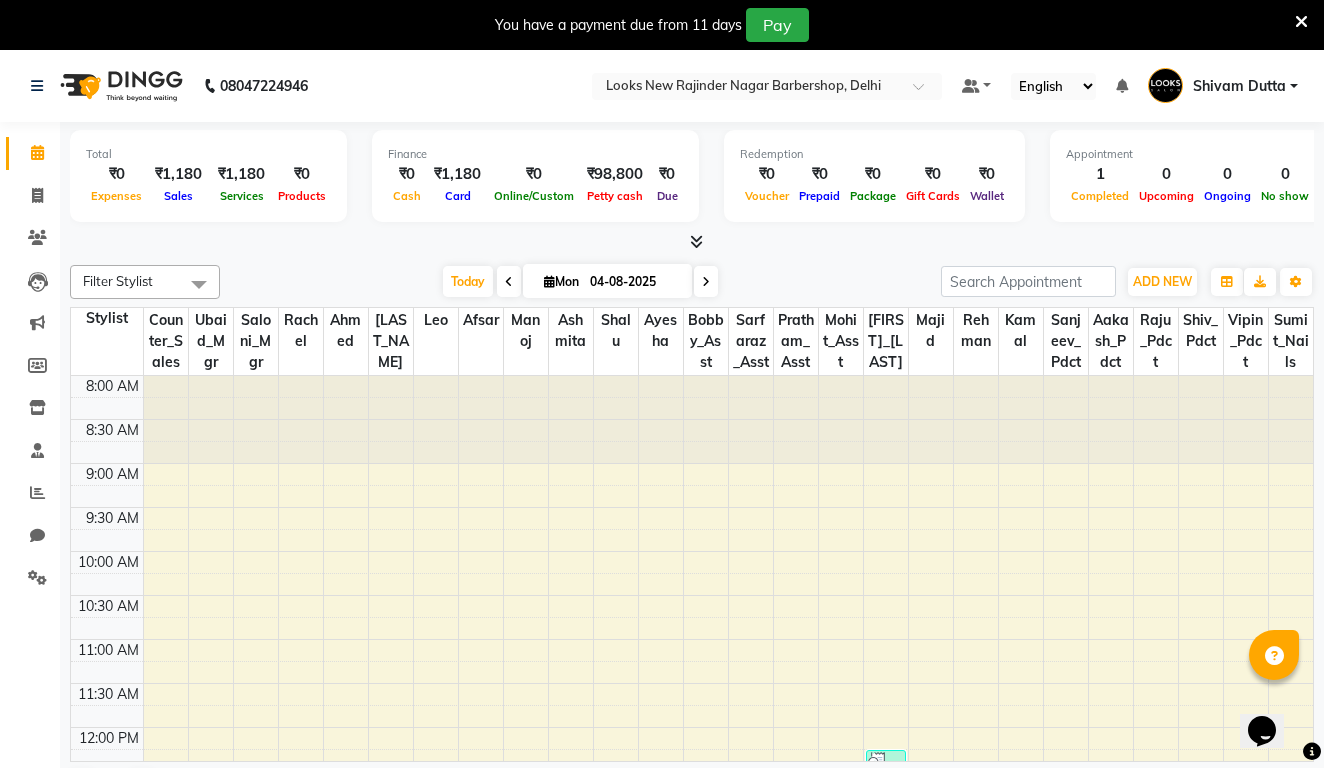 scroll, scrollTop: 0, scrollLeft: 0, axis: both 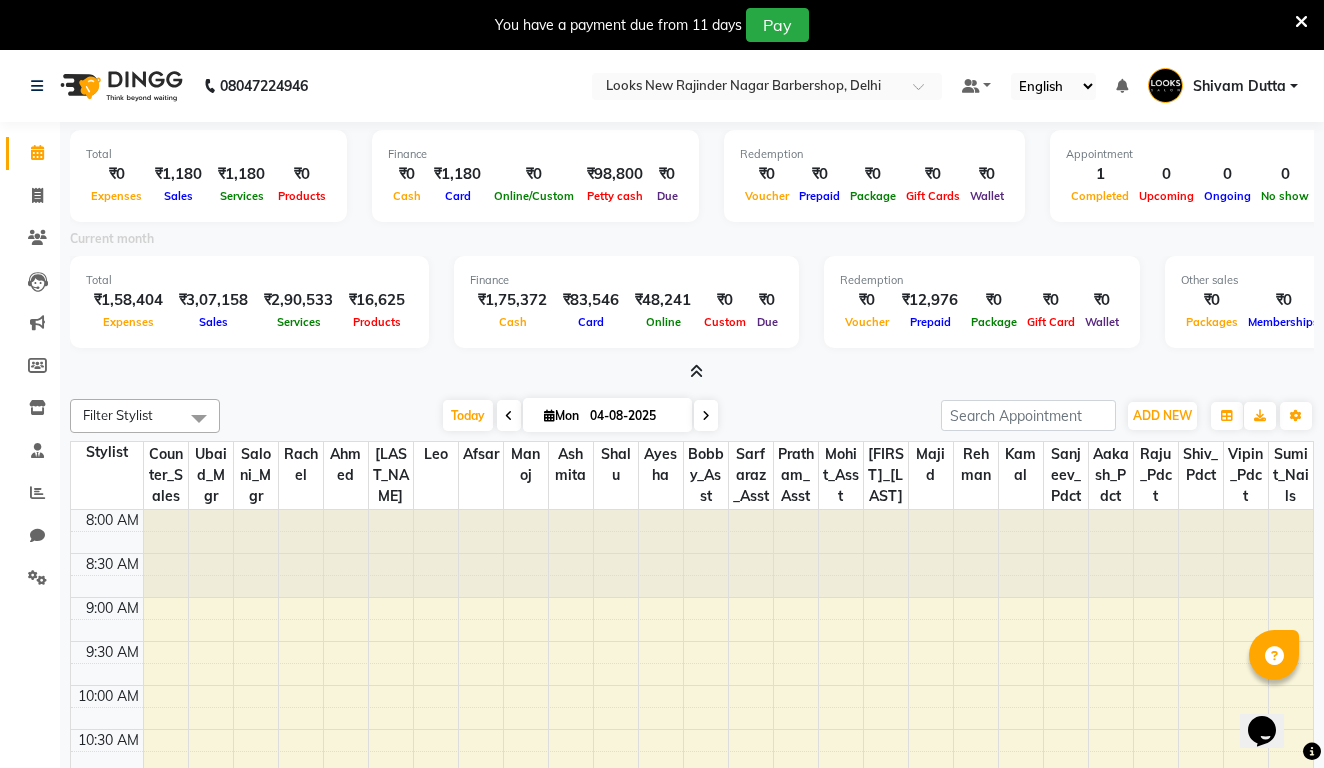 click at bounding box center [696, 371] 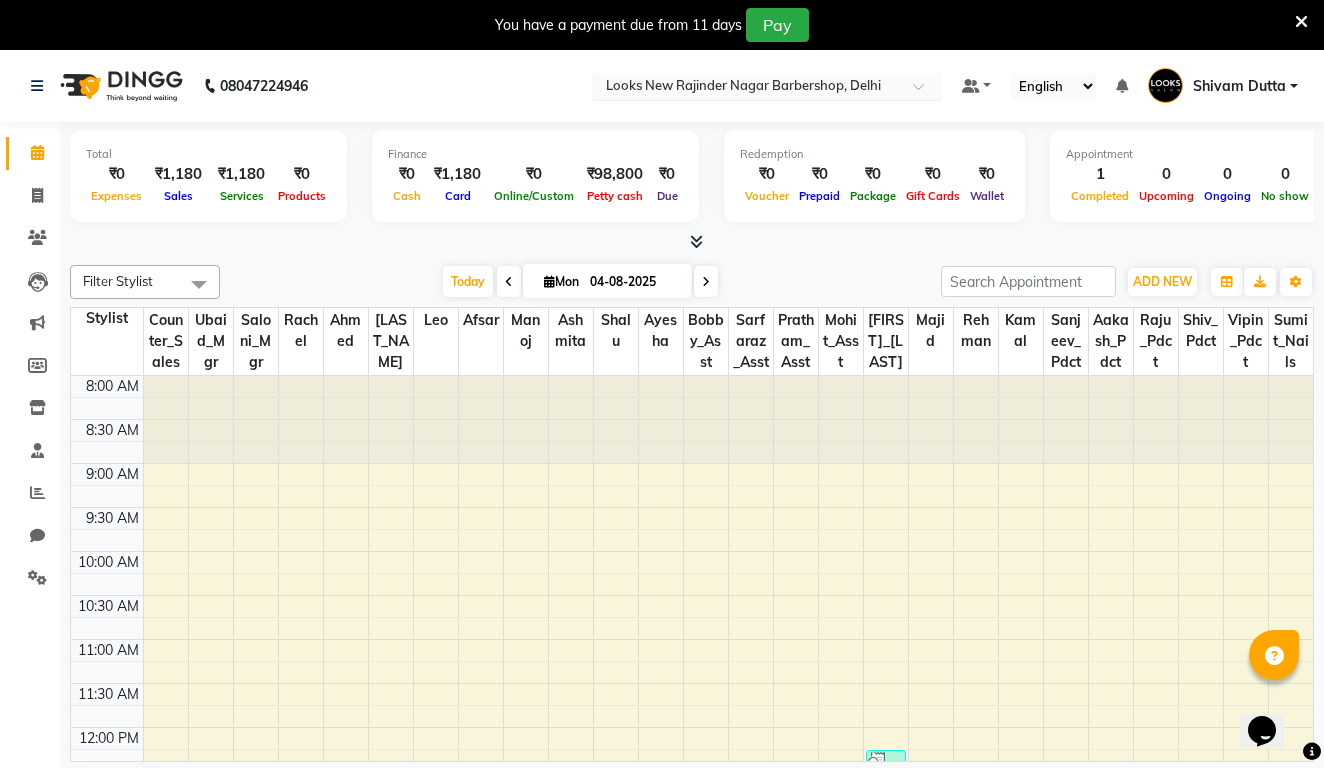 click at bounding box center (747, 88) 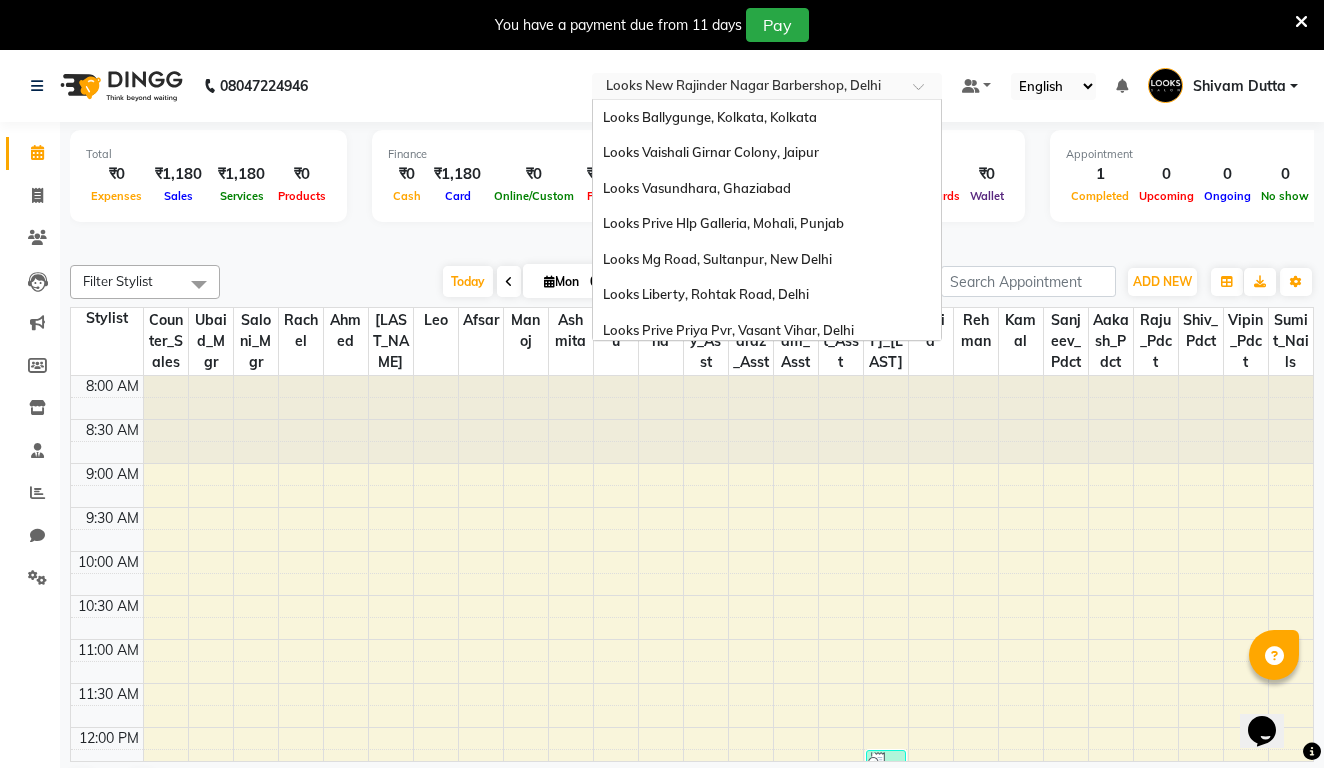 scroll, scrollTop: 1120, scrollLeft: 0, axis: vertical 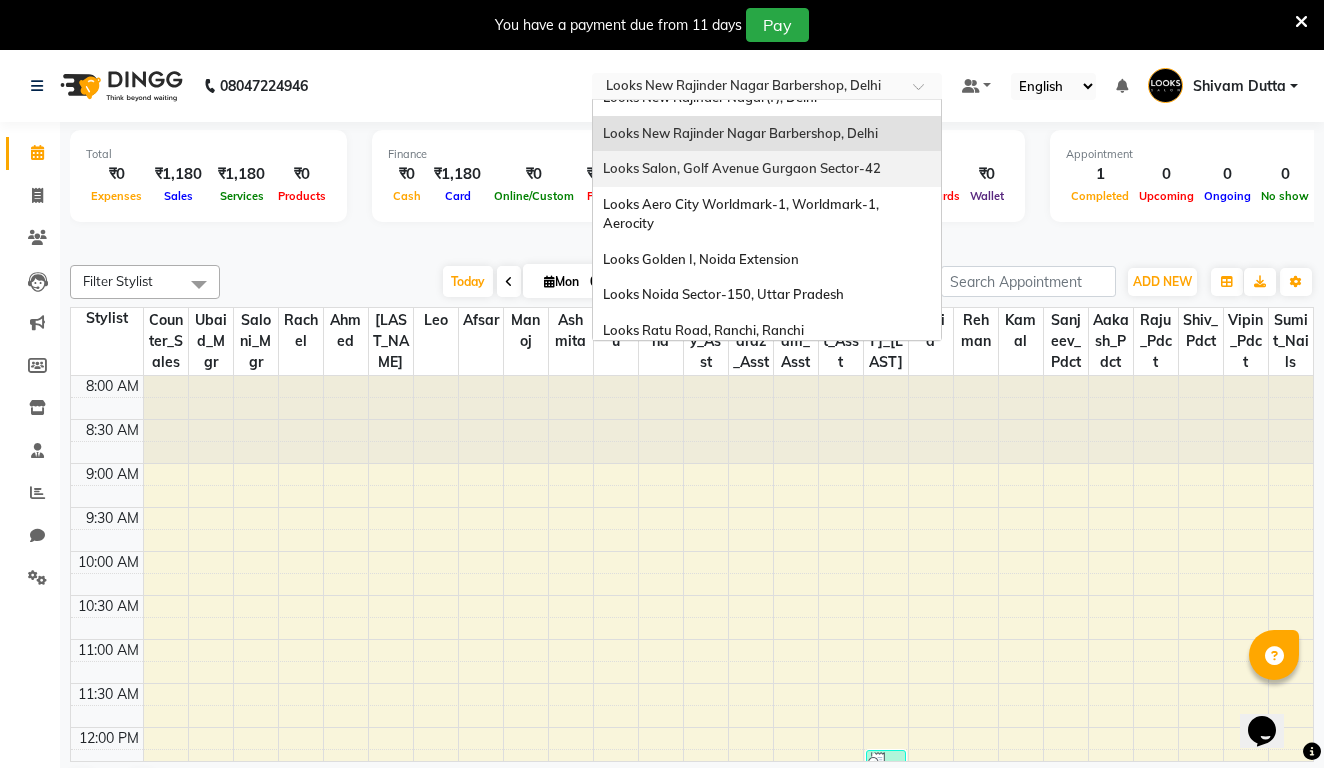 click on "Looks Salon, Golf Avenue Gurgaon Sector-42" at bounding box center (742, 168) 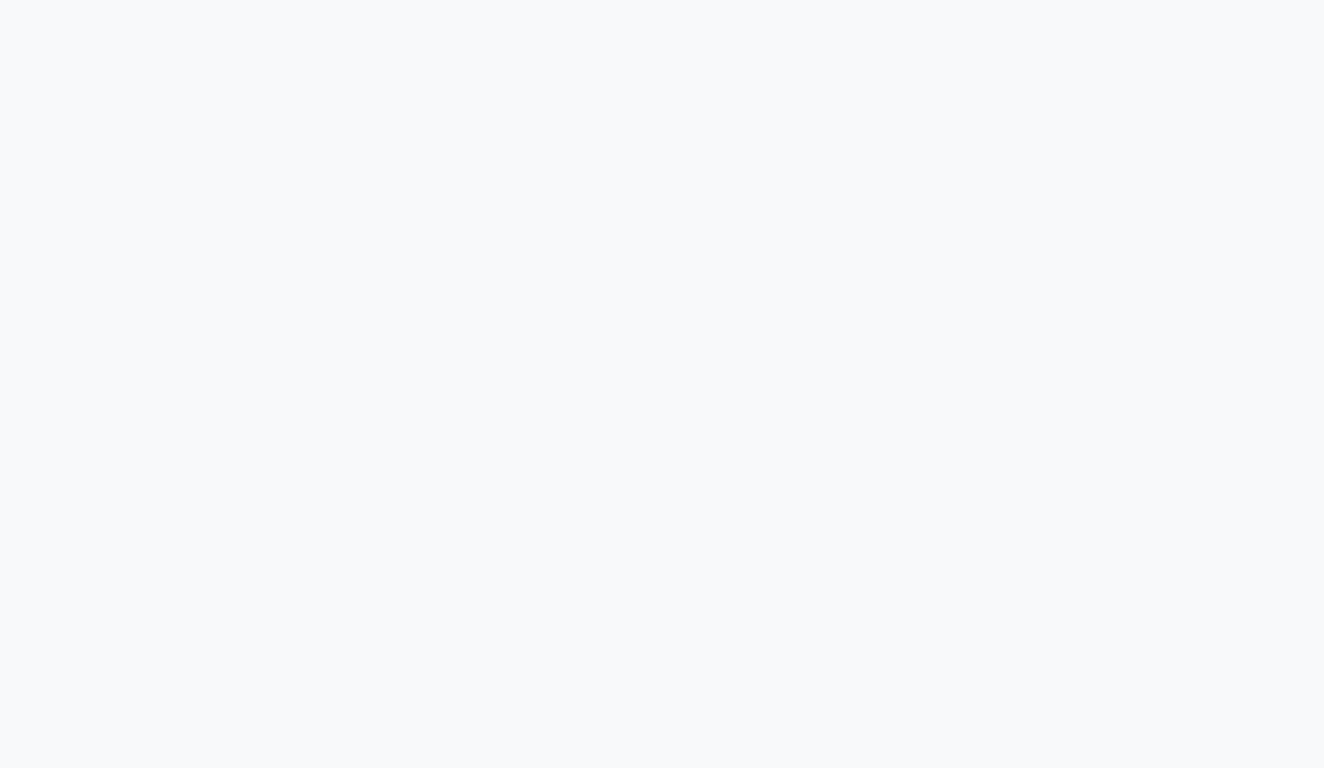 scroll, scrollTop: 0, scrollLeft: 0, axis: both 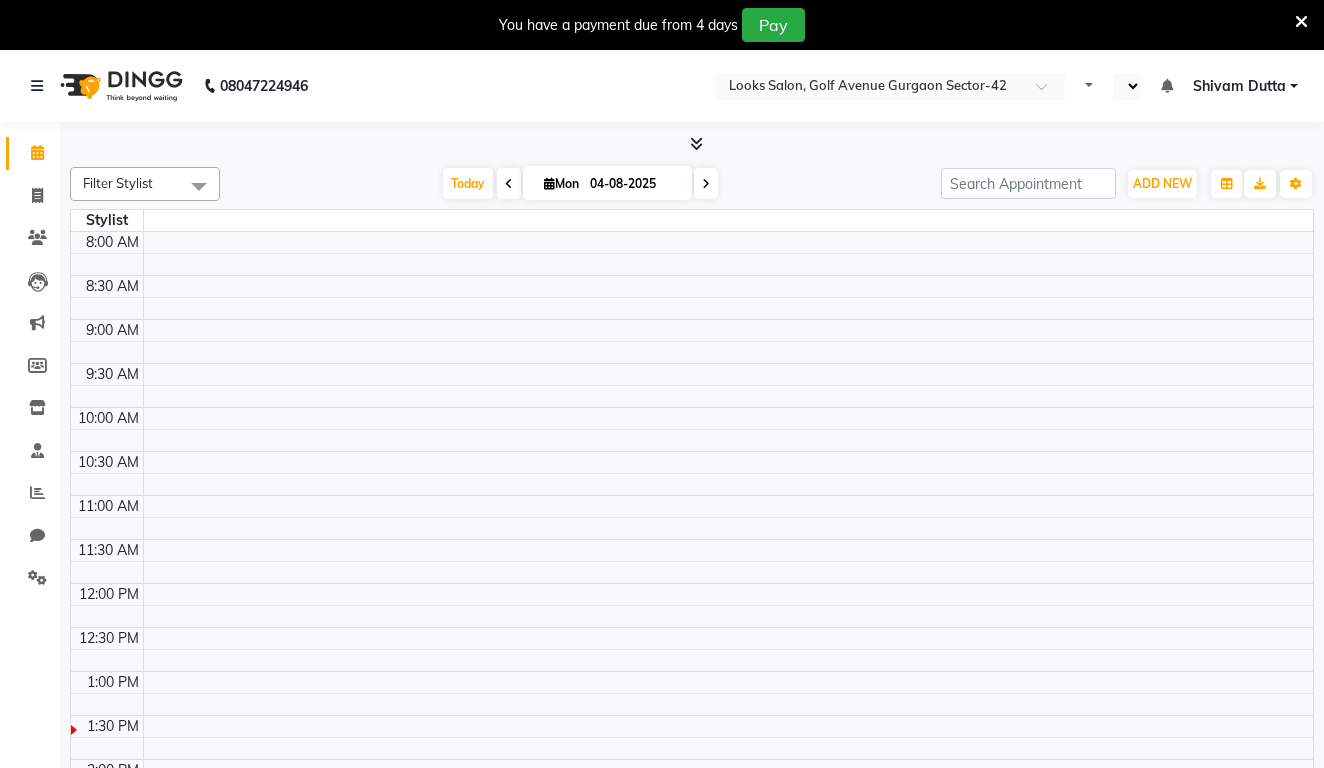 select on "en" 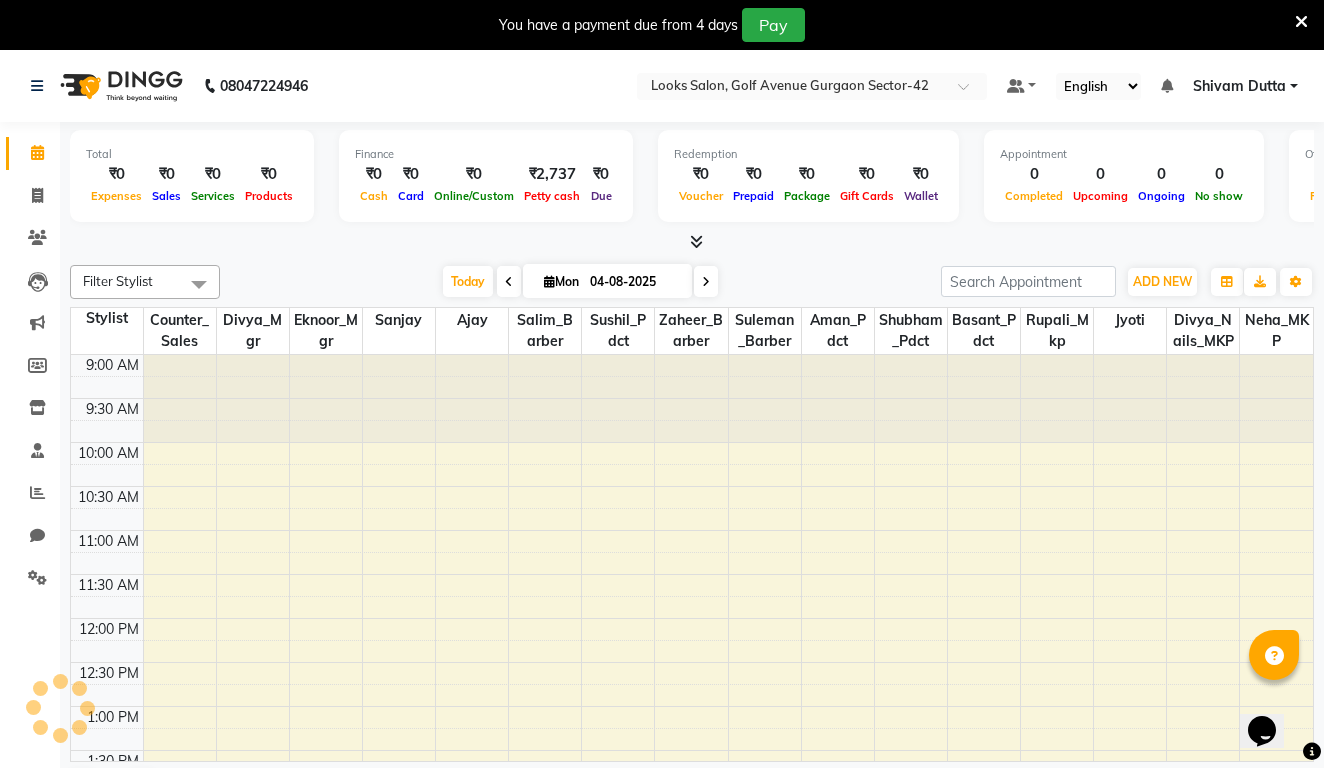 scroll, scrollTop: 0, scrollLeft: 0, axis: both 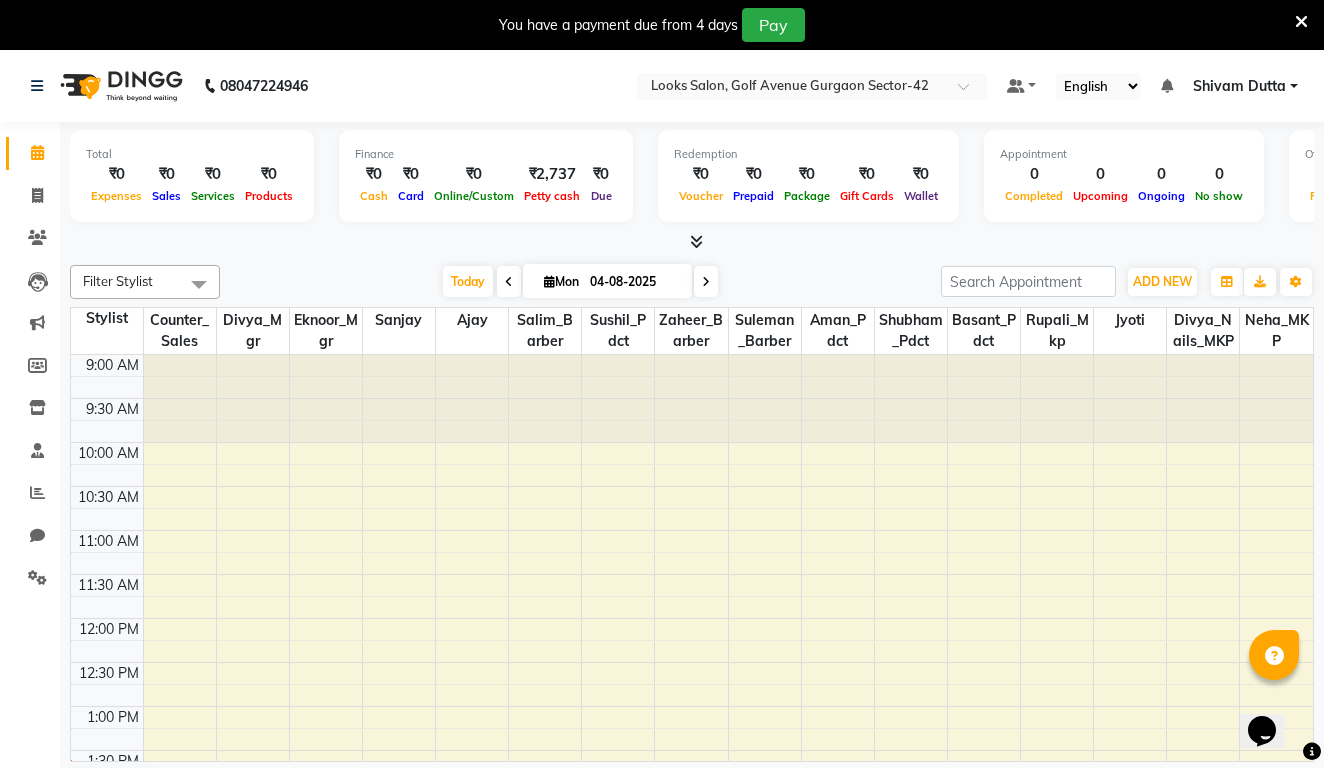 click at bounding box center [696, 241] 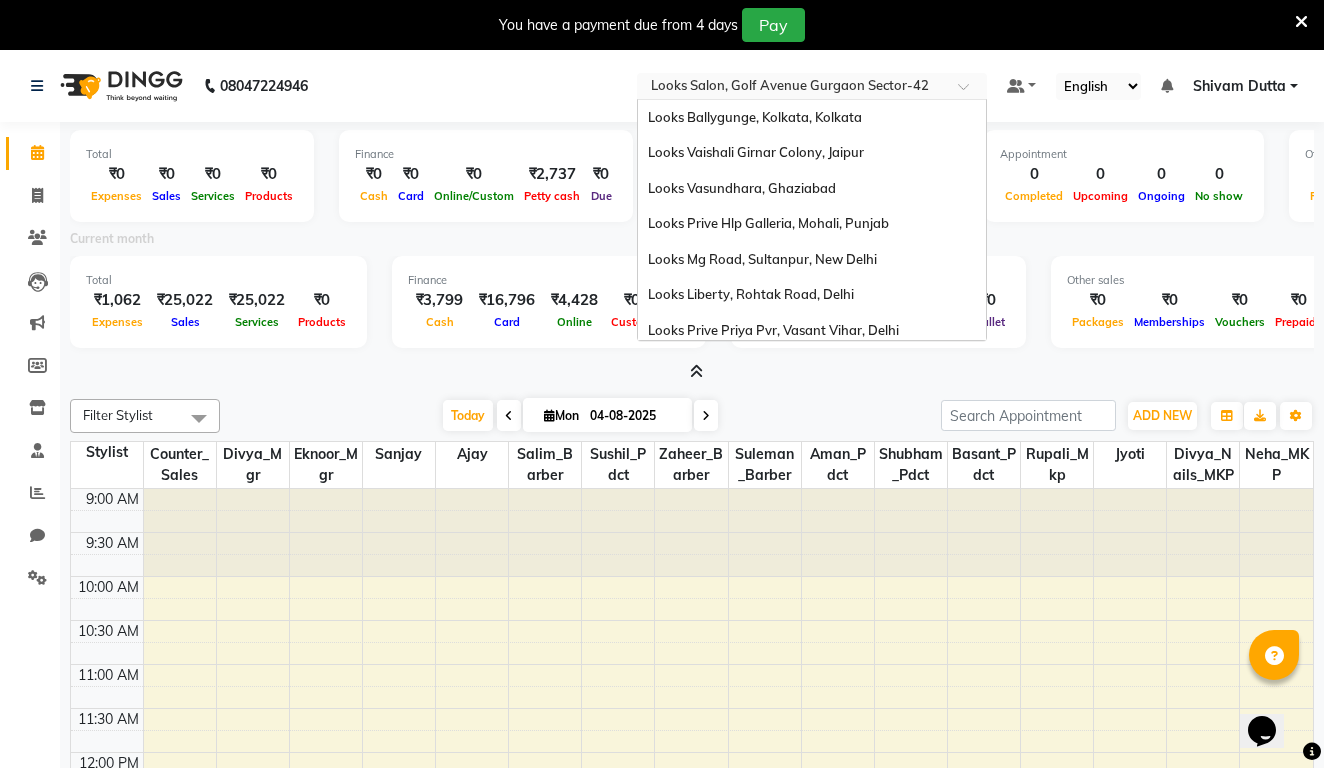 click at bounding box center (792, 88) 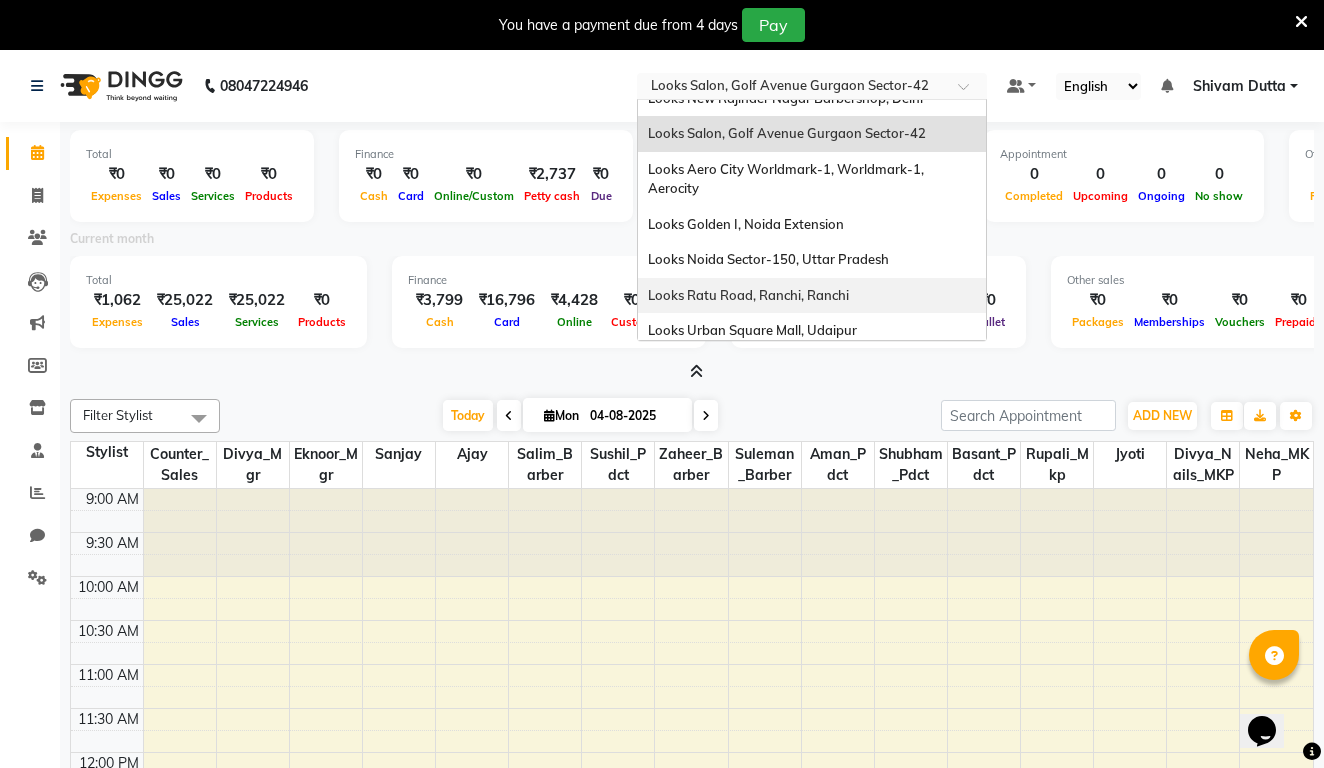 click on "Looks Ratu Road, Ranchi, Ranchi" at bounding box center (748, 295) 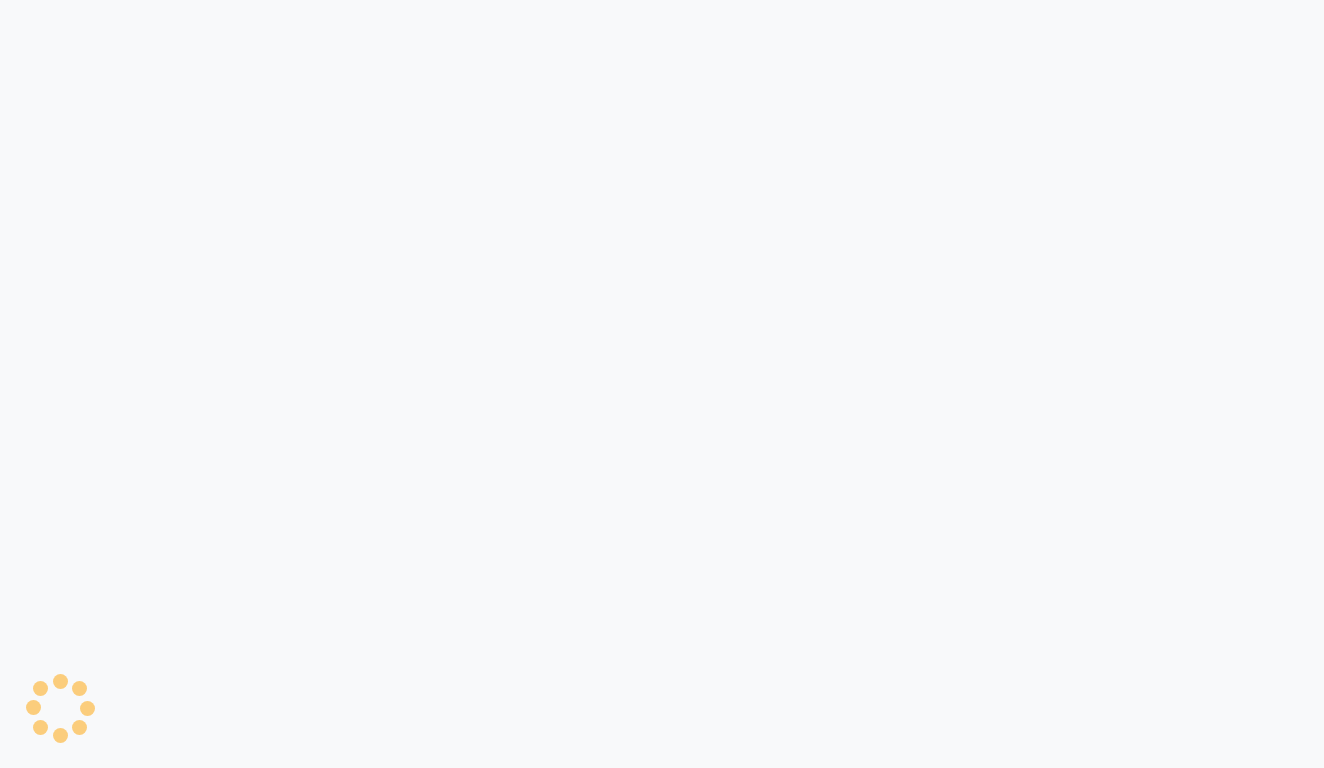 scroll, scrollTop: 0, scrollLeft: 0, axis: both 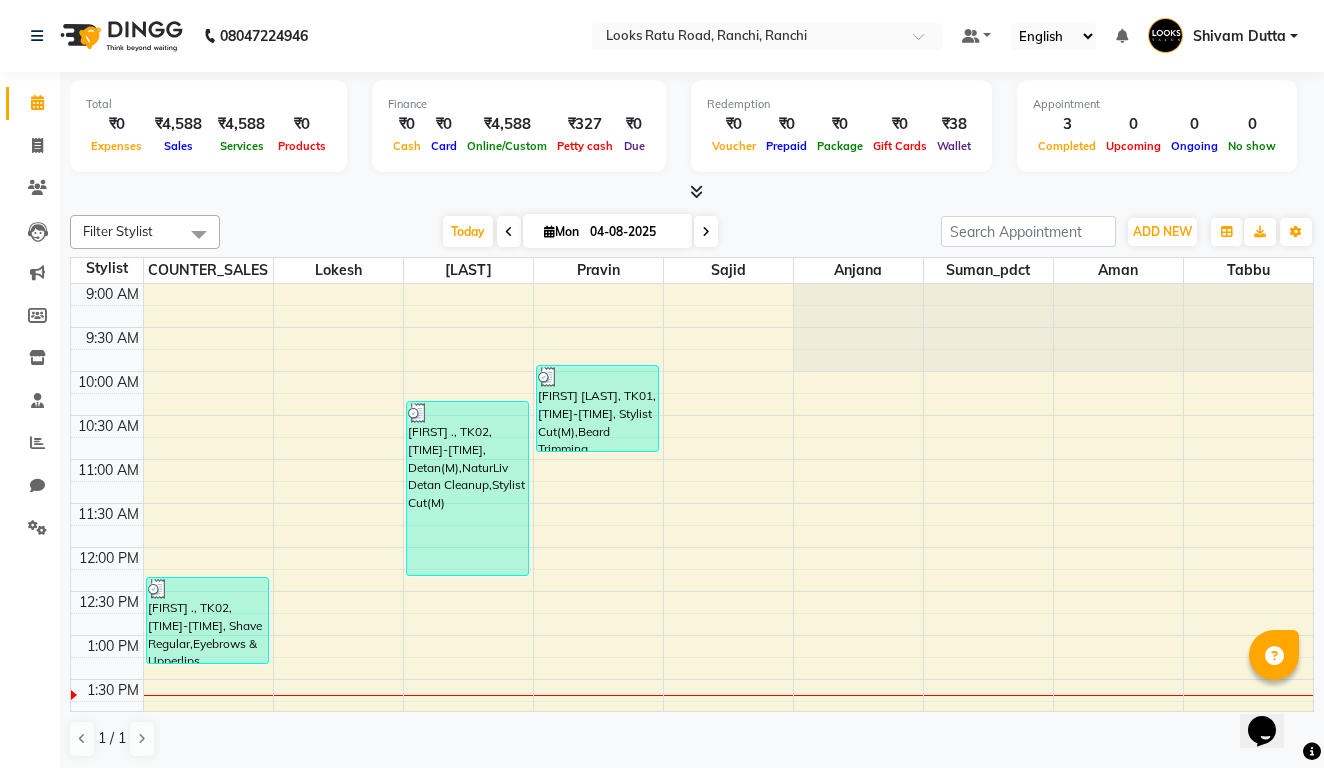 click at bounding box center [696, 191] 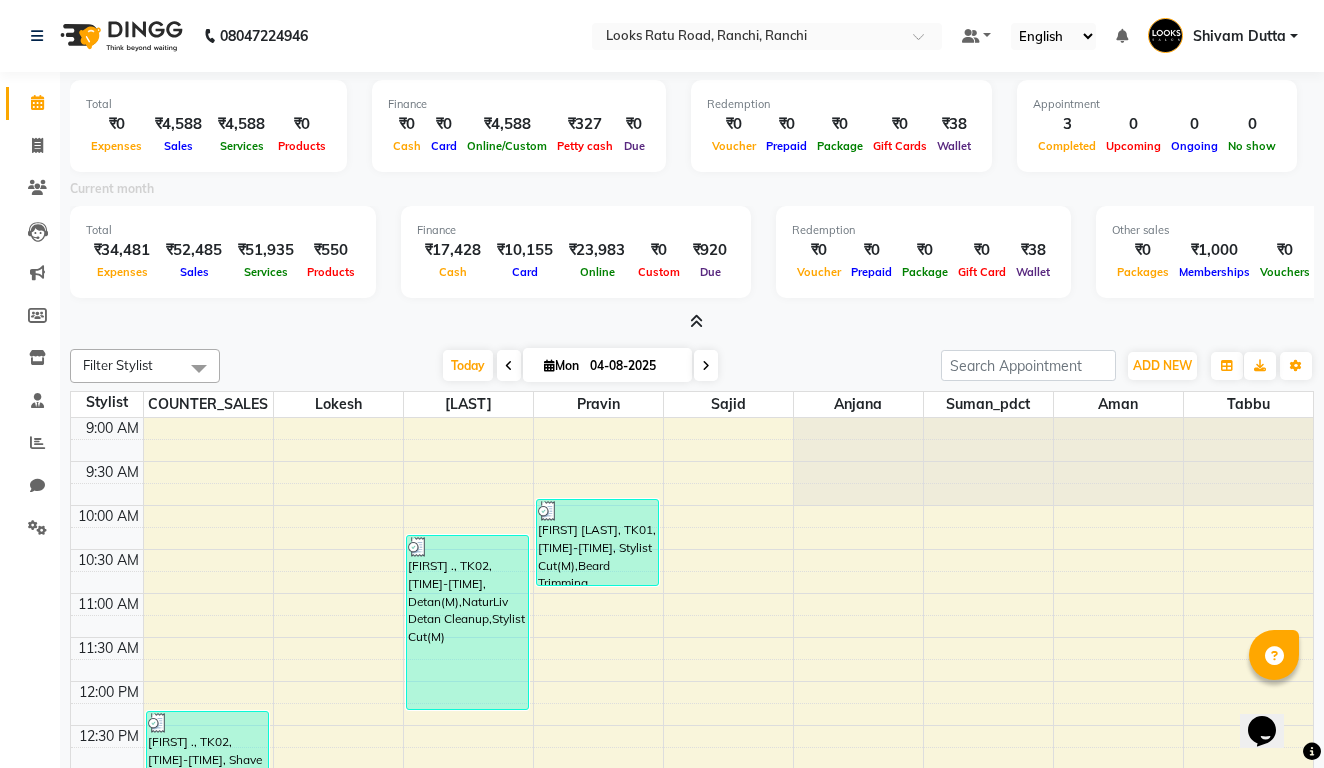 click at bounding box center [696, 321] 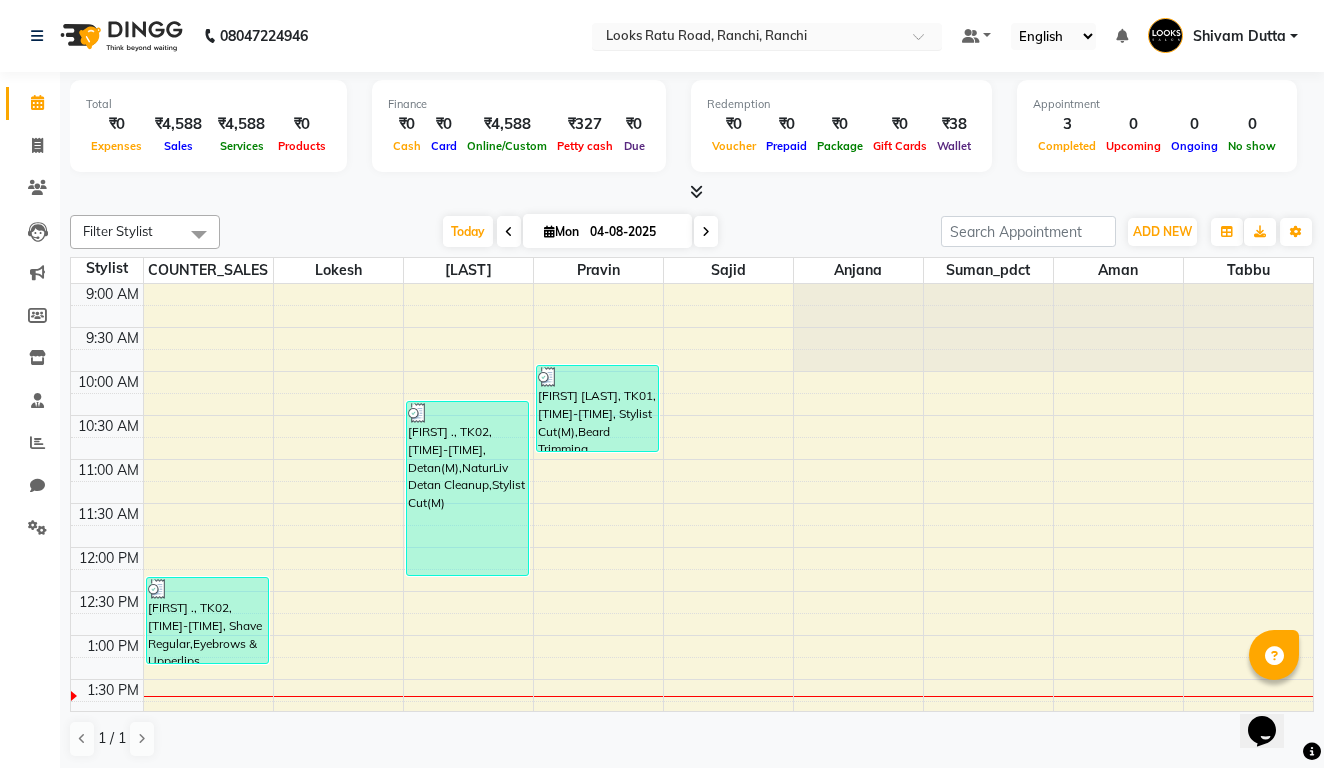 click at bounding box center [747, 38] 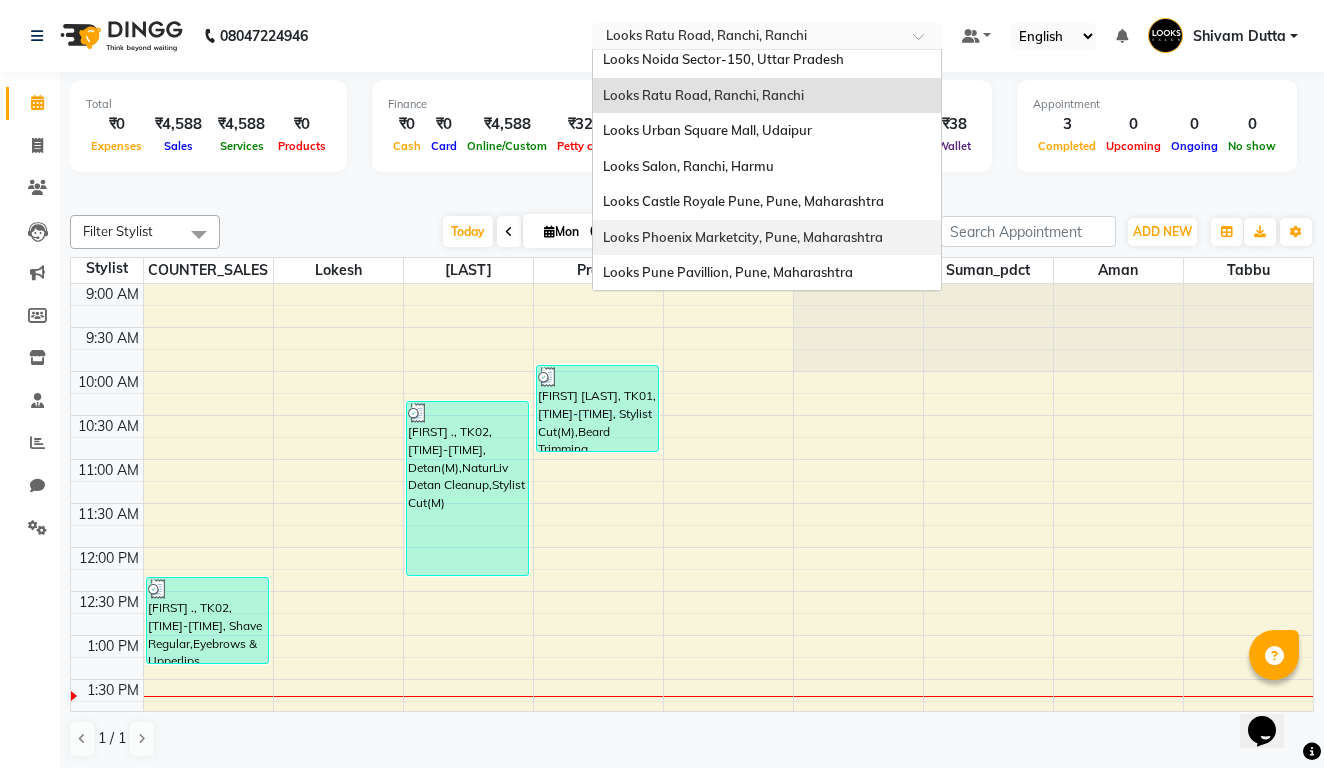 scroll, scrollTop: 1289, scrollLeft: 0, axis: vertical 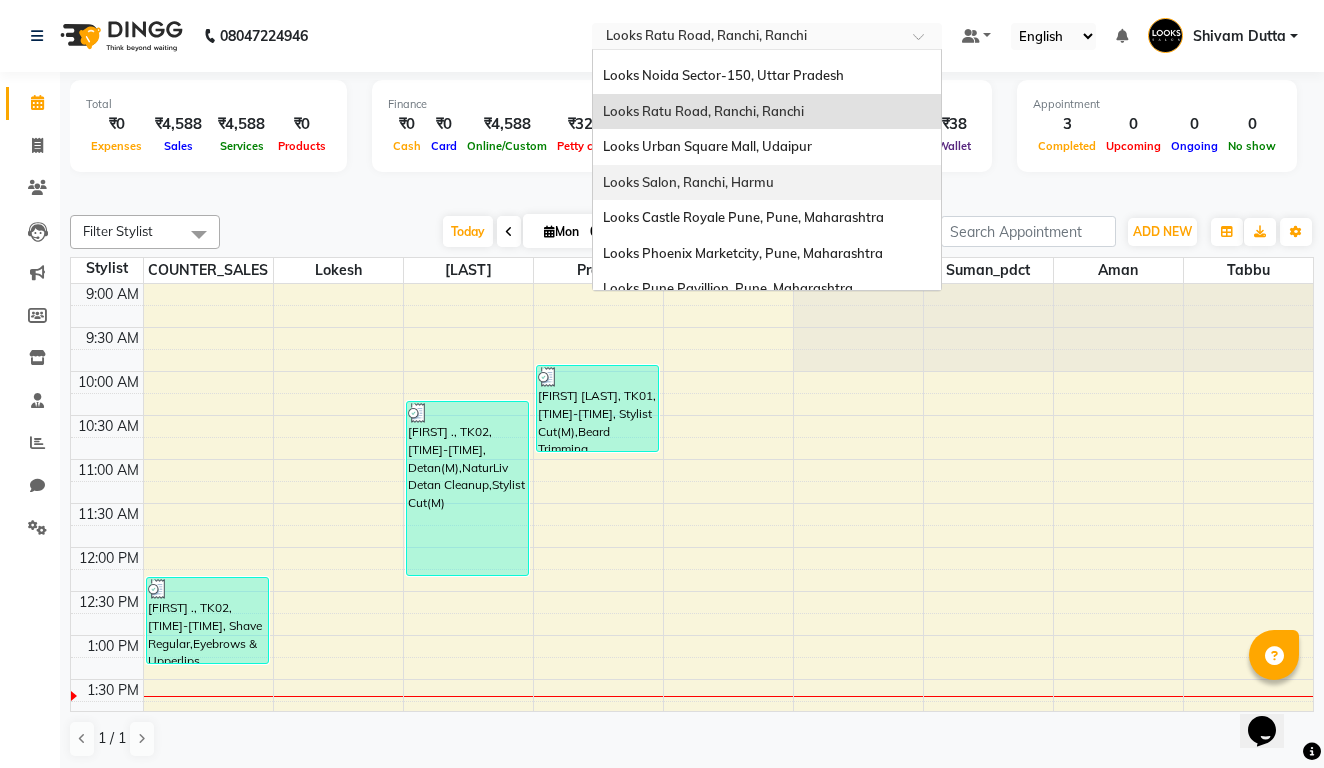 click on "Looks Salon, Ranchi, Harmu" at bounding box center [767, 183] 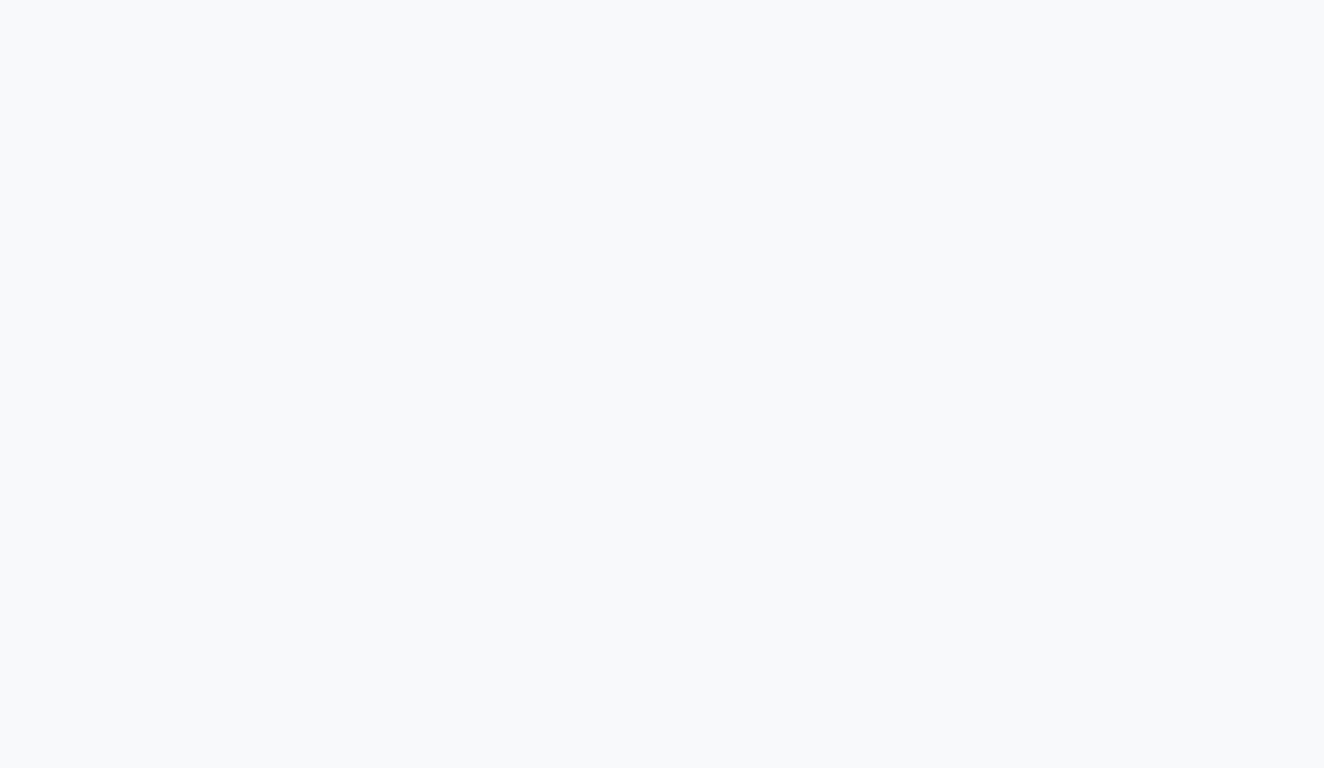 scroll, scrollTop: 0, scrollLeft: 0, axis: both 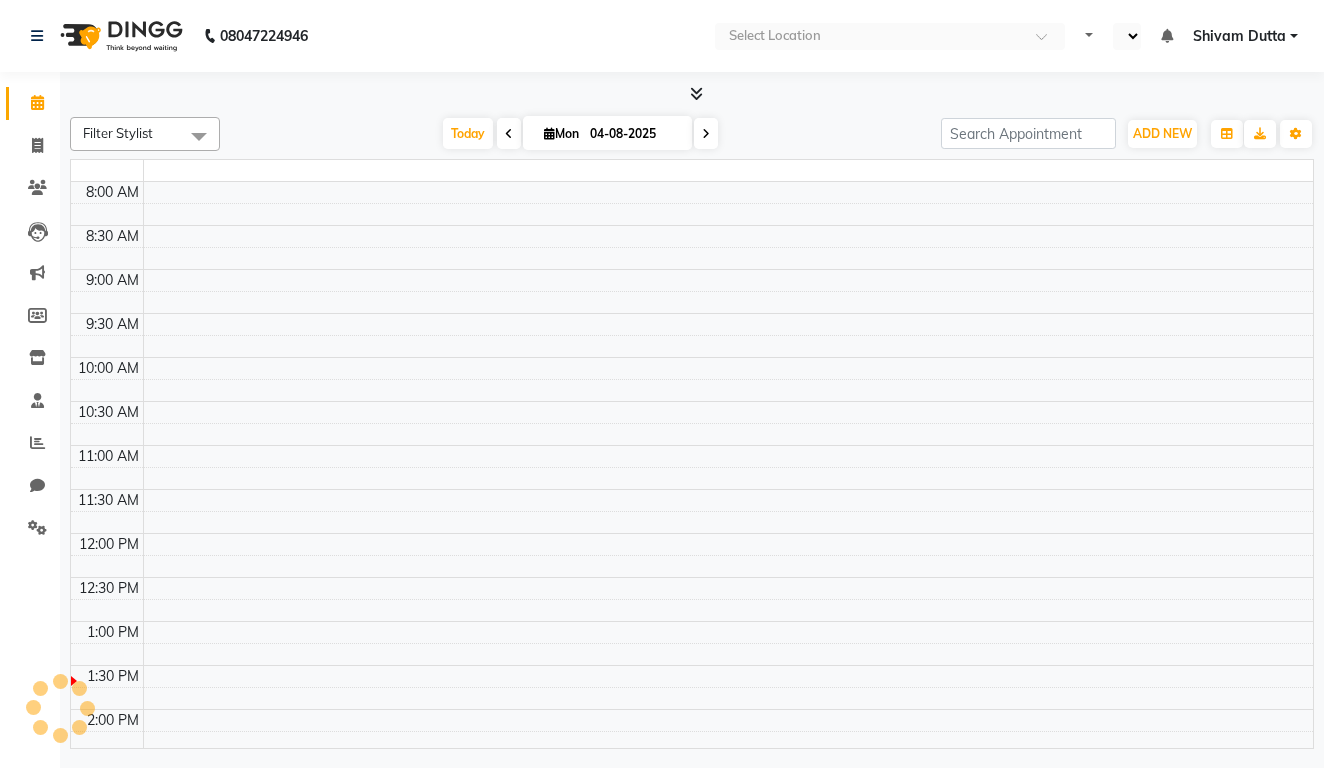 select on "en" 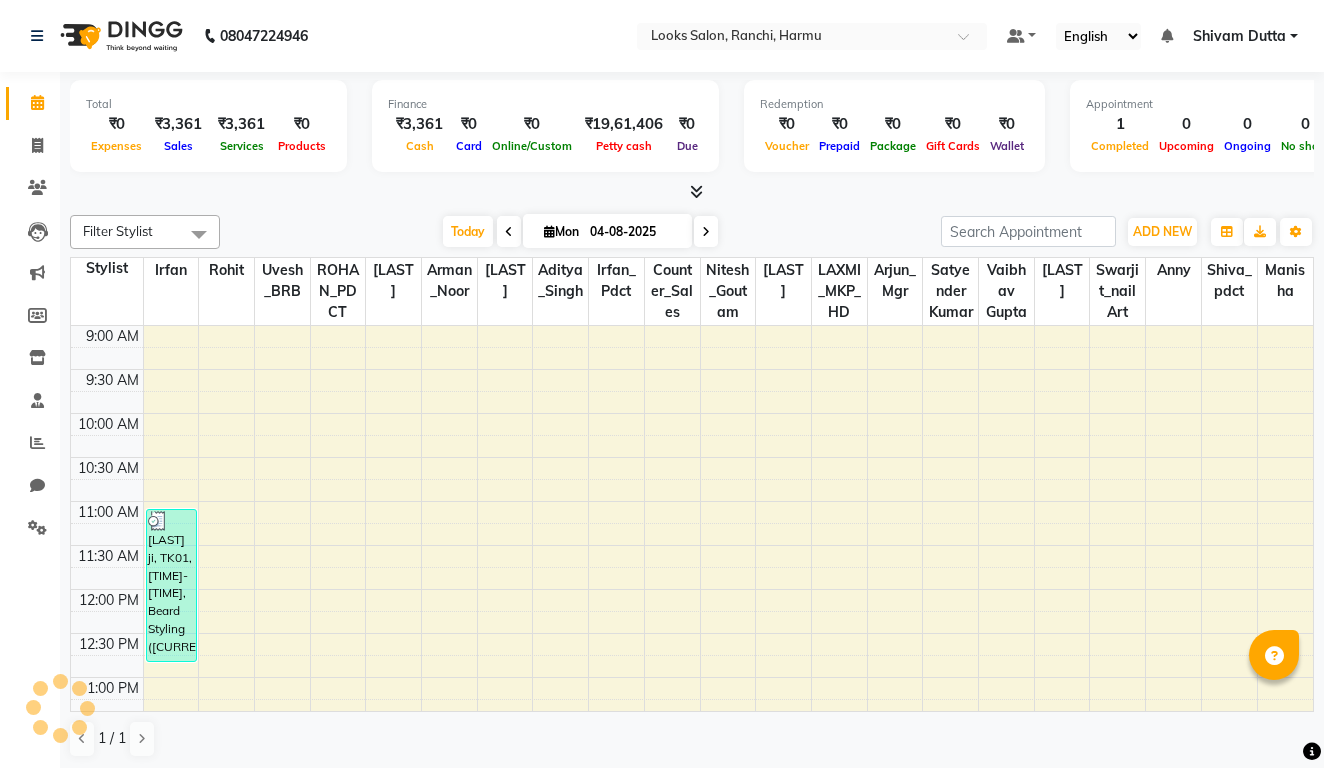 scroll, scrollTop: 0, scrollLeft: 0, axis: both 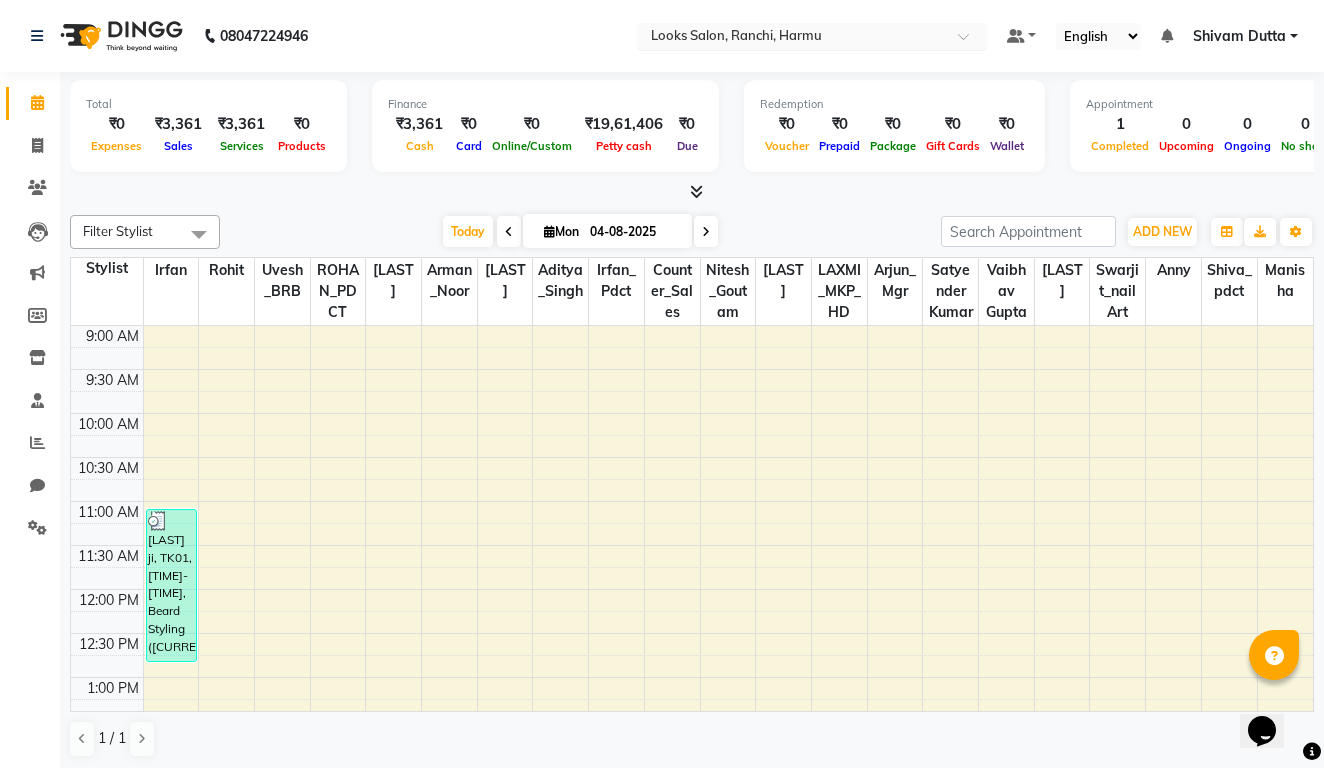 click at bounding box center [792, 38] 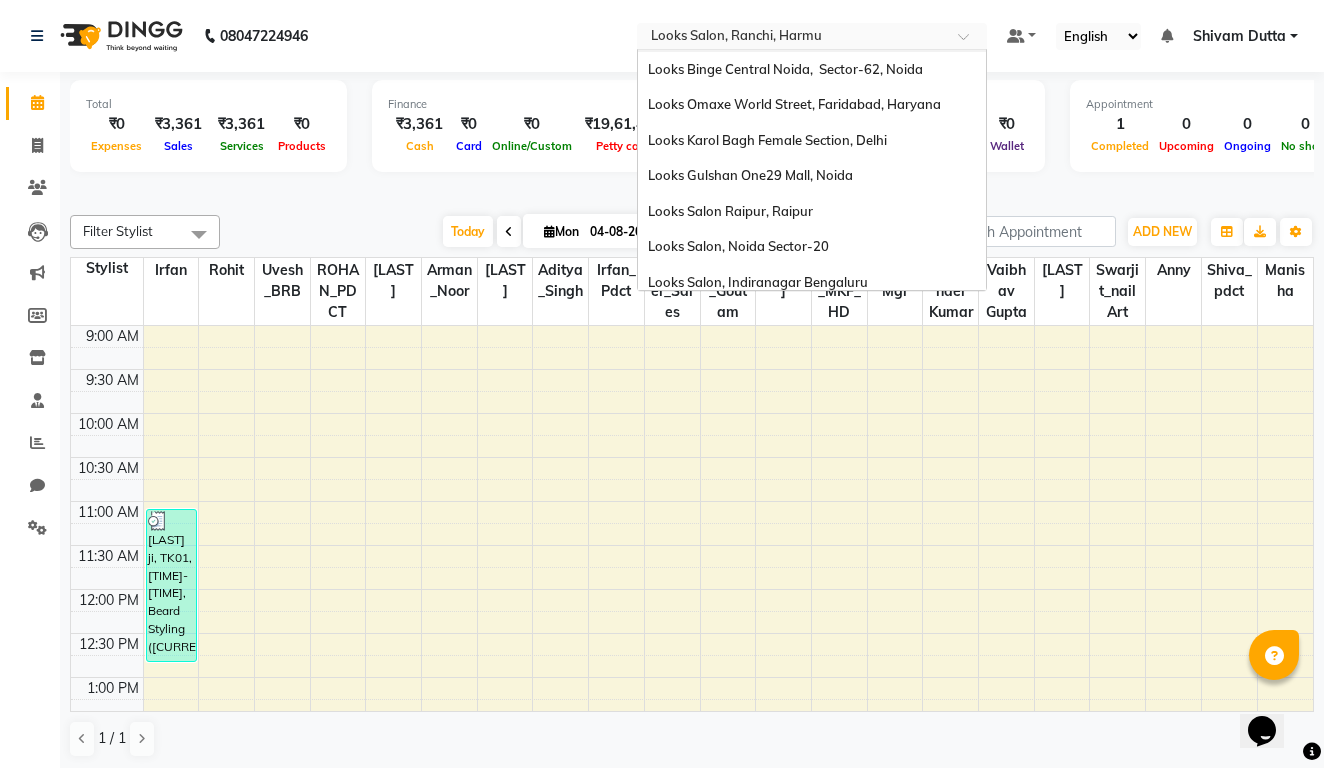 scroll, scrollTop: 1685, scrollLeft: 0, axis: vertical 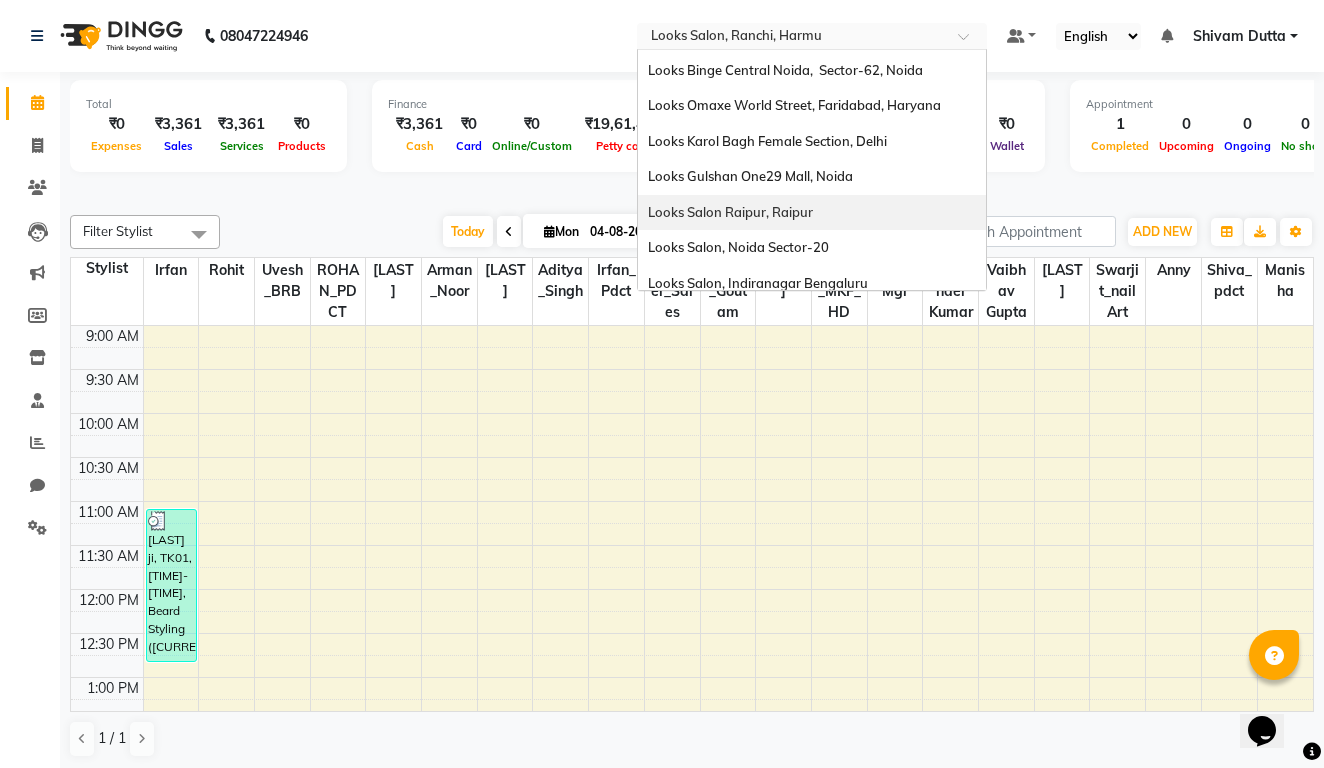 click on "Looks Salon Raipur, Raipur" at bounding box center (812, 213) 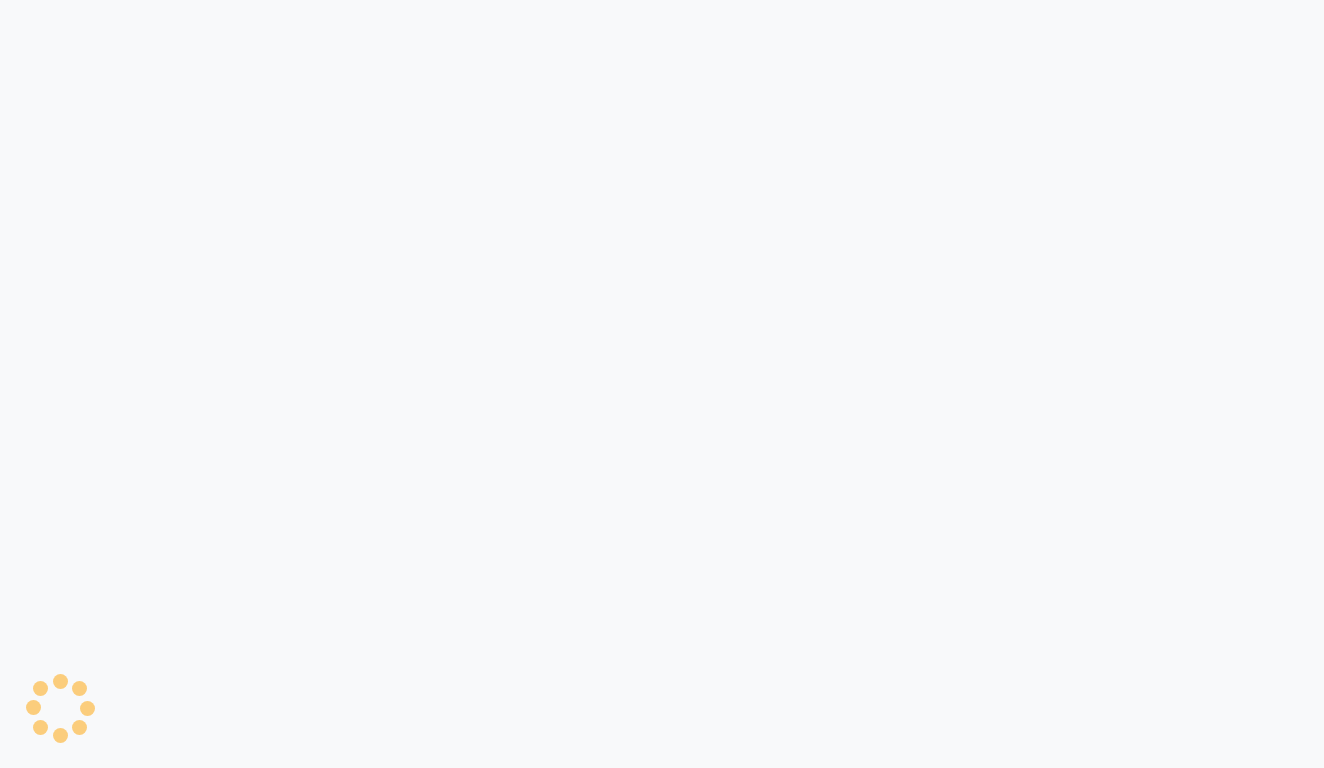 scroll, scrollTop: 0, scrollLeft: 0, axis: both 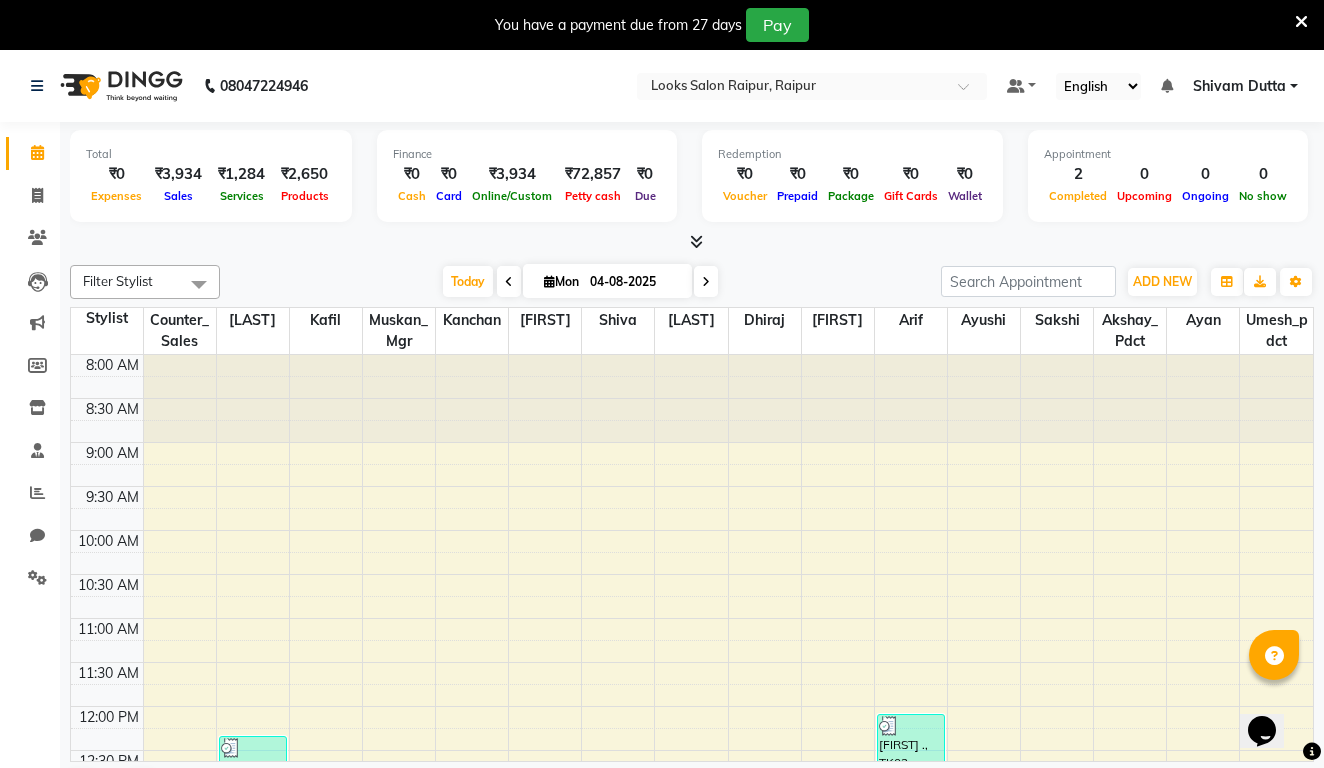 click on "Total  ₹0  Expenses ₹3,934  Sales ₹1,284  Services ₹2,650  Products Finance  ₹0  Cash ₹0  Card ₹3,934  Online/Custom ₹72,857 Petty cash ₹0 Due  Redemption  ₹0 Voucher ₹0 Prepaid ₹0 Package ₹0  Gift Cards ₹0  Wallet  Appointment  2 Completed 0 Upcoming 0 Ongoing 0 No show  Other sales  ₹0  Packages ₹0  Memberships ₹0  Vouchers ₹0  Prepaids ₹0  Gift Cards" at bounding box center (692, 187) 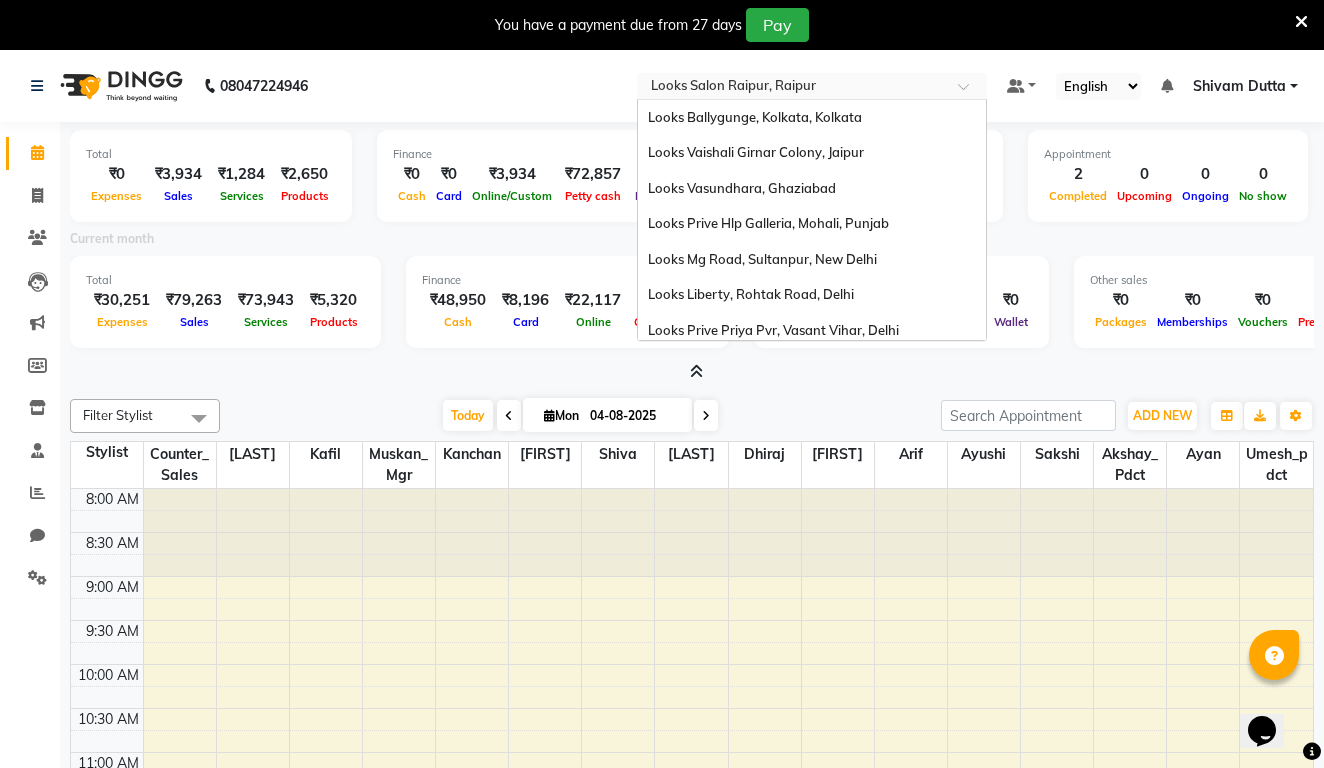 click at bounding box center [792, 88] 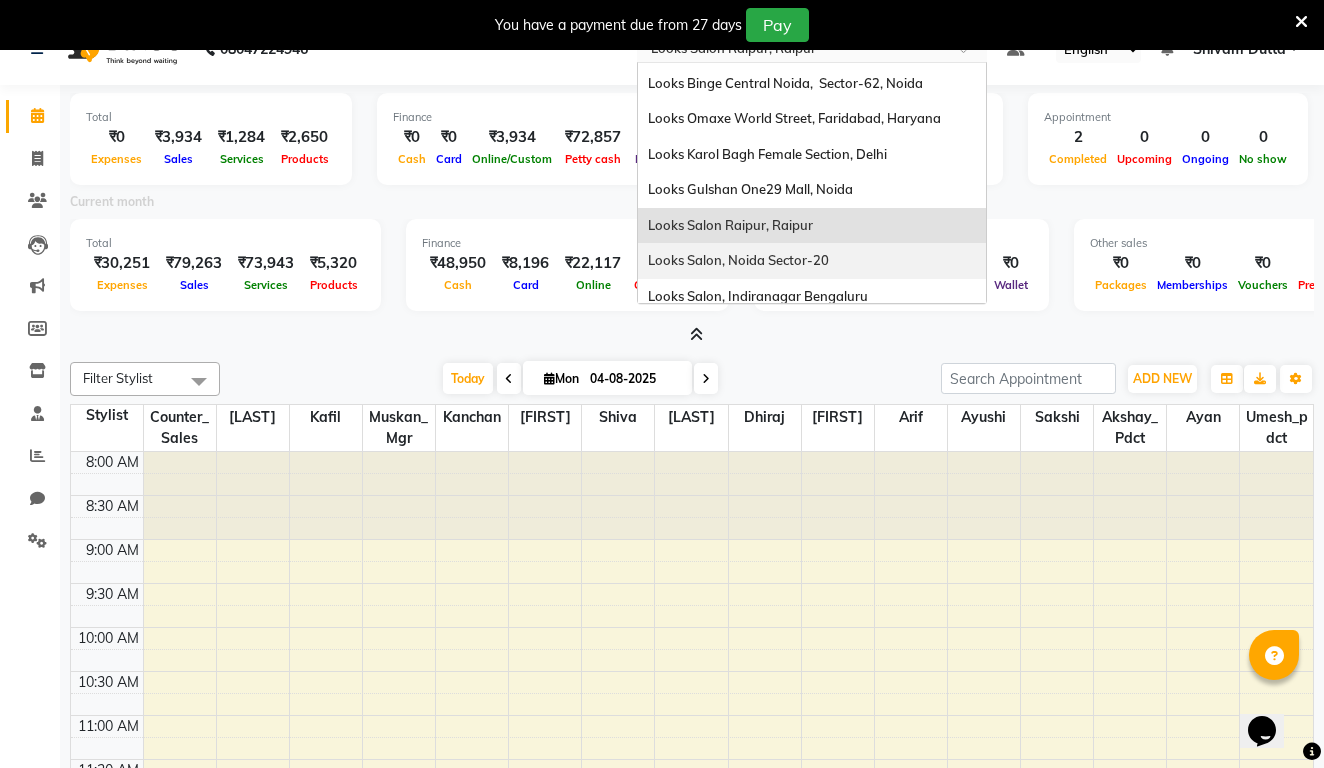 scroll, scrollTop: 42, scrollLeft: 0, axis: vertical 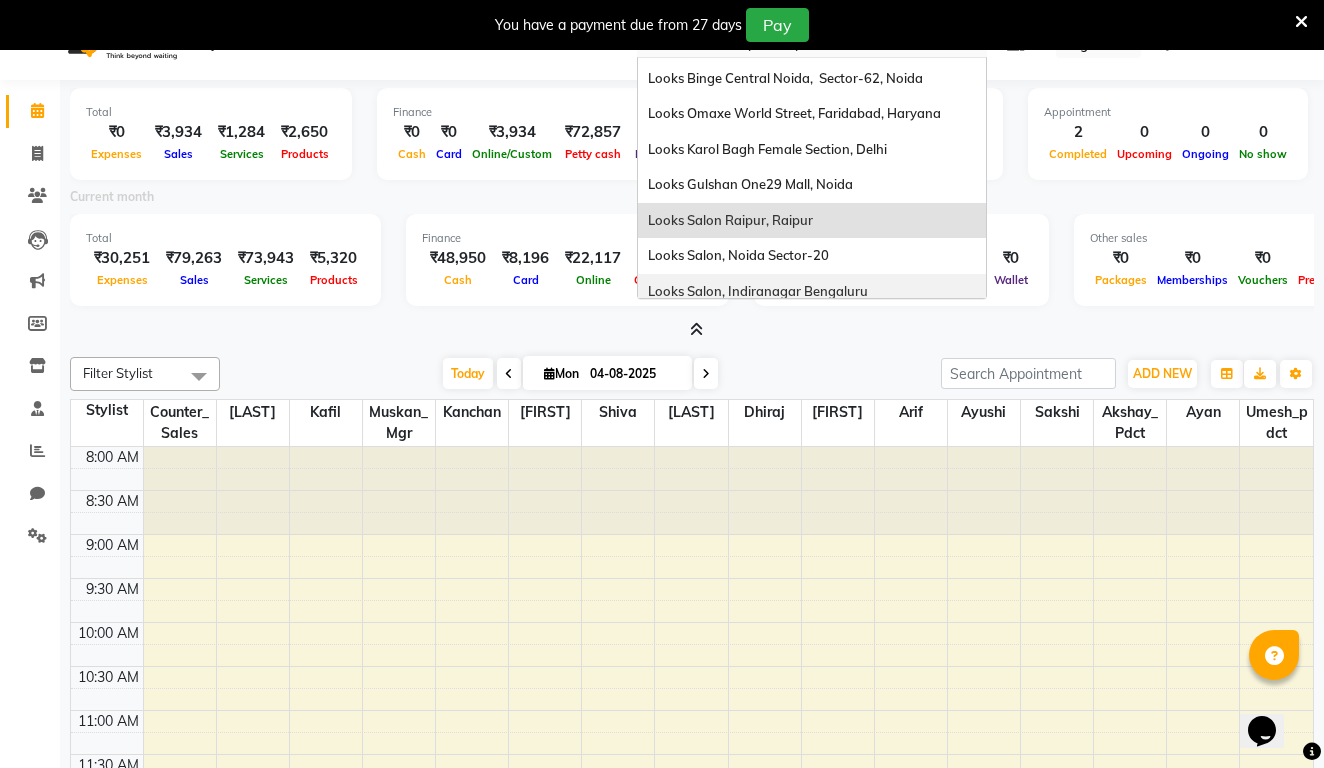 click on "Looks Salon, Indiranagar Bengaluru" at bounding box center [812, 292] 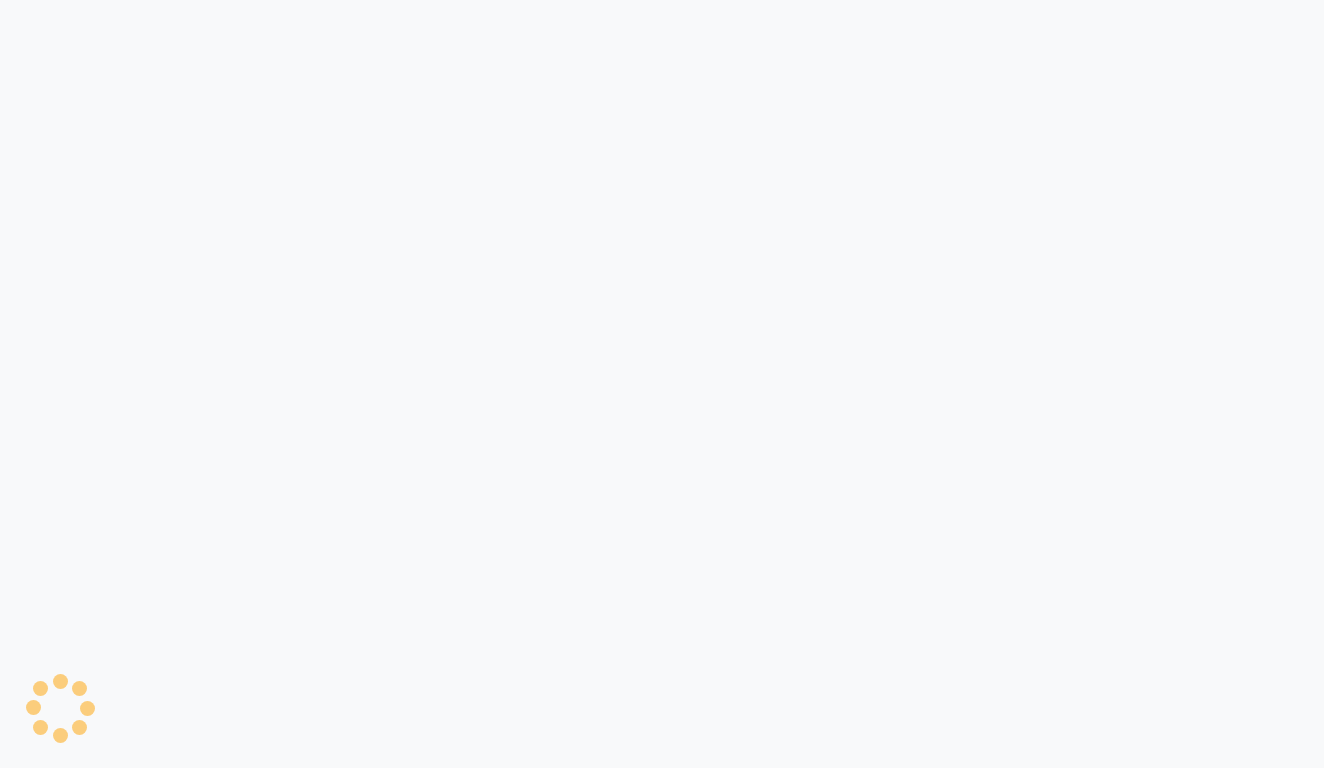 scroll, scrollTop: 0, scrollLeft: 0, axis: both 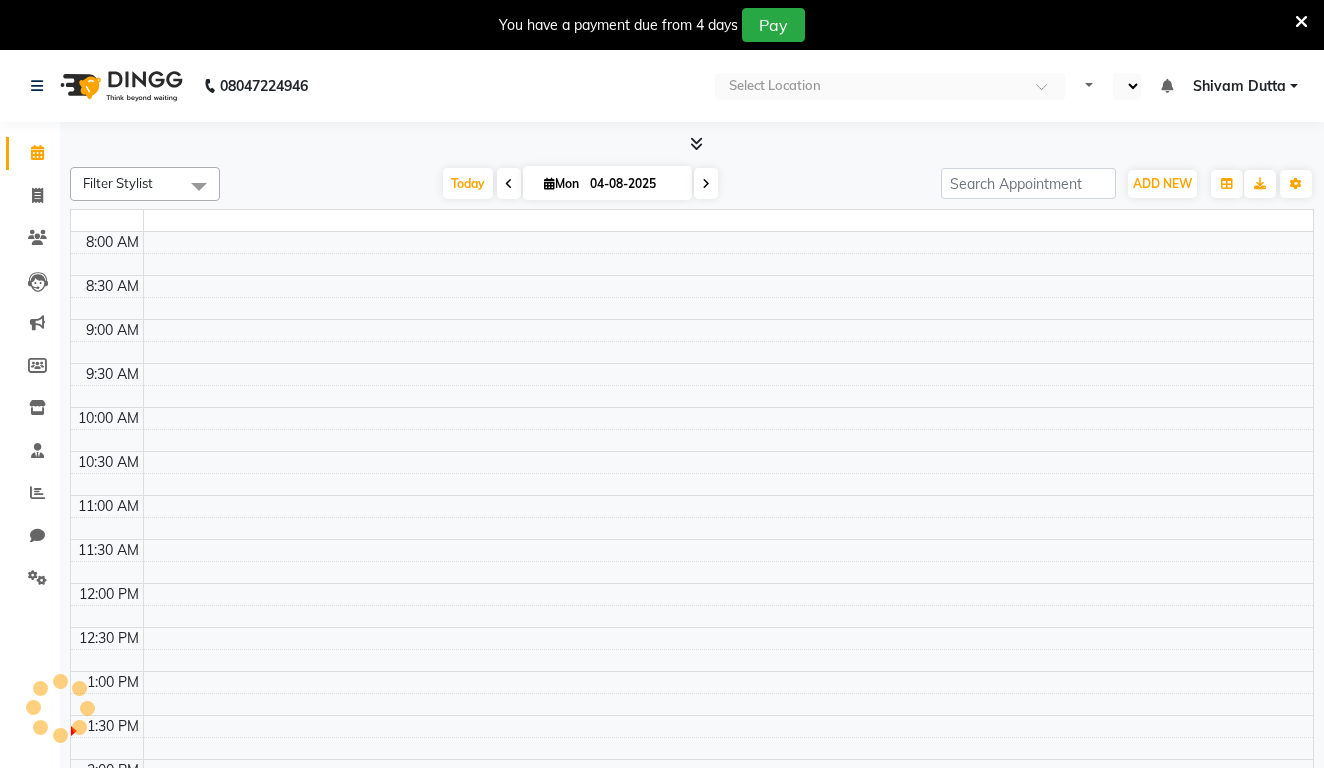 select on "en" 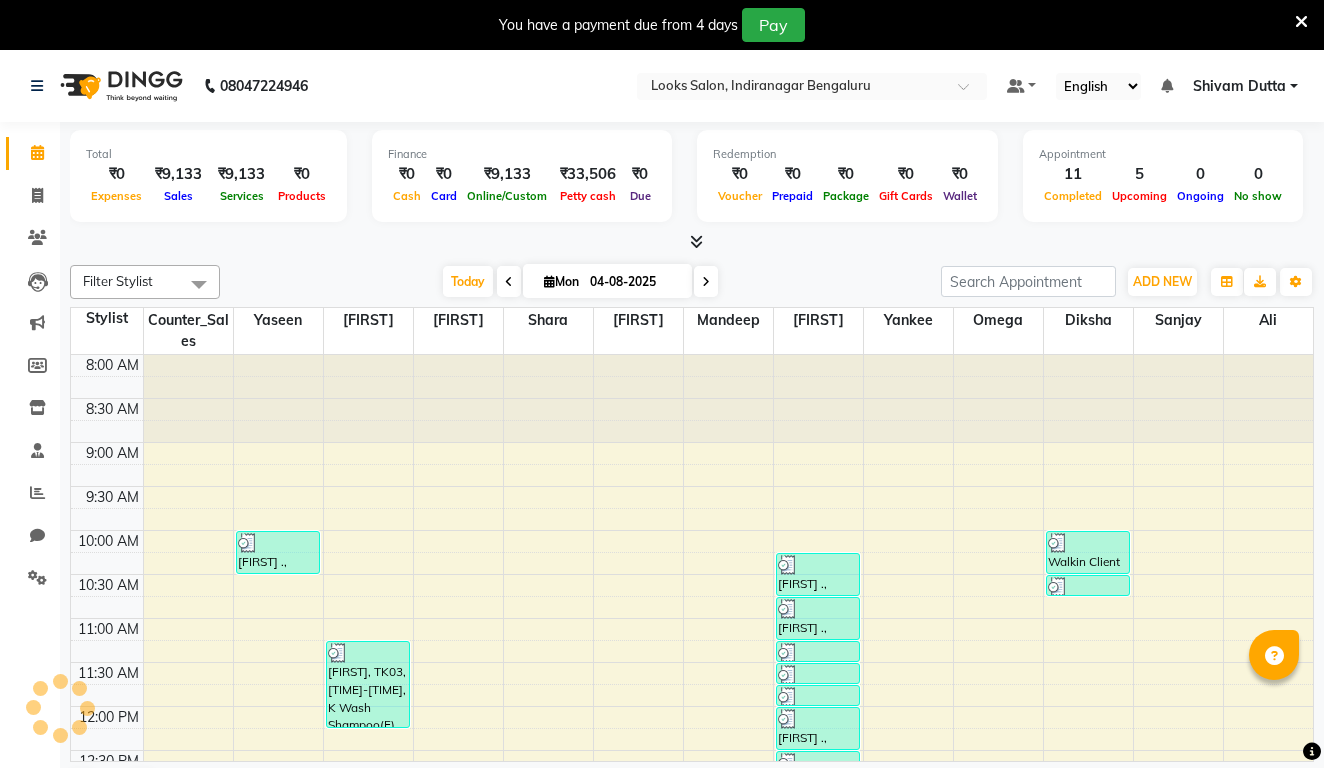 scroll, scrollTop: 0, scrollLeft: 0, axis: both 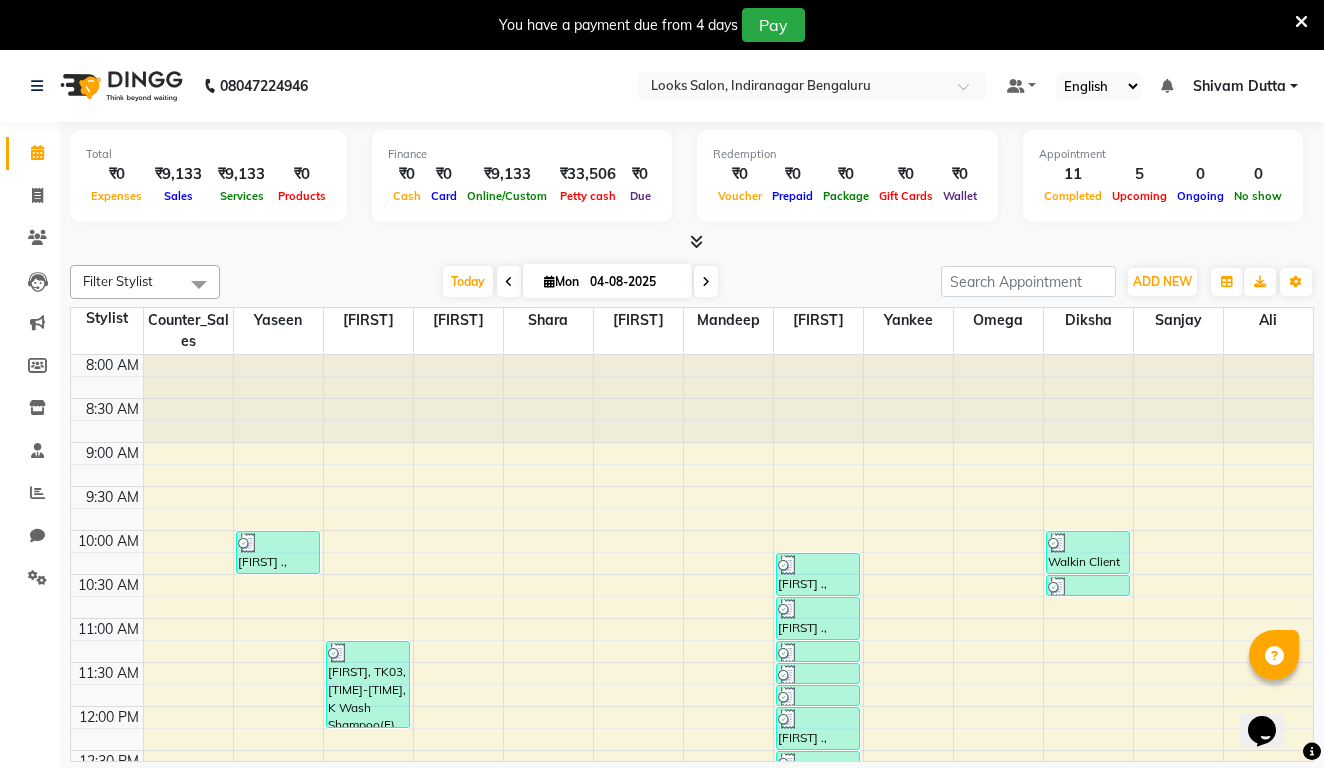 click at bounding box center (696, 241) 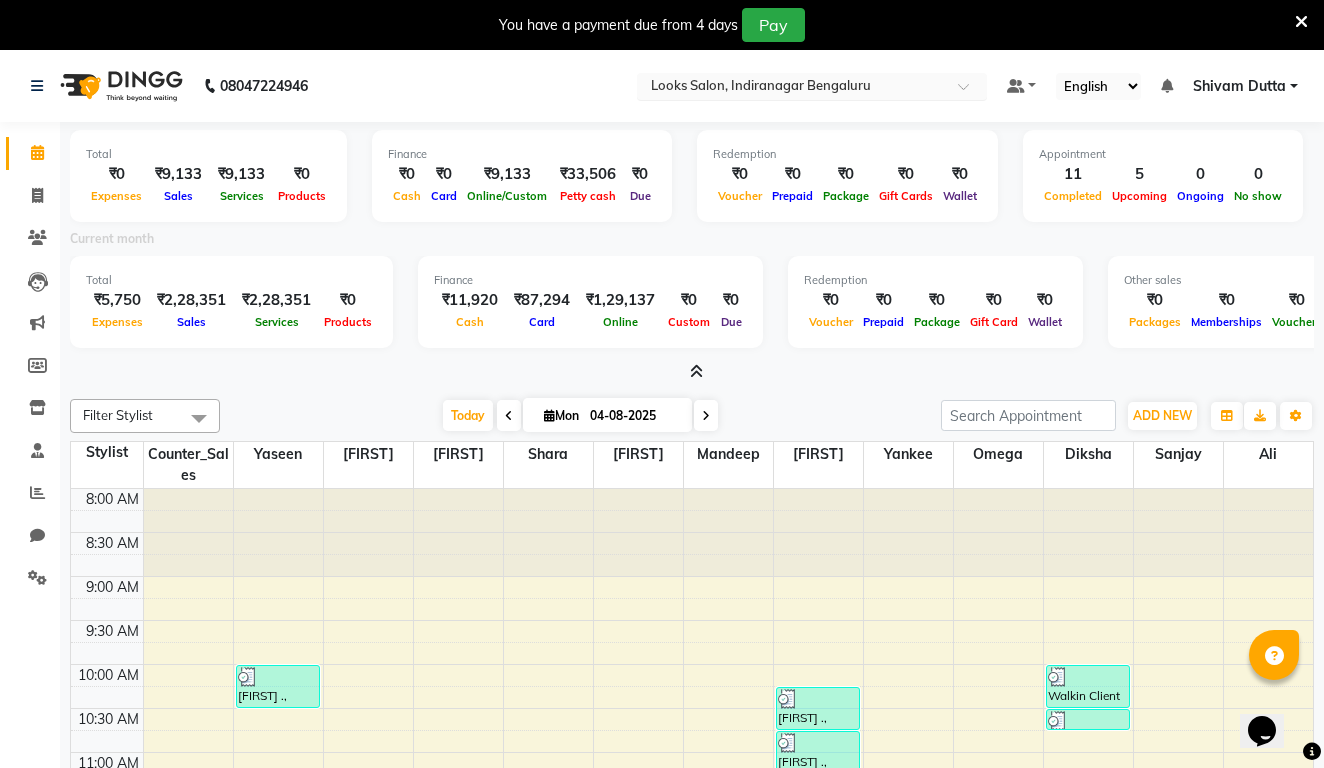 click at bounding box center [792, 88] 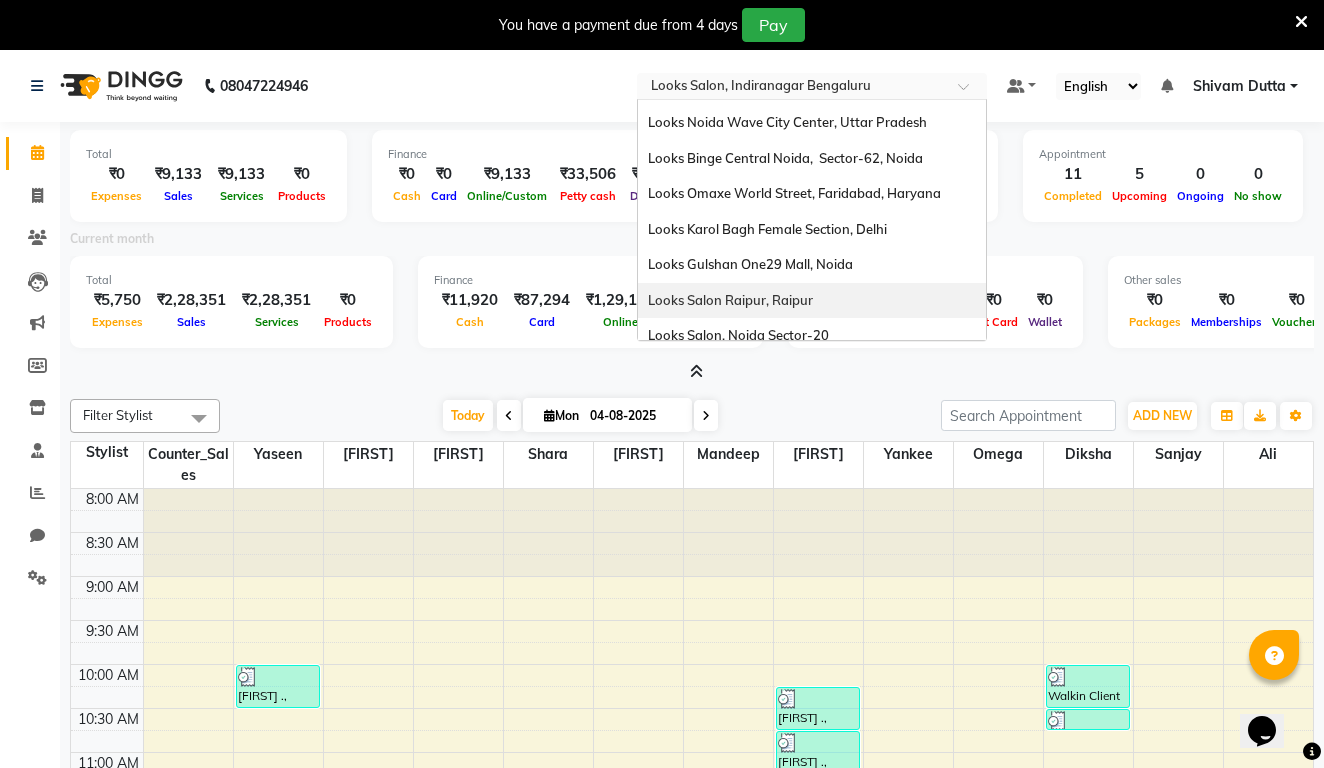 scroll, scrollTop: 1642, scrollLeft: 0, axis: vertical 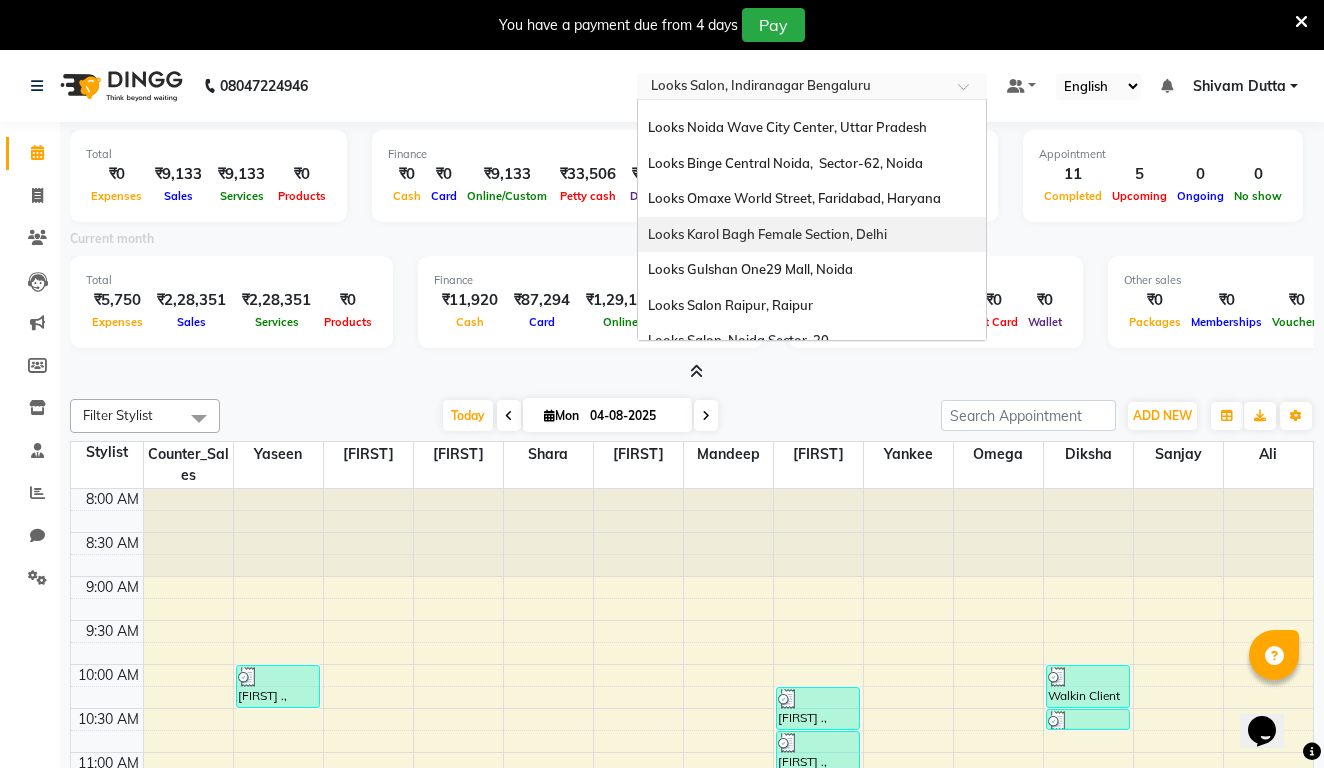 click on "Looks Karol Bagh Female Section, Delhi" at bounding box center (812, 235) 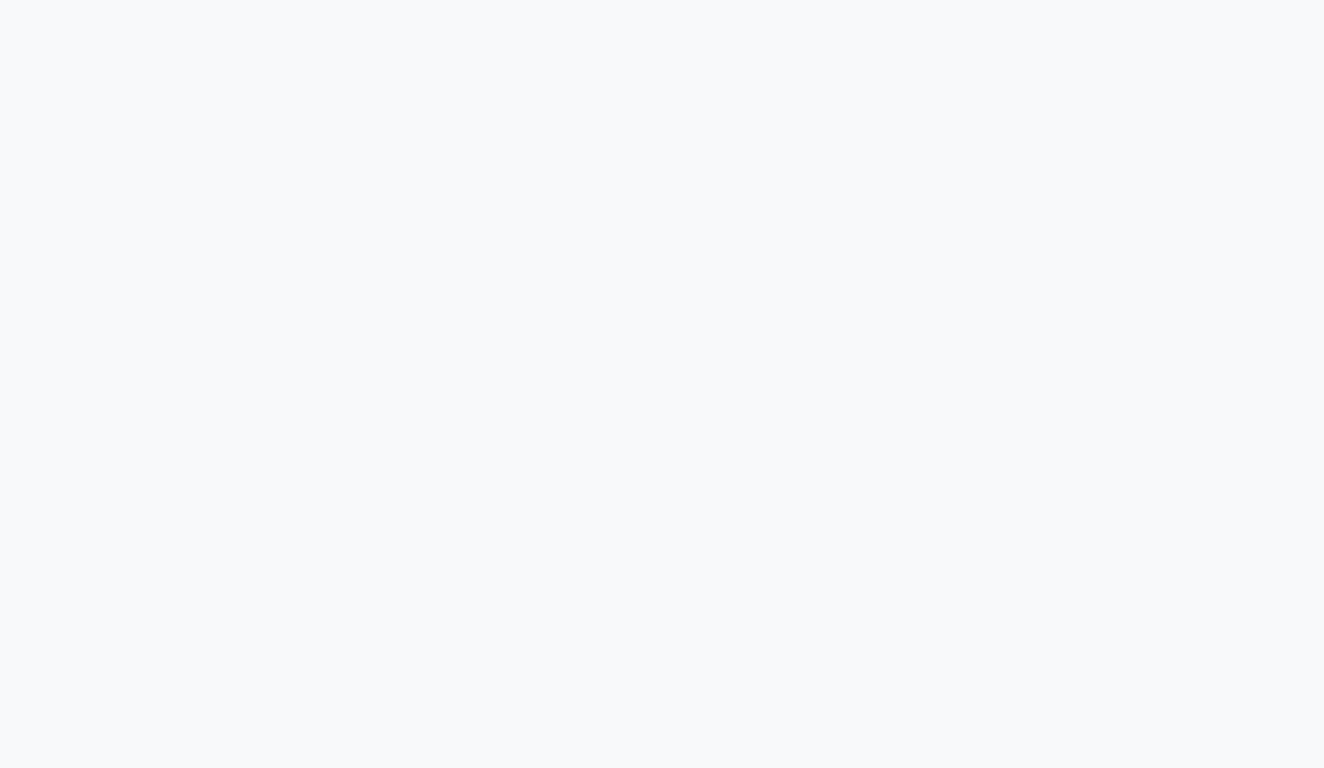 scroll, scrollTop: 0, scrollLeft: 0, axis: both 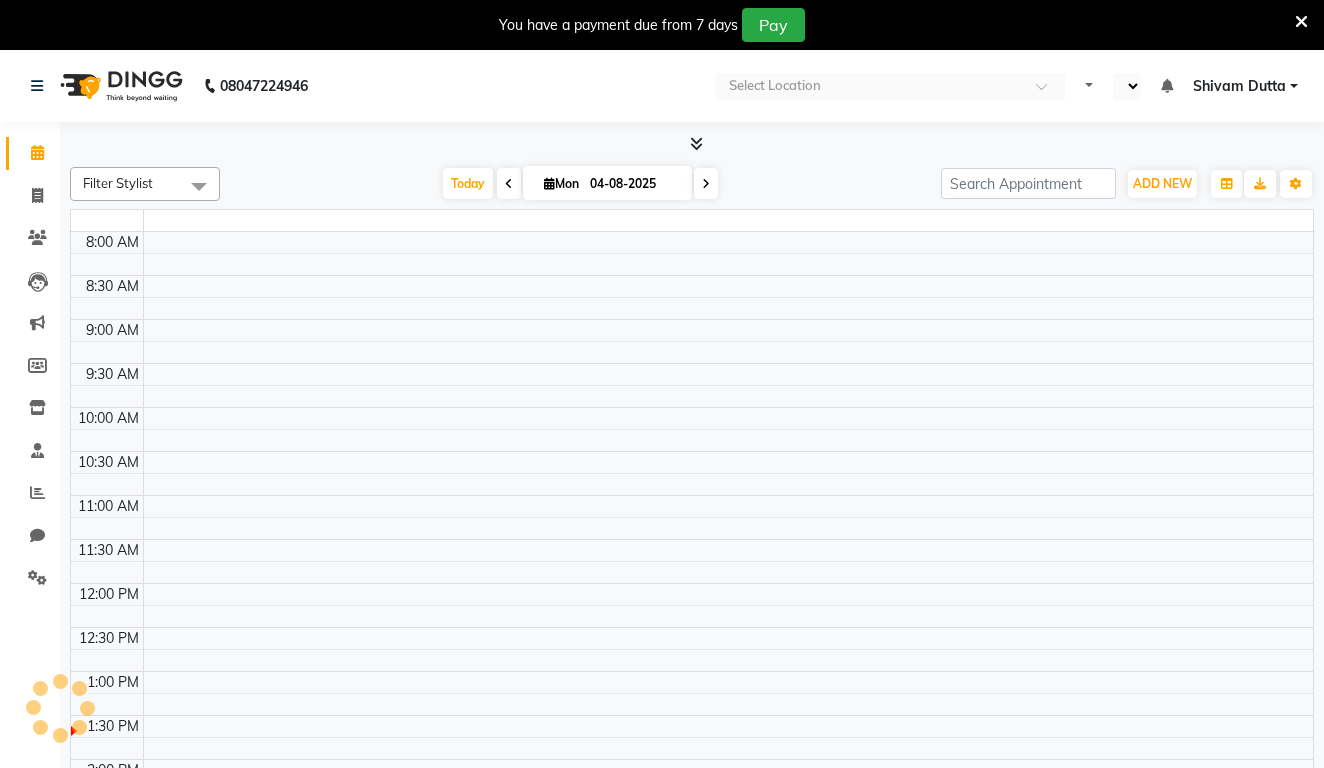 select on "en" 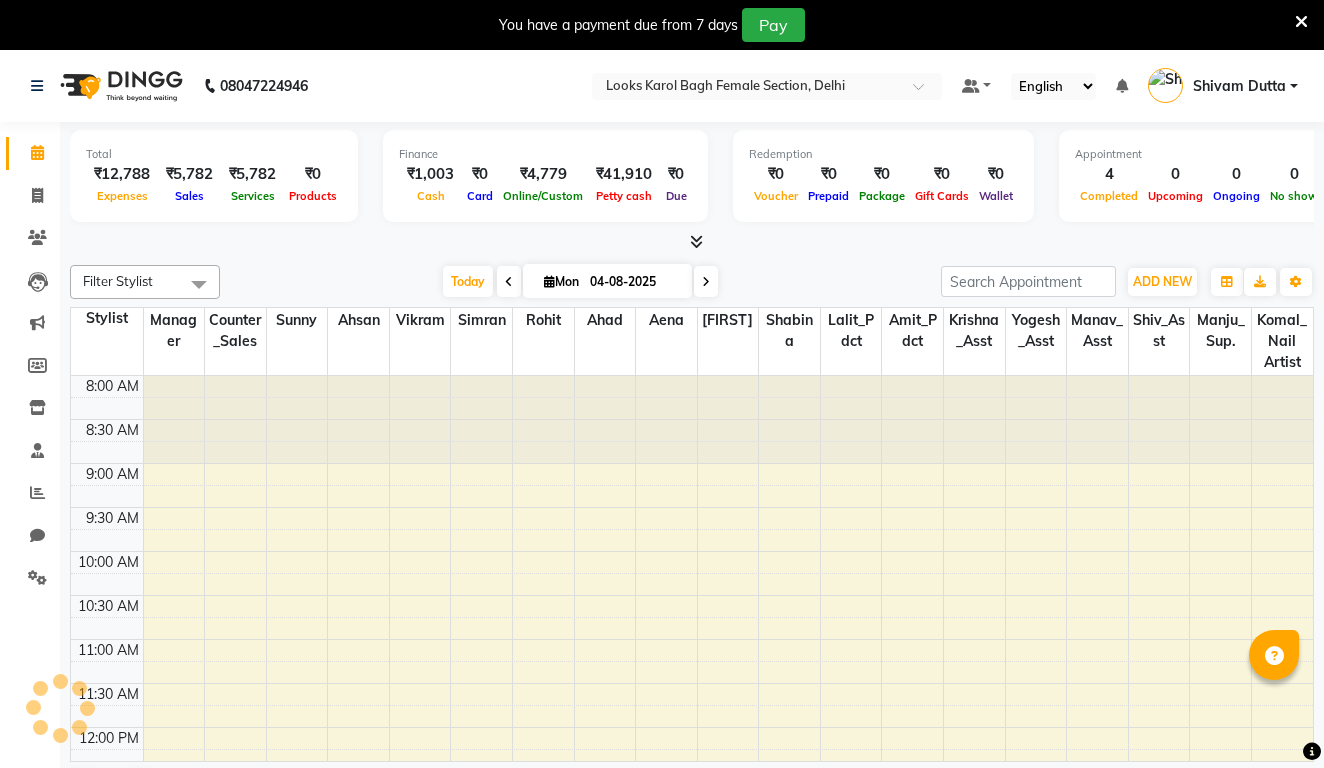scroll, scrollTop: 0, scrollLeft: 0, axis: both 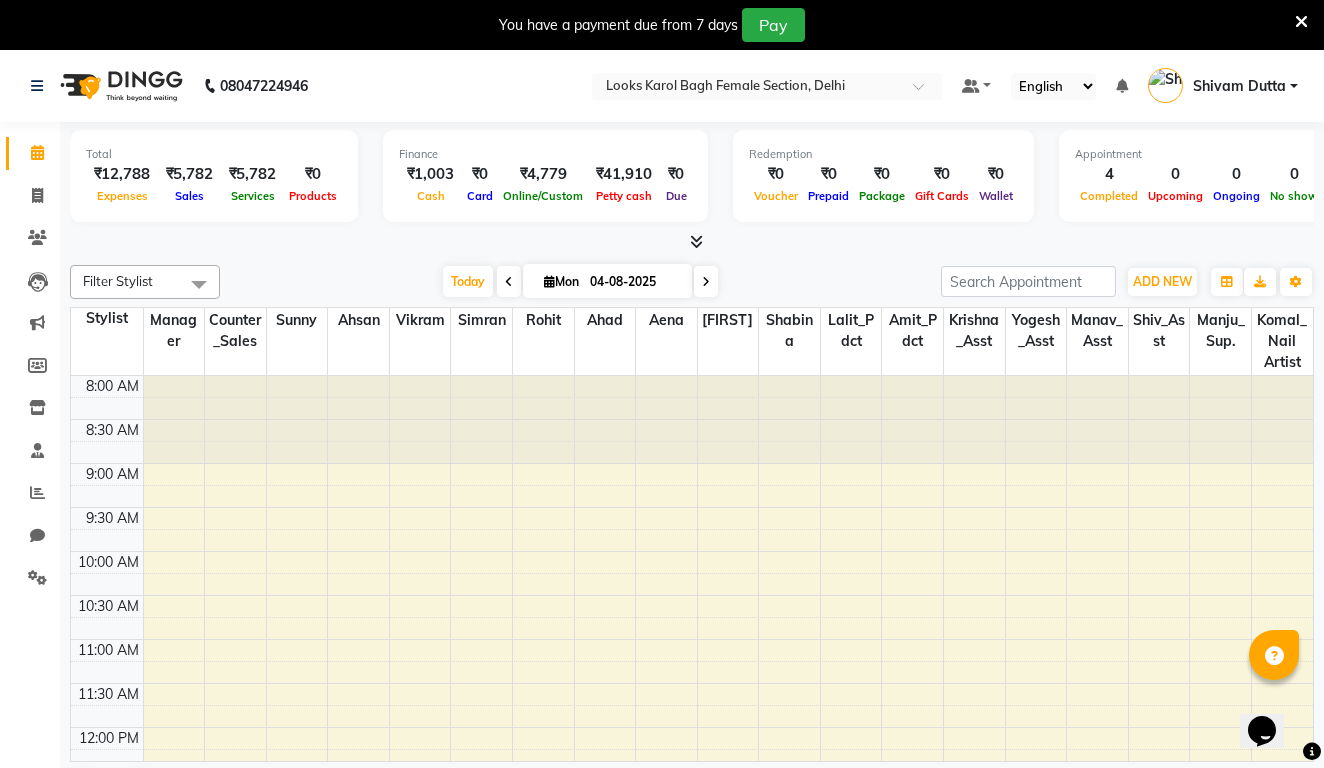 click at bounding box center [696, 241] 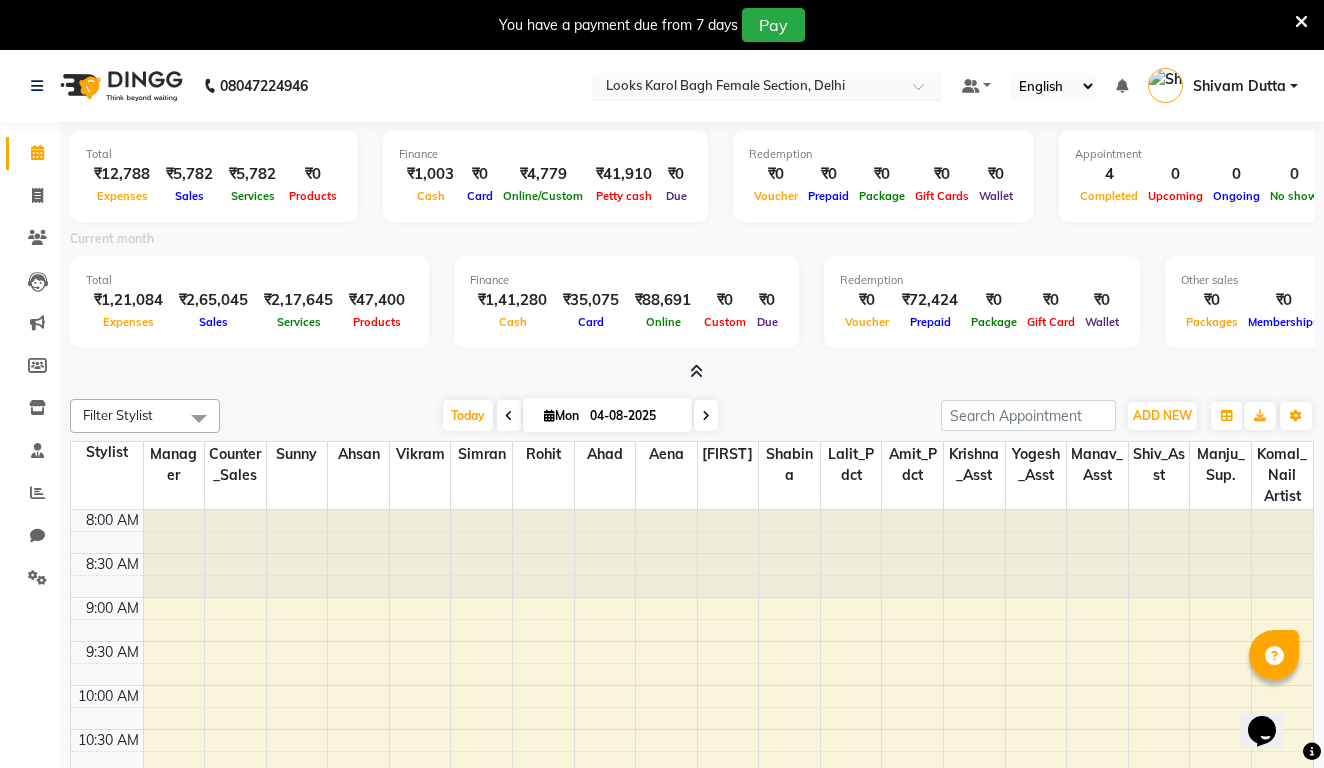 click at bounding box center [747, 88] 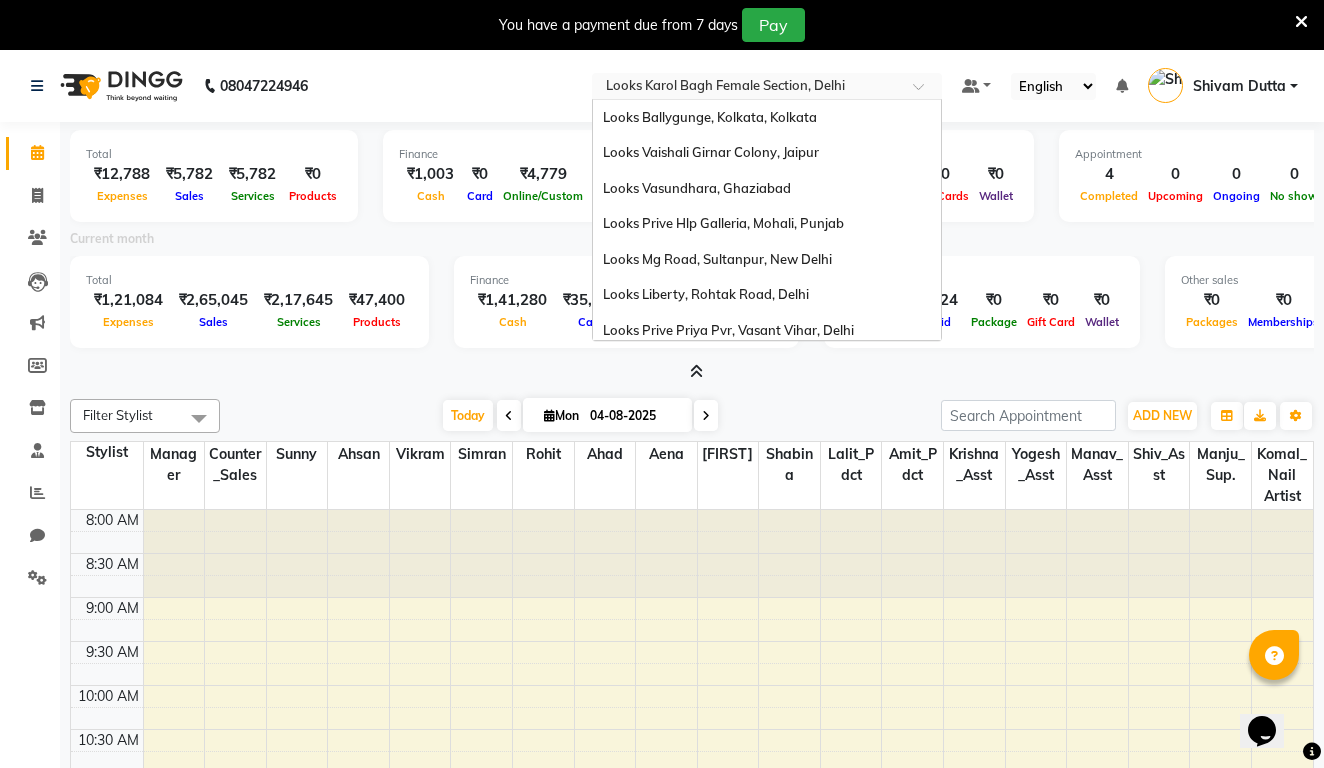 scroll, scrollTop: 1685, scrollLeft: 0, axis: vertical 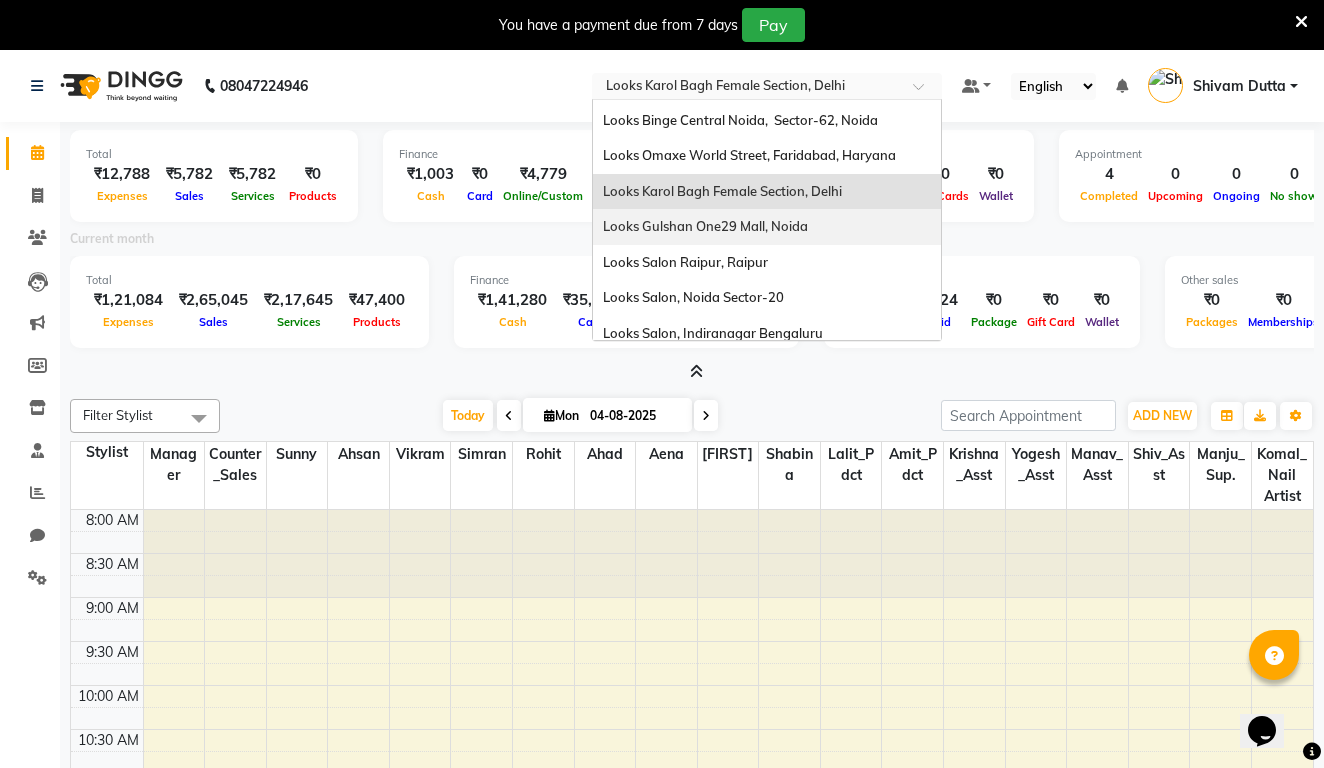 click on "Looks Gulshan One29 Mall, Noida" at bounding box center [705, 226] 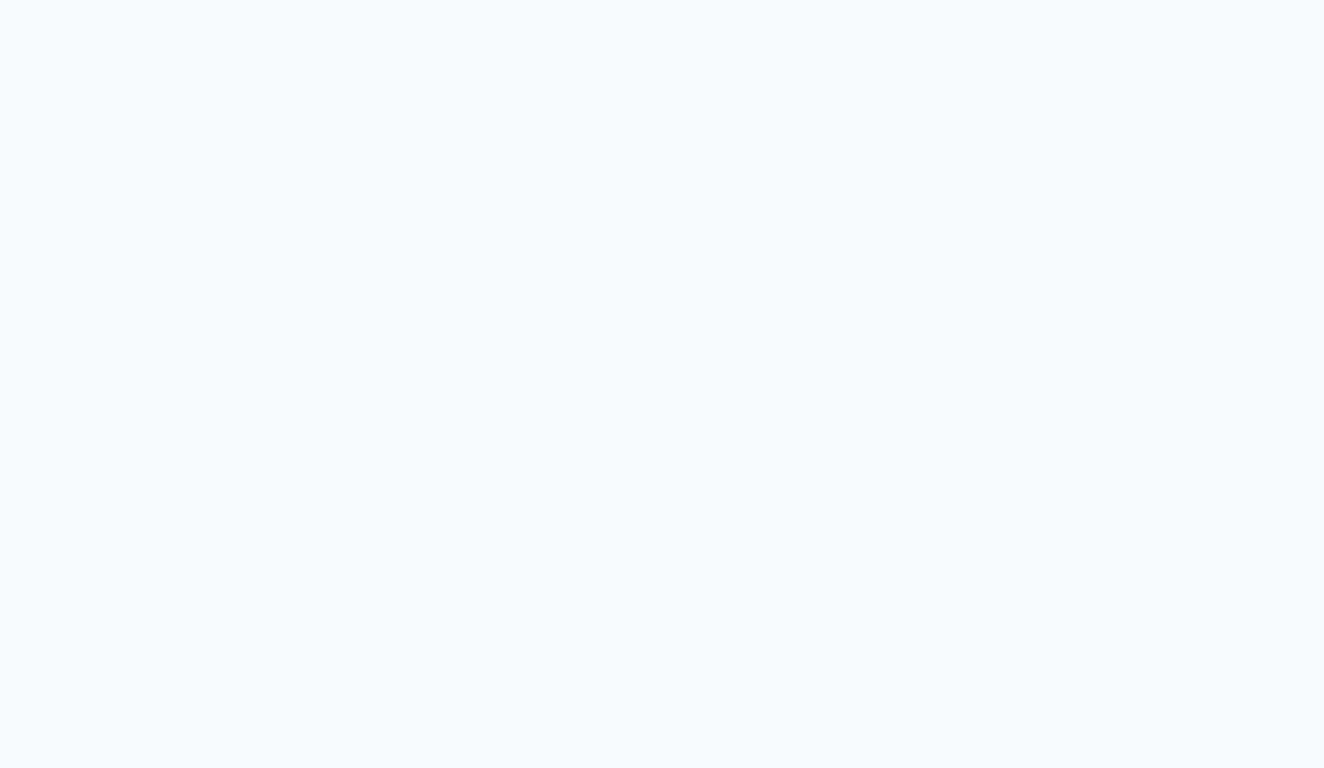 scroll, scrollTop: 0, scrollLeft: 0, axis: both 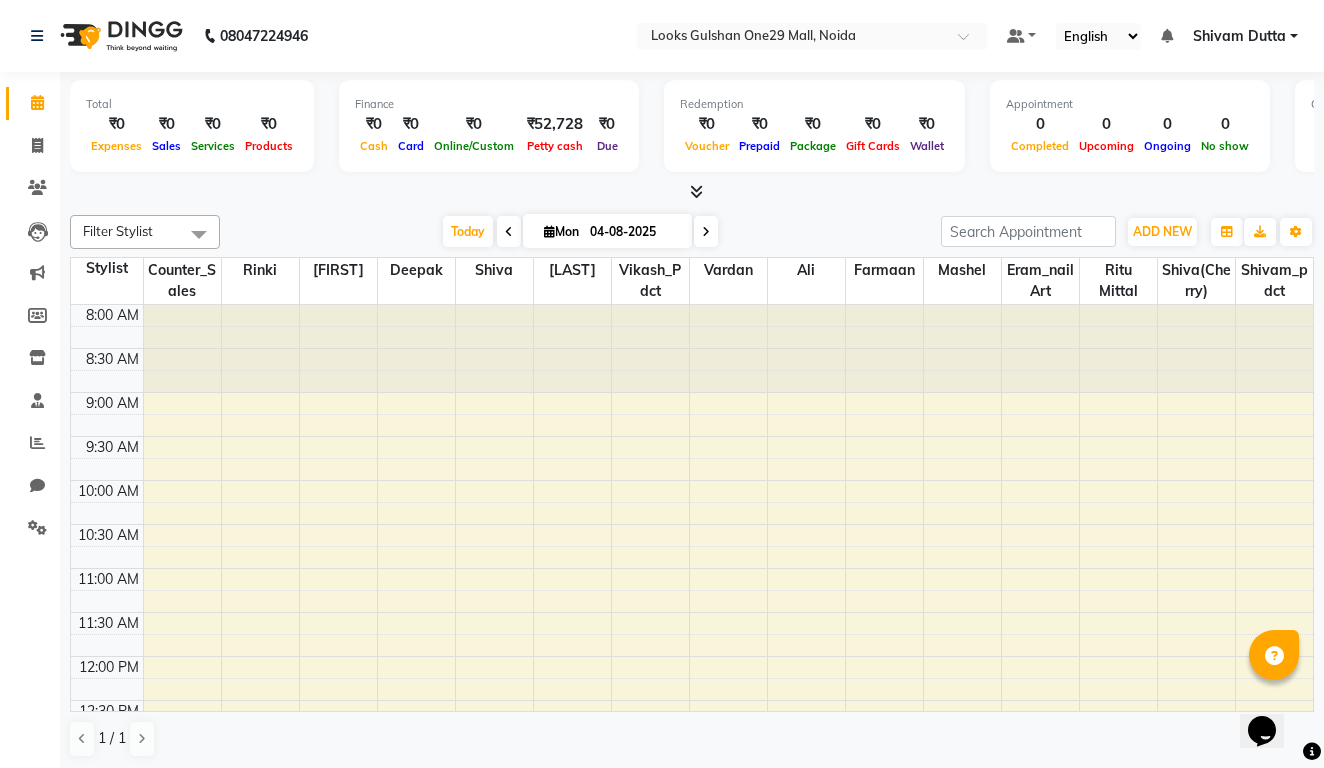 click at bounding box center (696, 191) 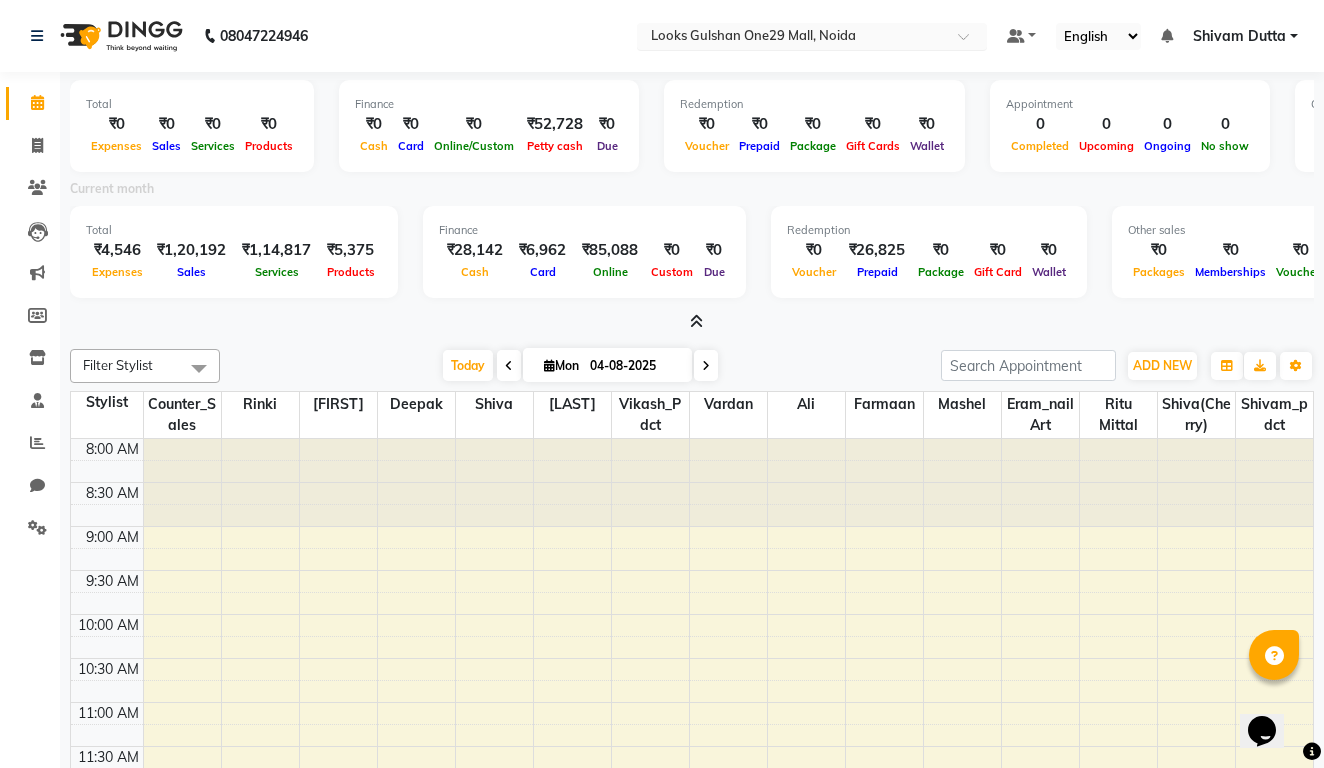 click at bounding box center (792, 38) 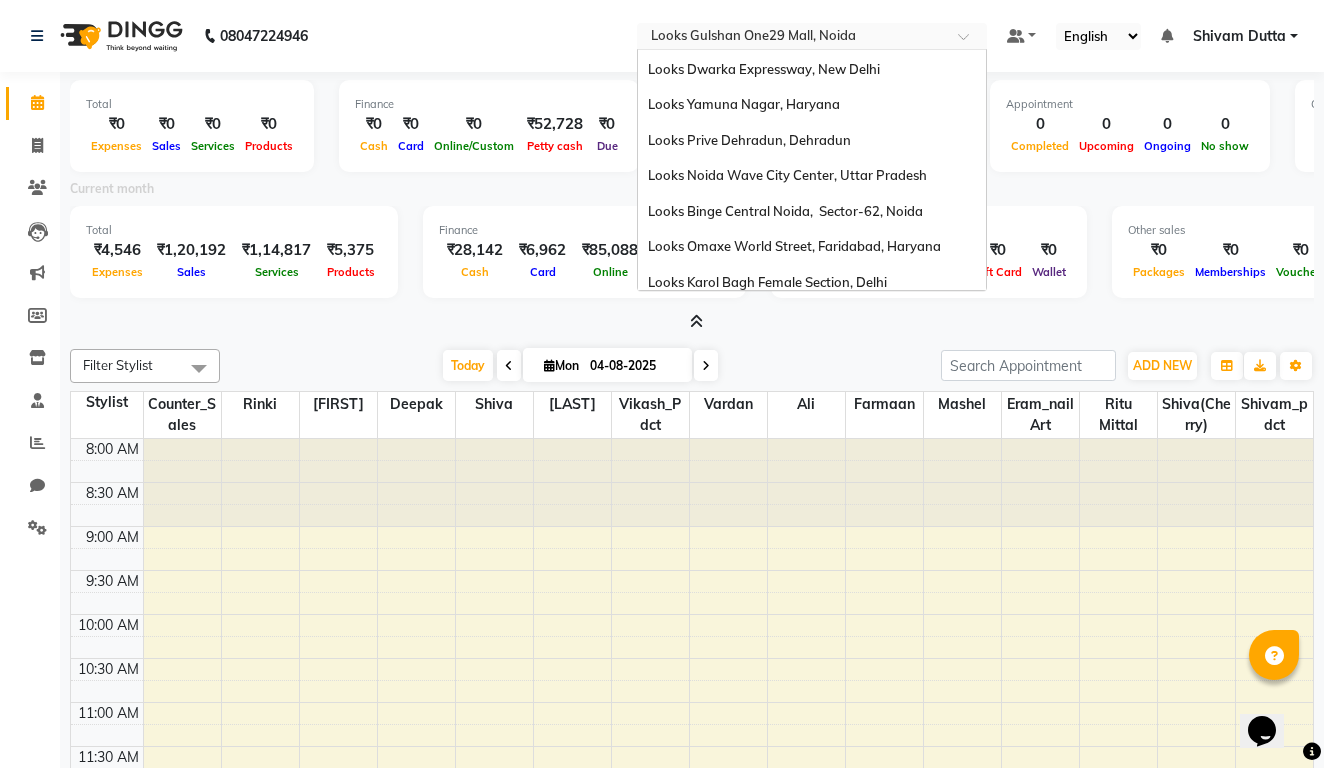 scroll, scrollTop: 1542, scrollLeft: 0, axis: vertical 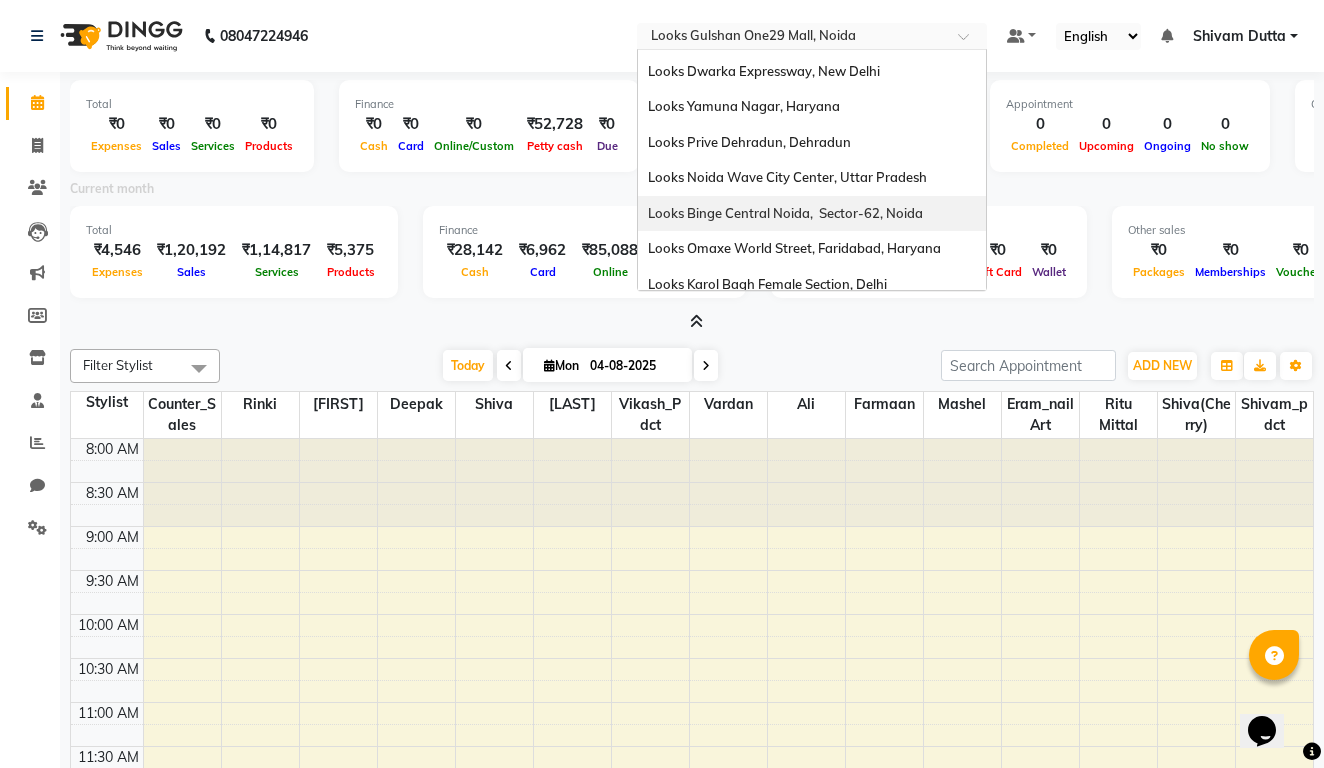 click on "Looks Binge Central Noida,  Sector-62, Noida" at bounding box center (812, 214) 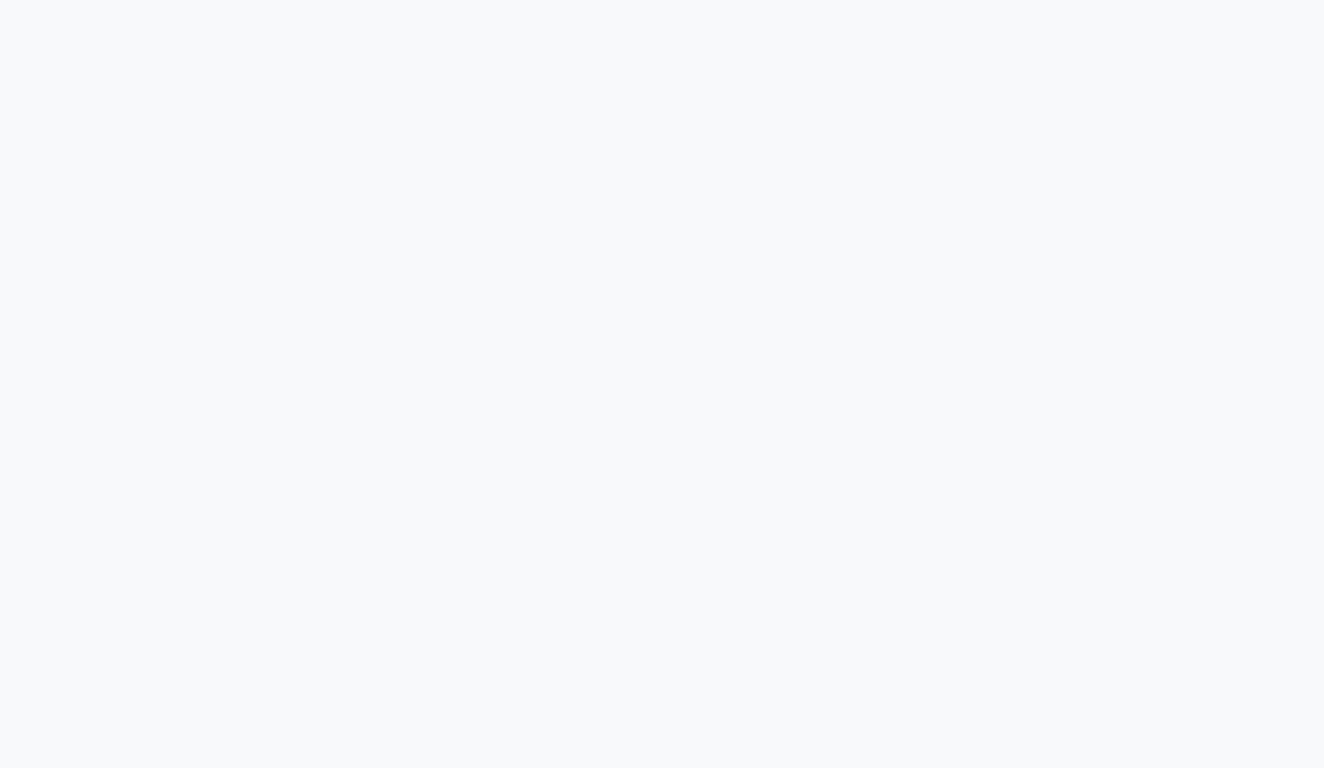 scroll, scrollTop: 0, scrollLeft: 0, axis: both 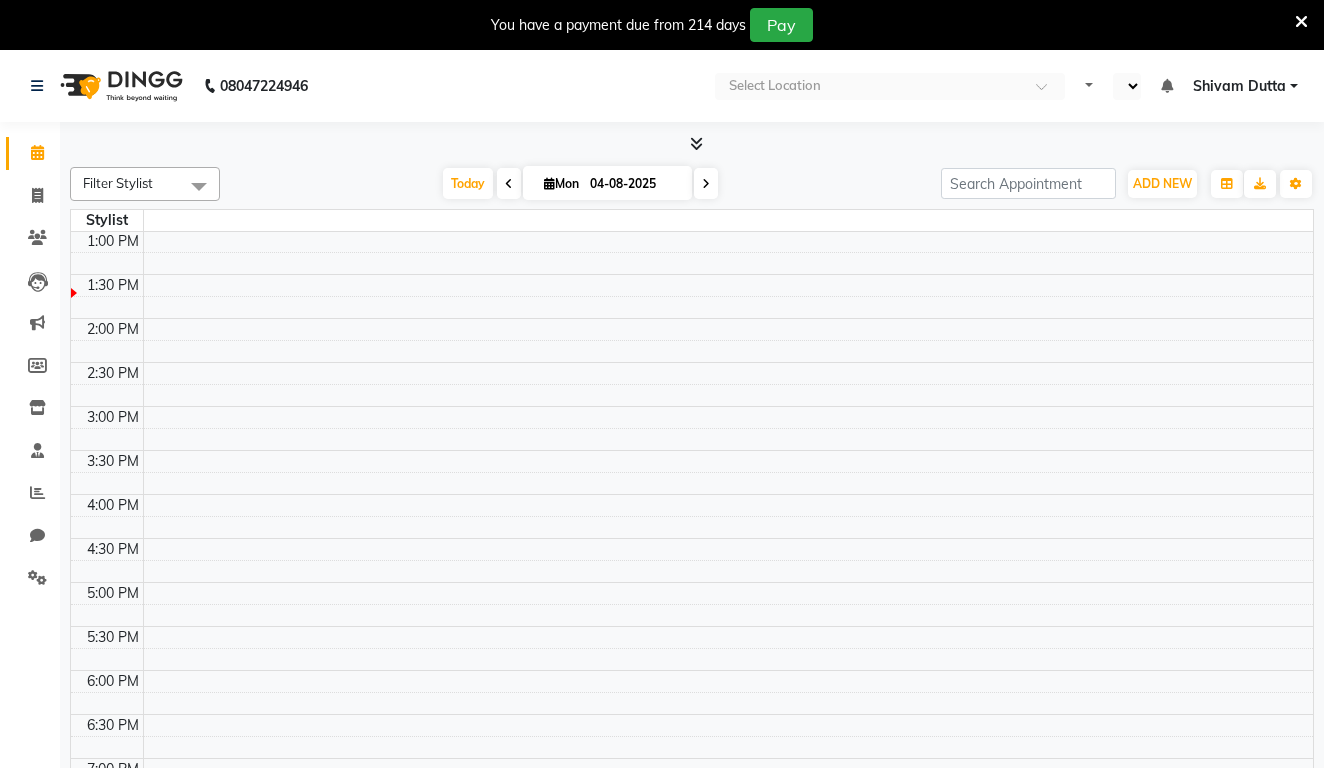 select on "en" 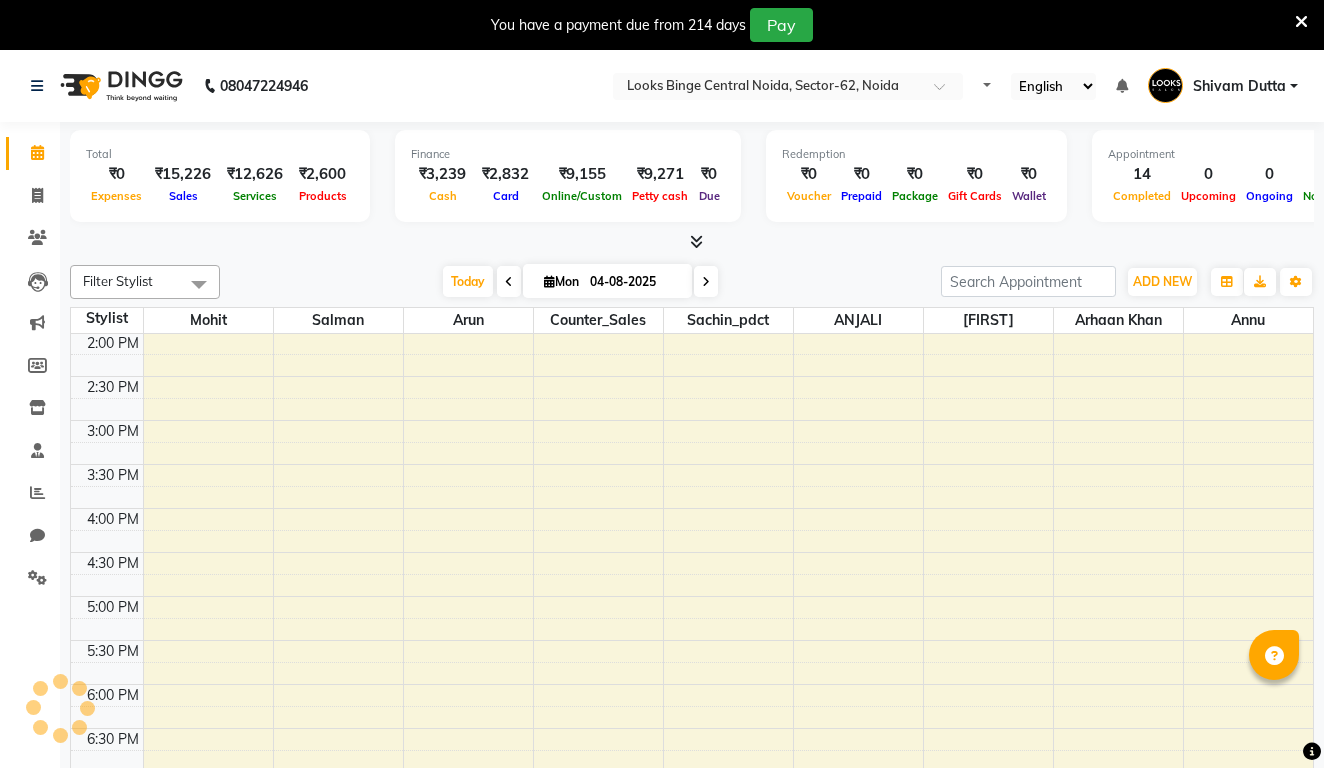 scroll, scrollTop: 0, scrollLeft: 0, axis: both 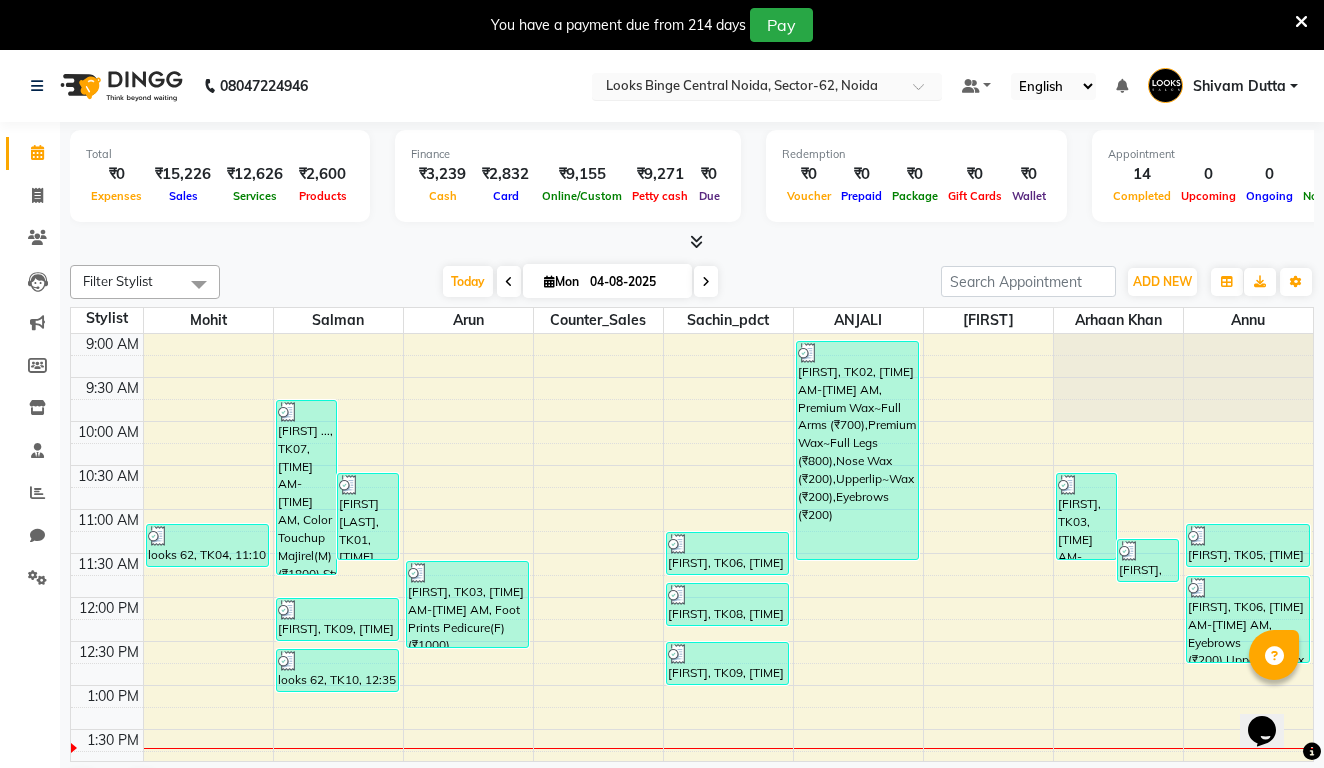 click at bounding box center [747, 88] 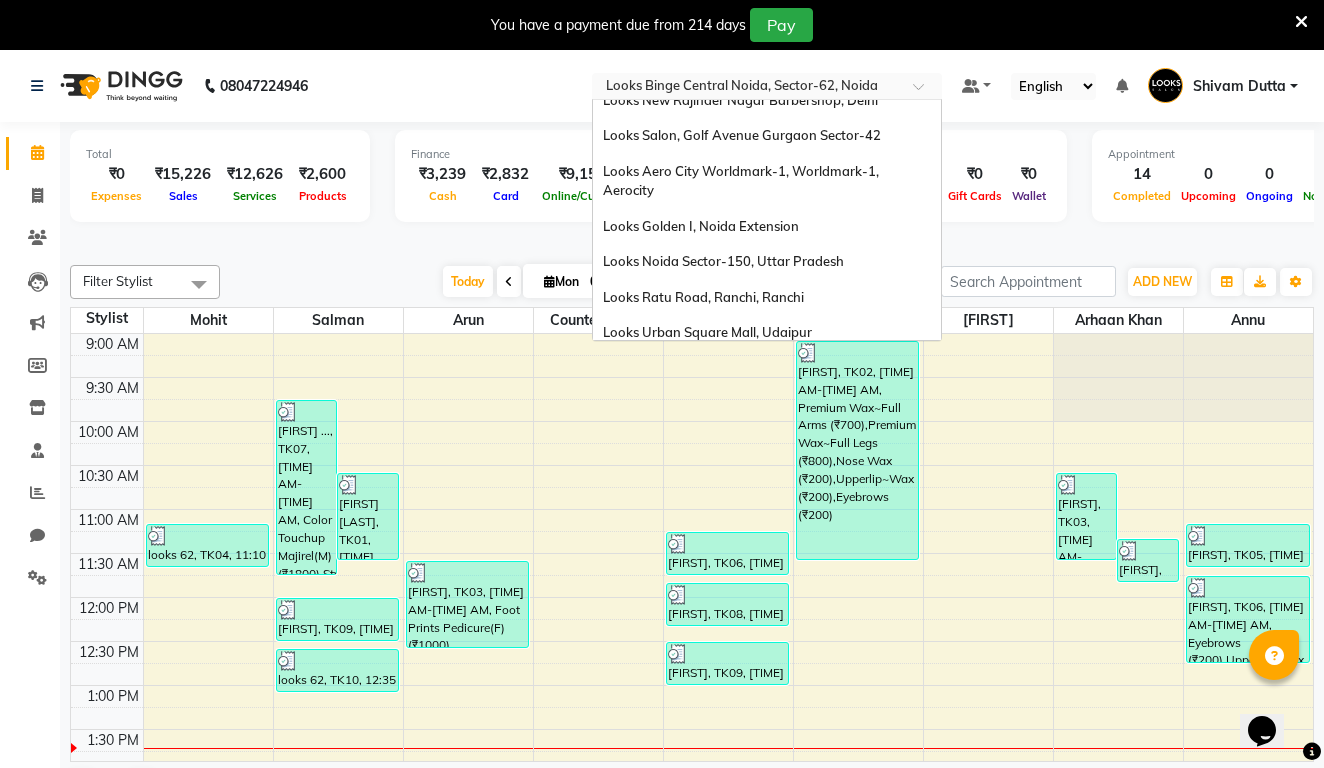 scroll, scrollTop: 1150, scrollLeft: 0, axis: vertical 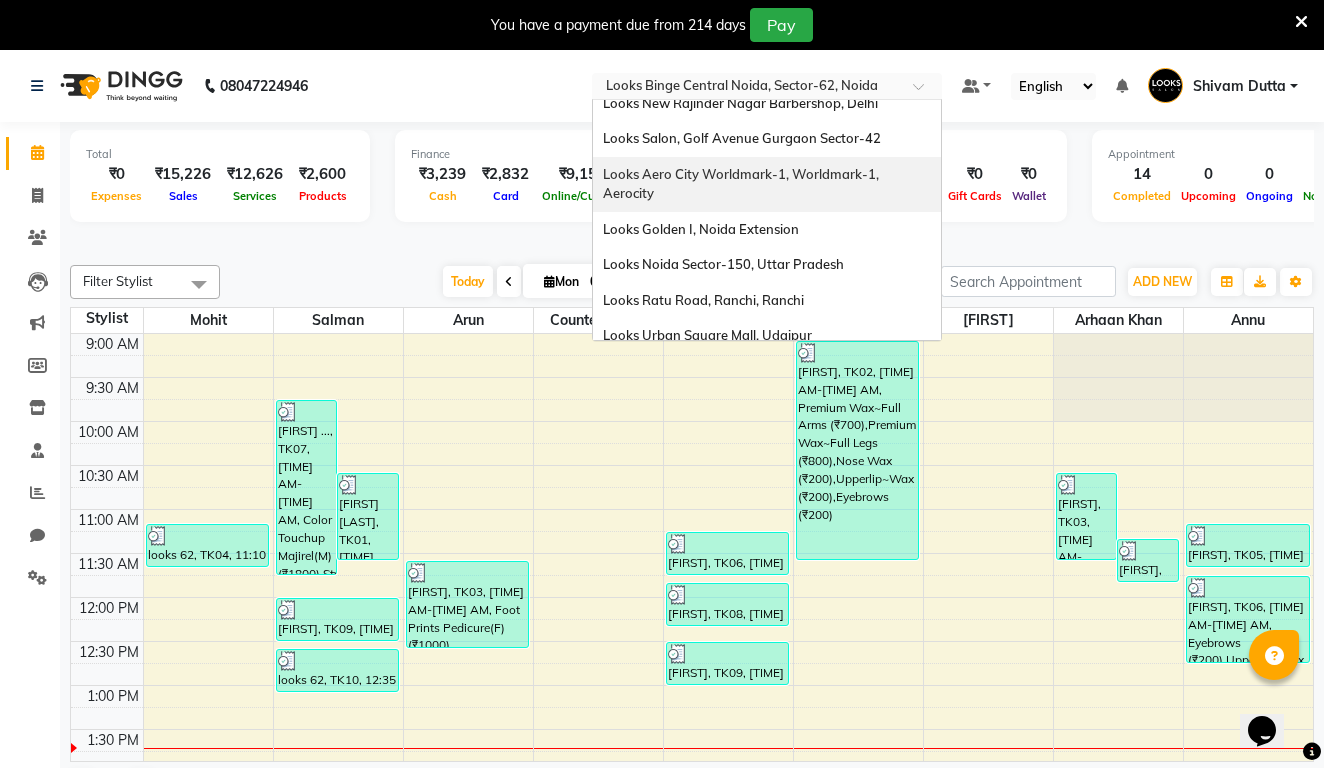 click on "Looks Aero City Worldmark-1, Worldmark-1, Aerocity" at bounding box center [742, 184] 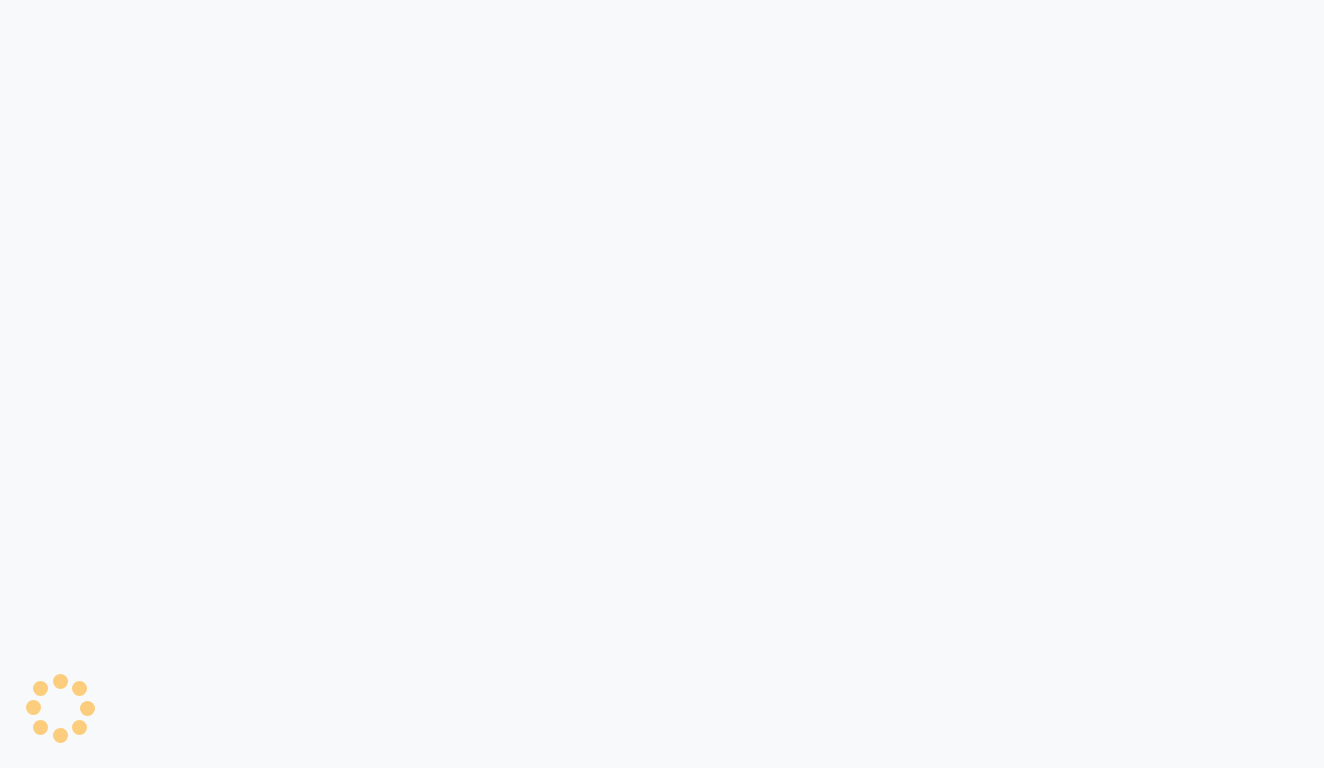 scroll, scrollTop: 0, scrollLeft: 0, axis: both 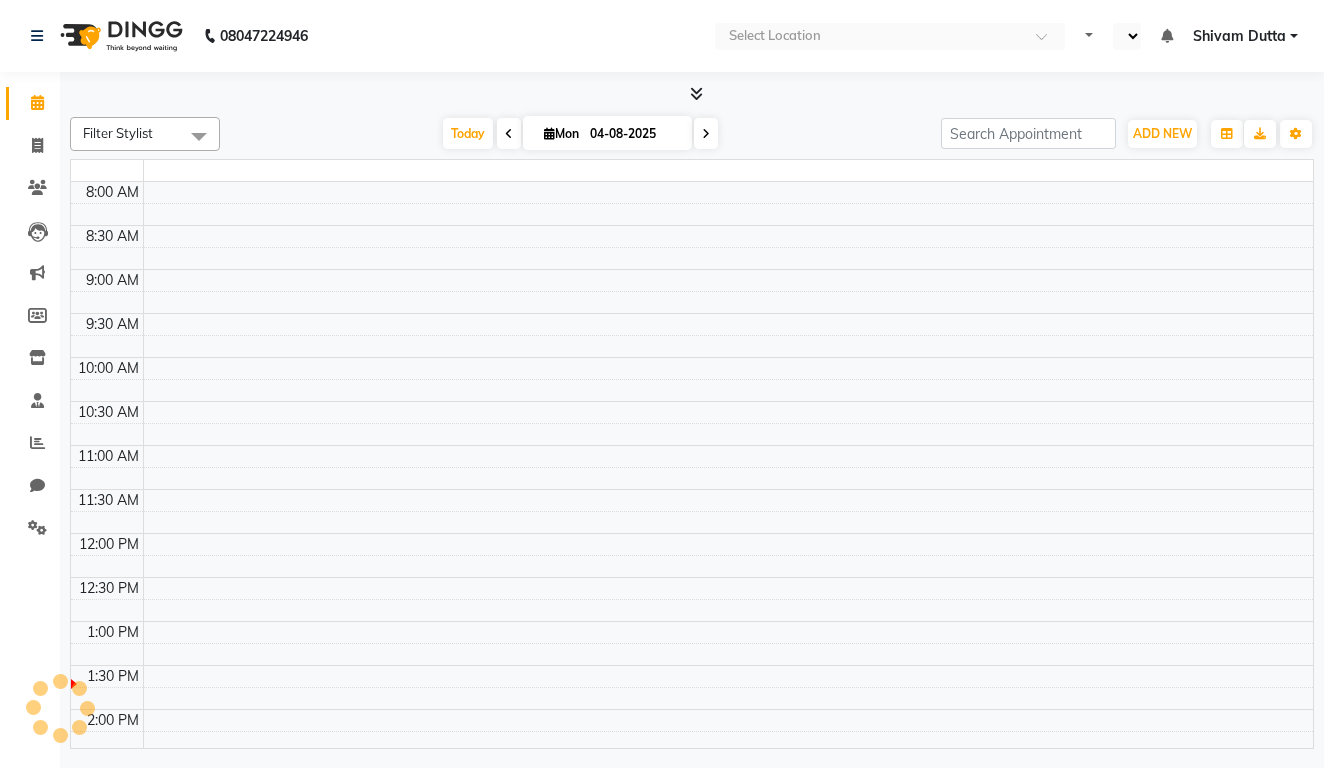 select on "en" 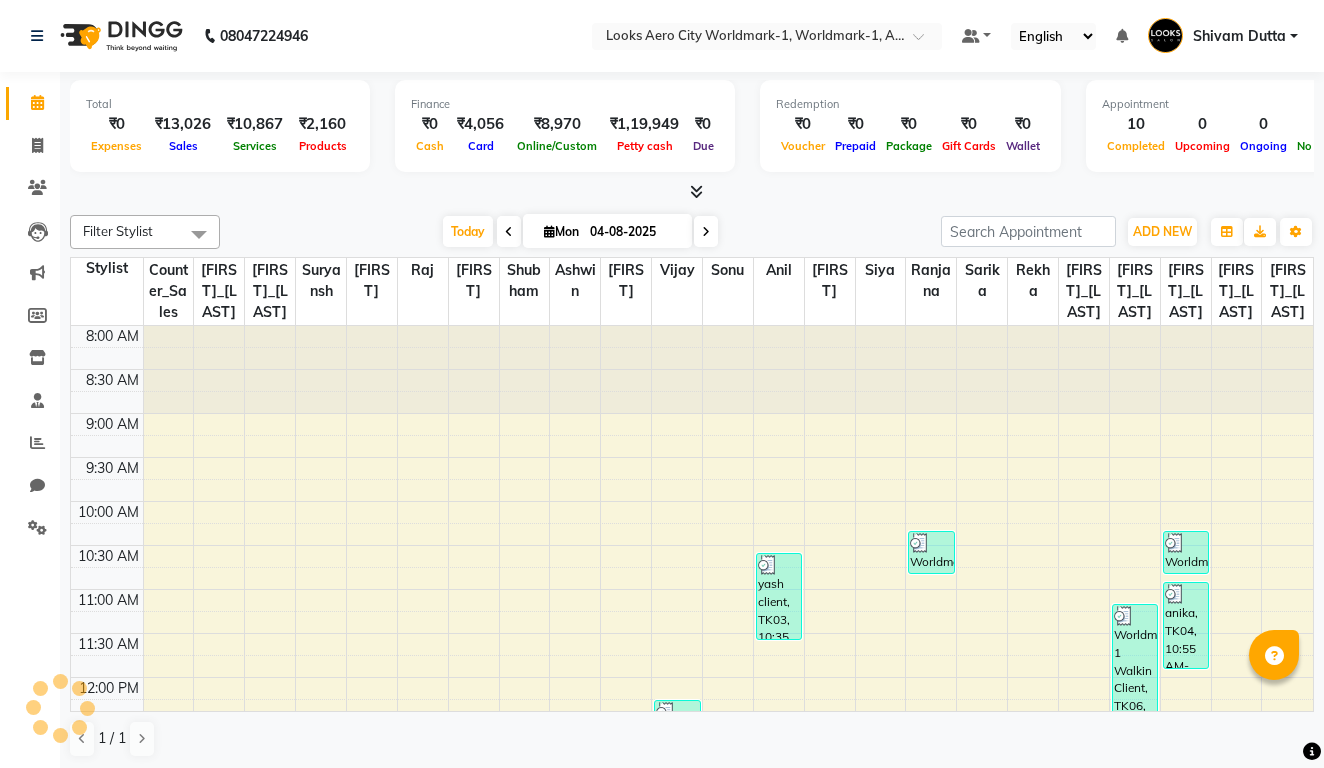 scroll, scrollTop: 0, scrollLeft: 0, axis: both 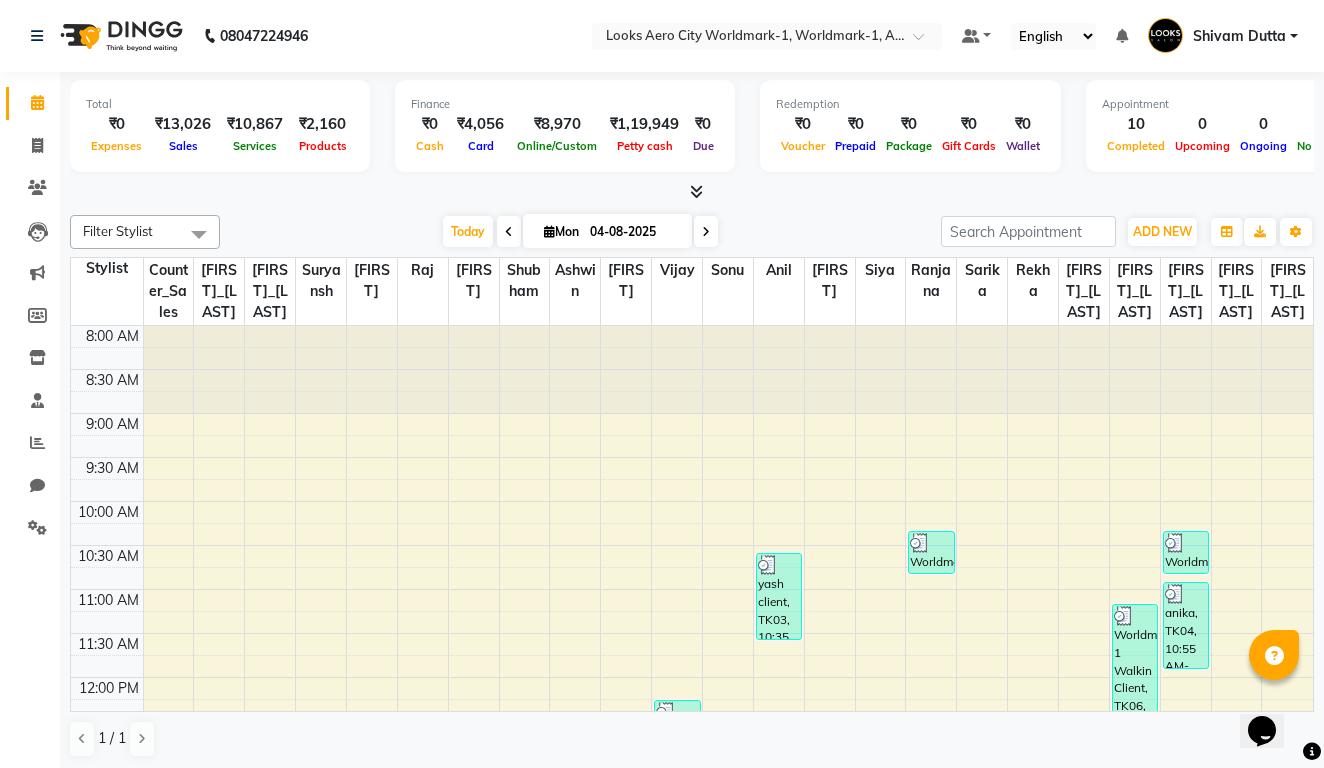 click at bounding box center [696, 191] 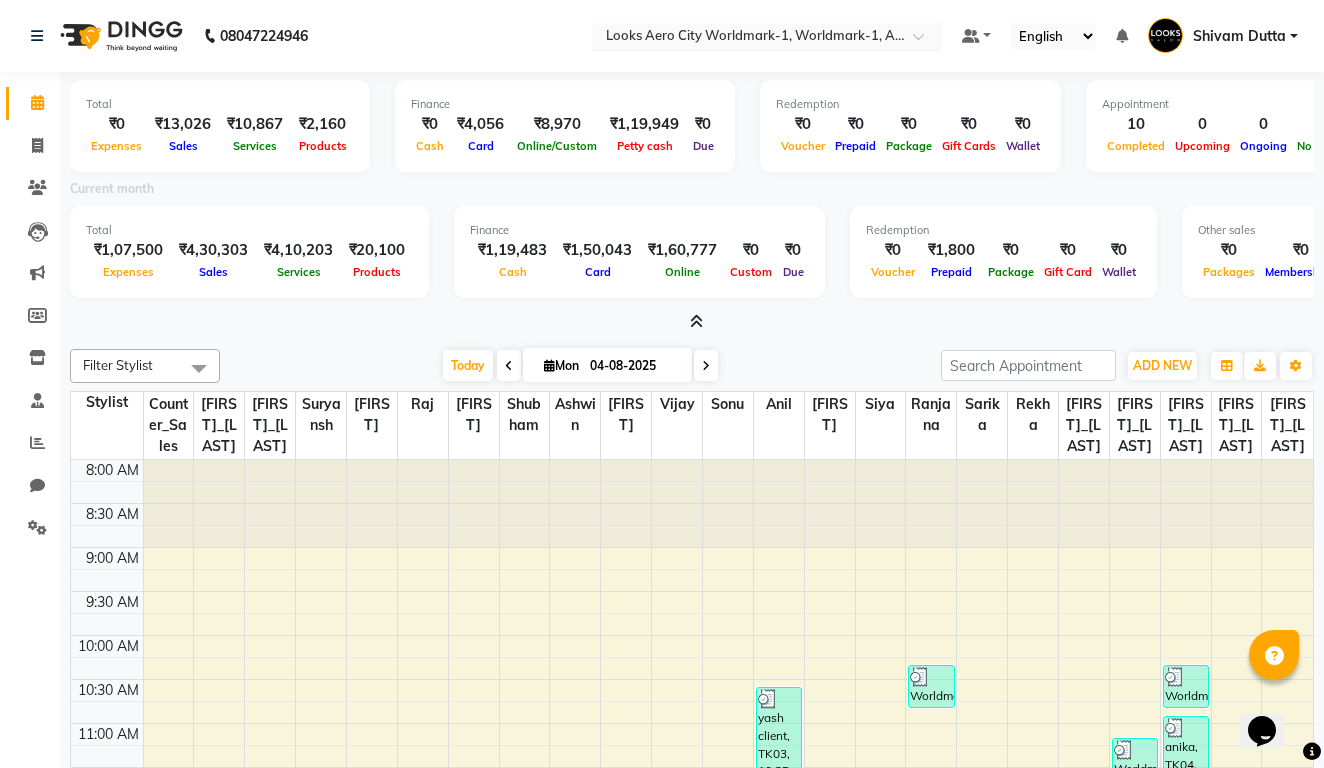 click at bounding box center (747, 38) 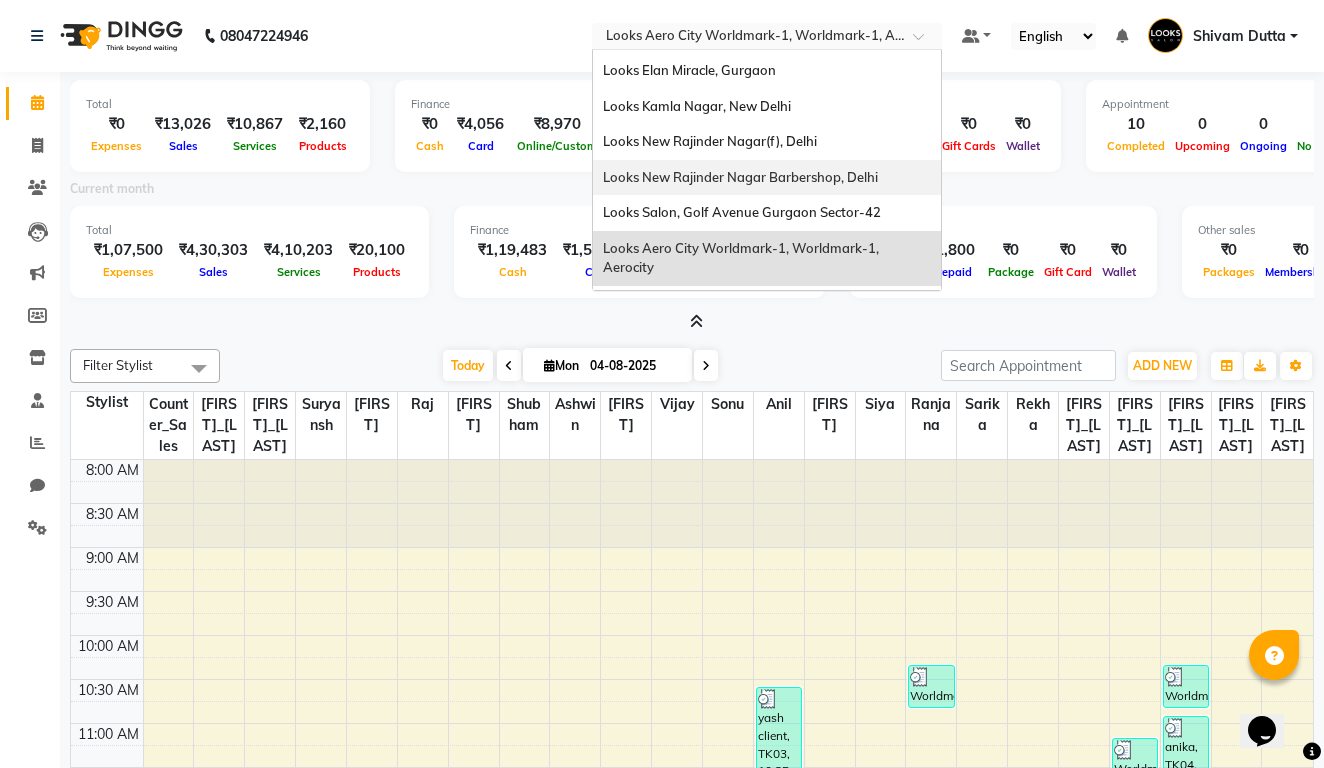 scroll, scrollTop: 993, scrollLeft: 0, axis: vertical 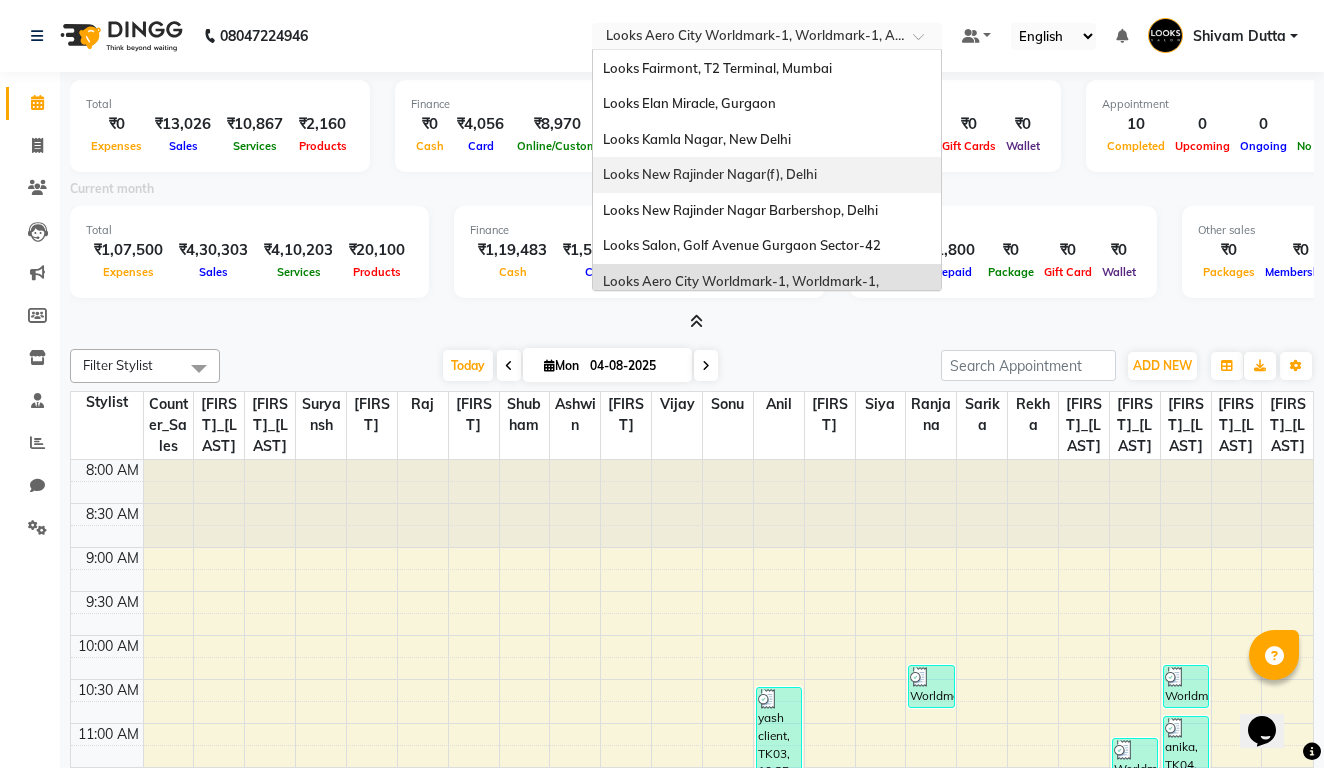 click on "Looks New Rajinder Nagar(f), Delhi" at bounding box center [767, 175] 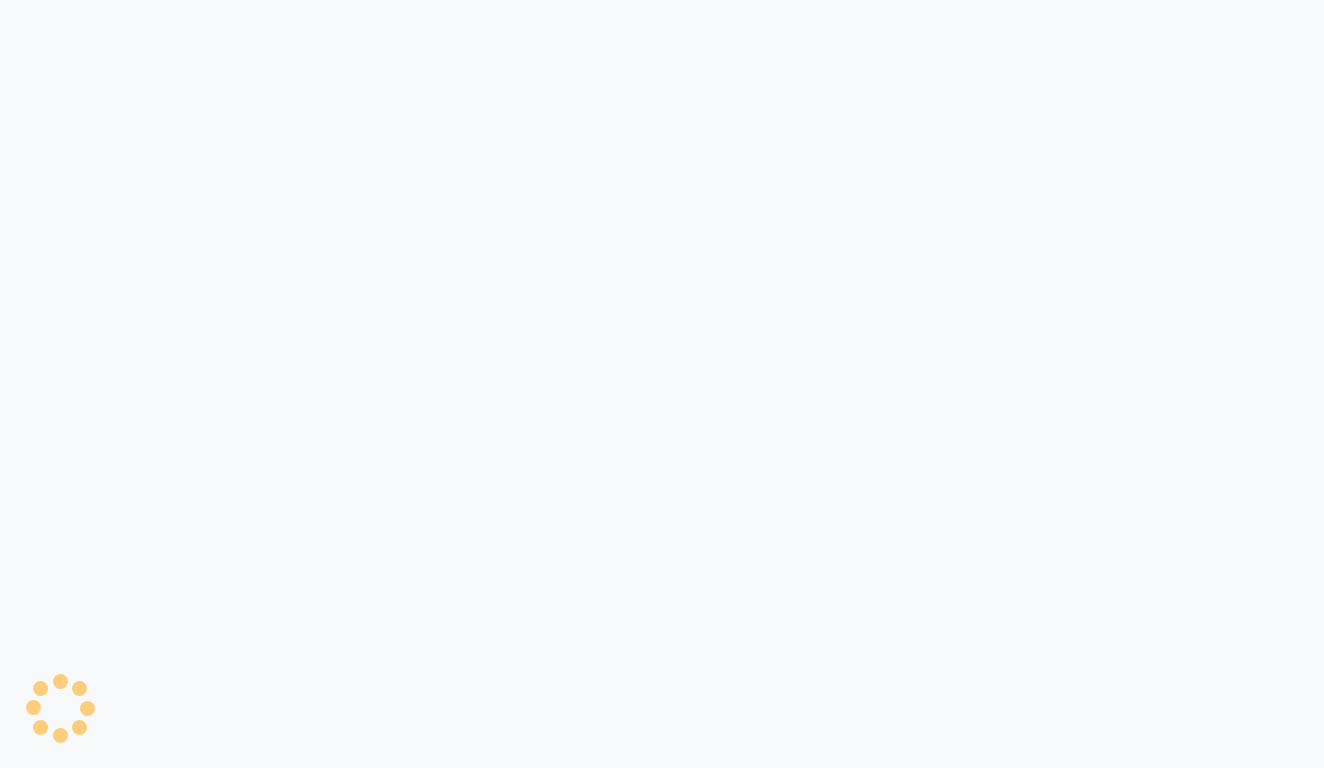 scroll, scrollTop: 0, scrollLeft: 0, axis: both 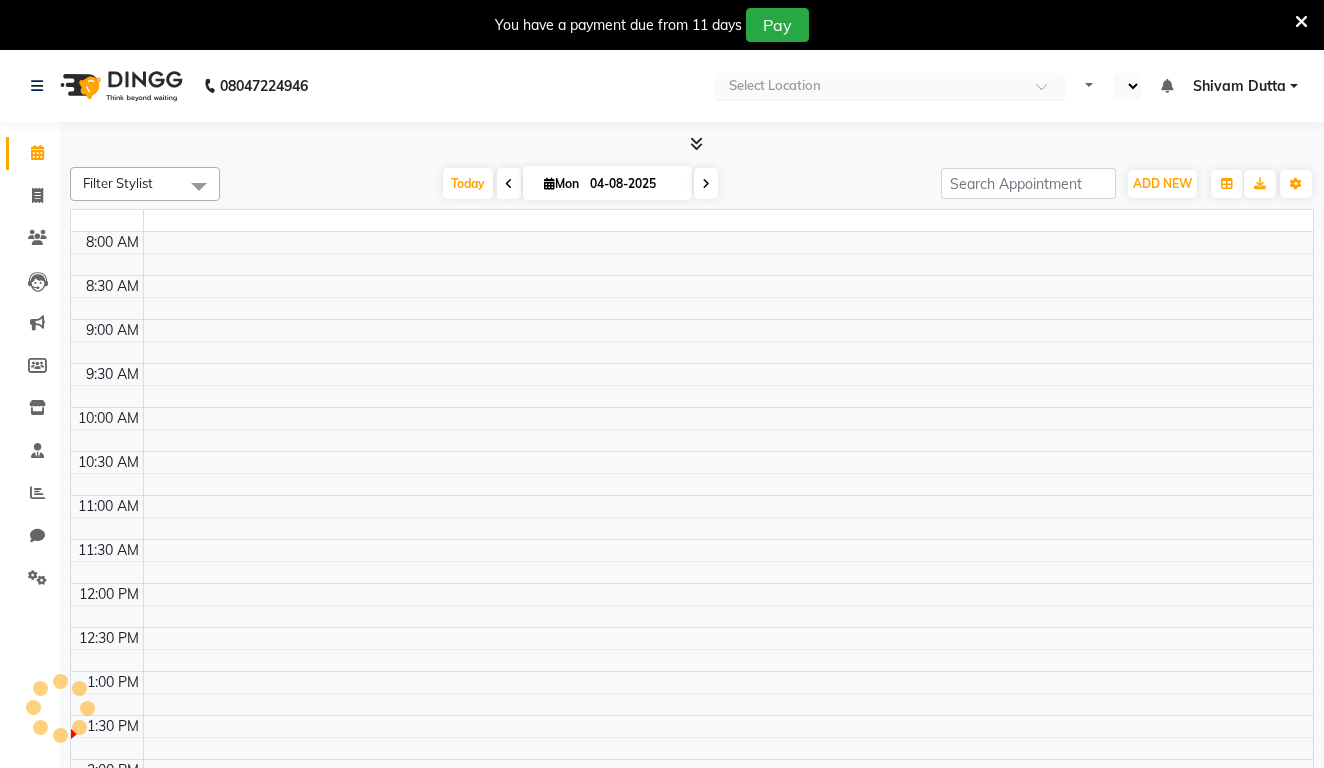 select on "en" 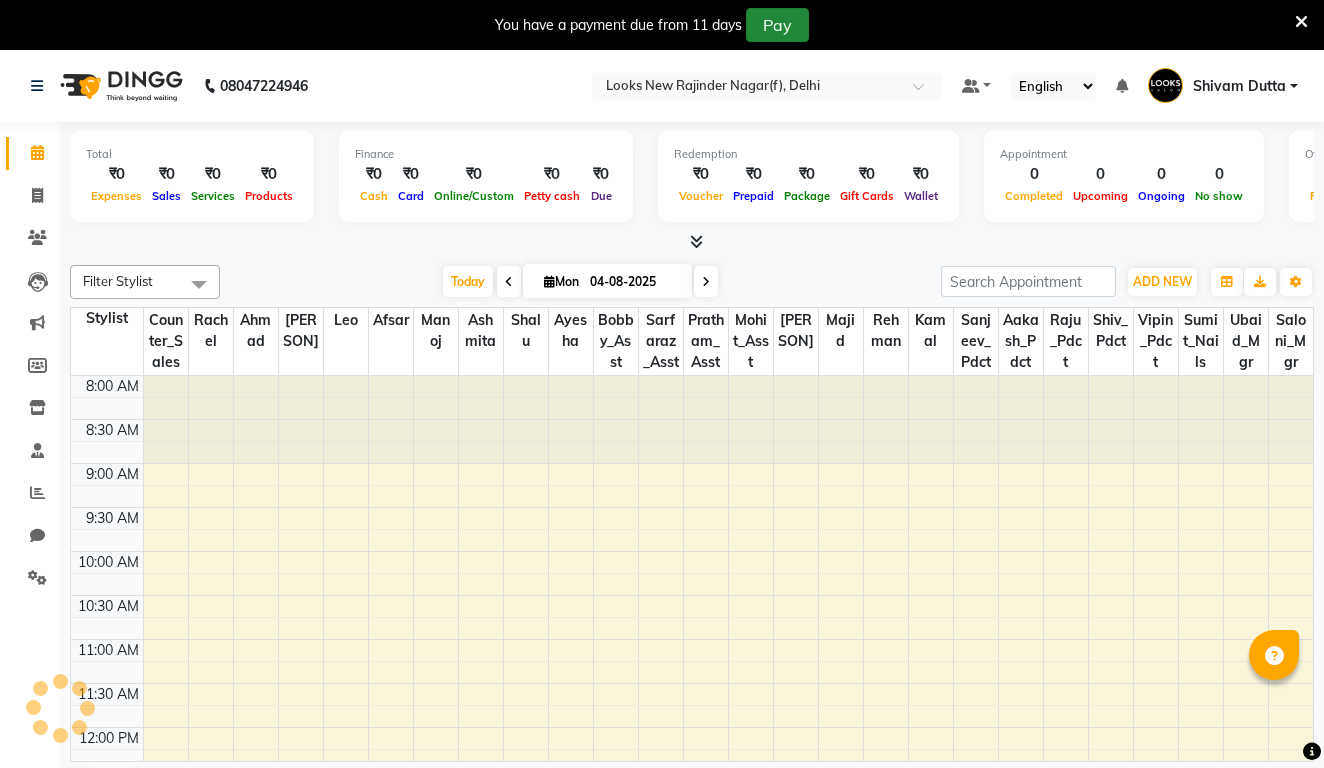 scroll, scrollTop: 0, scrollLeft: 0, axis: both 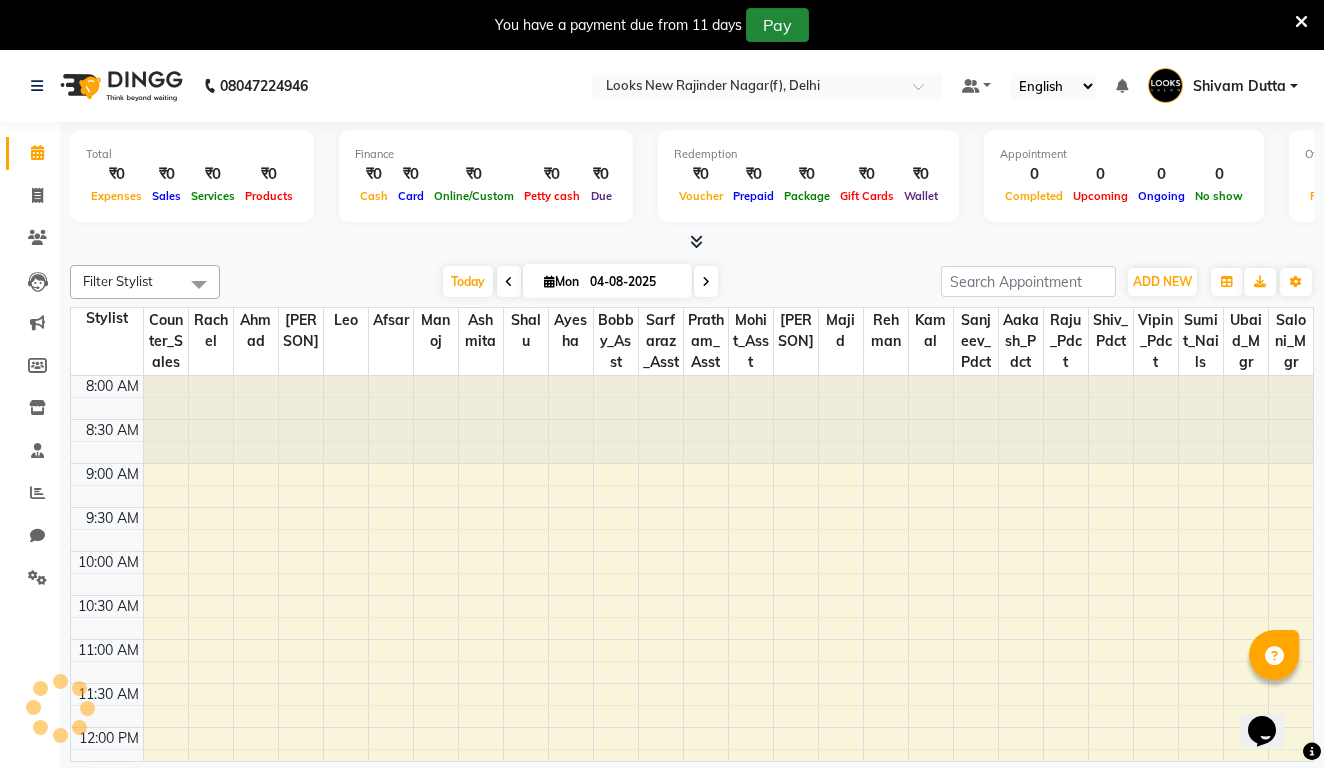 click on "Pay" at bounding box center [777, 25] 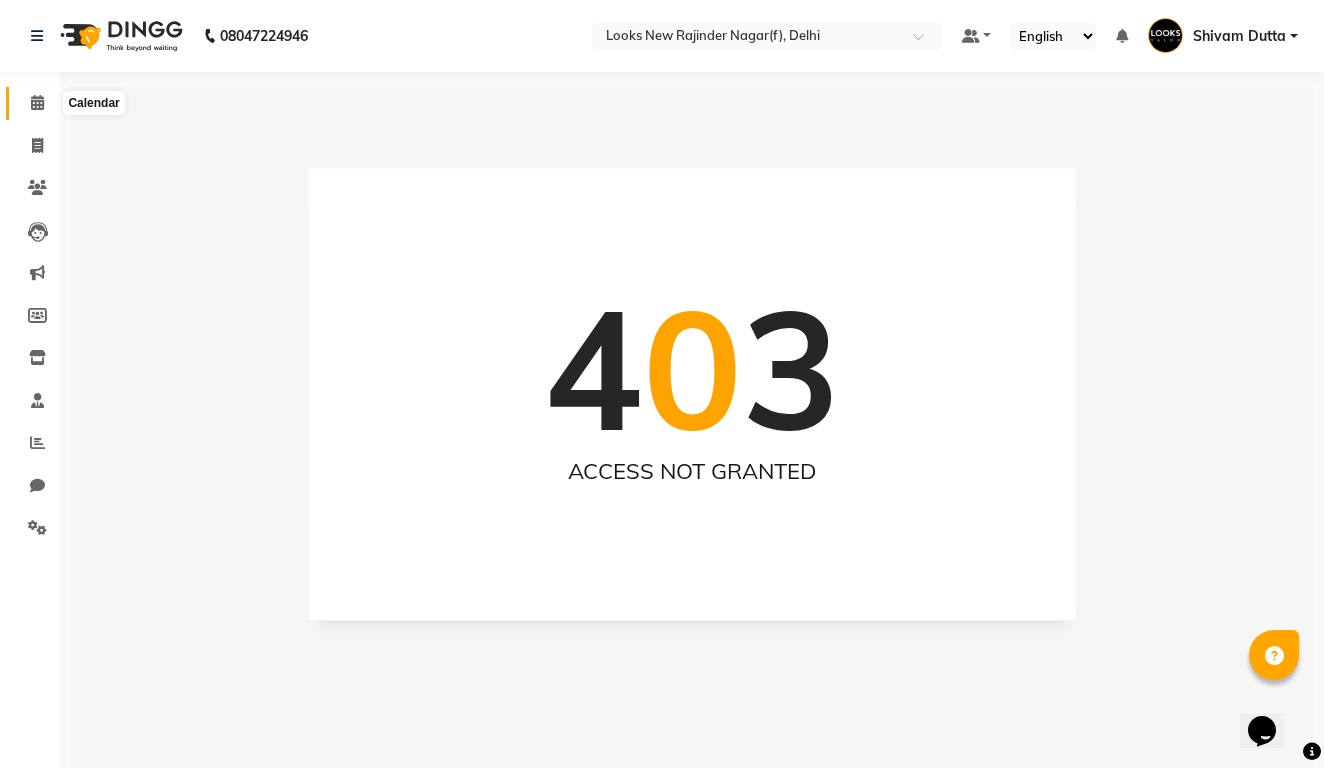 click 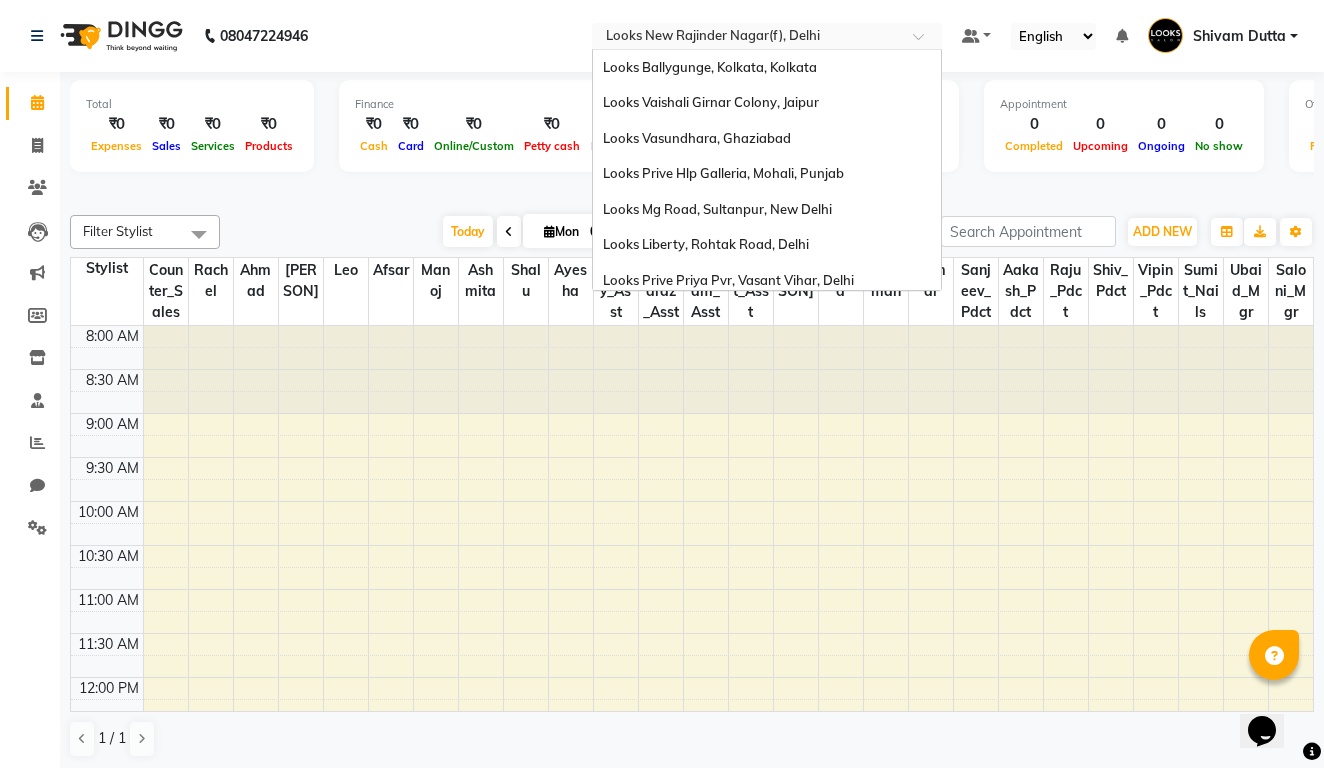 click at bounding box center [747, 38] 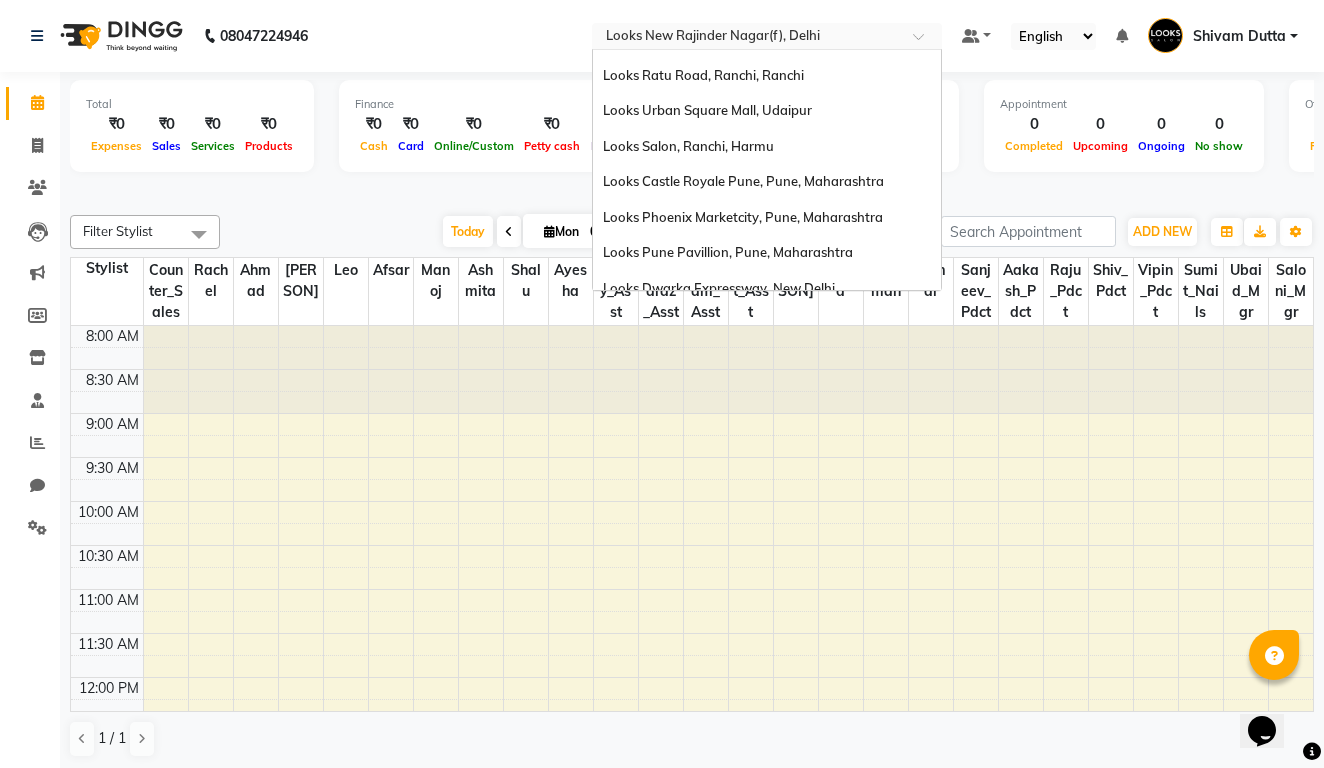 scroll, scrollTop: 1321, scrollLeft: 0, axis: vertical 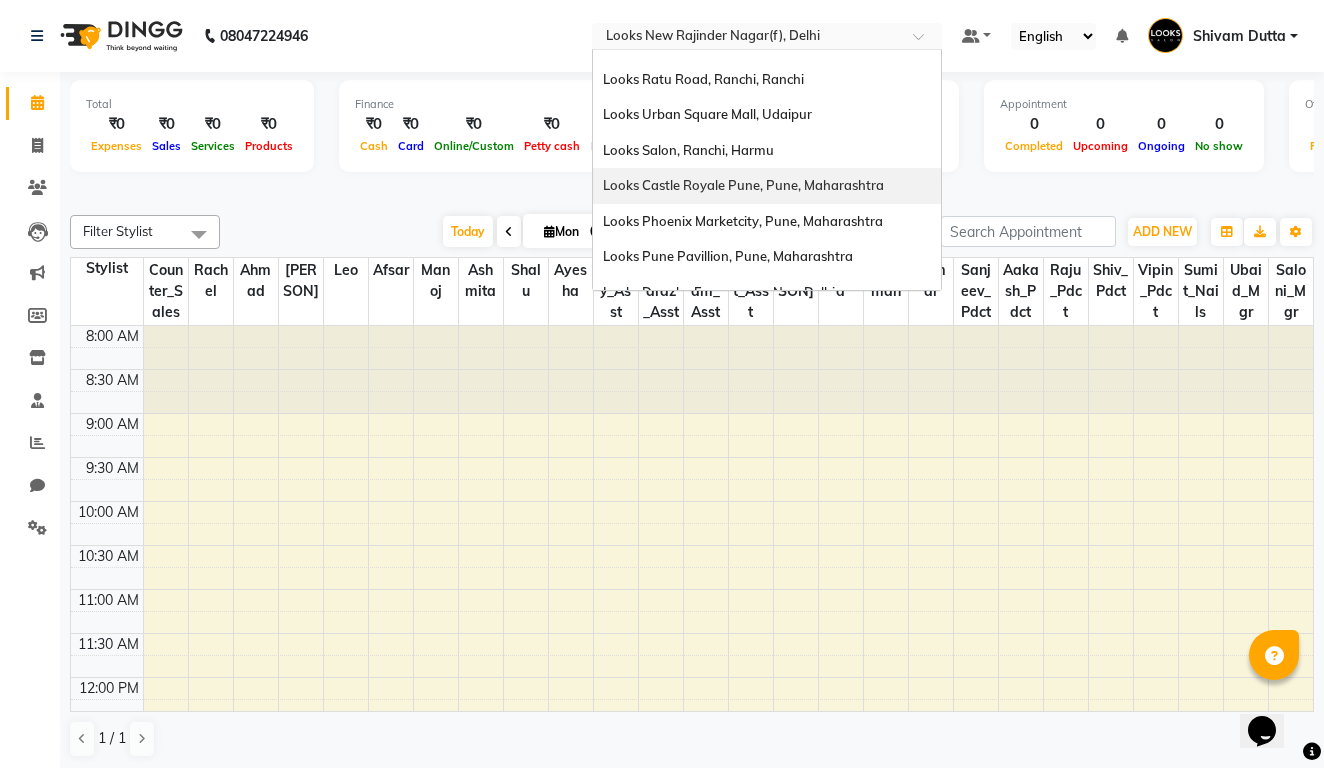 click on "Filter Stylist Select All Aakash_Pdct Afsar Ahmad Ashmita Ayesha Bobby_Asst Bobby_Khan Counter_Sales Kamal Leo Majid Manoj Mohit_Asst Pratham_Asst Rachel Raju_Pdct Rehman Sahani Saloni_Mgr Sanjeev_Pdct Sarfaraz_Asst Shalu Shiv_Pdct Sumit_Nails Ubaid_Mgr Vipin_Pdct Today  Mon 04-08-2025 Toggle Dropdown Add Appointment Add Invoice Add Expense Add Attendance Add Client Add Transaction Toggle Dropdown Add Appointment Add Invoice Add Expense Add Attendance Add Client ADD NEW Toggle Dropdown Add Appointment Add Invoice Add Expense Add Attendance Add Client Add Transaction Filter Stylist Select All Aakash_Pdct Afsar Ahmad Ashmita Ayesha Bobby_Asst Bobby_Khan Counter_Sales Kamal Leo Majid Manoj Mohit_Asst Pratham_Asst Rachel Raju_Pdct Rehman Sahani Saloni_Mgr Sanjeev_Pdct Sarfaraz_Asst Shalu Shiv_Pdct Sumit_Nails Ubaid_Mgr Vipin_Pdct Group By  Staff View   Room View  View as Vertical  Vertical - Week View  Horizontal  Horizontal - Week View  List  Toggle Dropdown Calendar Settings Manage Tags   Arrange Stylists  Zoom" 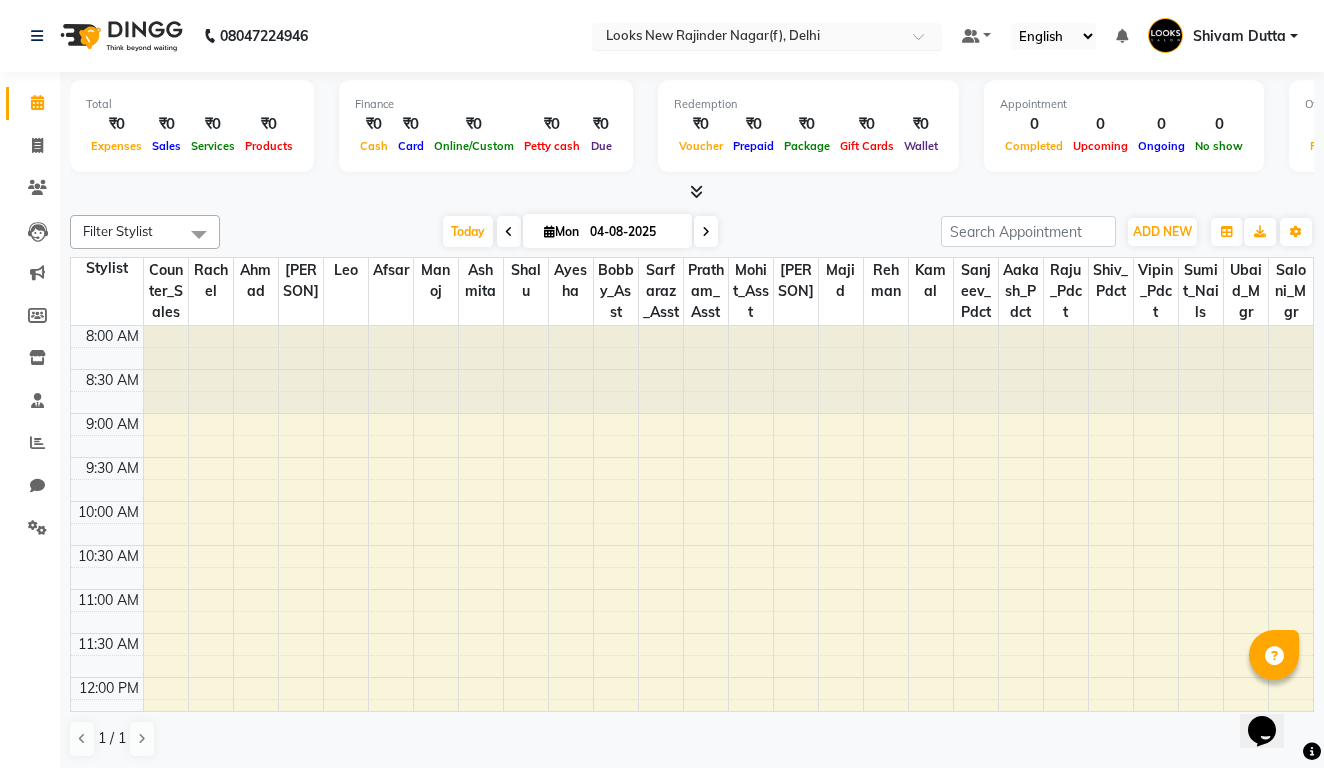 click at bounding box center (747, 38) 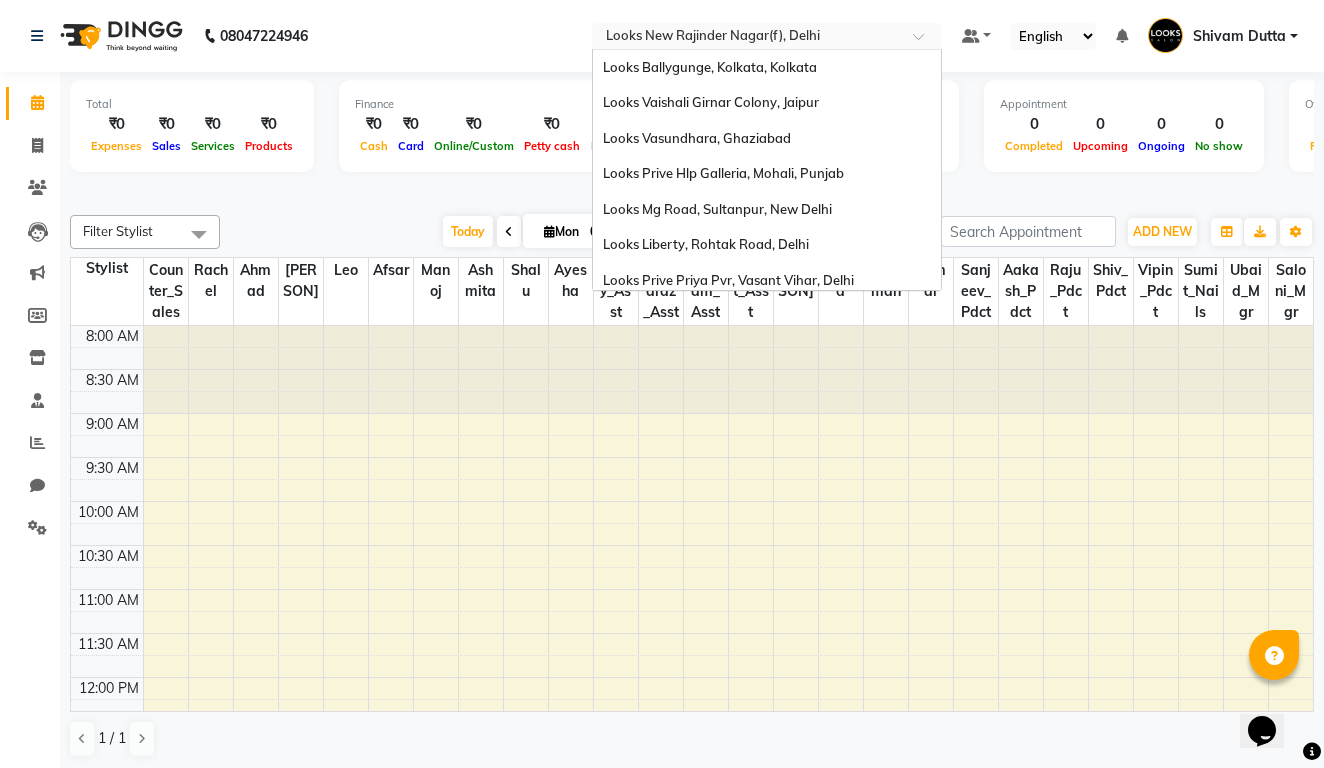 scroll, scrollTop: 1085, scrollLeft: 0, axis: vertical 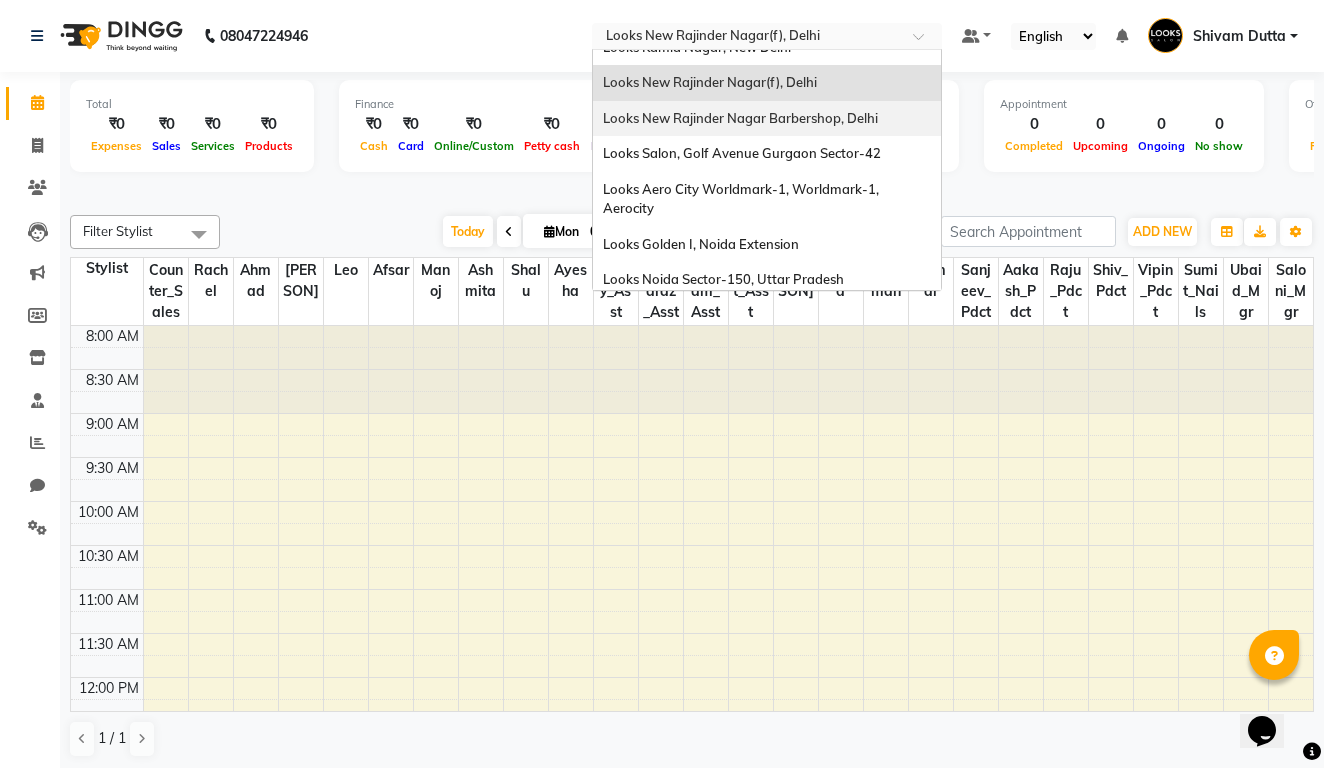 click on "Looks New Rajinder Nagar Barbershop, Delhi" at bounding box center (740, 118) 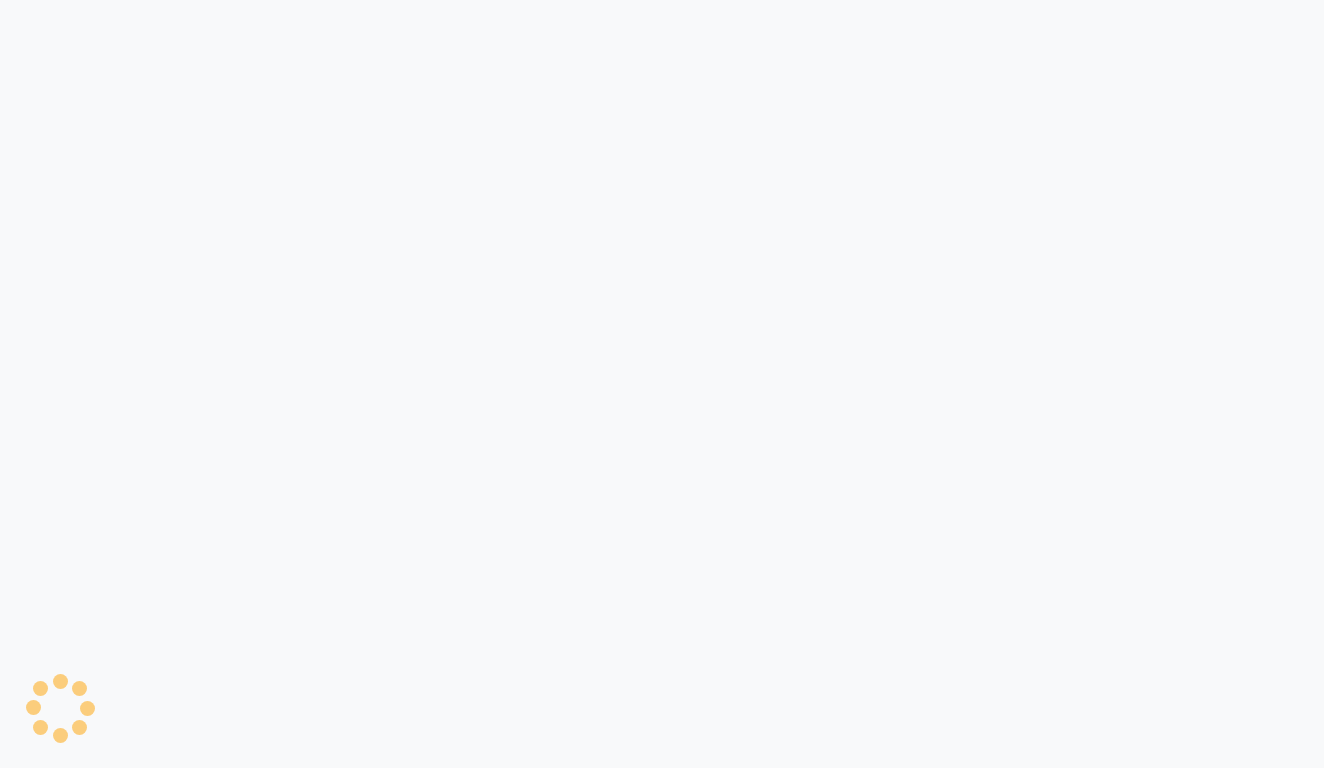 scroll, scrollTop: 0, scrollLeft: 0, axis: both 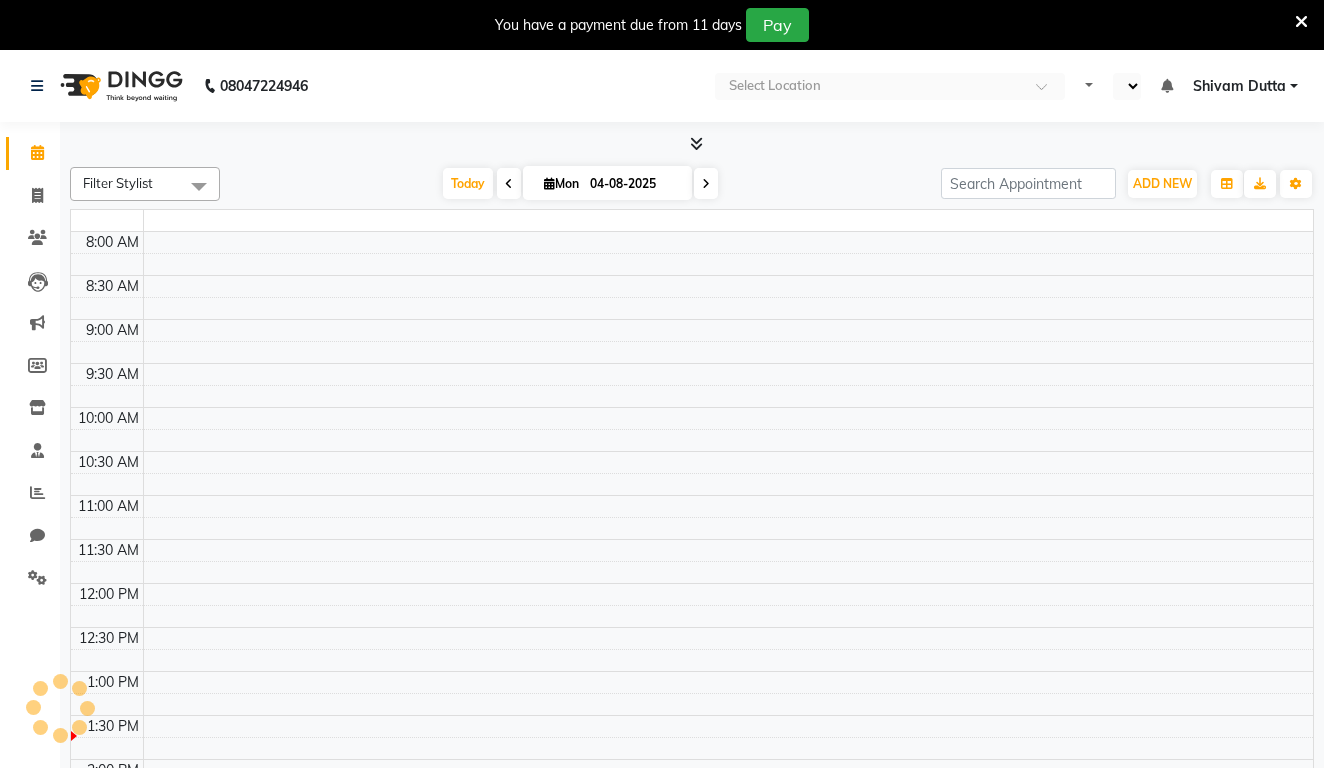 select on "en" 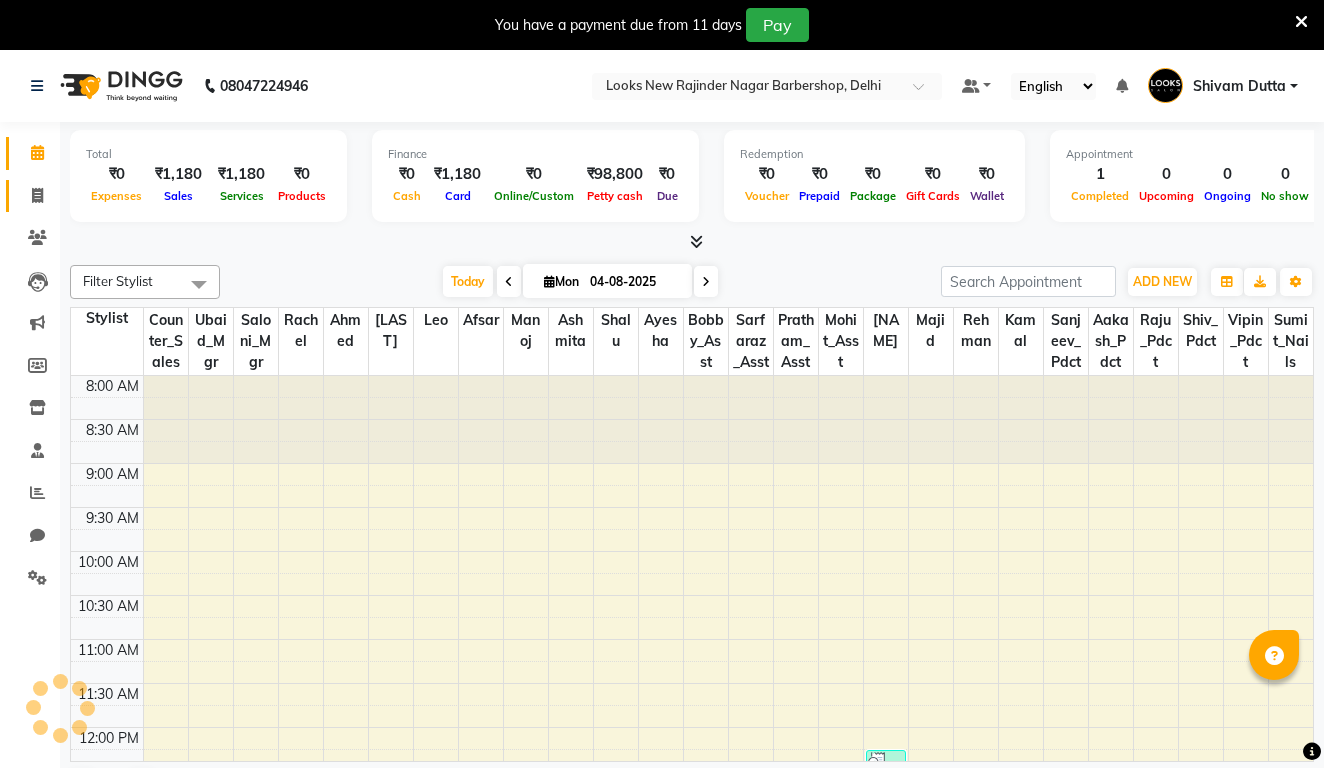 scroll, scrollTop: 0, scrollLeft: 0, axis: both 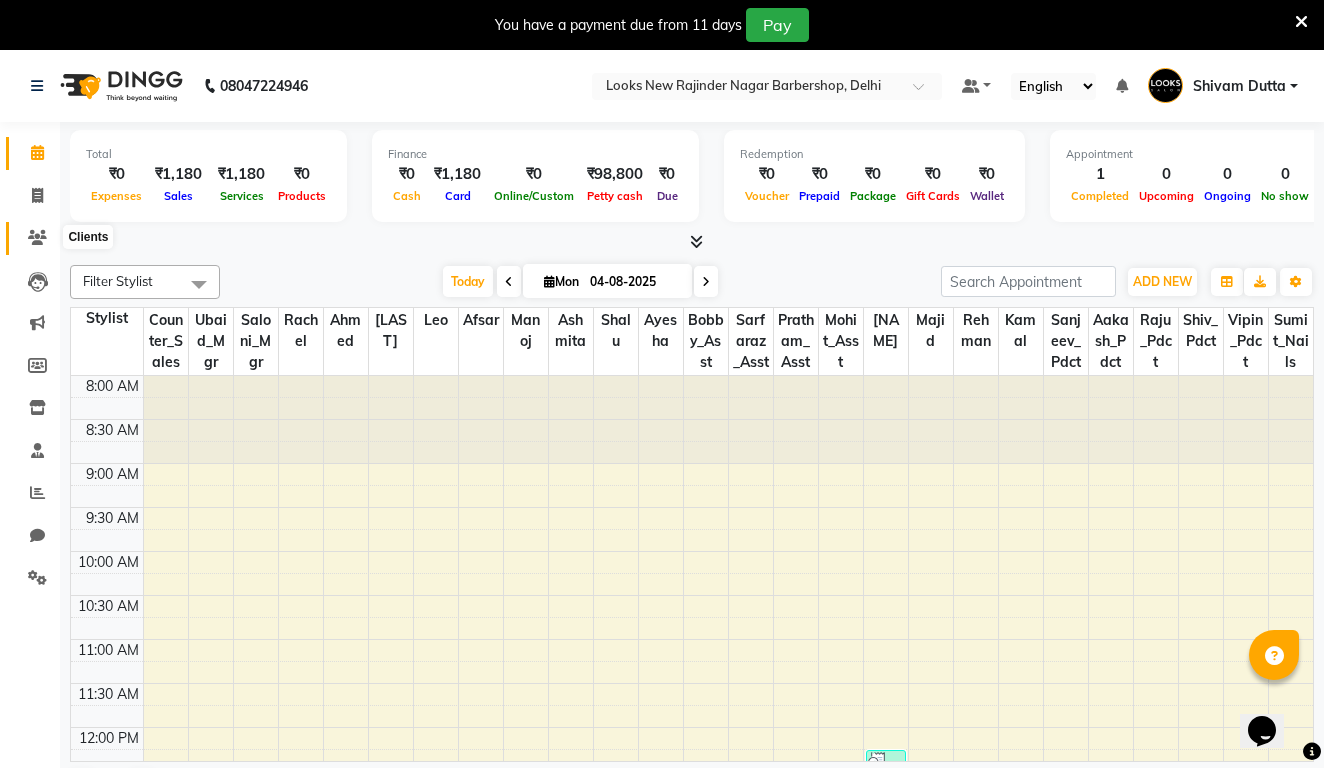 click 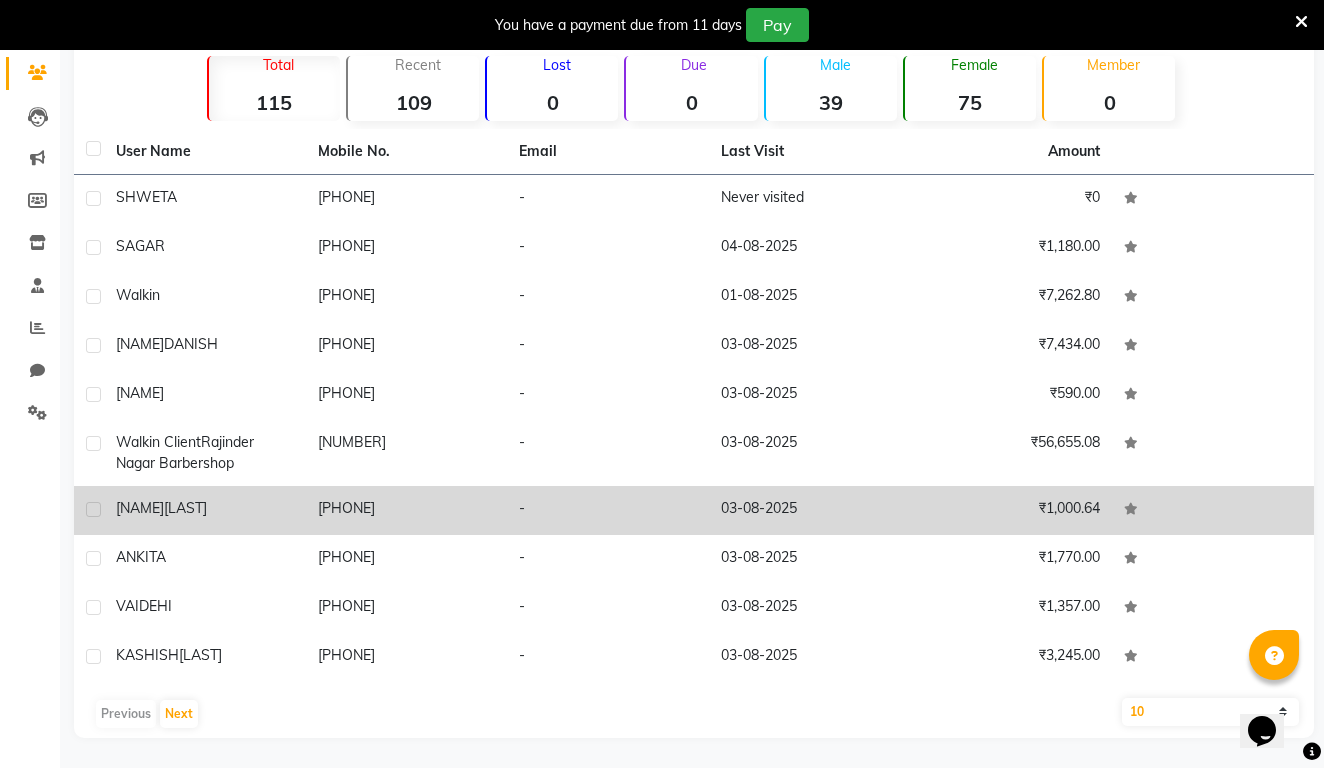scroll, scrollTop: 165, scrollLeft: 0, axis: vertical 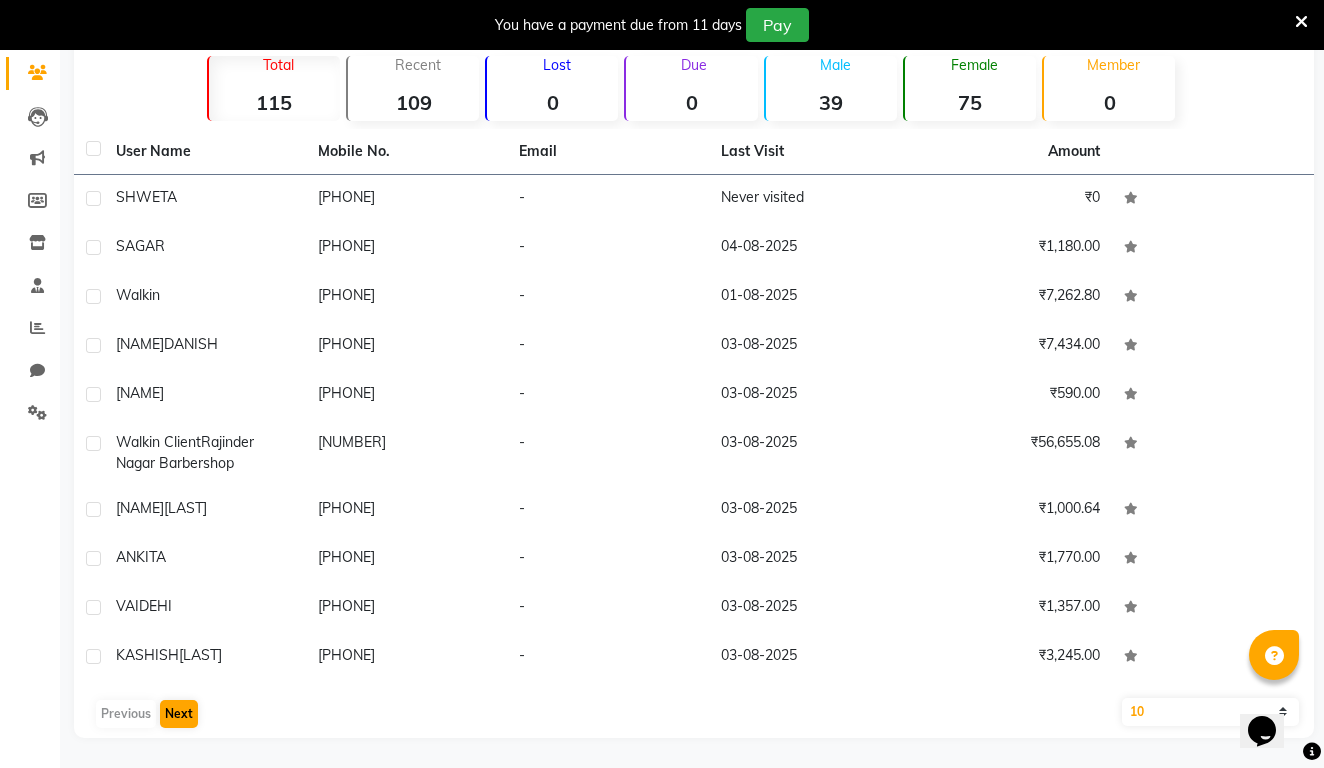 click on "Next" 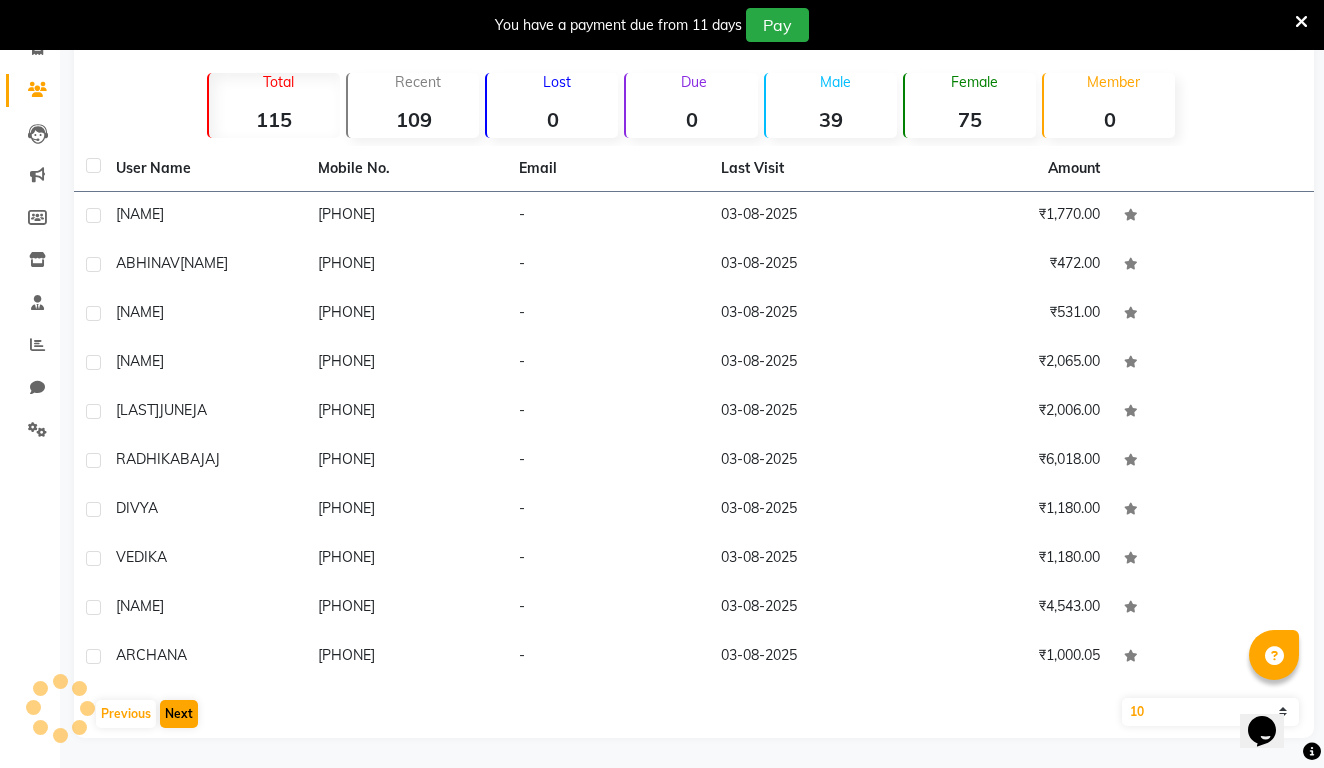 scroll, scrollTop: 148, scrollLeft: 0, axis: vertical 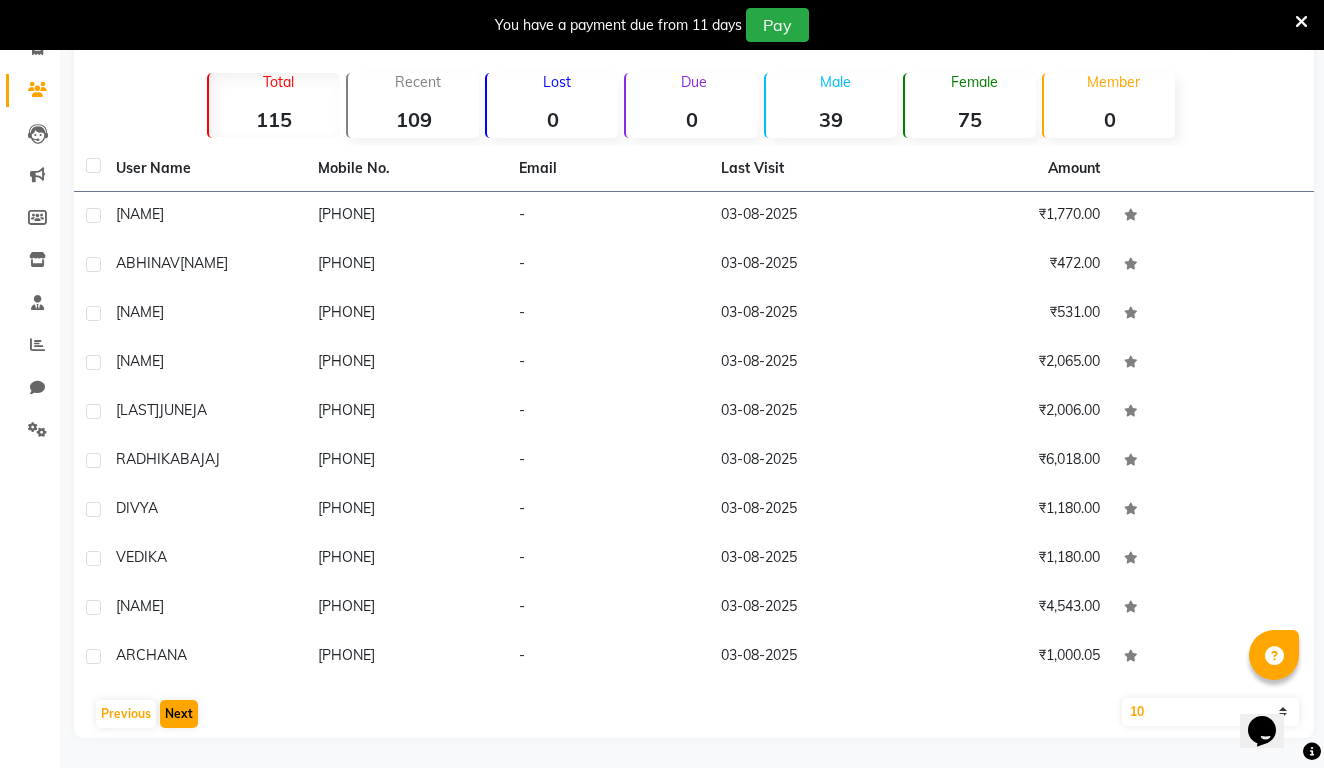 click on "Next" 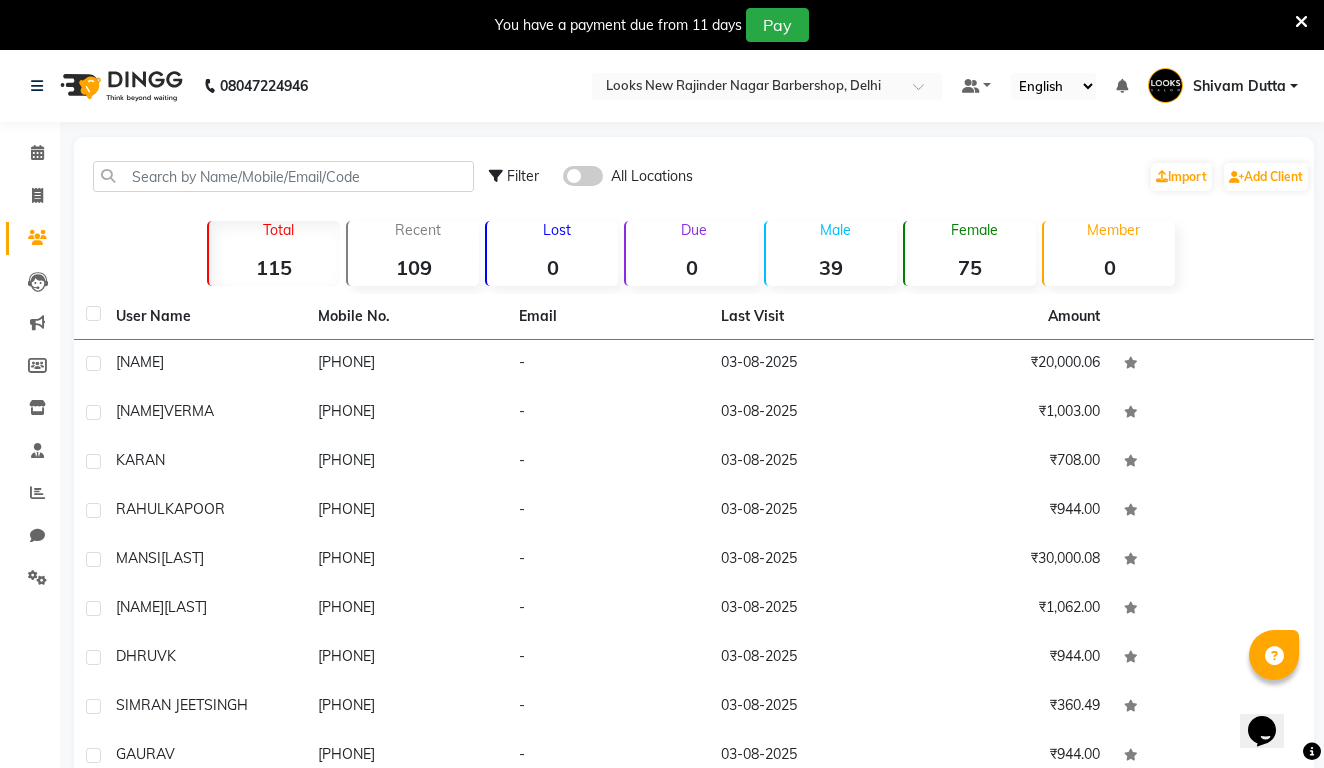 scroll, scrollTop: 0, scrollLeft: 0, axis: both 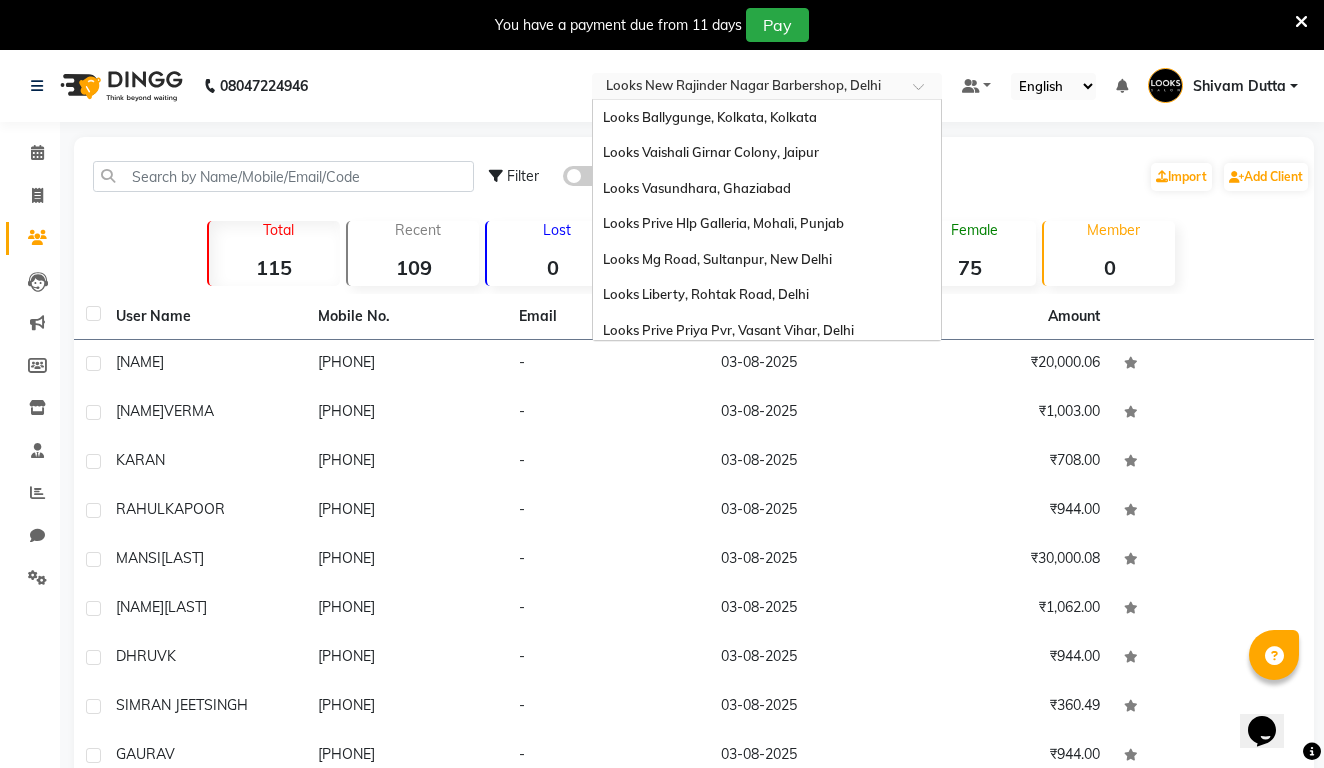 click at bounding box center (747, 88) 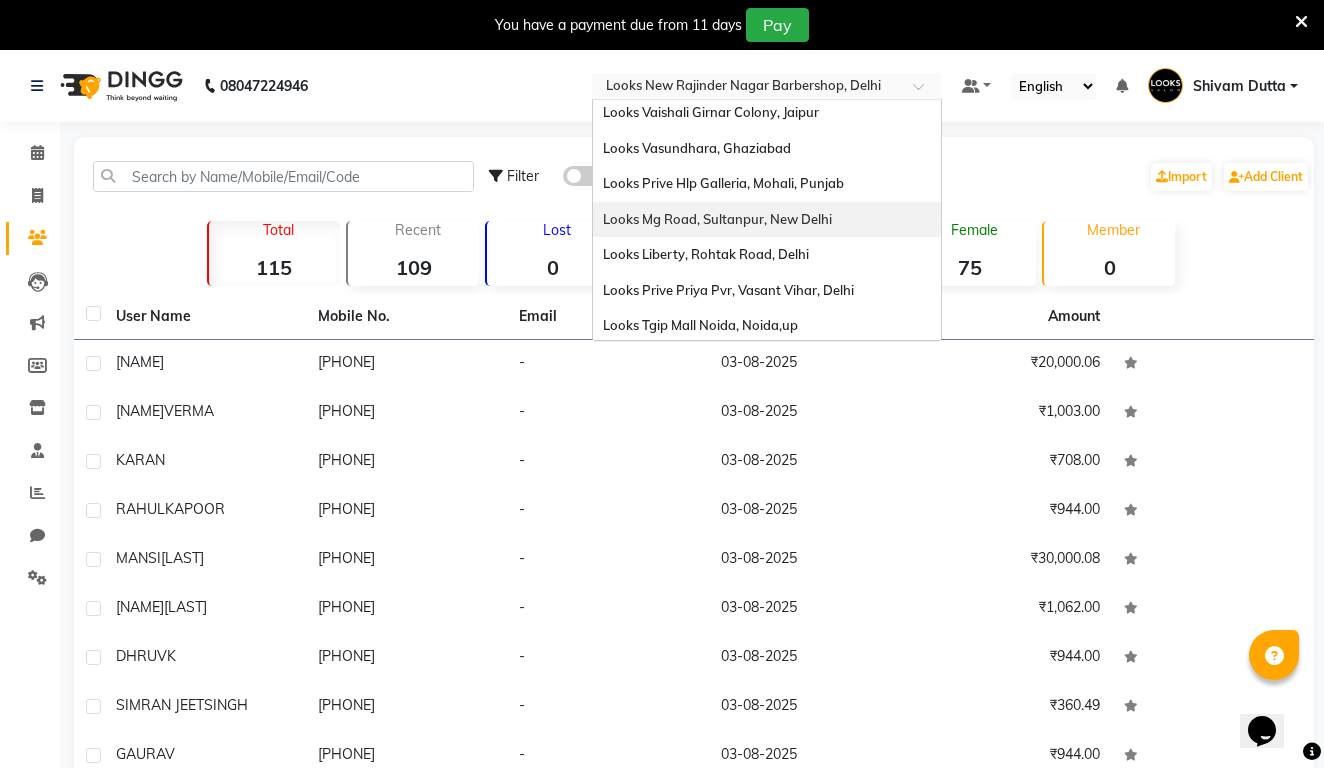 scroll, scrollTop: 41, scrollLeft: 0, axis: vertical 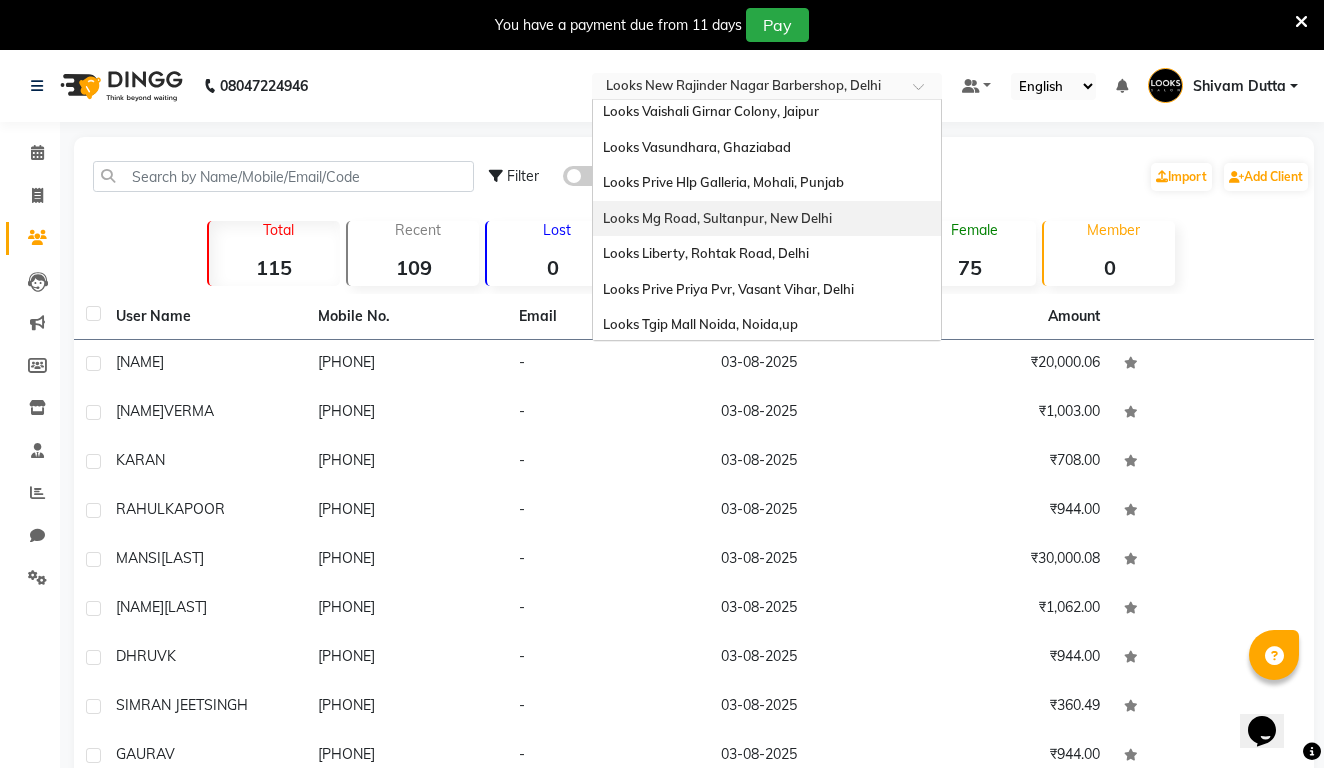 click on "Looks Mg Road, Sultanpur, New Delhi" at bounding box center [717, 218] 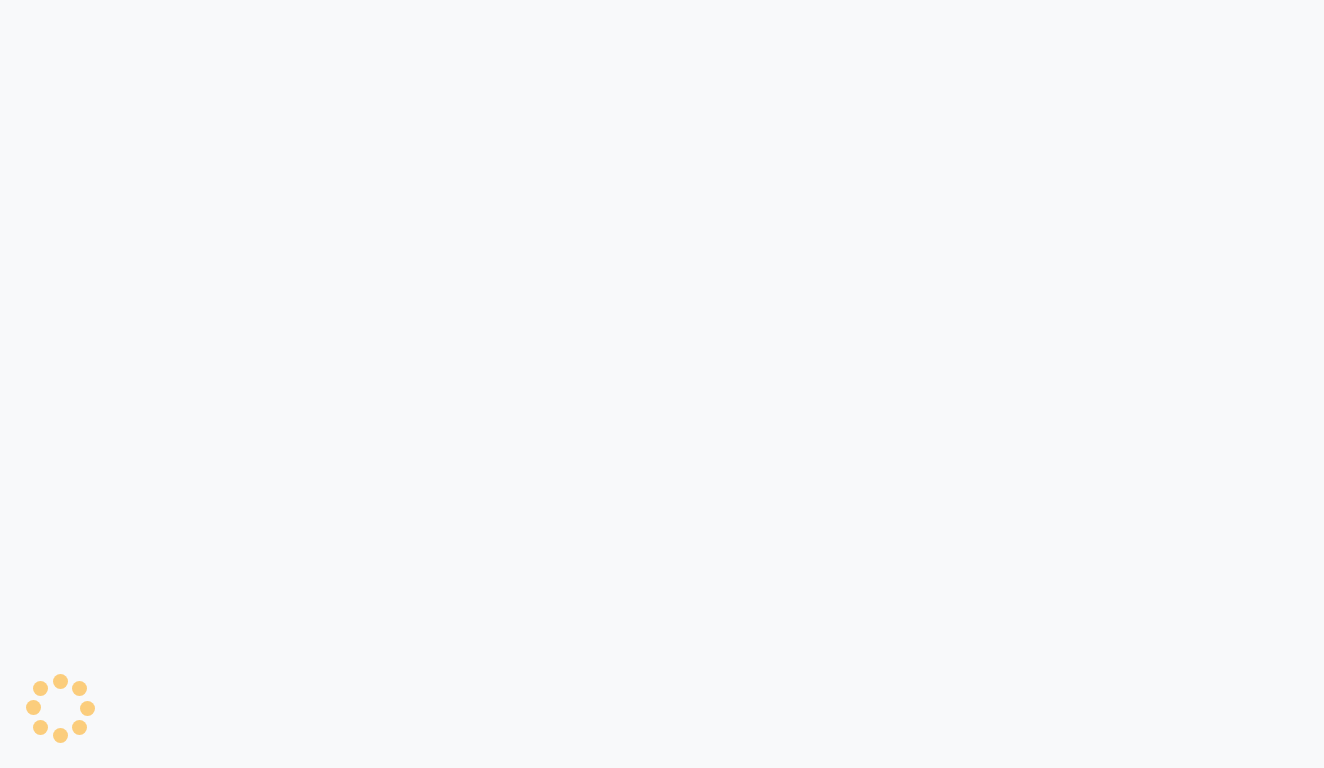 scroll, scrollTop: 0, scrollLeft: 0, axis: both 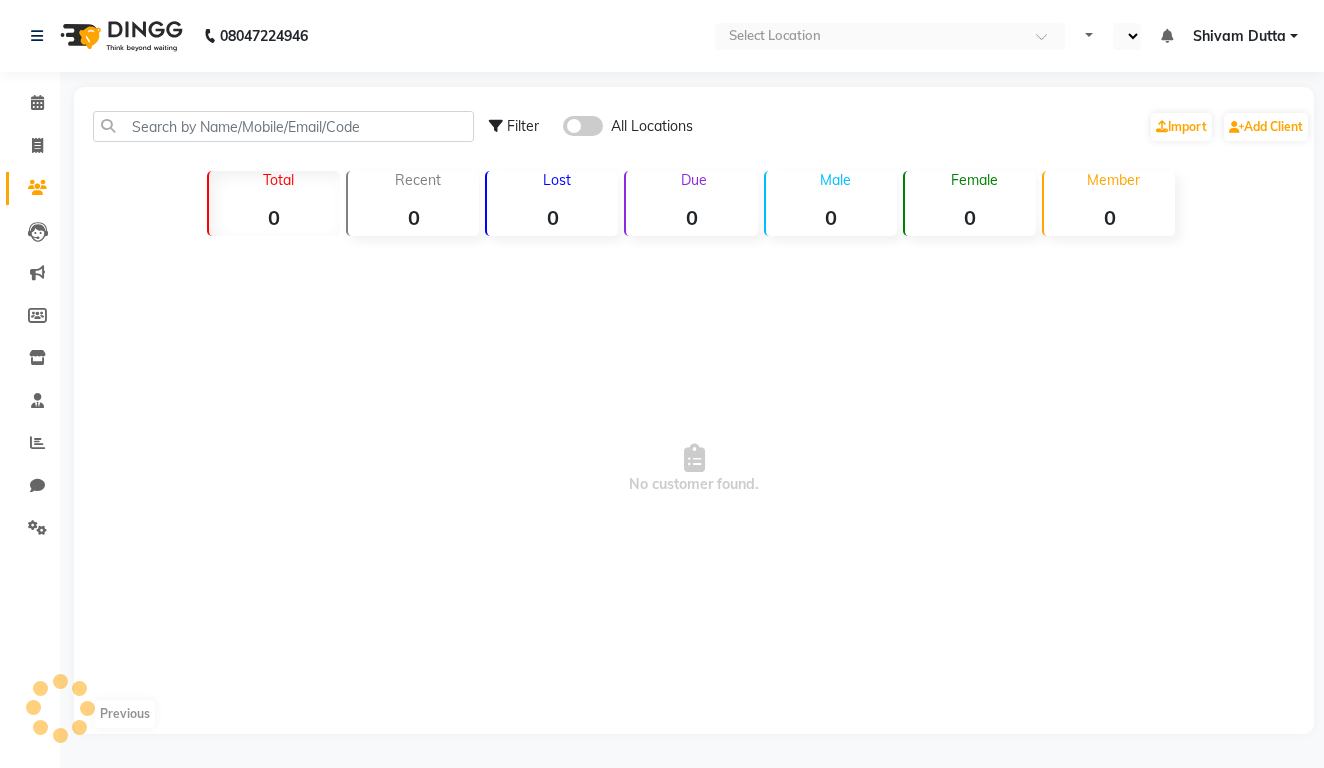 select on "en" 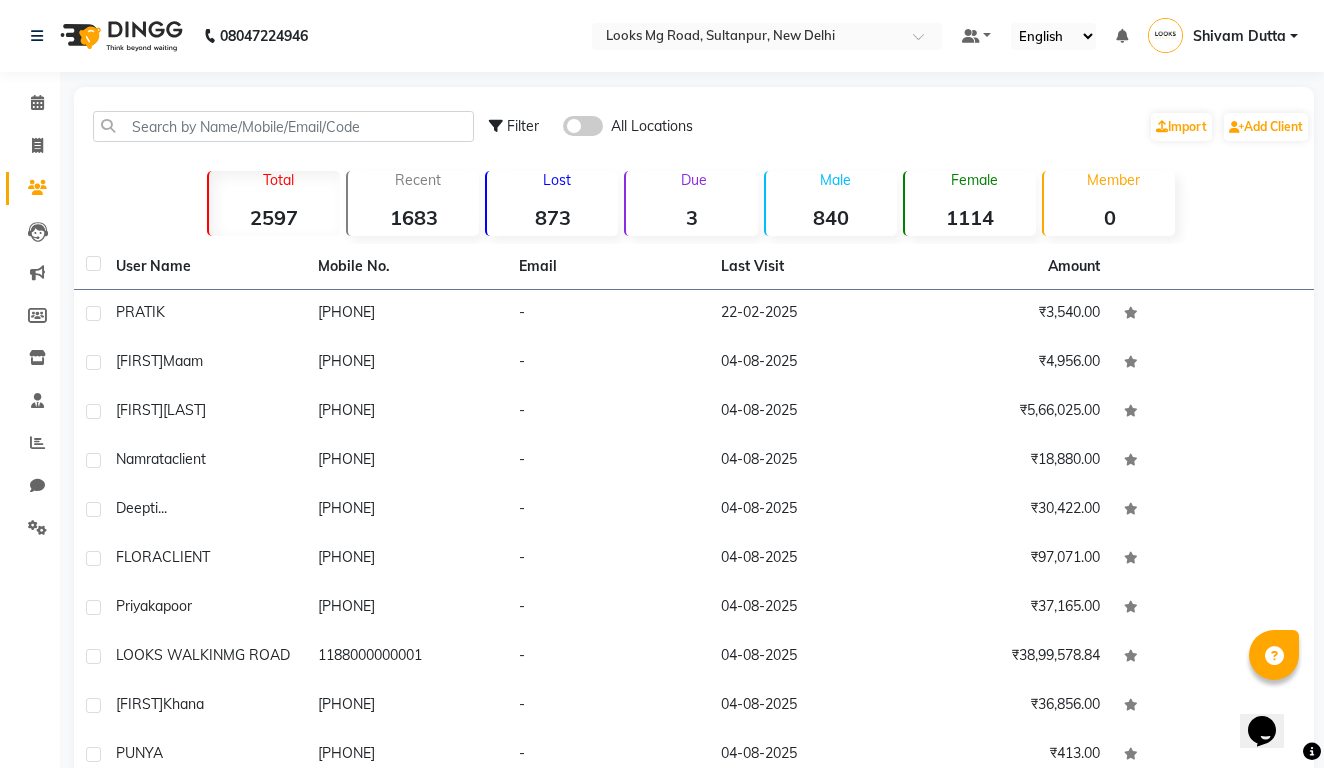 scroll, scrollTop: 0, scrollLeft: 0, axis: both 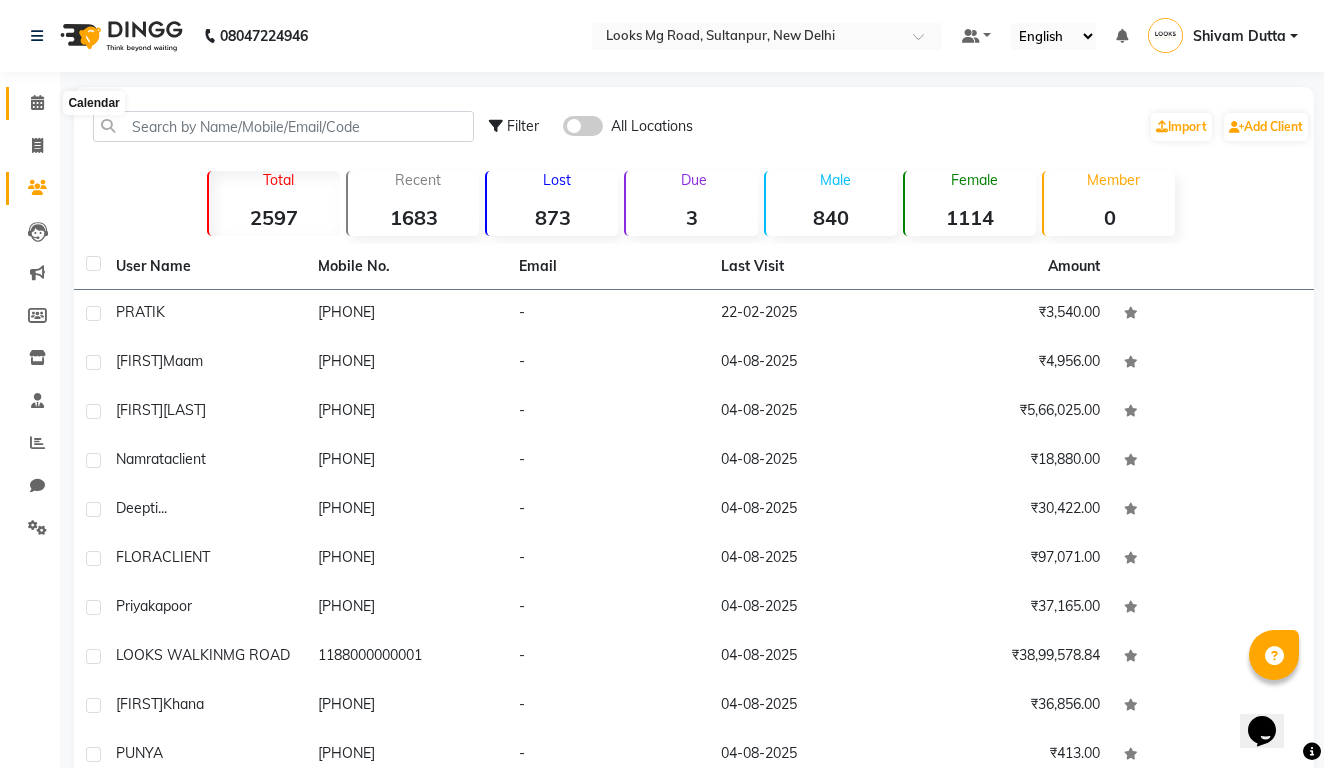 click 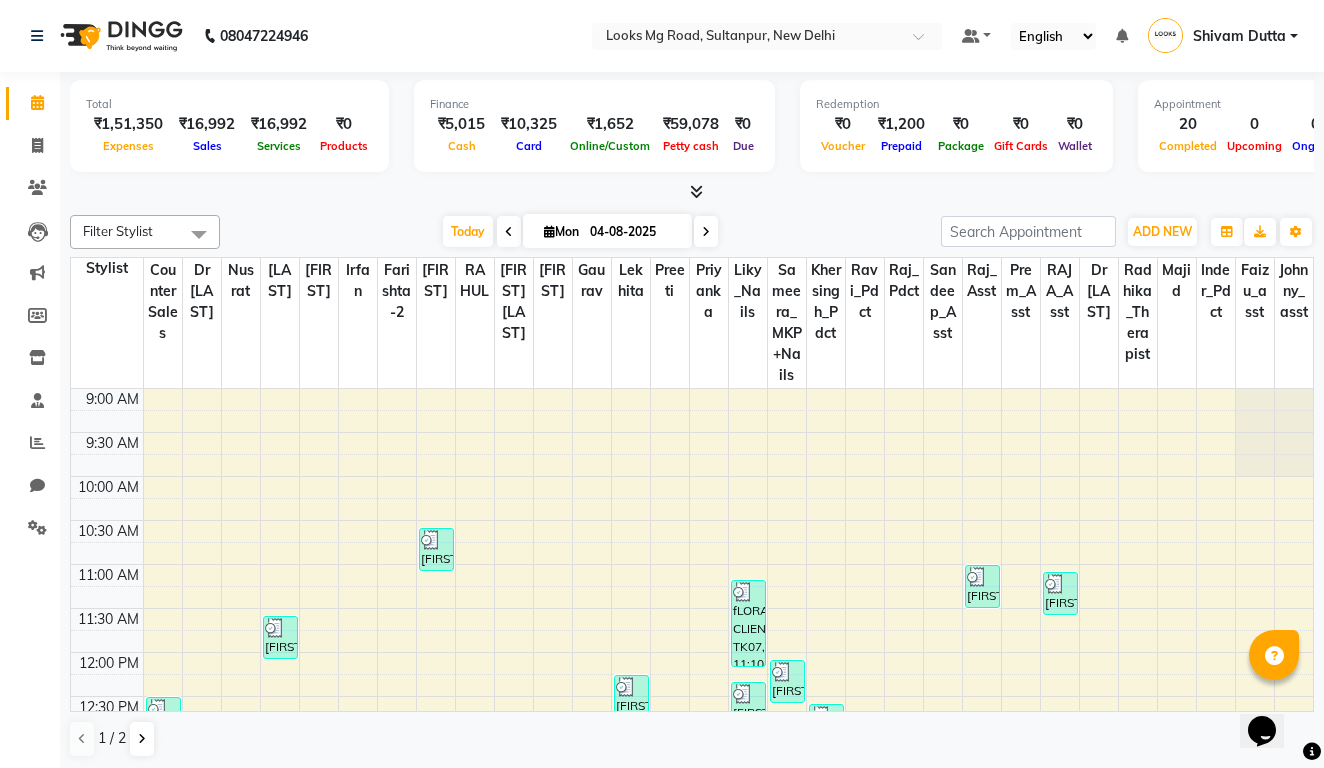 click at bounding box center [696, 191] 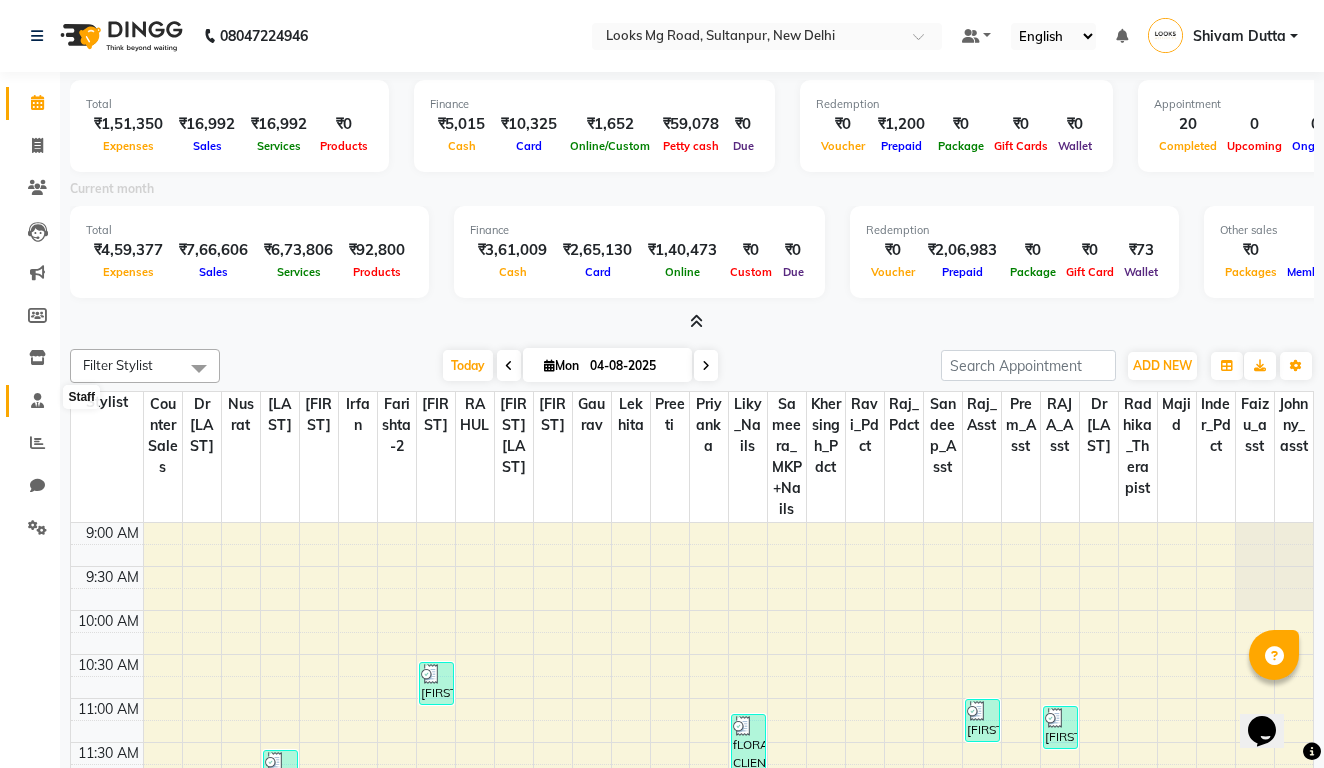 scroll, scrollTop: 0, scrollLeft: 0, axis: both 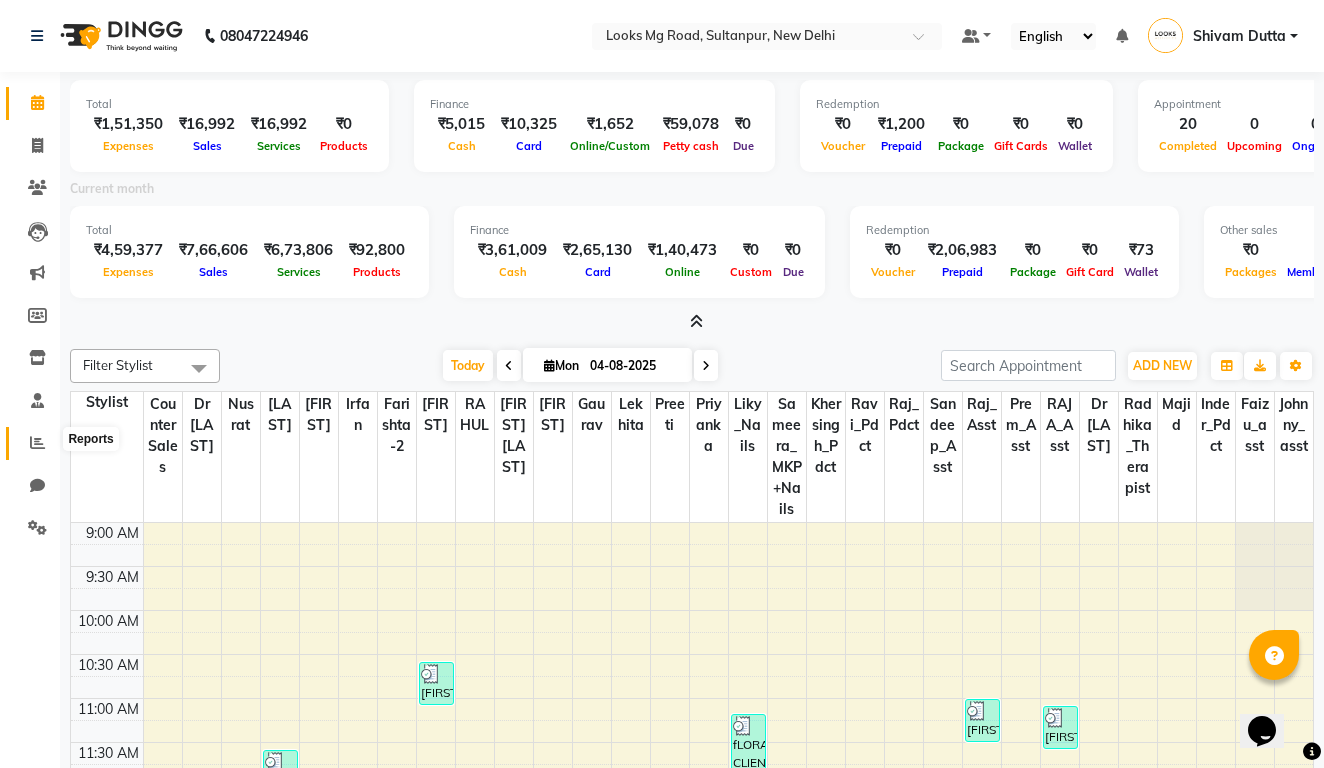 click 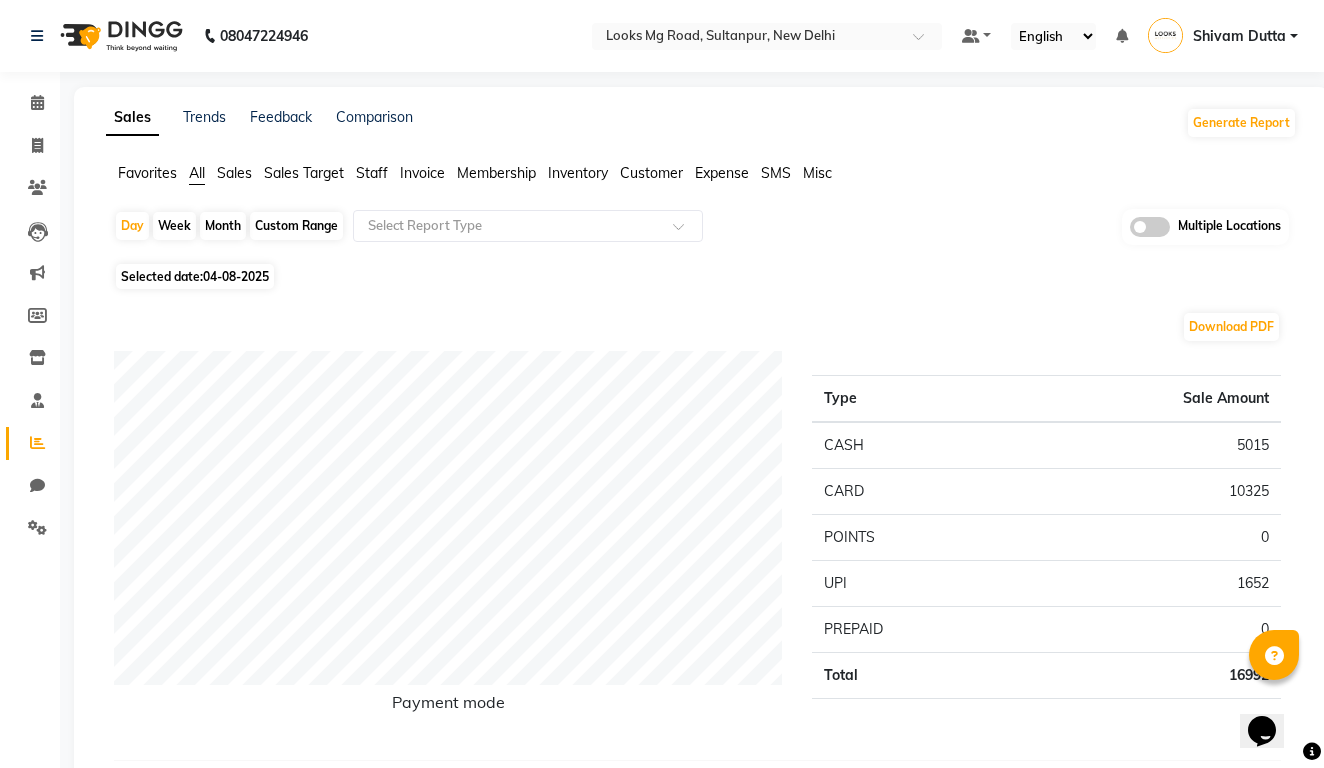 click on "Expense" 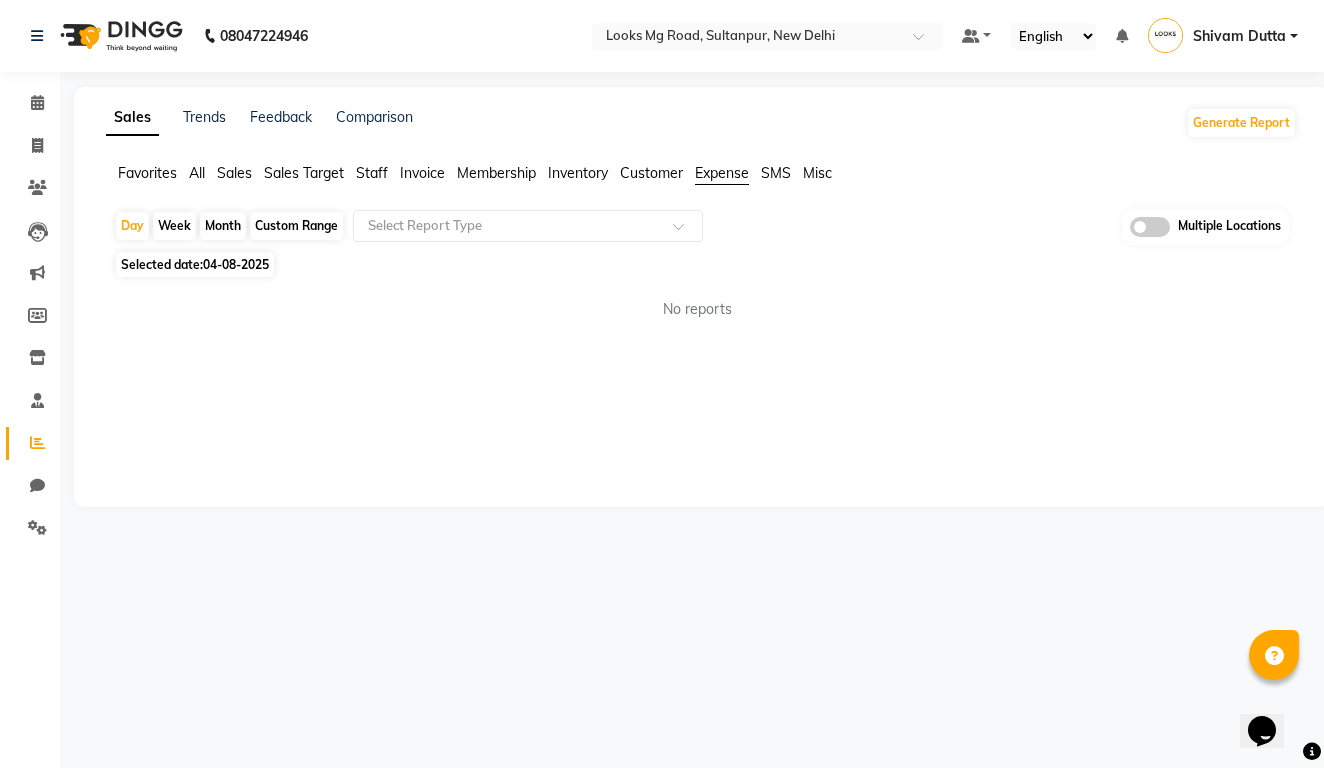 click on "Month" 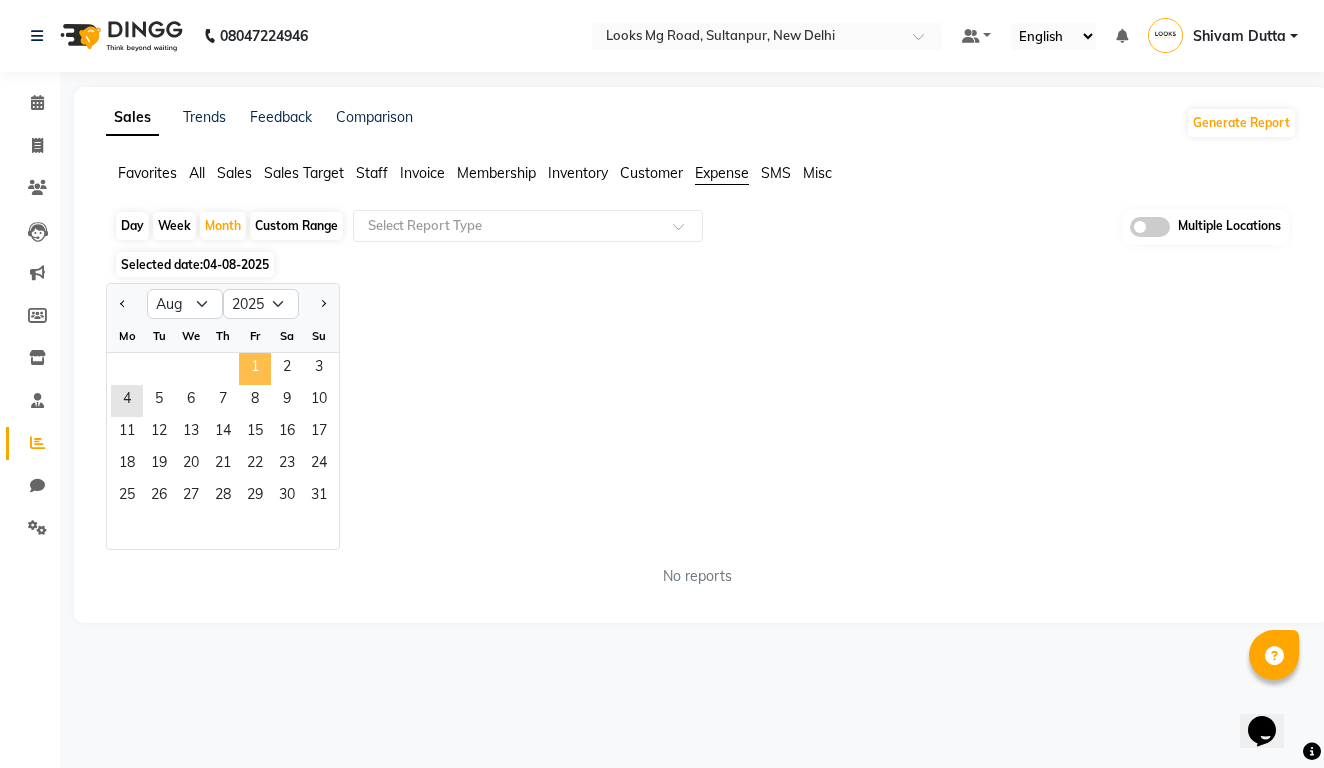 click on "1" 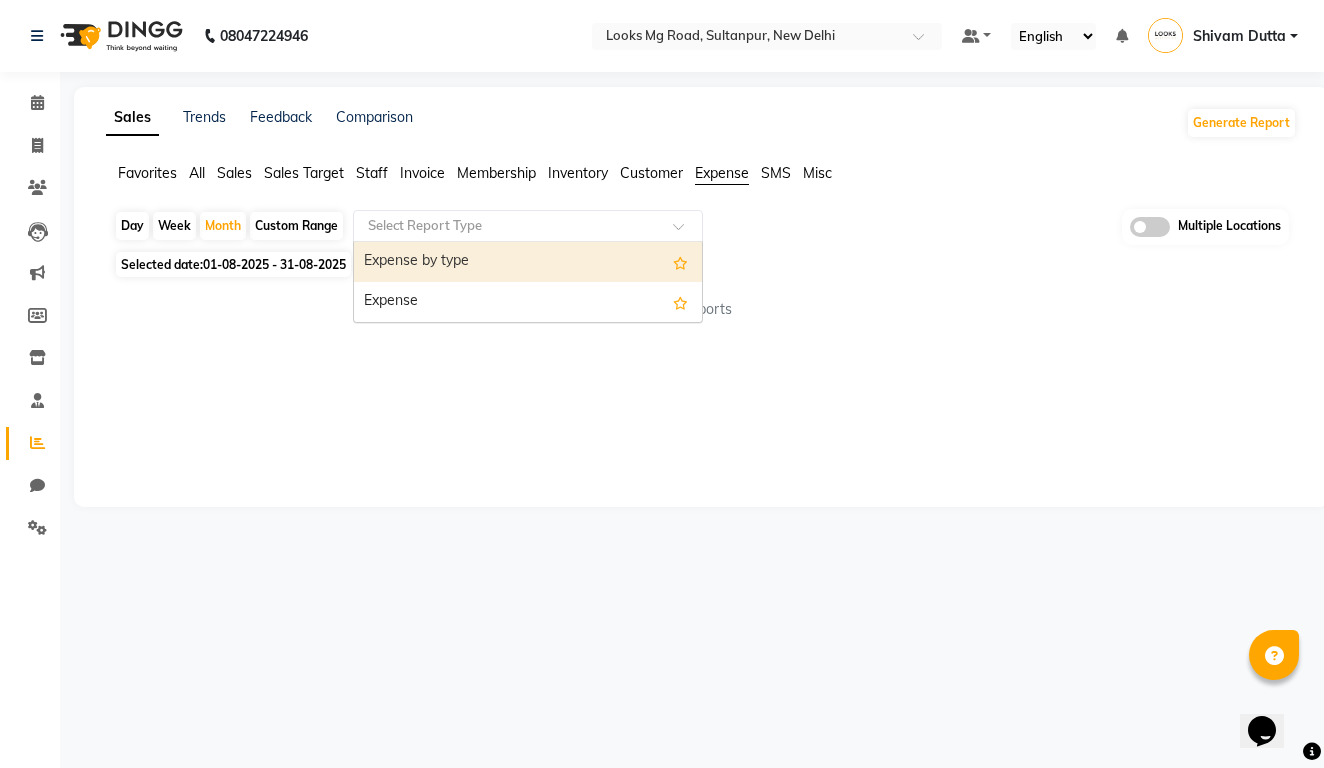 click 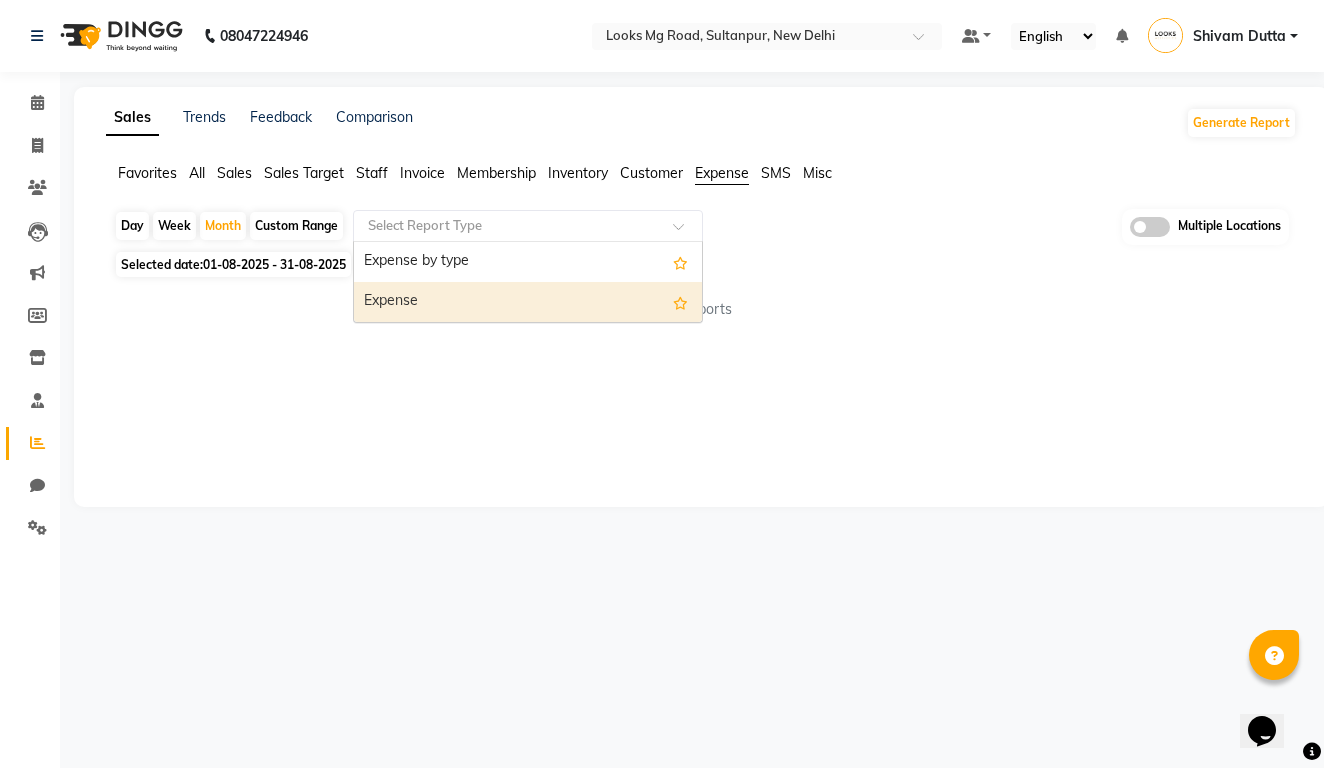 click on "Sales Trends Feedback Comparison Generate Report Favorites All Sales Sales Target Staff Invoice Membership Inventory Customer Expense SMS Misc  Day   Week   Month   Custom Range  Select Report Type  Expense by type   Expense  Multiple Locations Selected date:  01-08-2025 - 31-08-2025  No reports ★ Mark as Favorite  Choose how you'd like to save "" report to favorites  Save to Personal Favorites:   Only you can see this report in your favorites tab. Share with Organization:   Everyone in your organization can see this report in their favorites tab.  Save to Favorites" 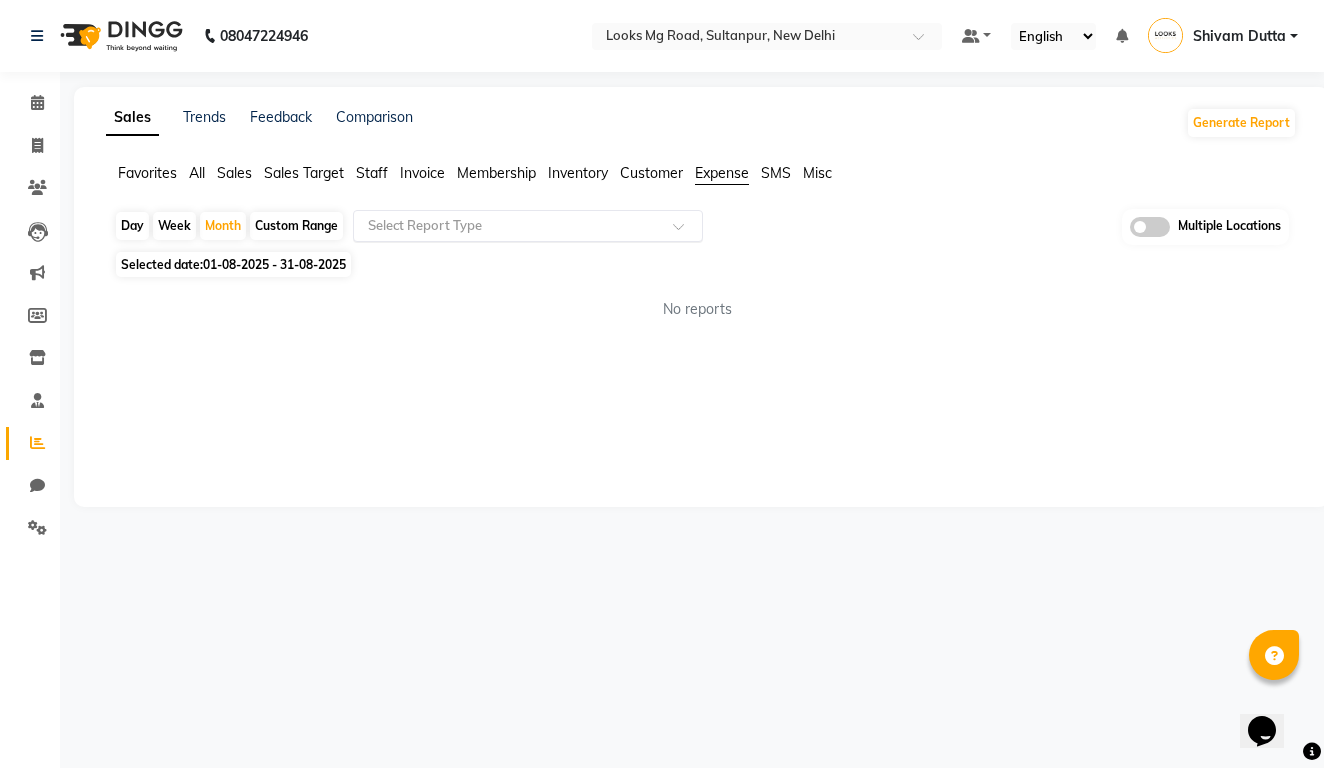 click 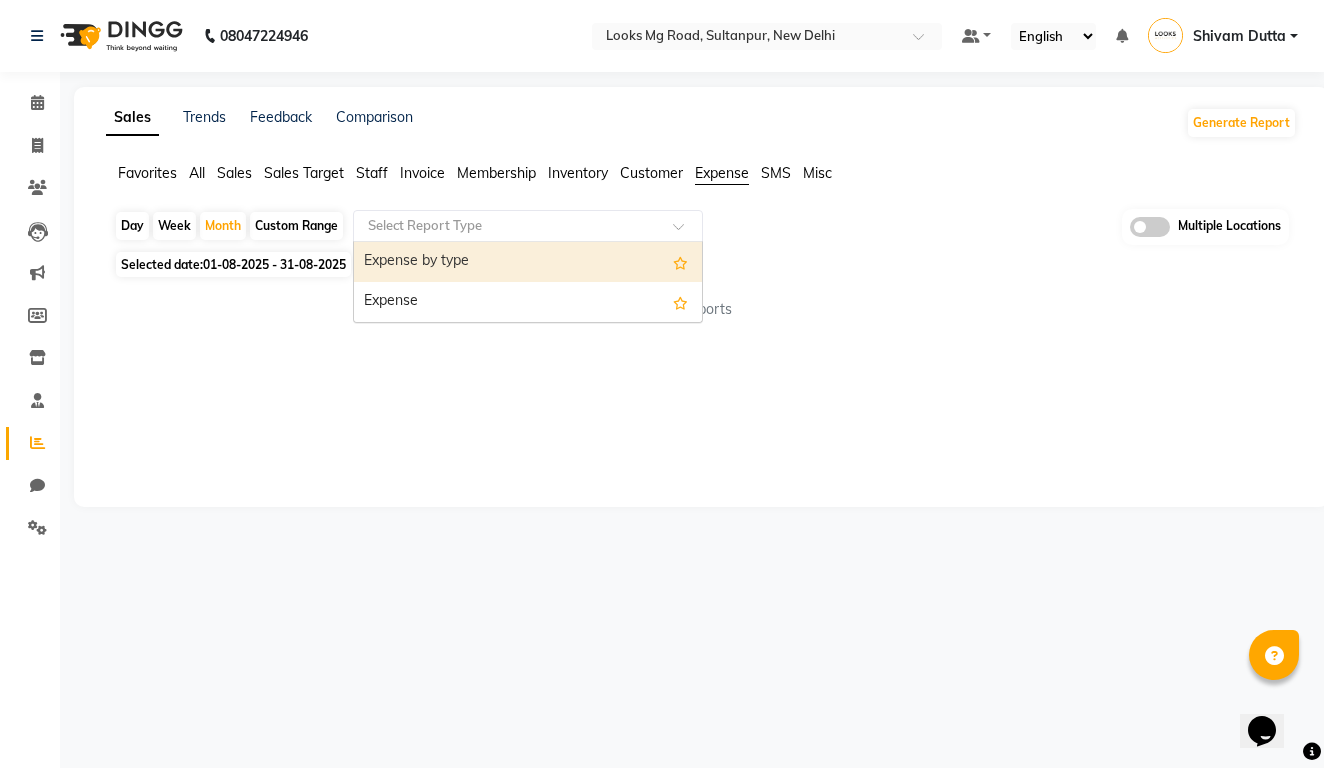 click on "Expense" at bounding box center (528, 302) 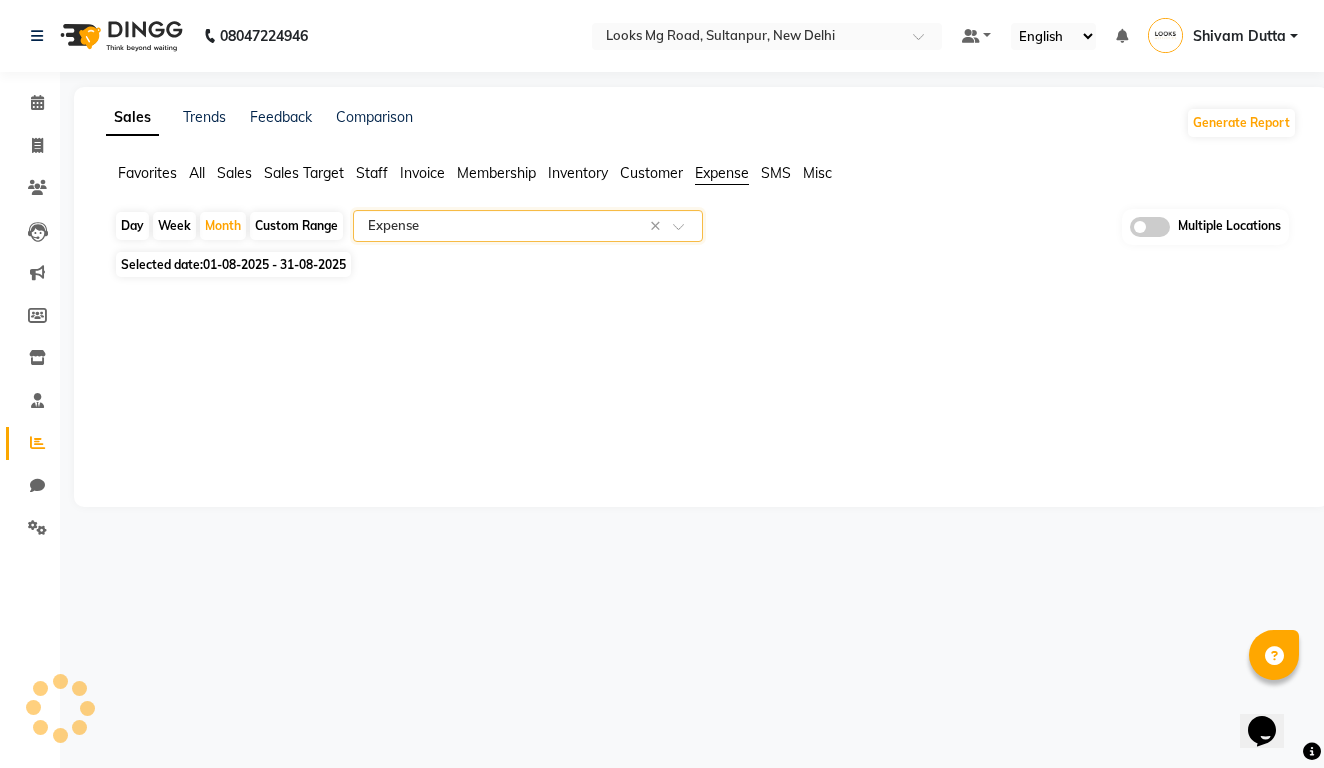 select on "full_report" 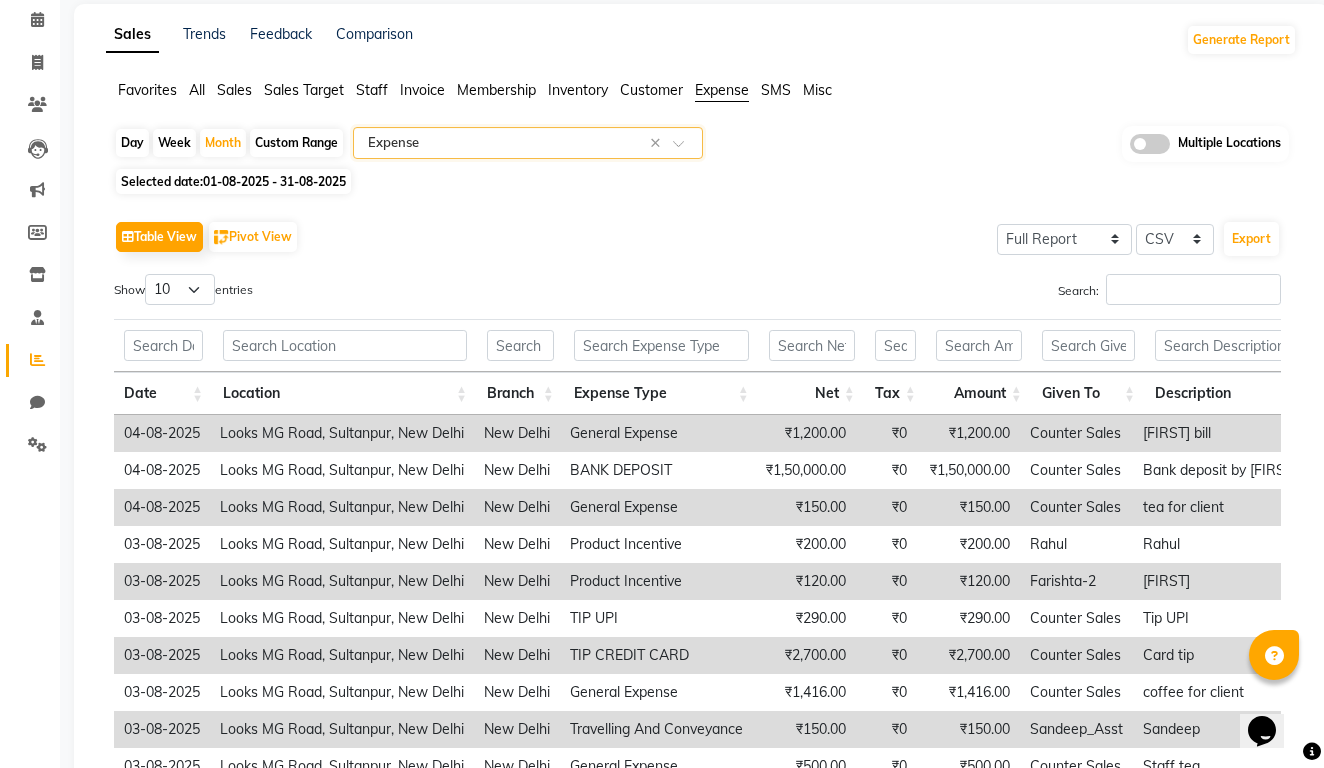 scroll, scrollTop: 138, scrollLeft: 0, axis: vertical 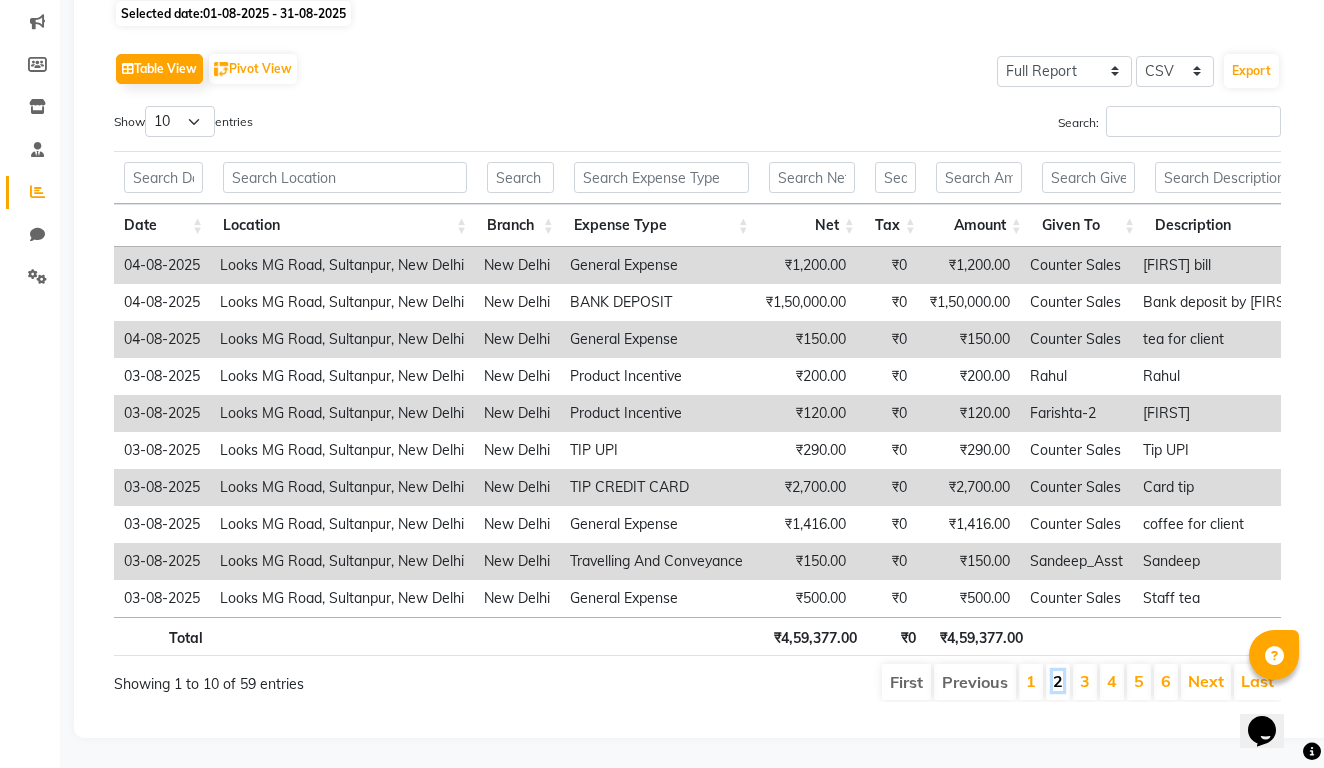 click on "2" at bounding box center [1058, 681] 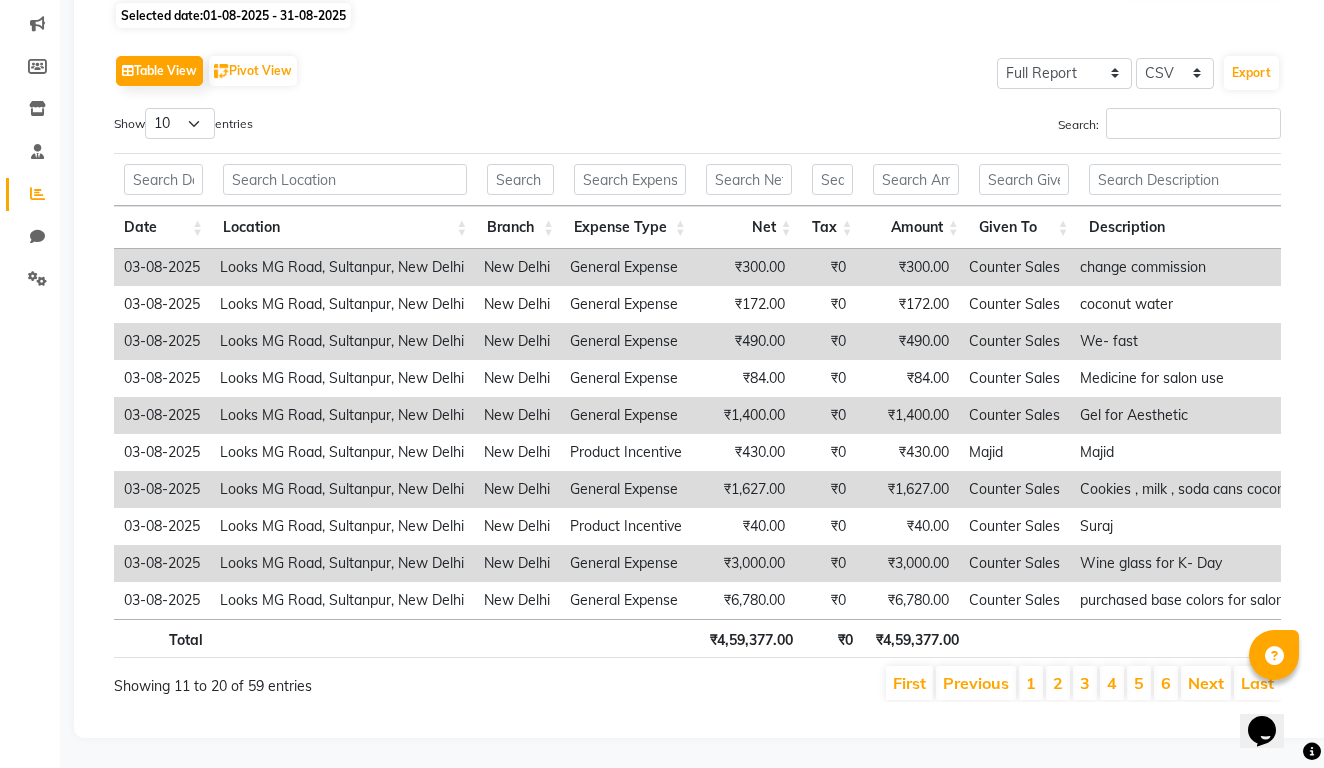 scroll, scrollTop: 249, scrollLeft: 0, axis: vertical 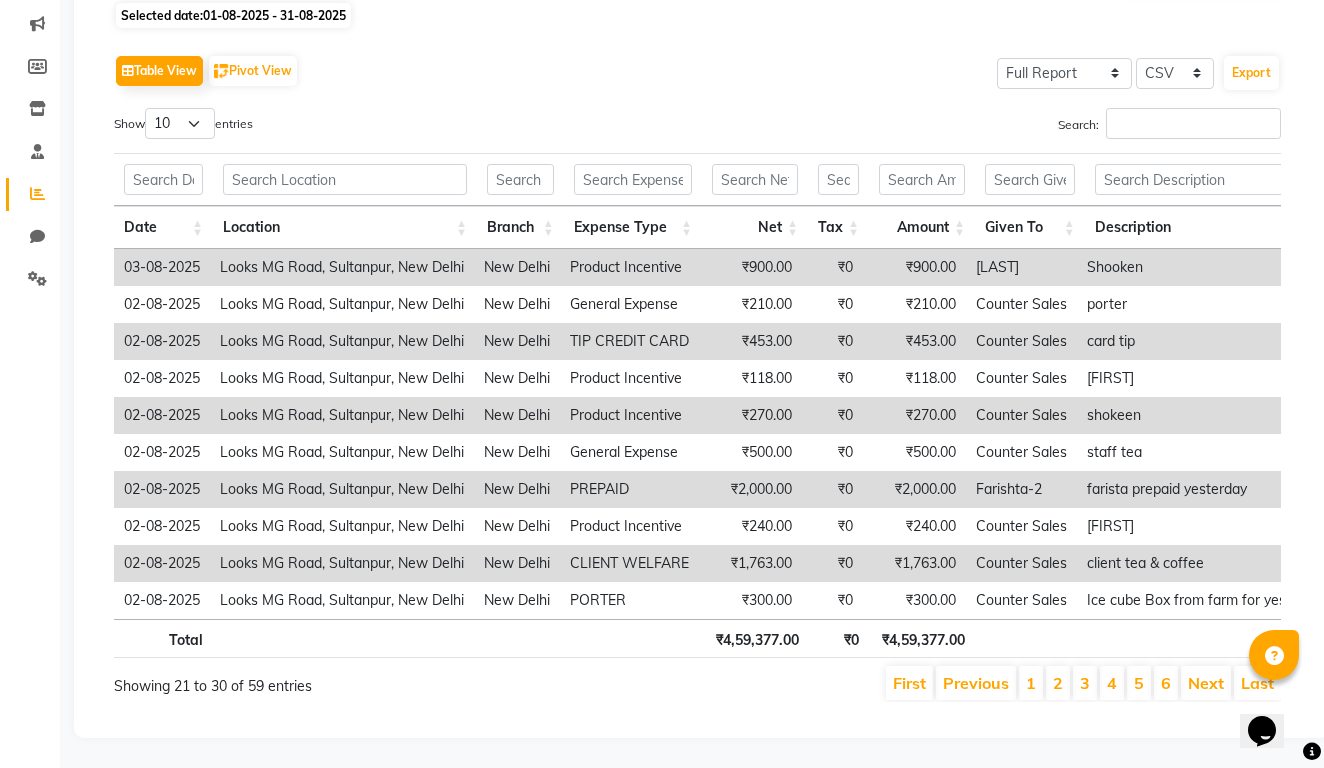 click on "4" at bounding box center (1112, 683) 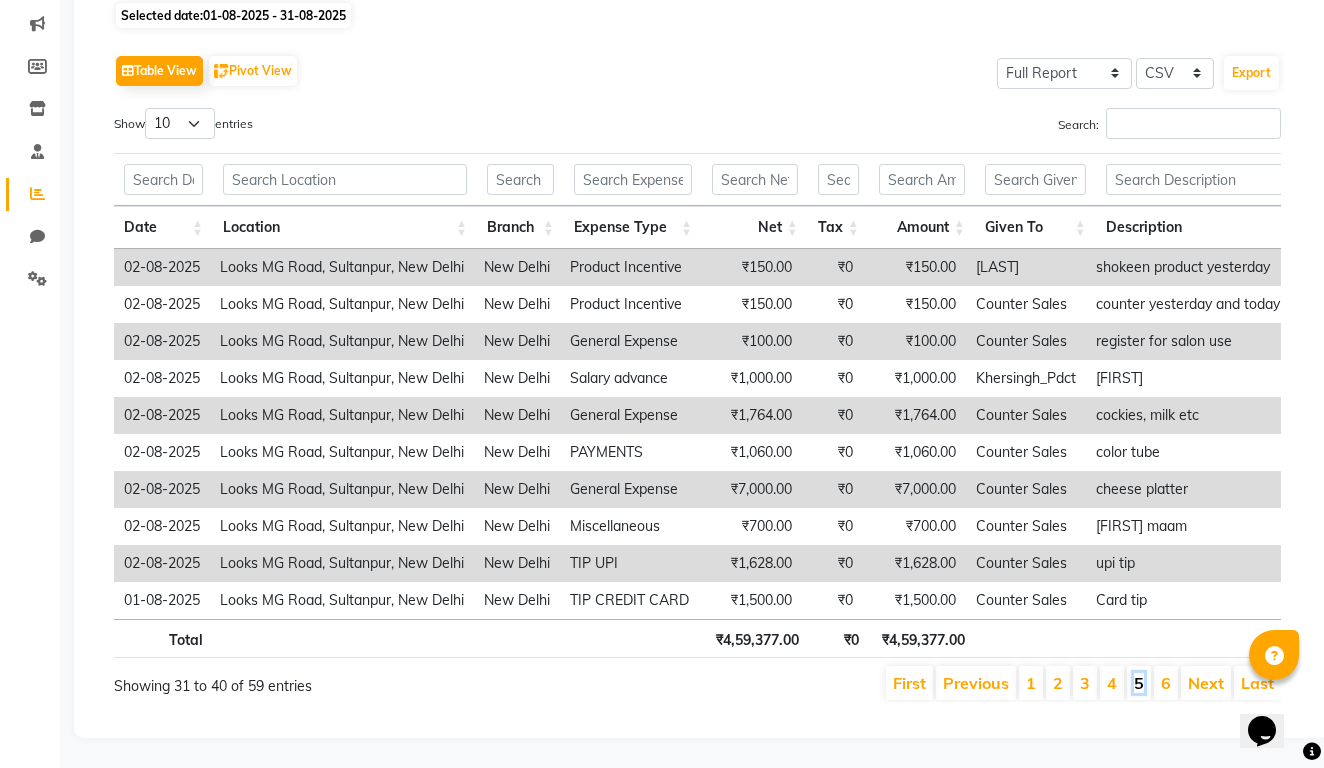 click on "5" at bounding box center [1139, 683] 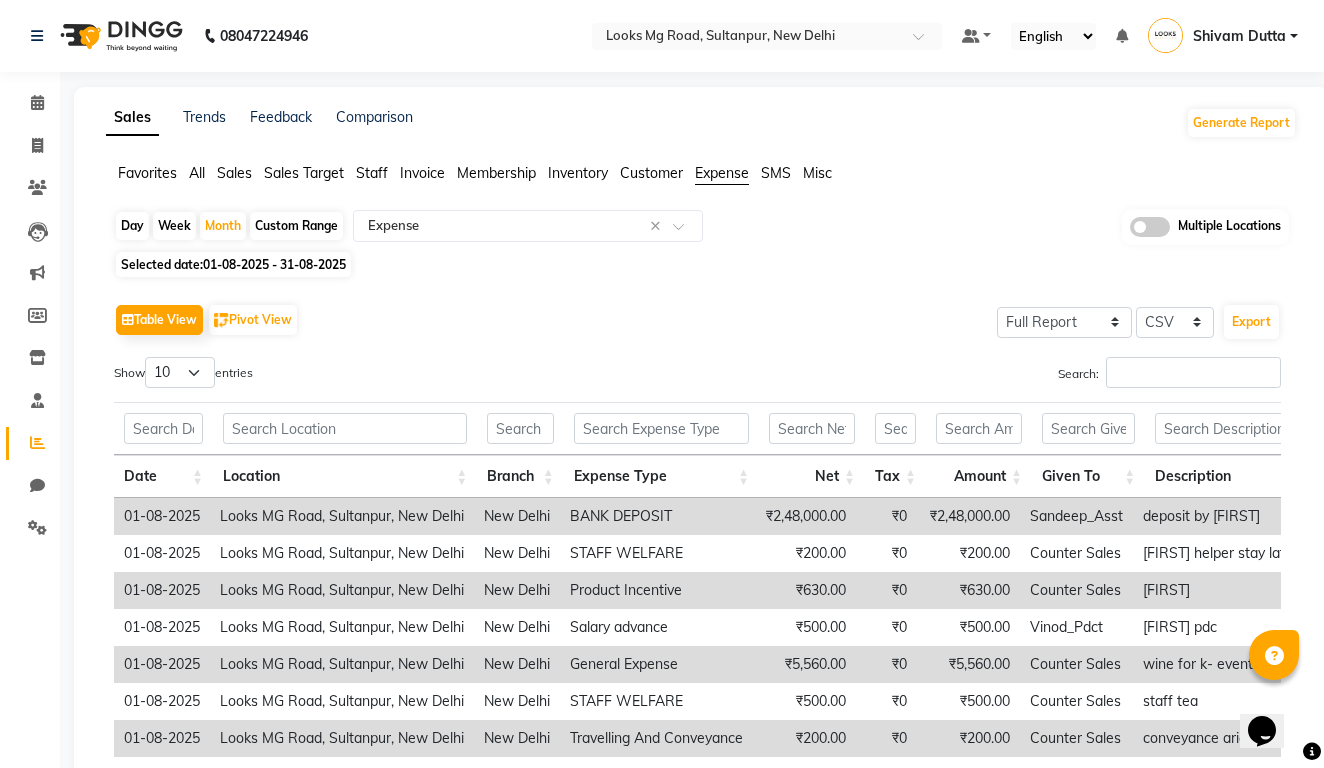 scroll, scrollTop: 0, scrollLeft: 0, axis: both 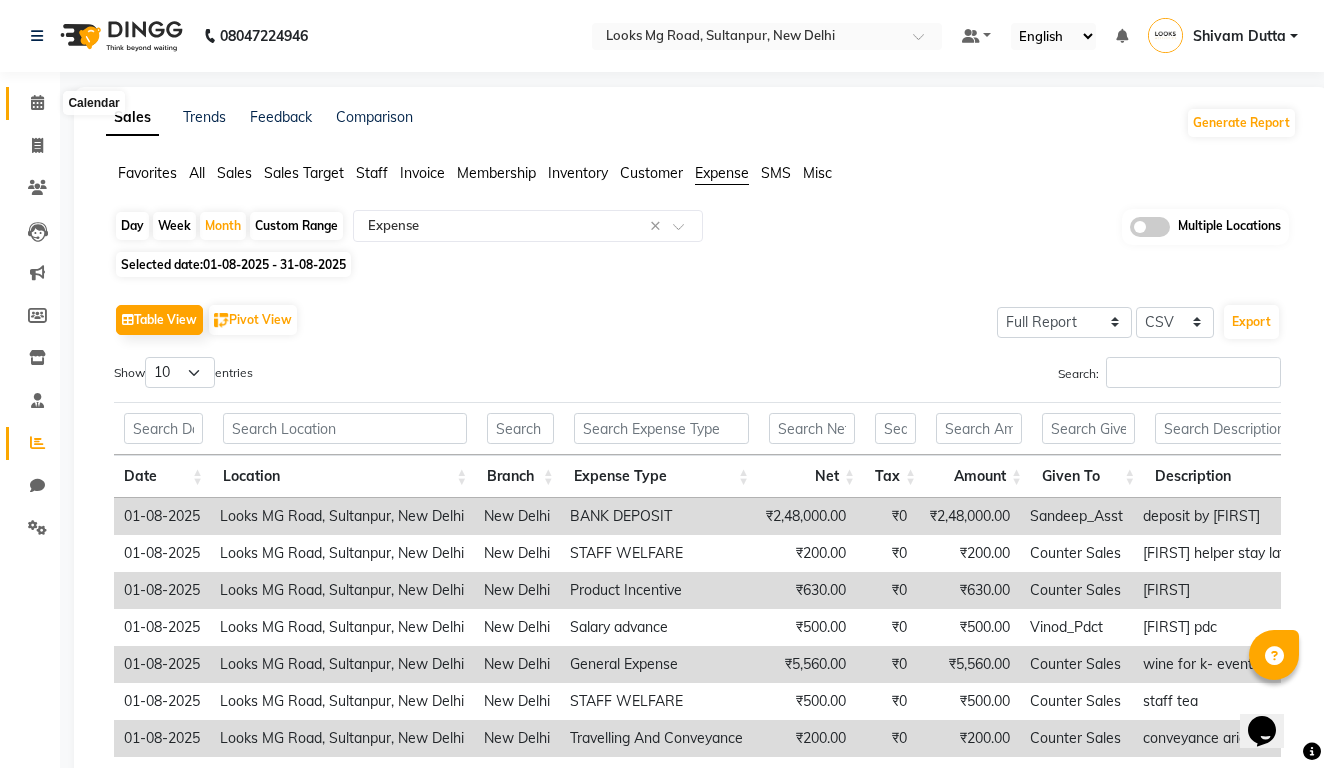 click 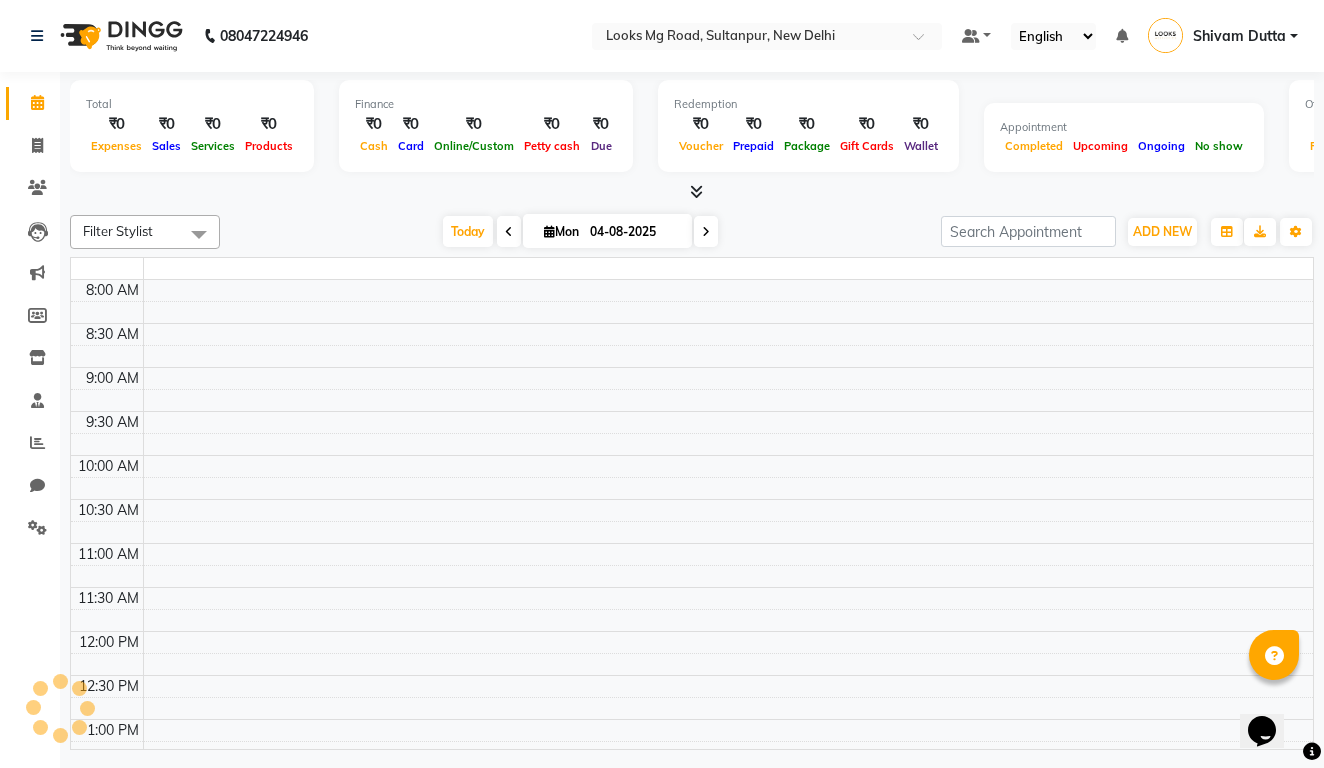 scroll, scrollTop: 0, scrollLeft: 0, axis: both 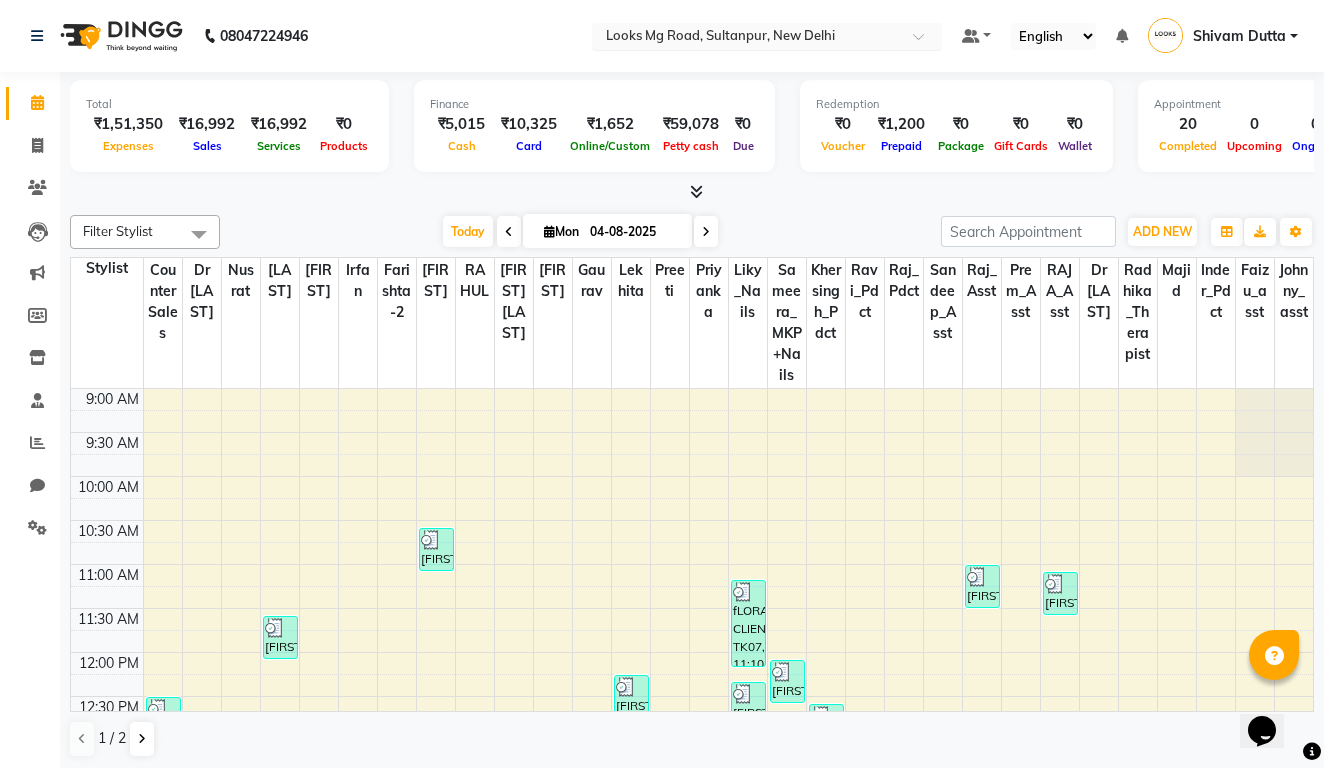 click at bounding box center [747, 38] 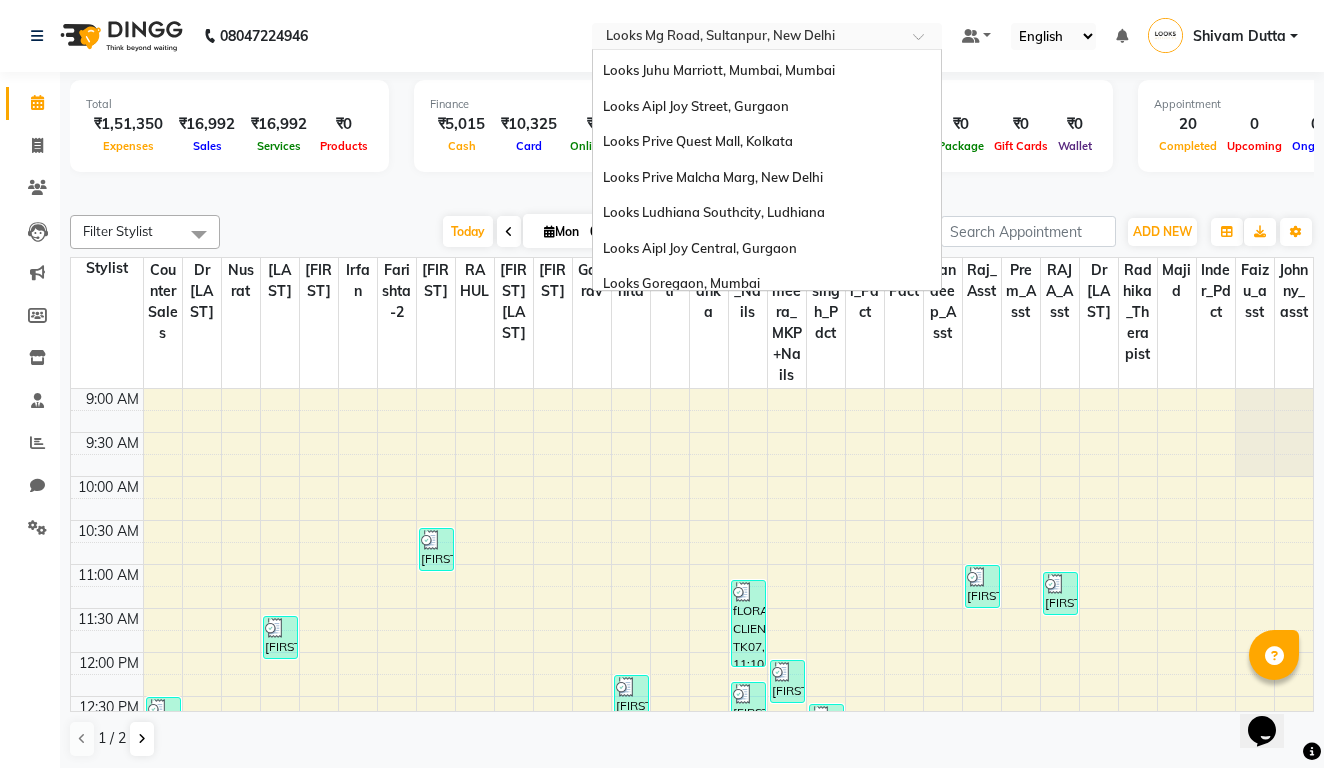 scroll, scrollTop: 463, scrollLeft: 0, axis: vertical 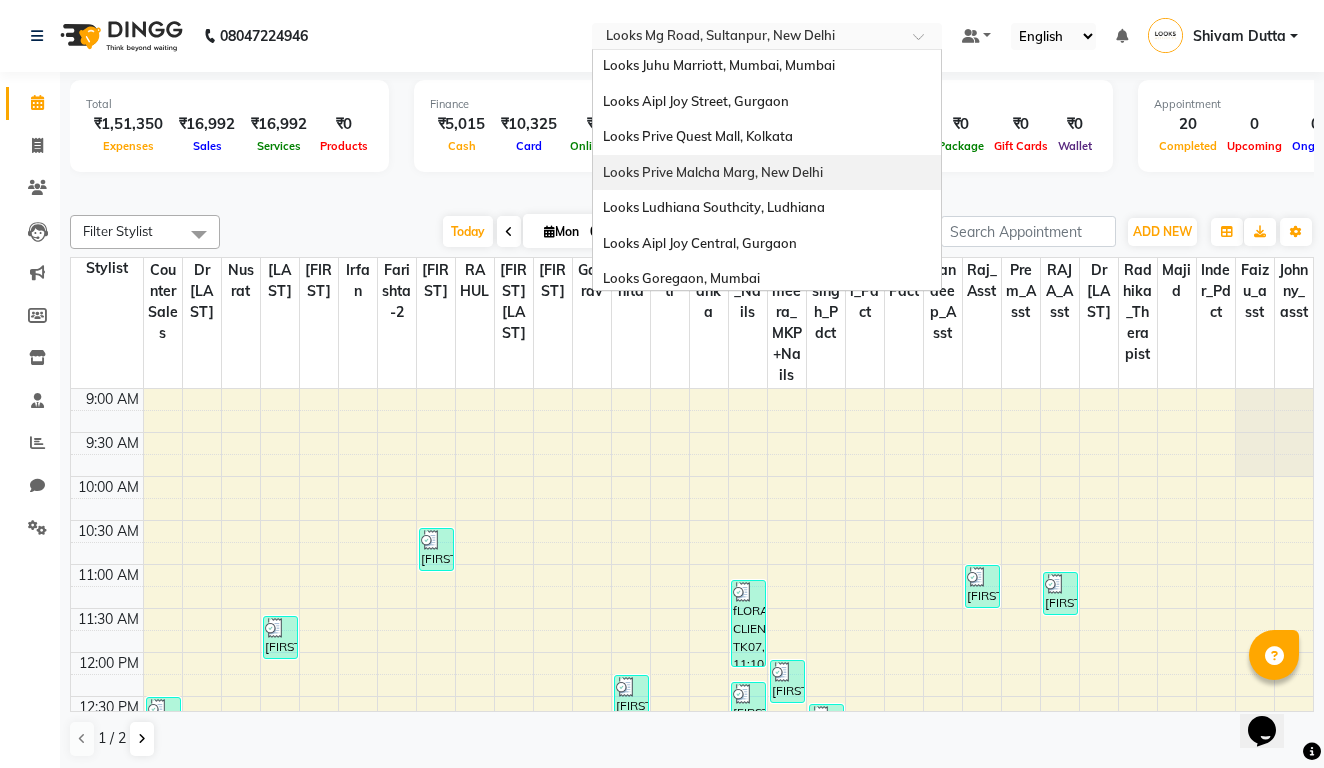 click on "Looks Prive Malcha Marg, New Delhi" at bounding box center (767, 173) 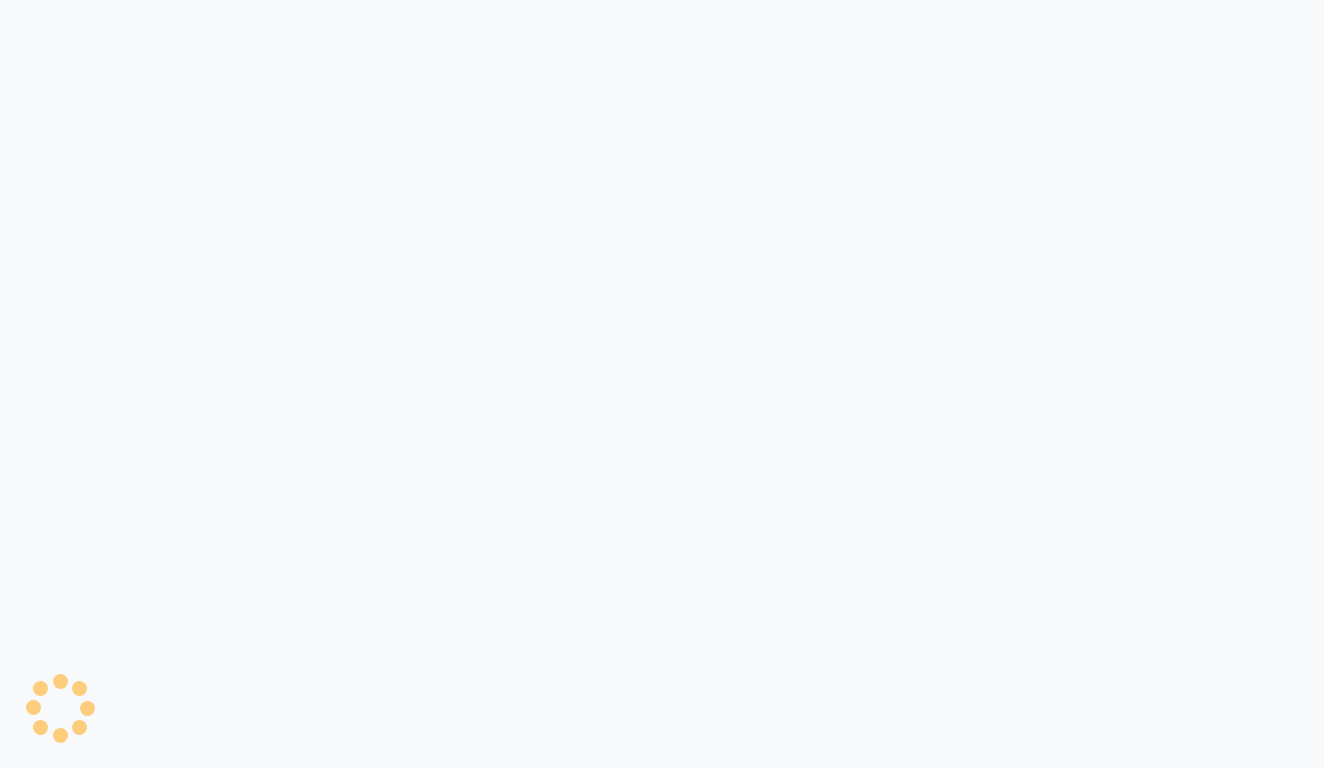 scroll, scrollTop: 0, scrollLeft: 0, axis: both 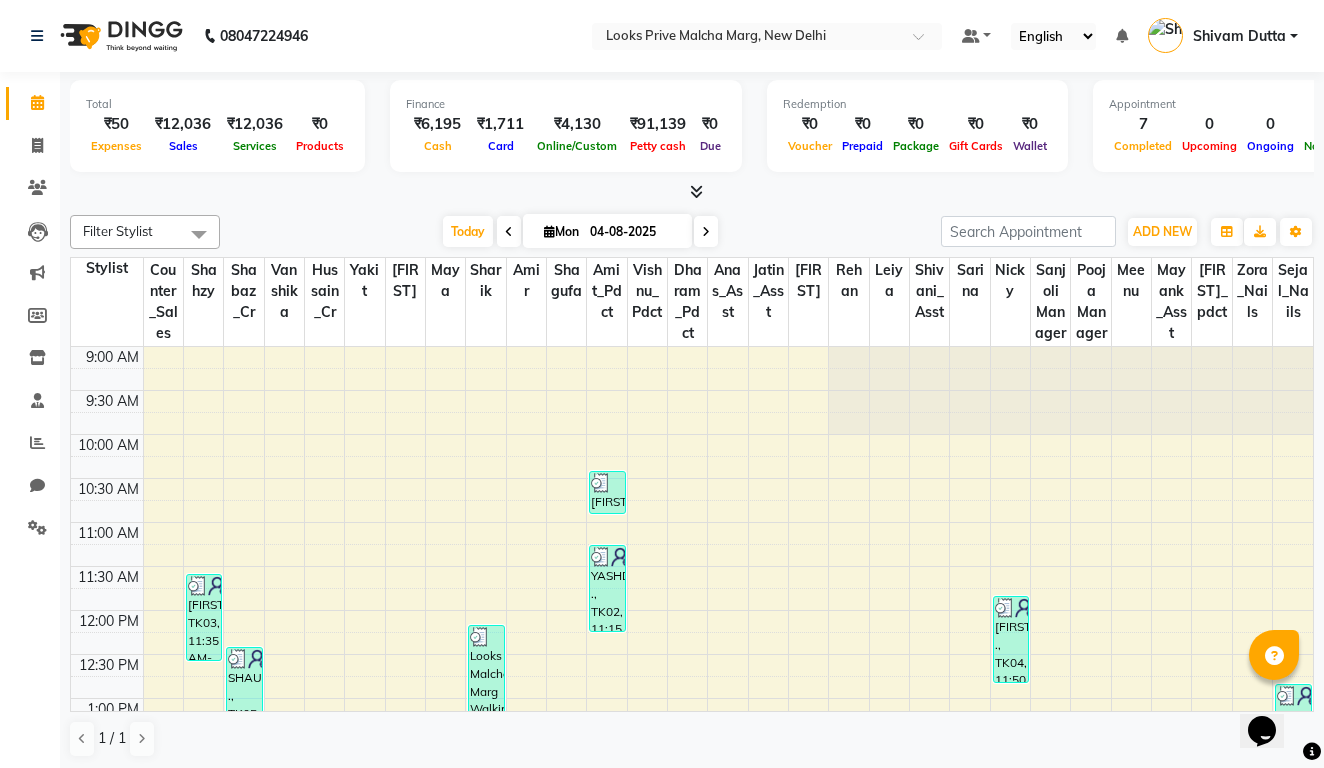 click at bounding box center [696, 191] 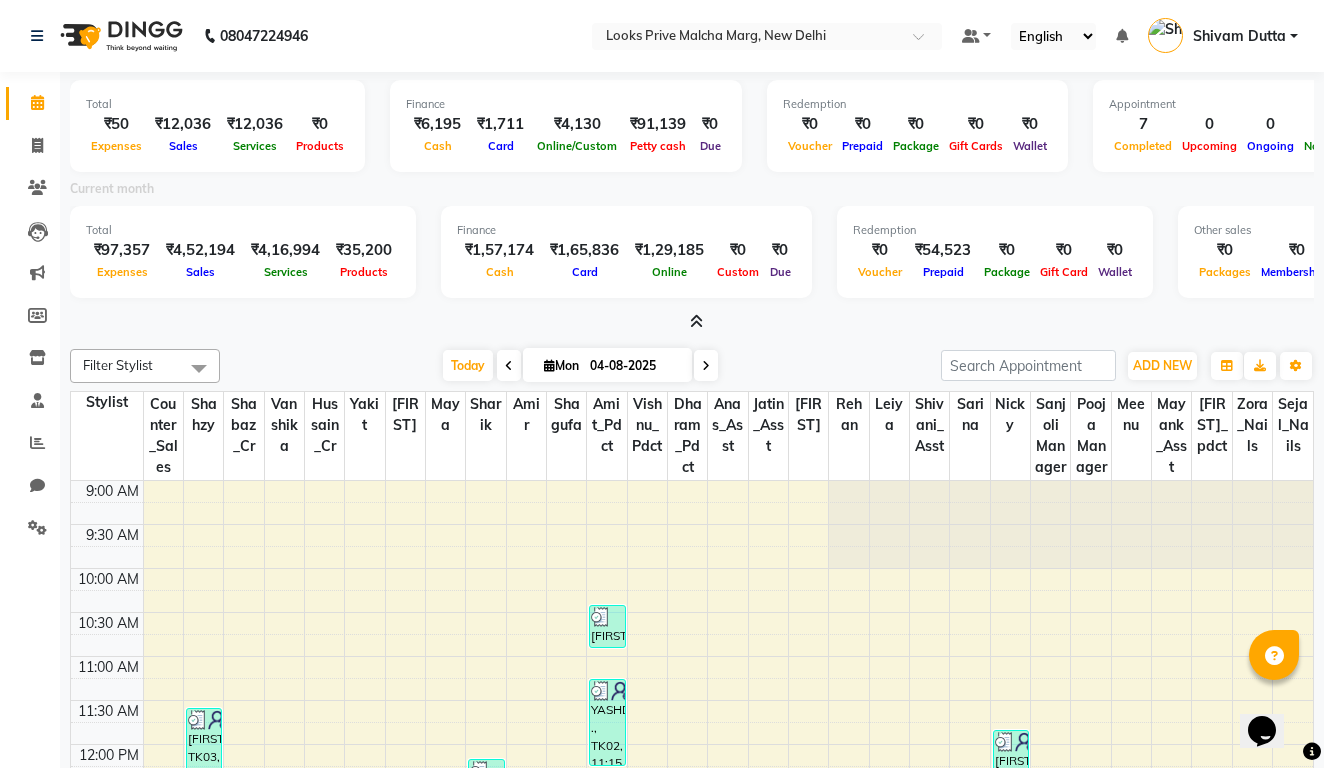 click at bounding box center [696, 321] 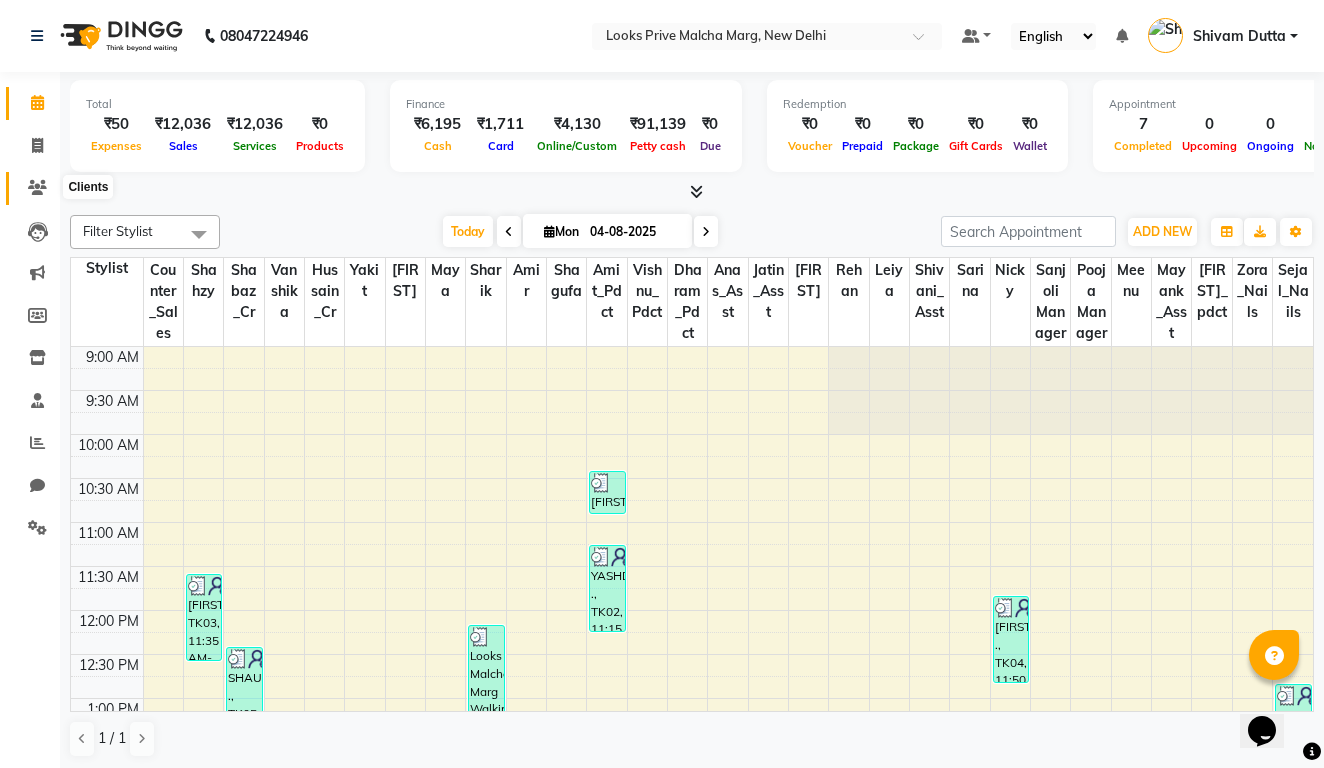 click 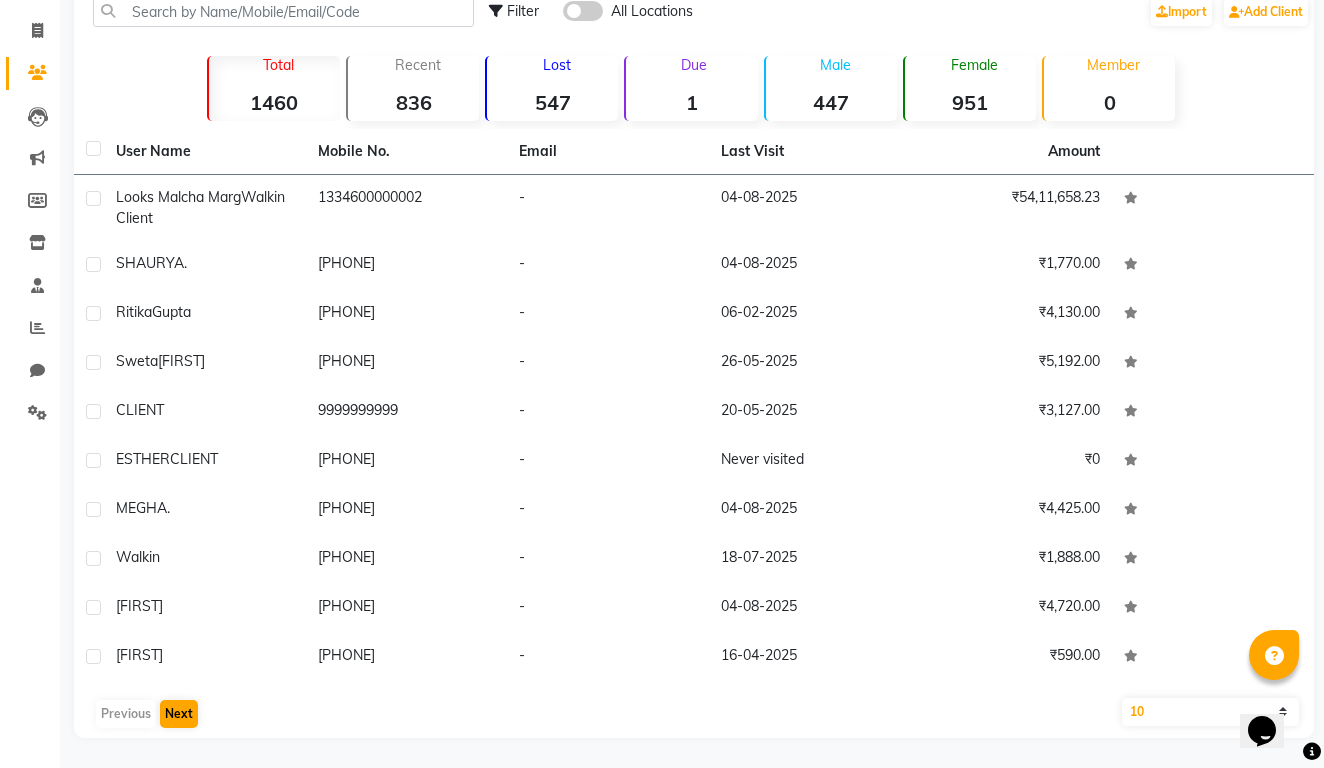 click on "Next" 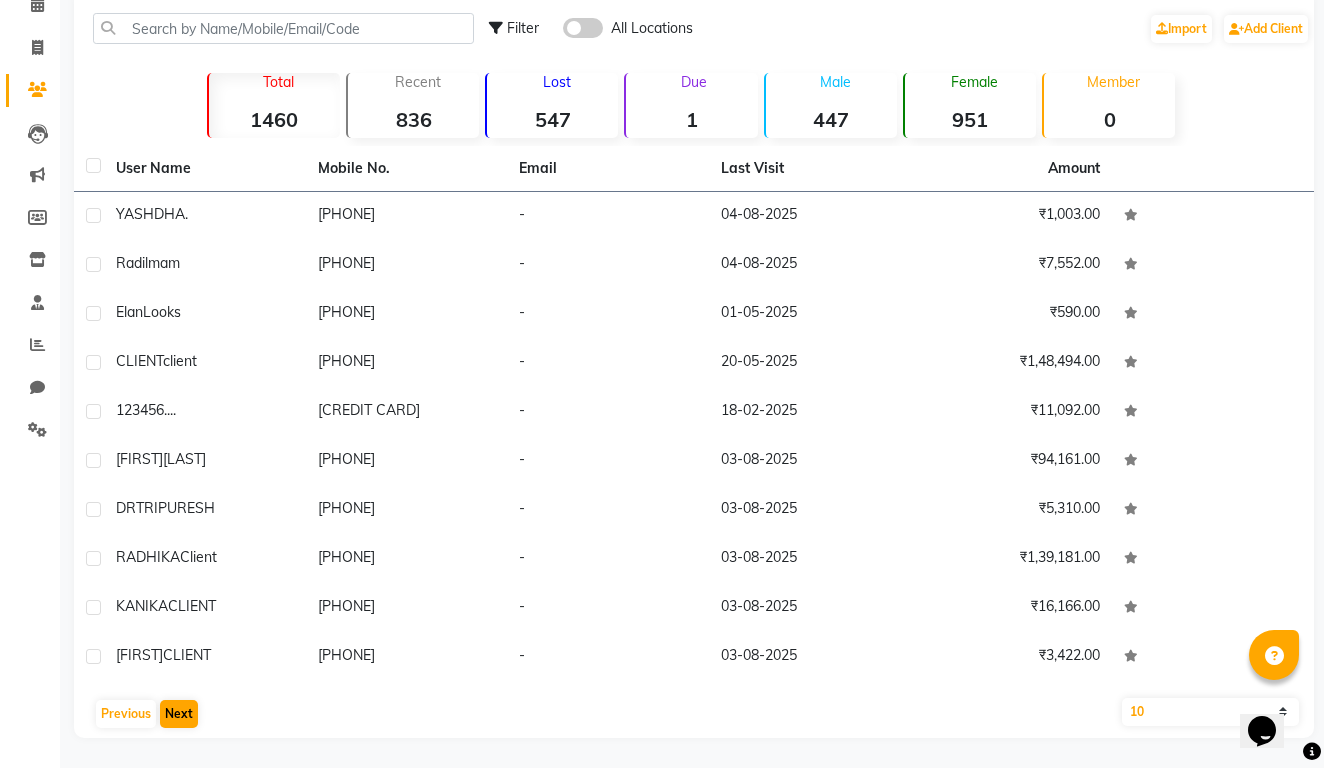 click on "Next" 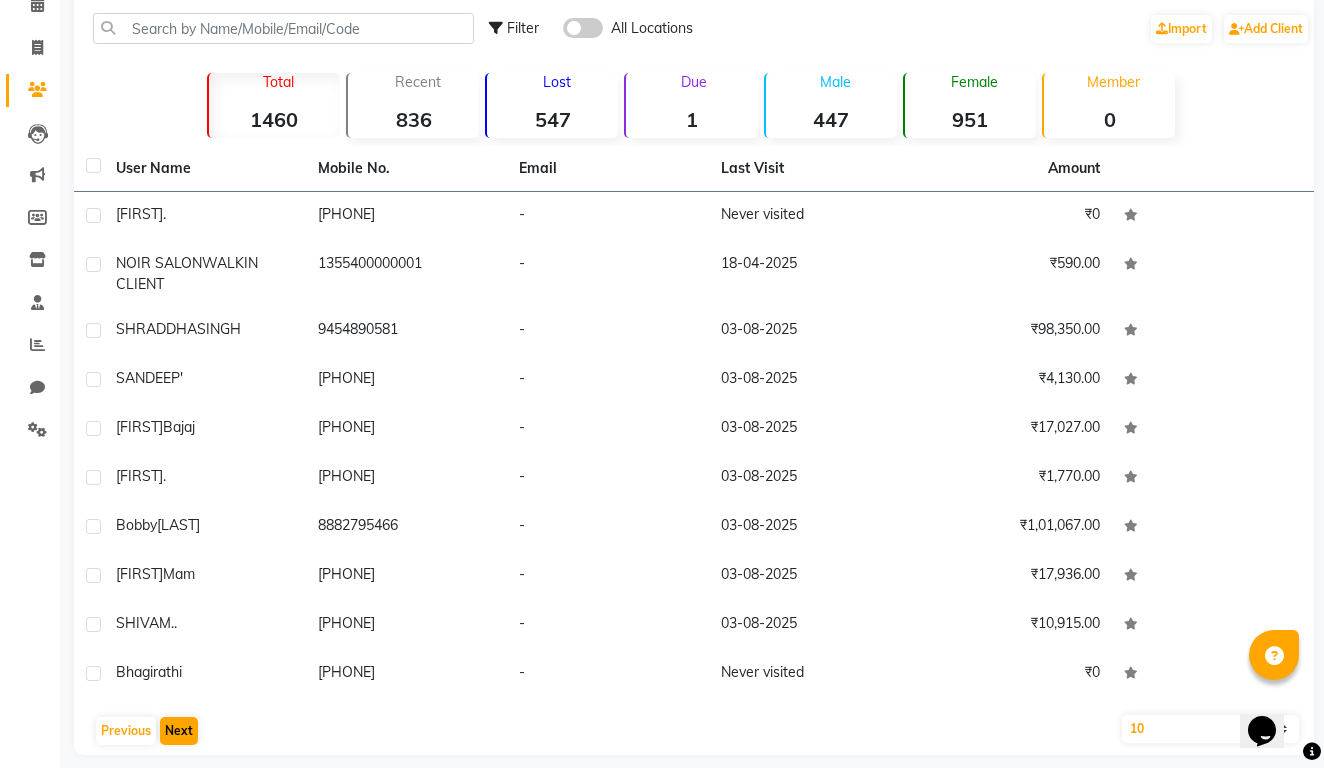 click on "Next" 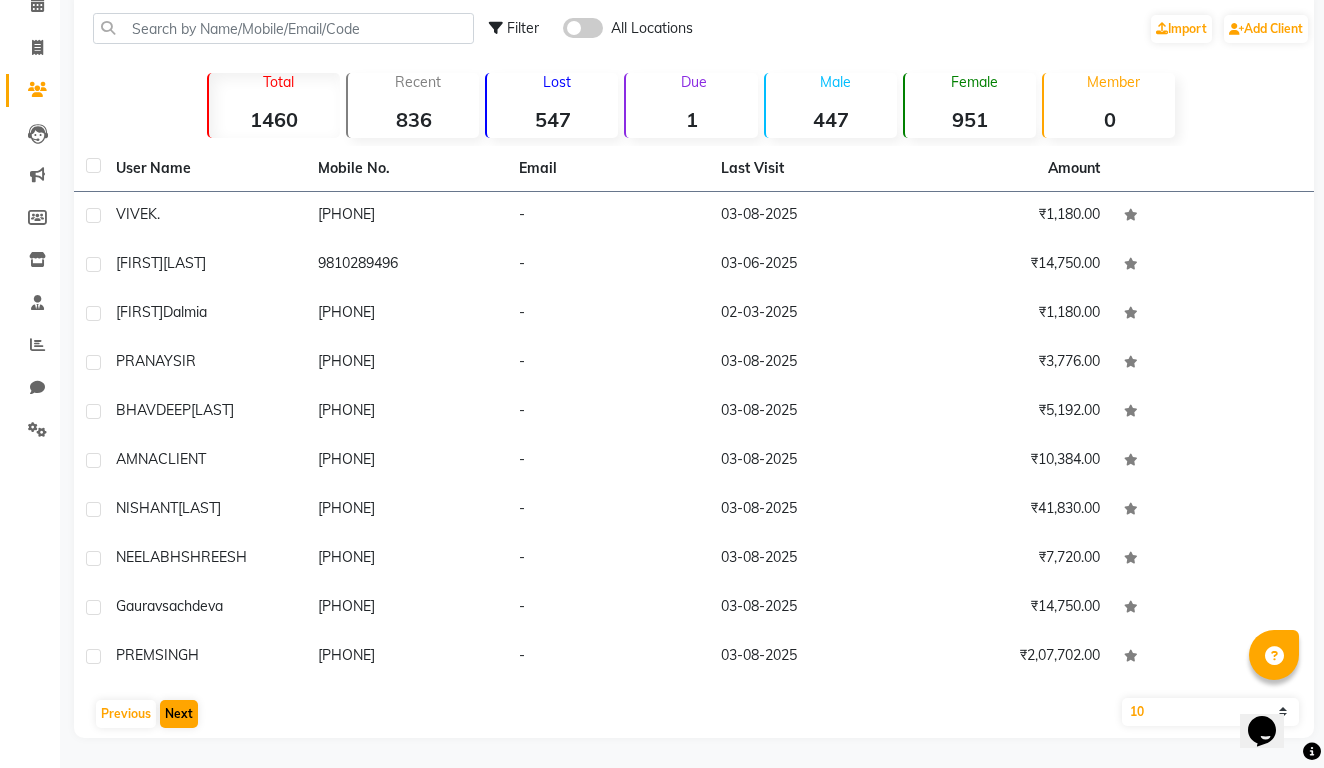 click on "Next" 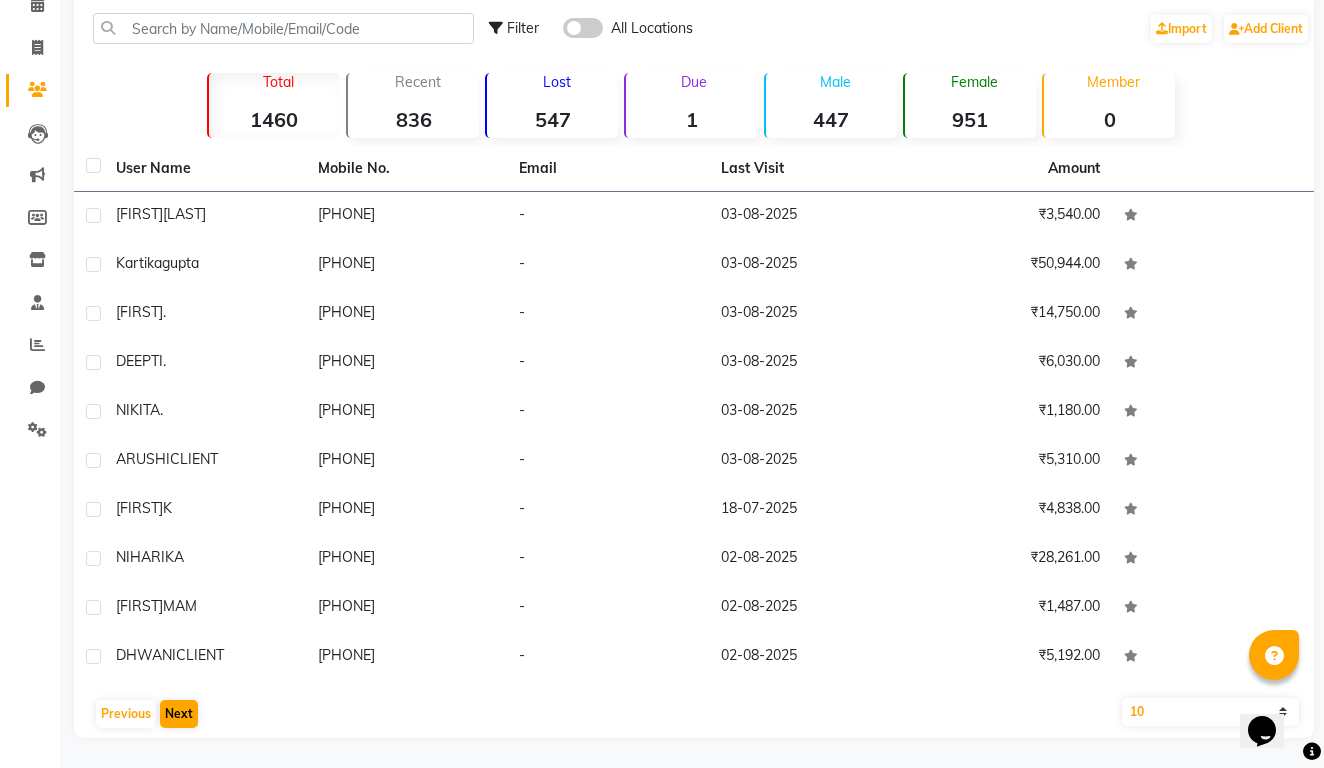 click on "Next" 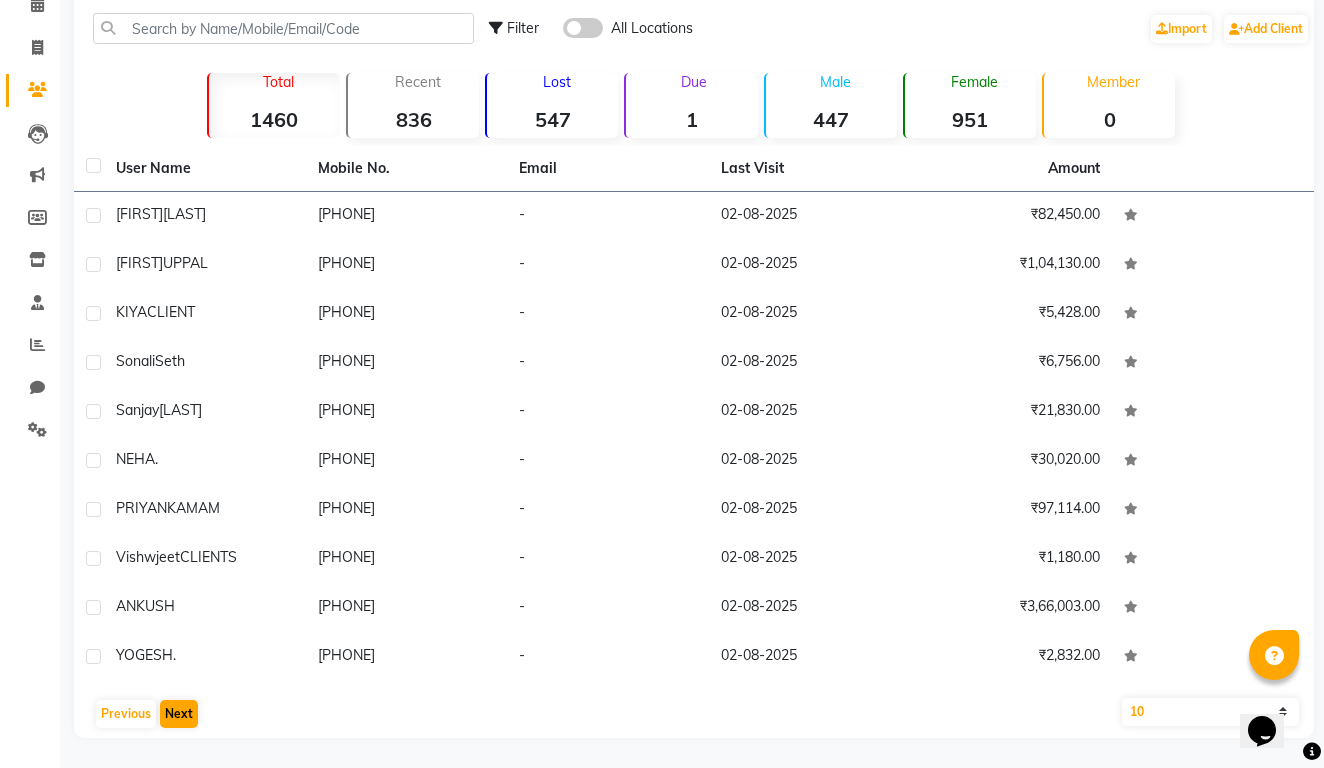click on "Next" 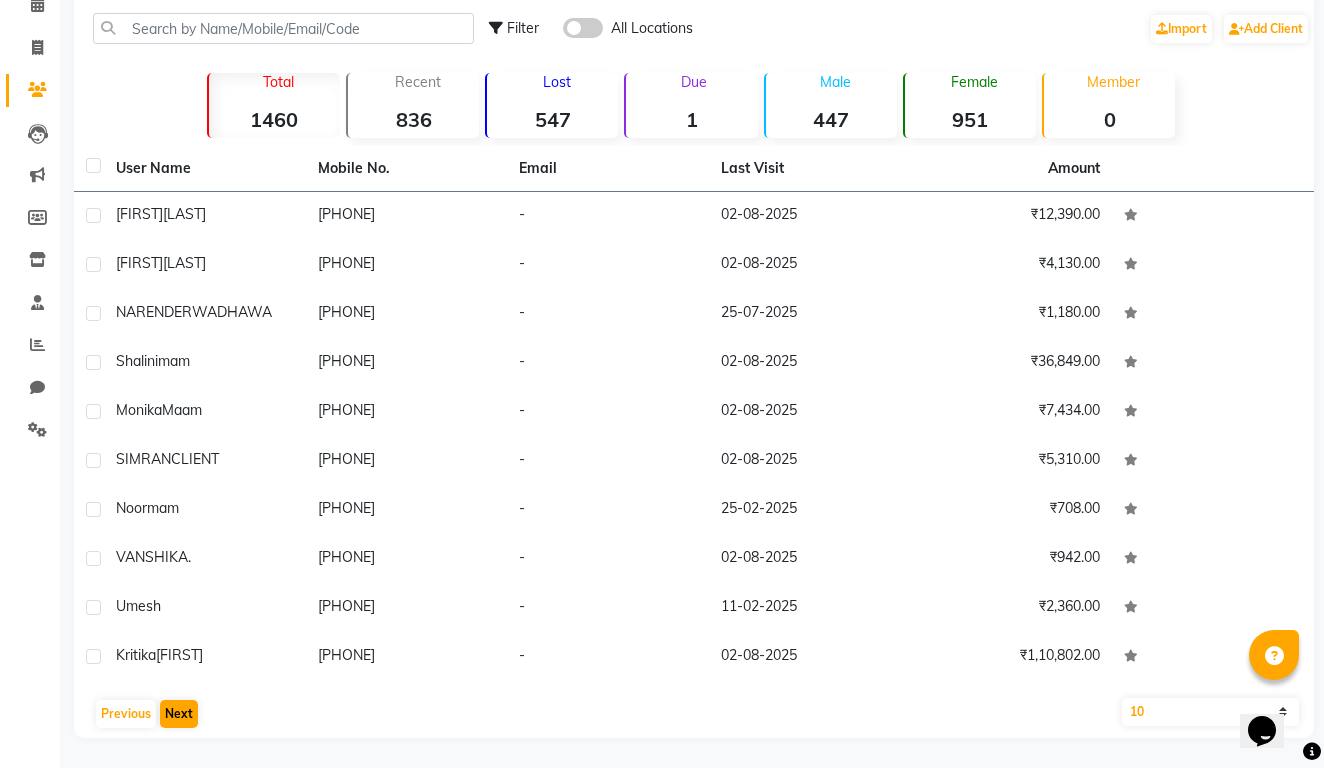 click on "Next" 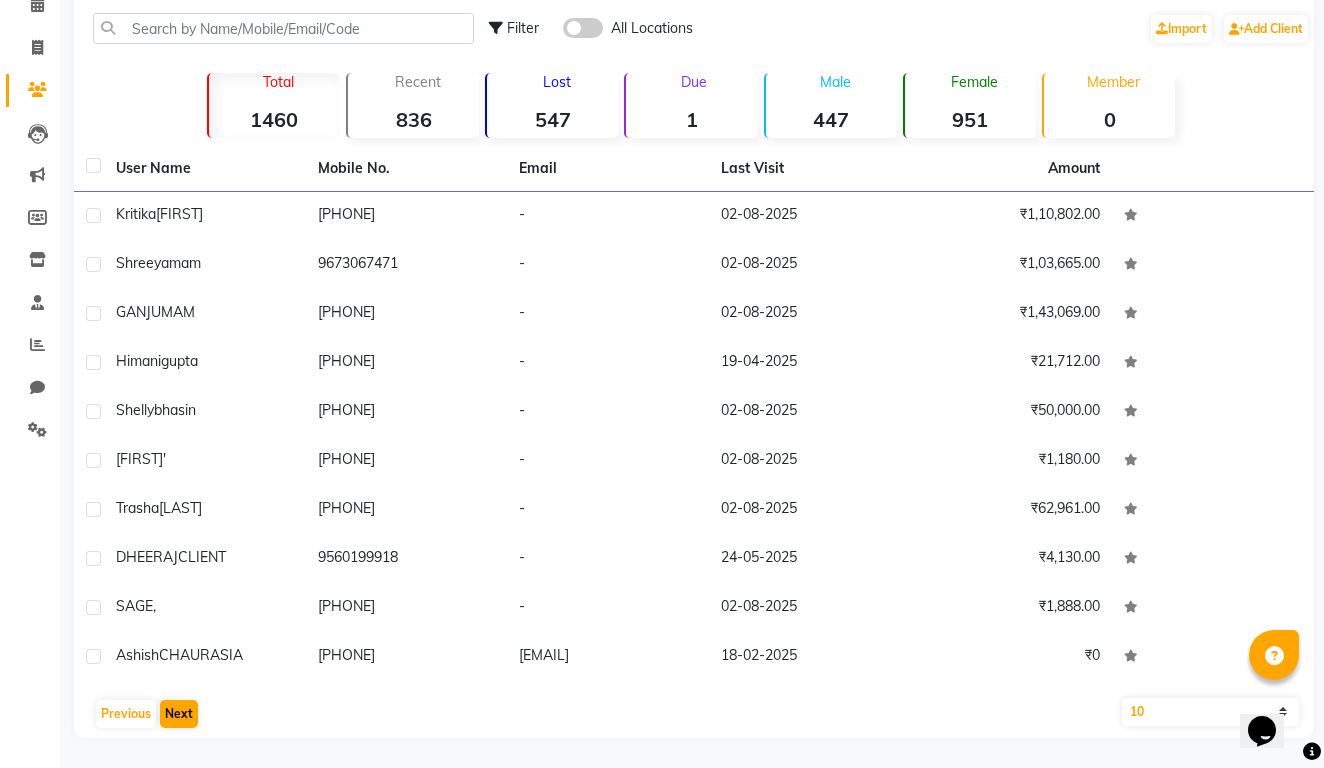 click on "Next" 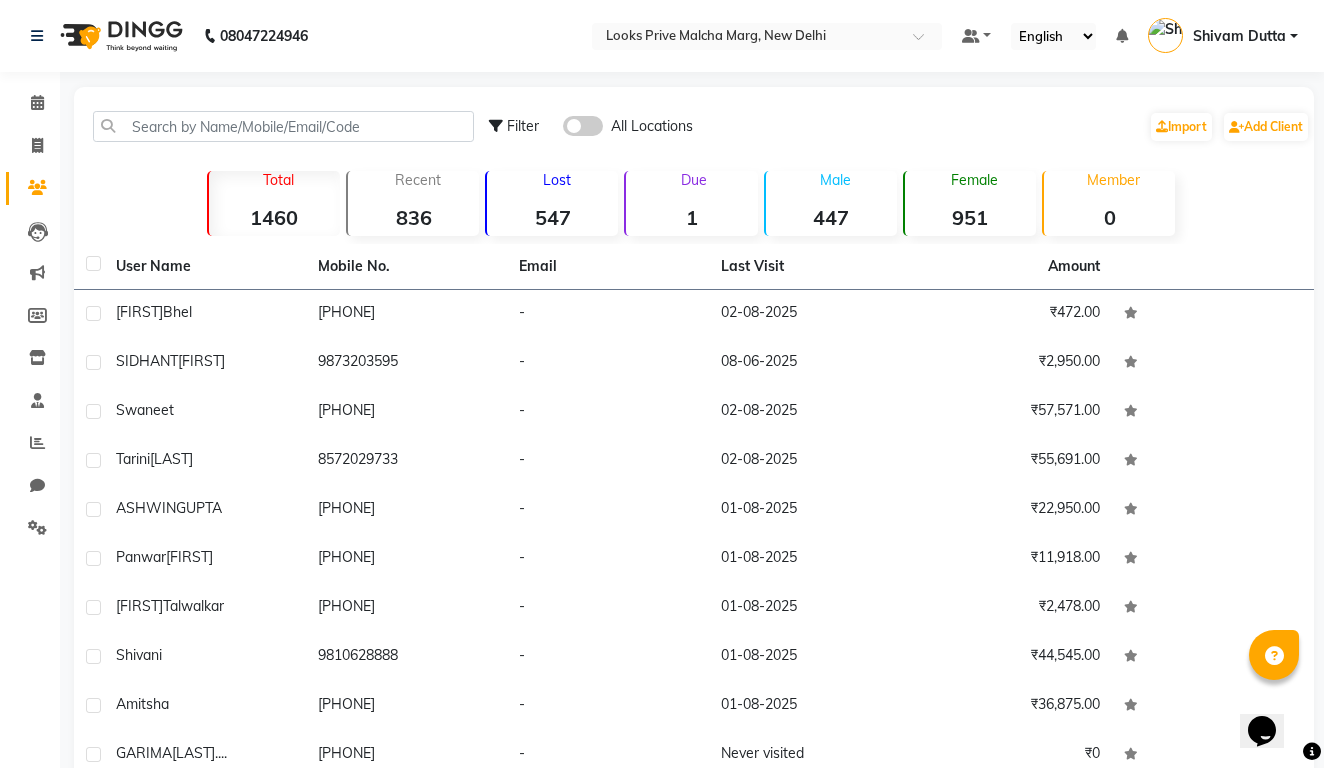 scroll, scrollTop: 0, scrollLeft: 0, axis: both 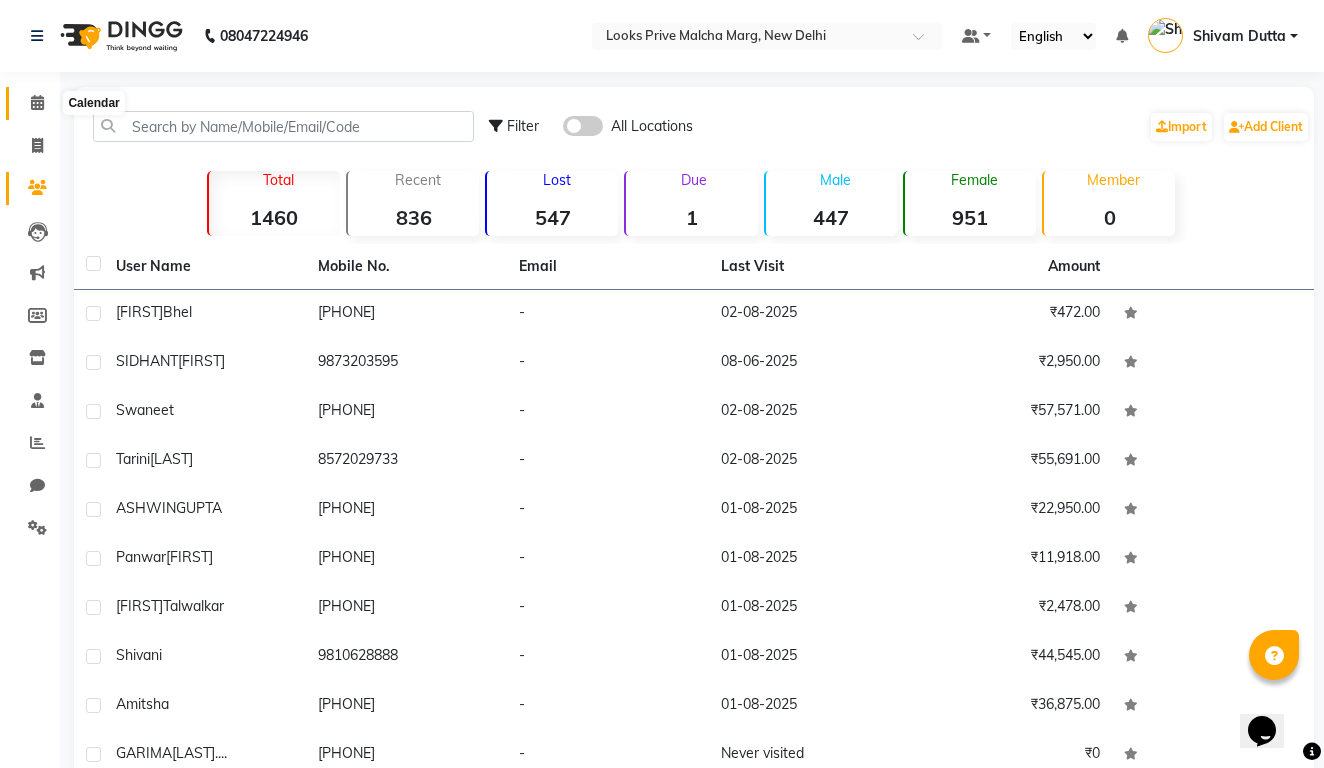 click 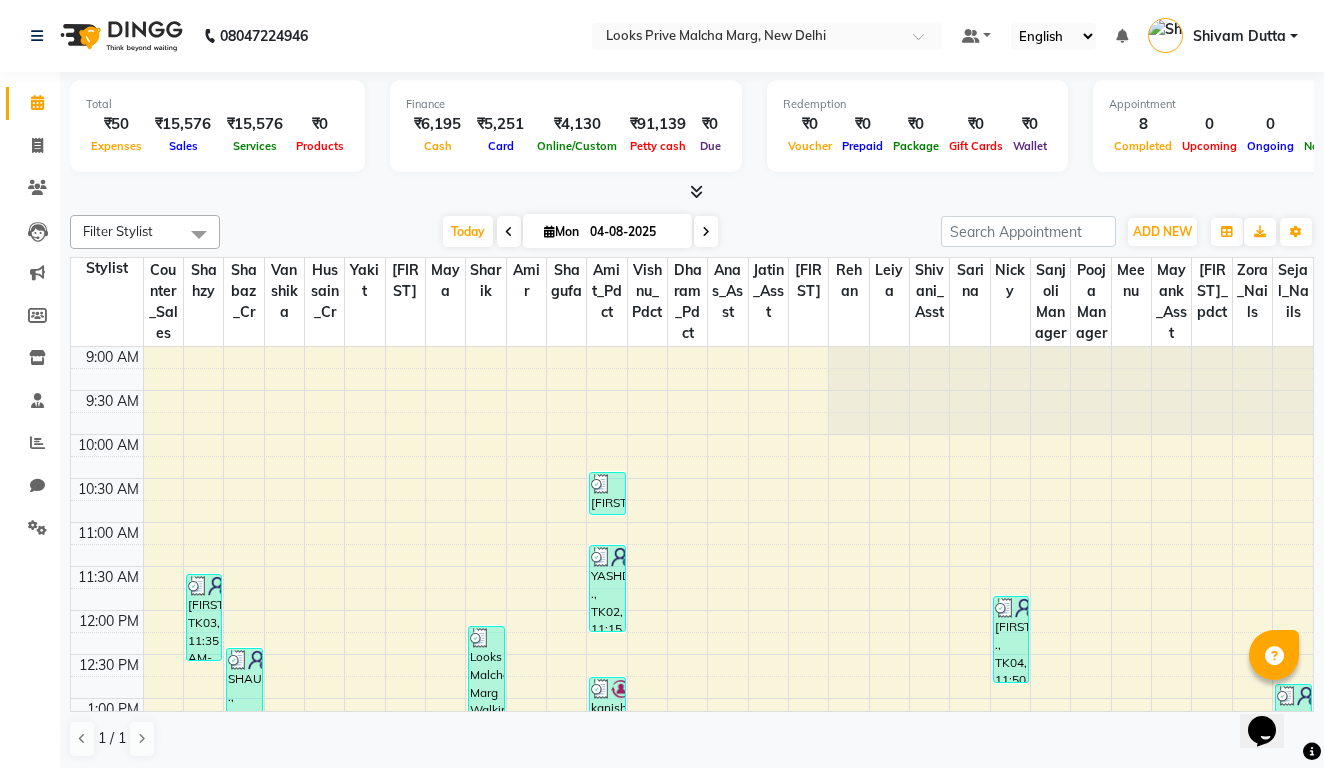 click at bounding box center (509, 231) 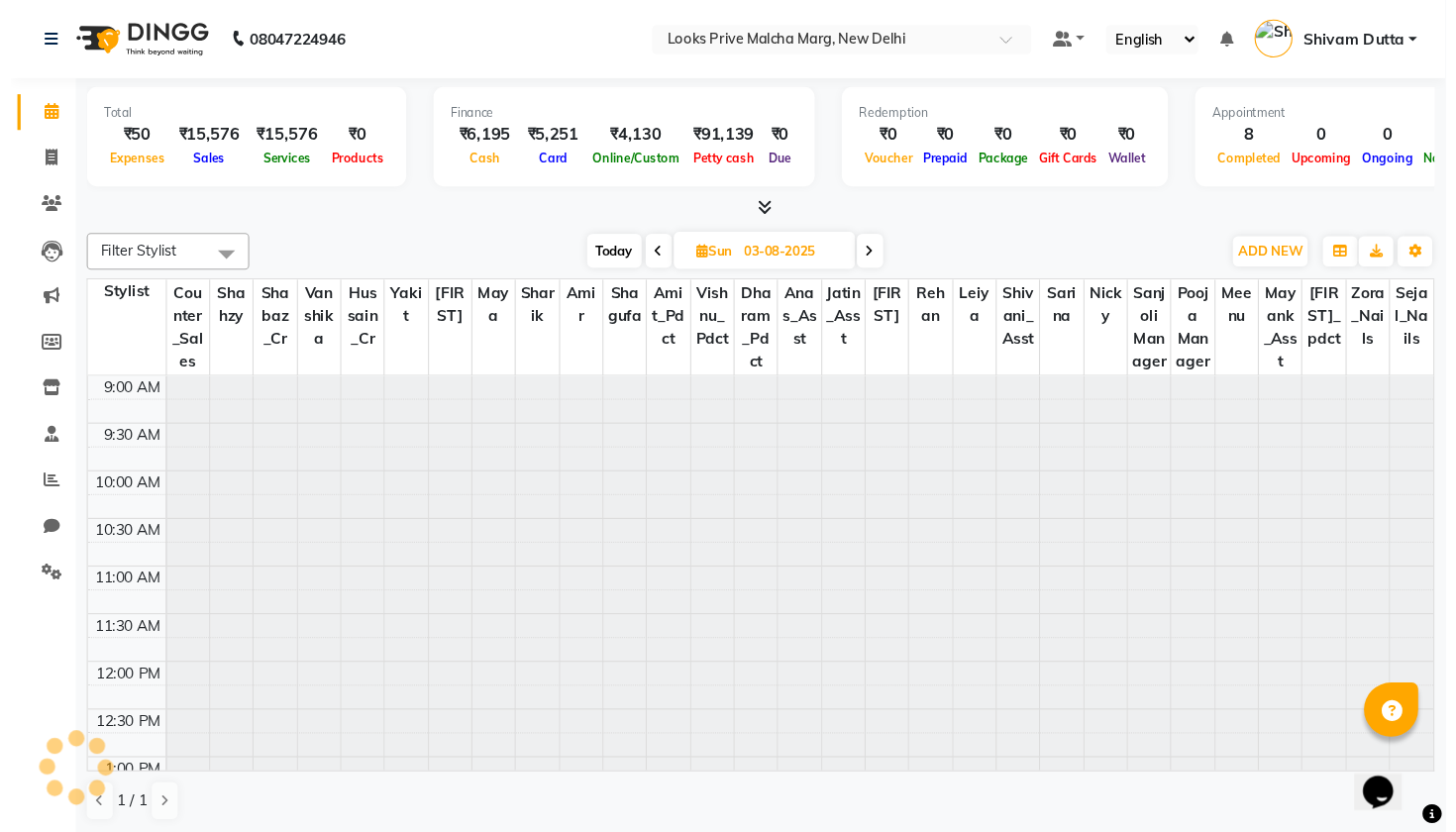 scroll, scrollTop: 350, scrollLeft: 0, axis: vertical 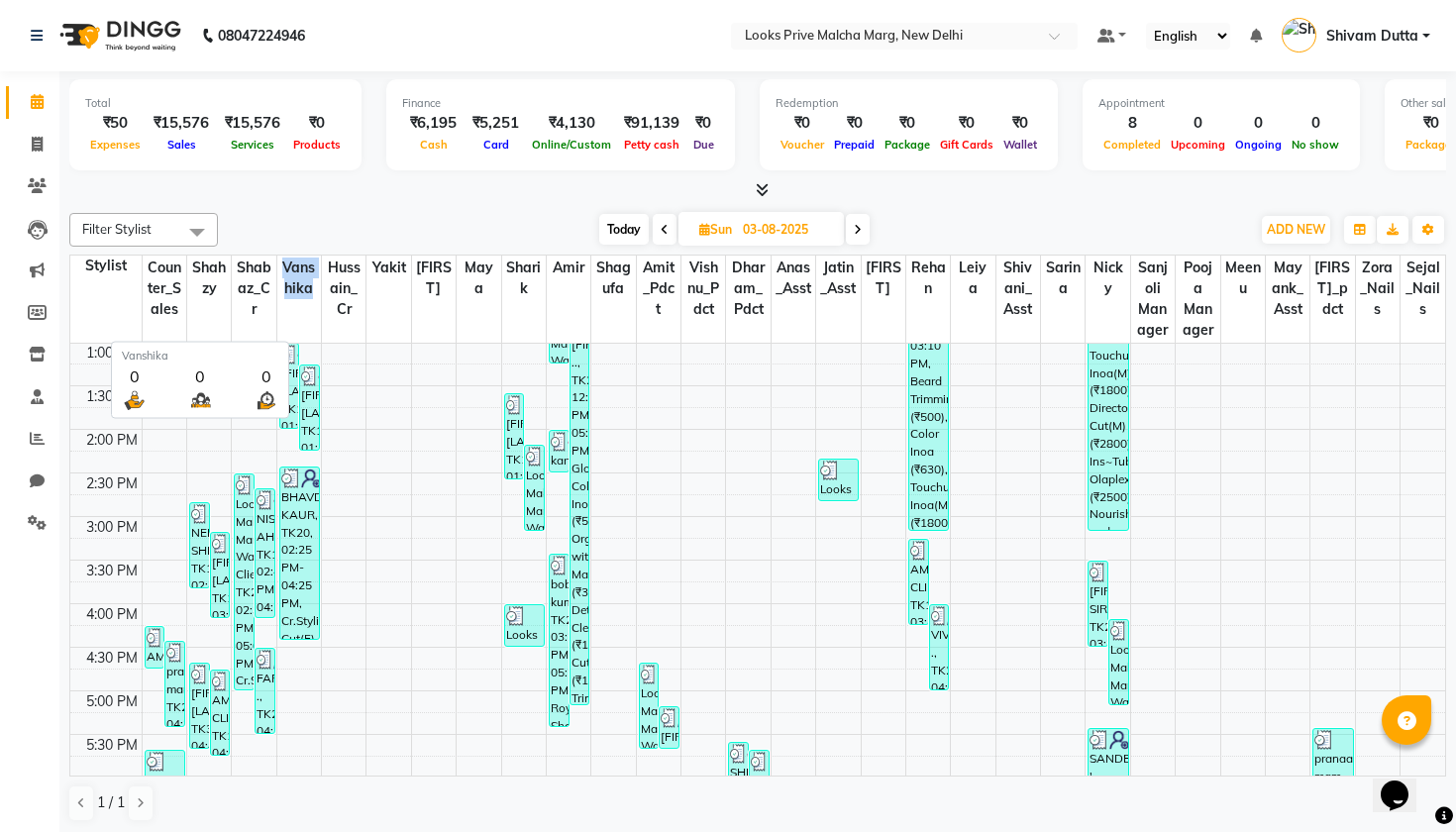 drag, startPoint x: 276, startPoint y: 320, endPoint x: 312, endPoint y: 320, distance: 36 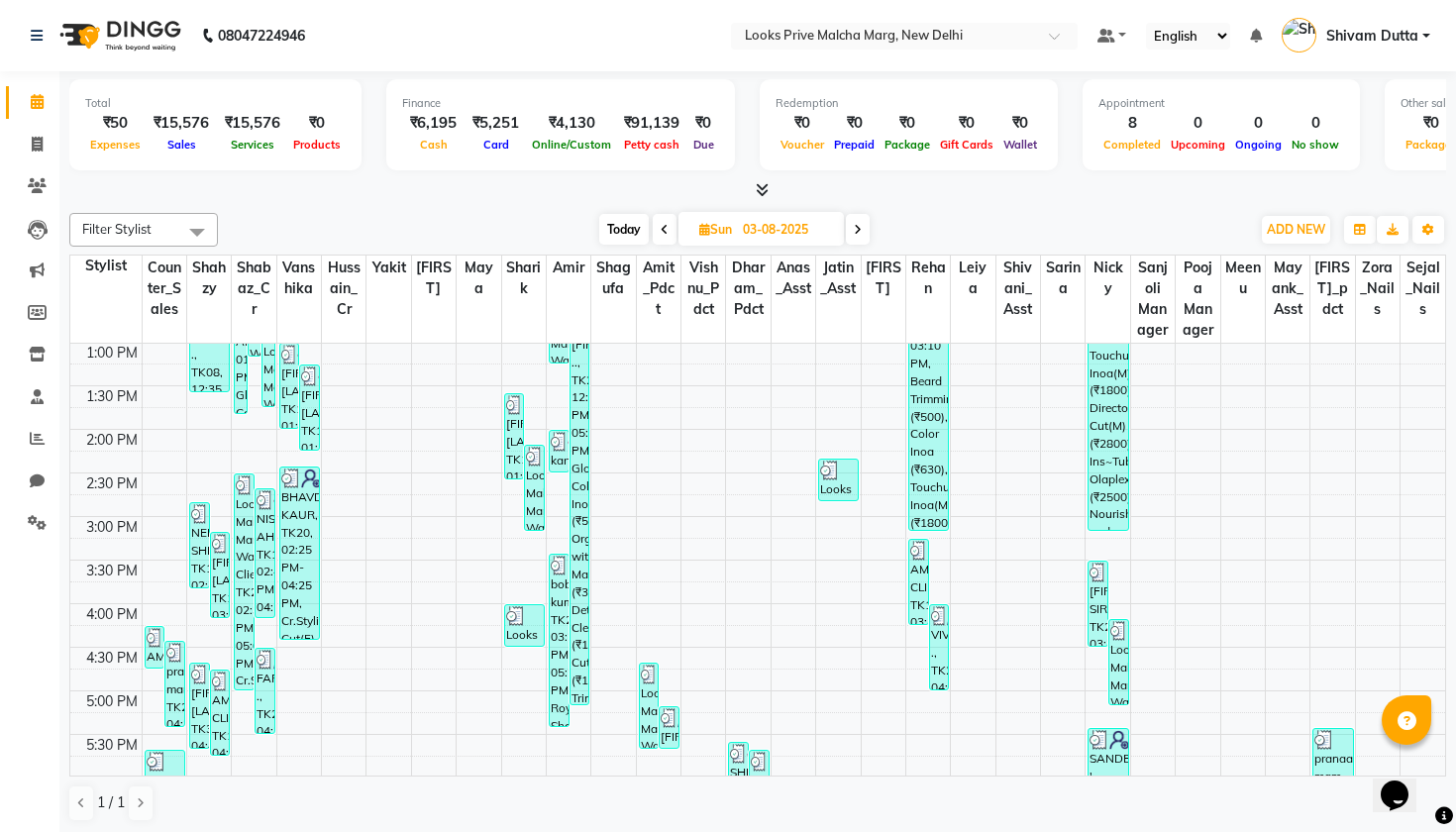 click on "Today  Sun 03-08-2025" at bounding box center [734, 230] 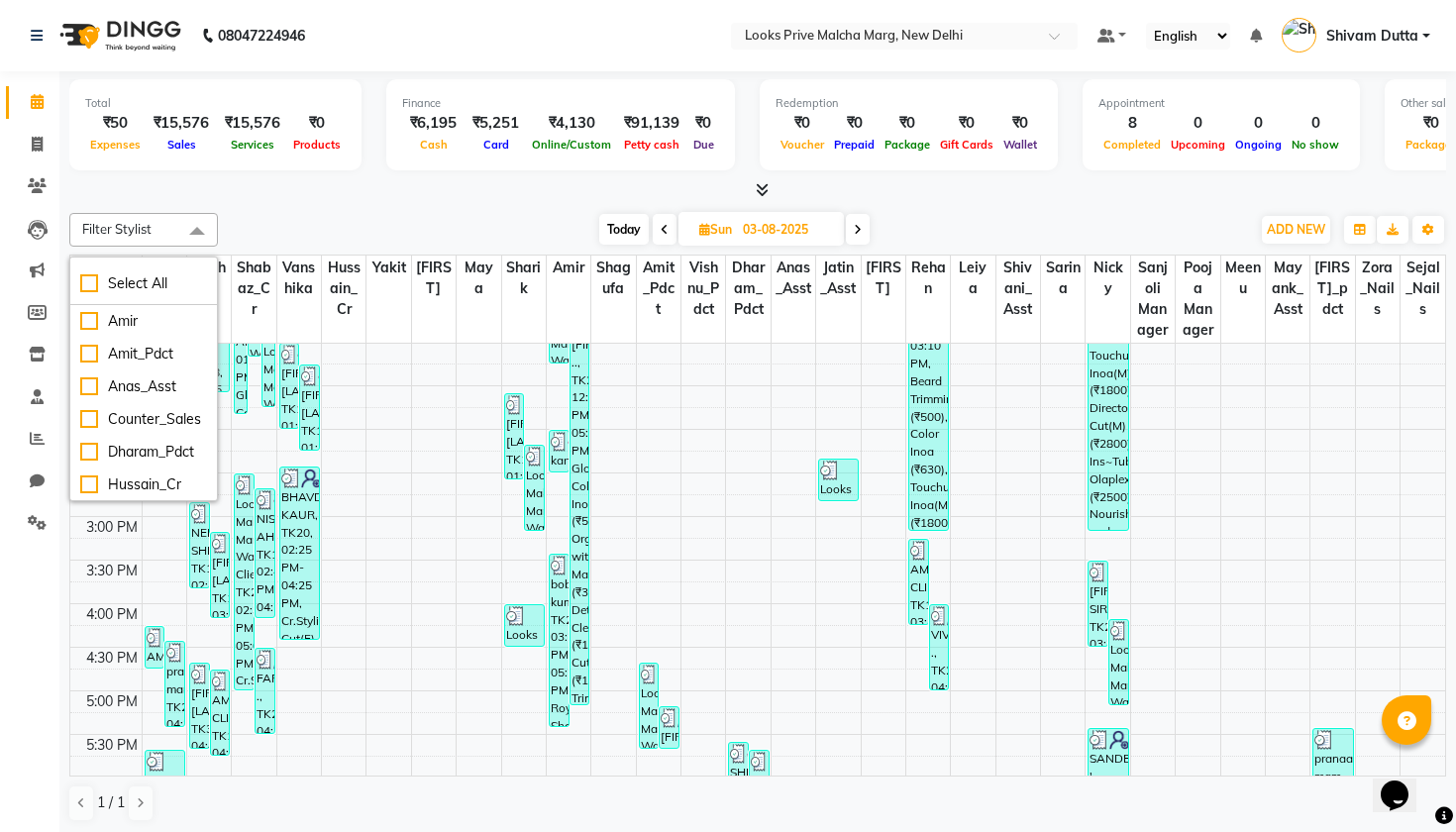 click on "Today  Sun 03-08-2025" at bounding box center [734, 230] 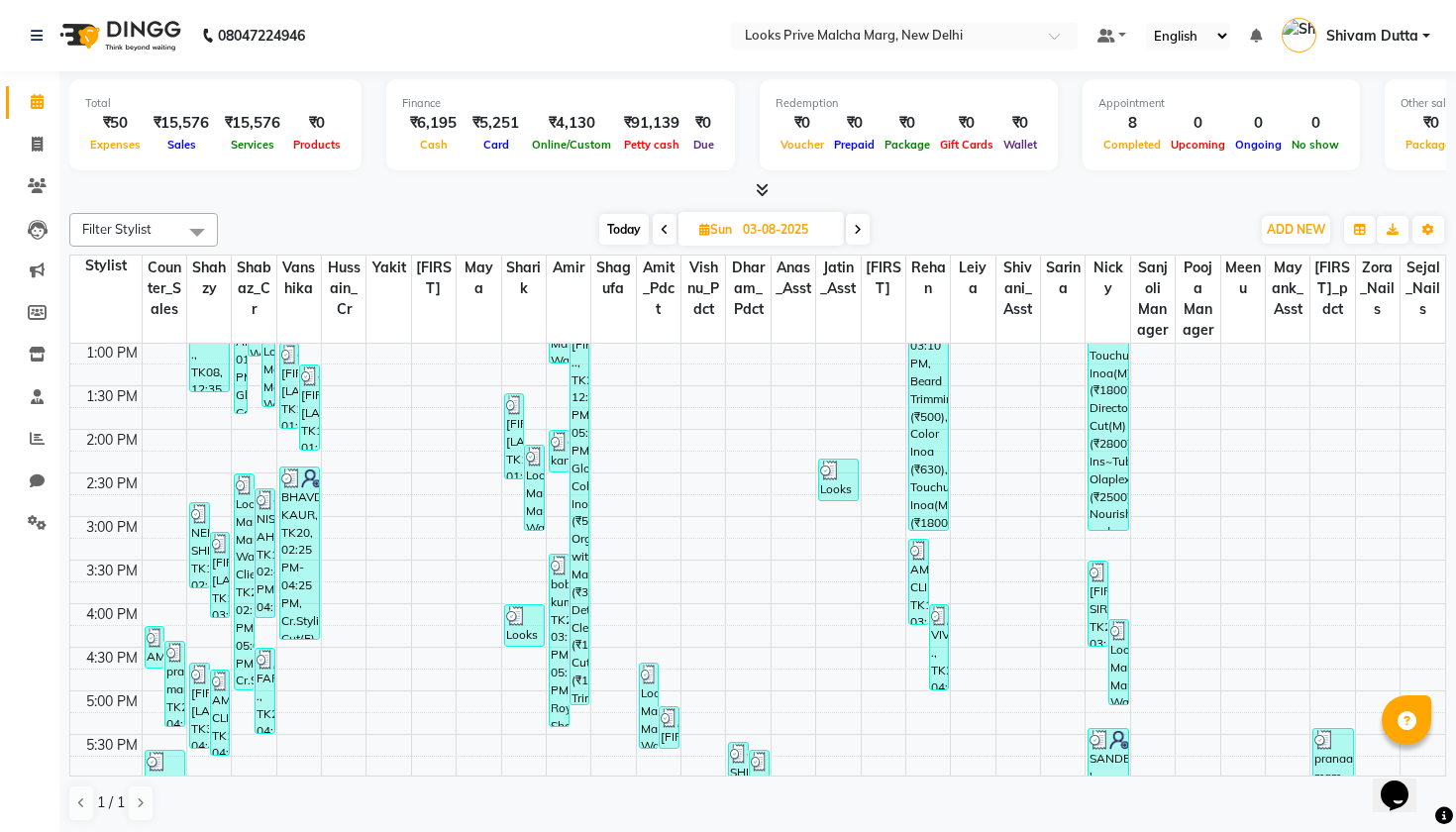 click on "Filter Stylist" at bounding box center (144, 230) 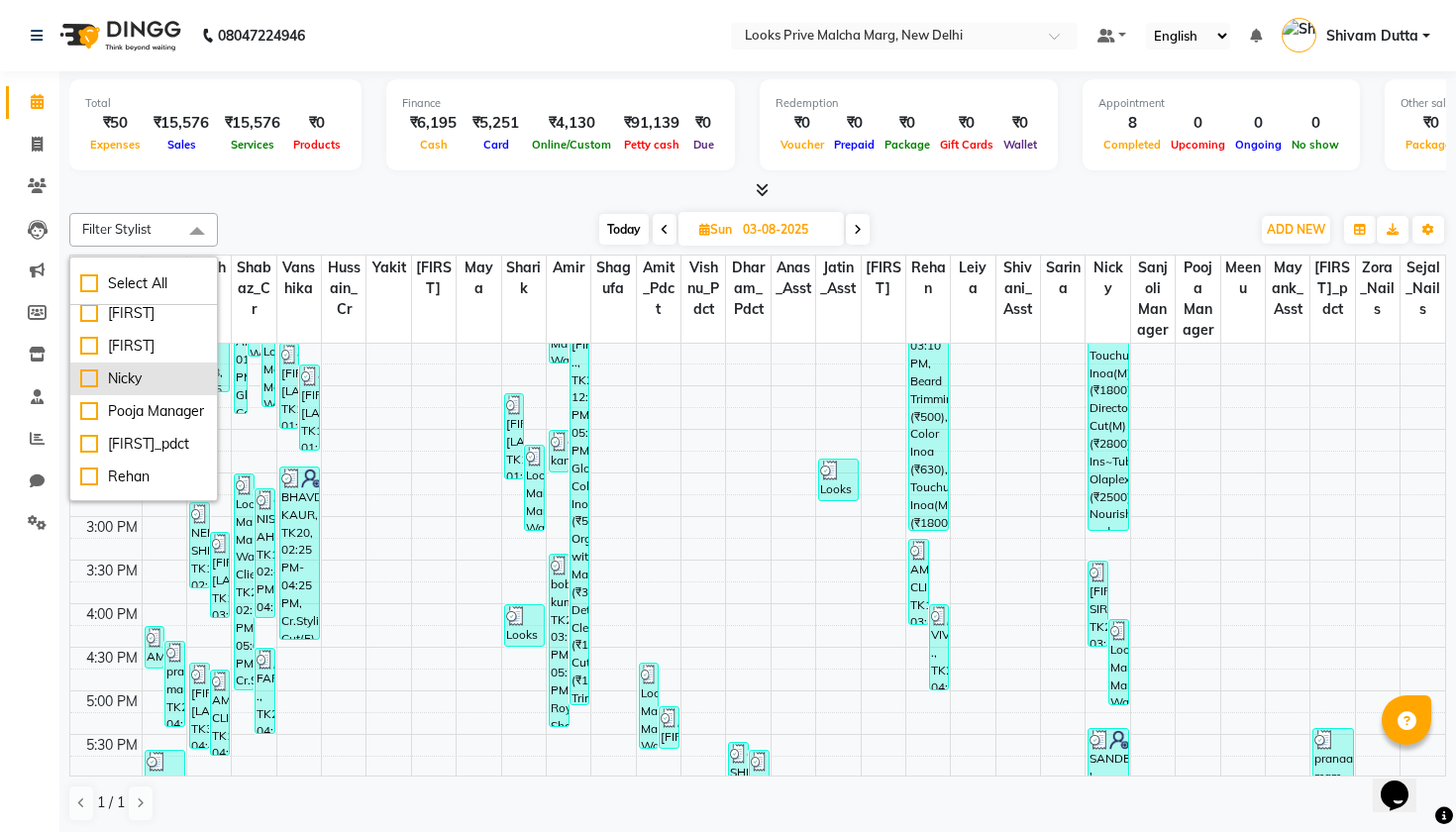 scroll, scrollTop: 368, scrollLeft: 0, axis: vertical 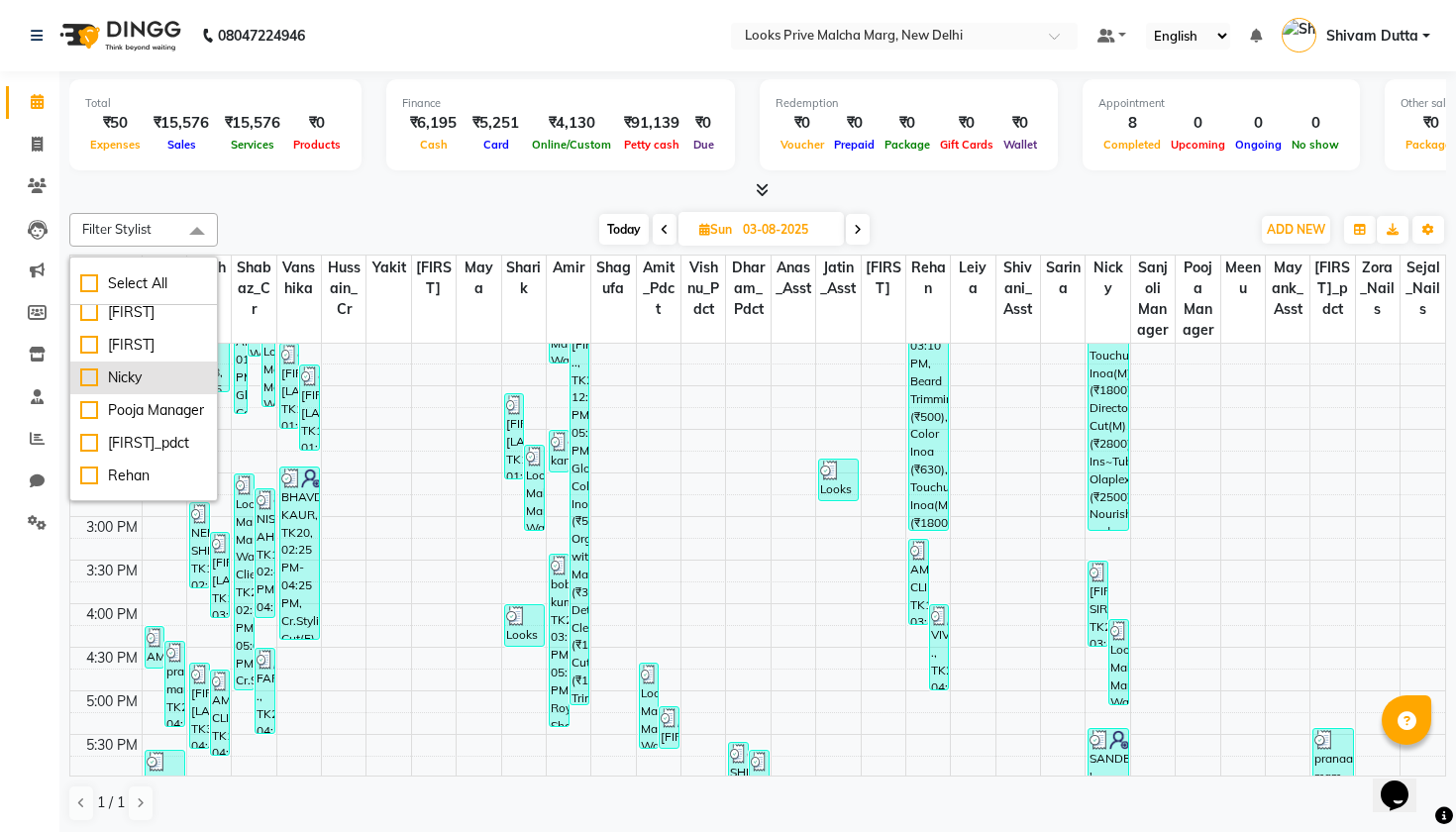 click on "Nicky" at bounding box center (144, 377) 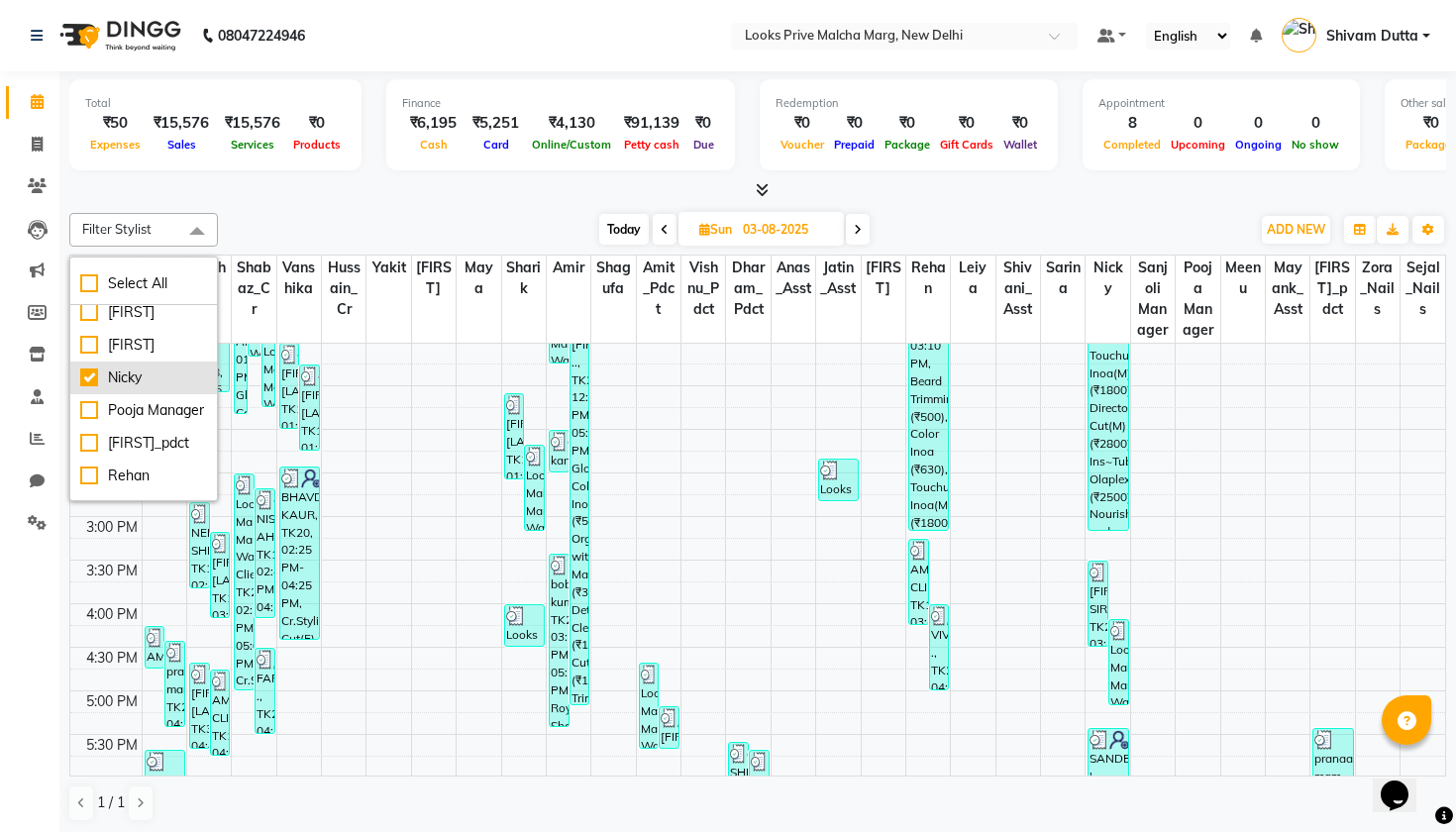 checkbox on "true" 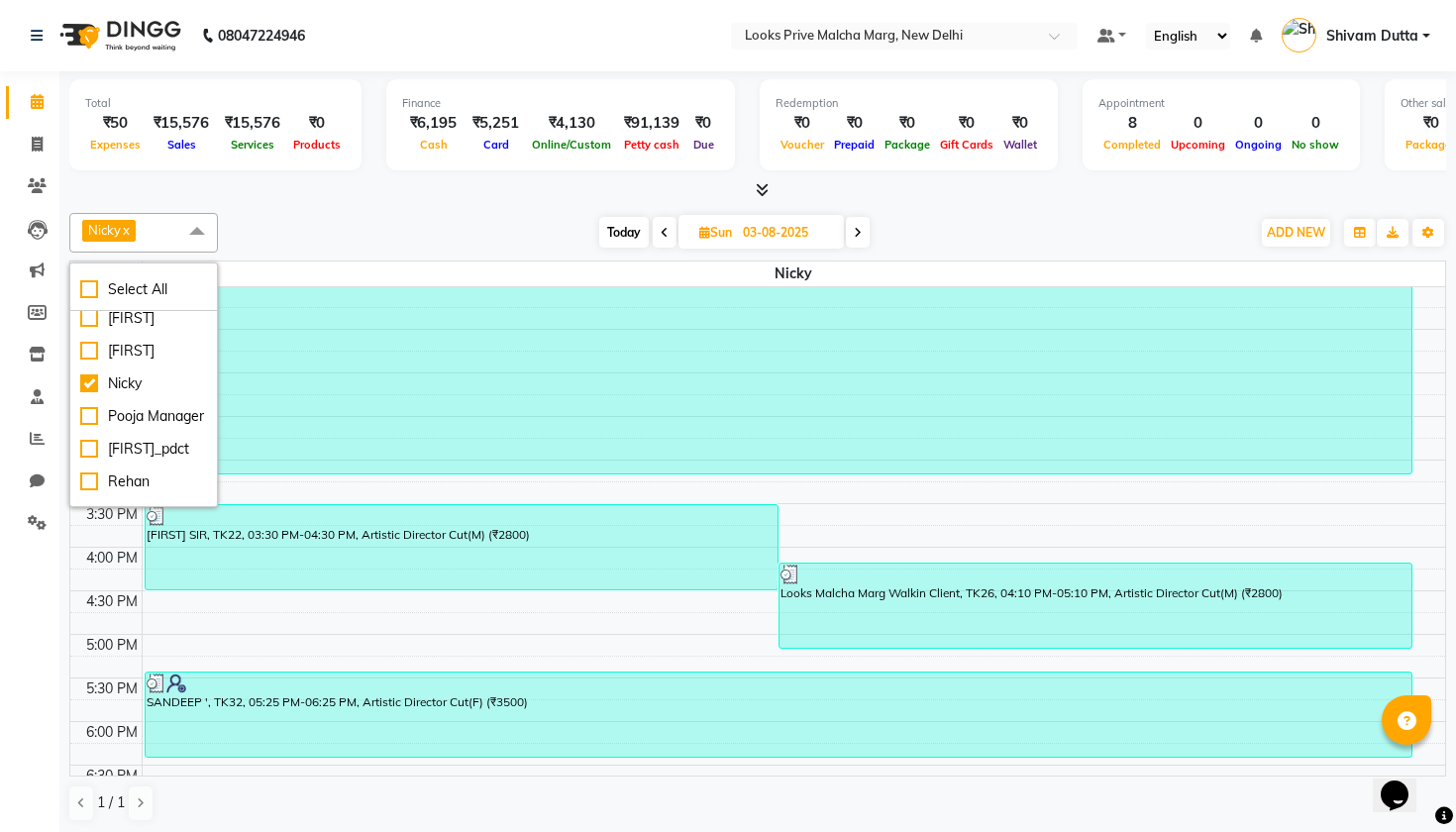 click on "Today  Sun 03-08-2025" at bounding box center [734, 233] 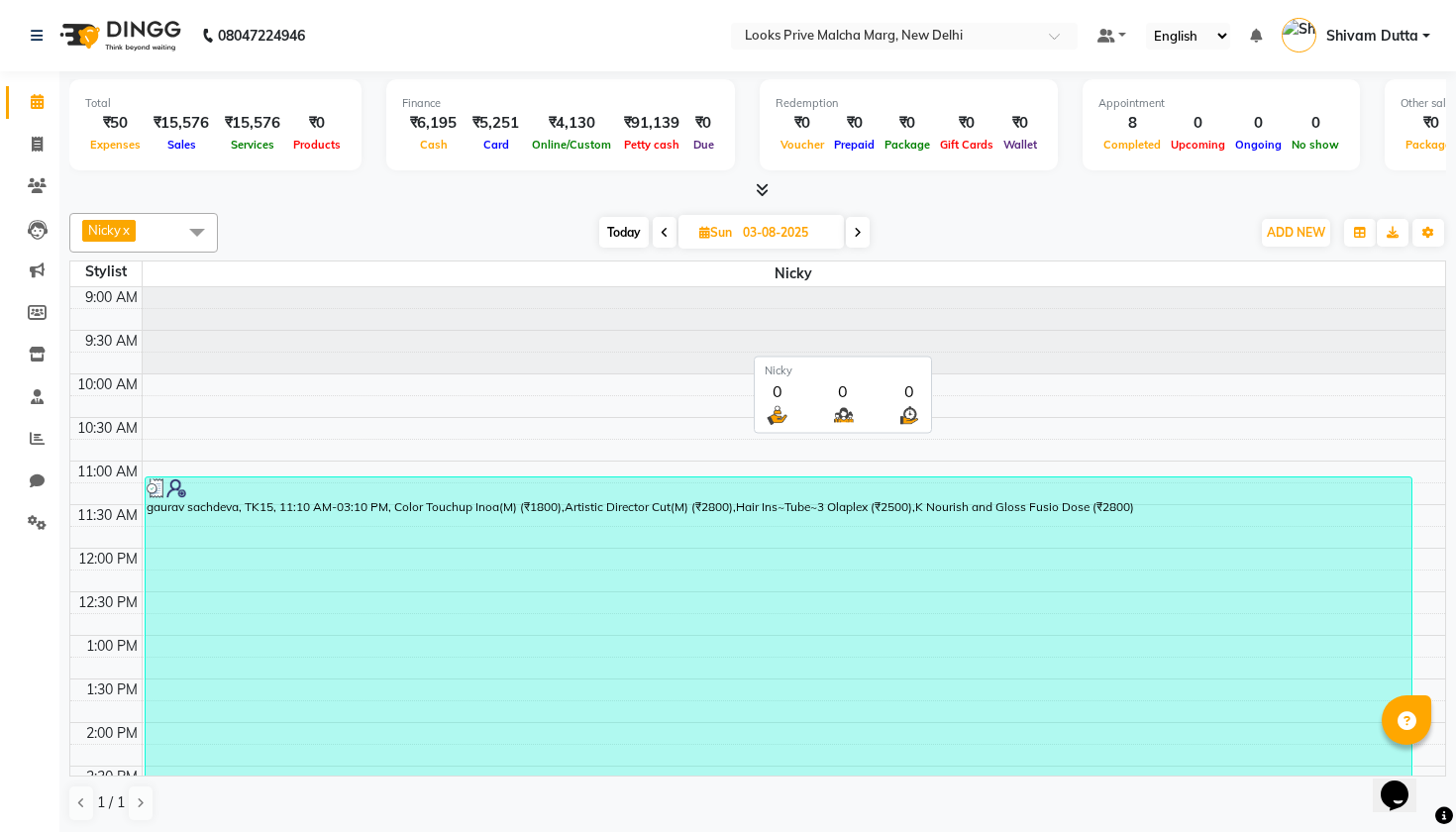 scroll, scrollTop: 0, scrollLeft: 0, axis: both 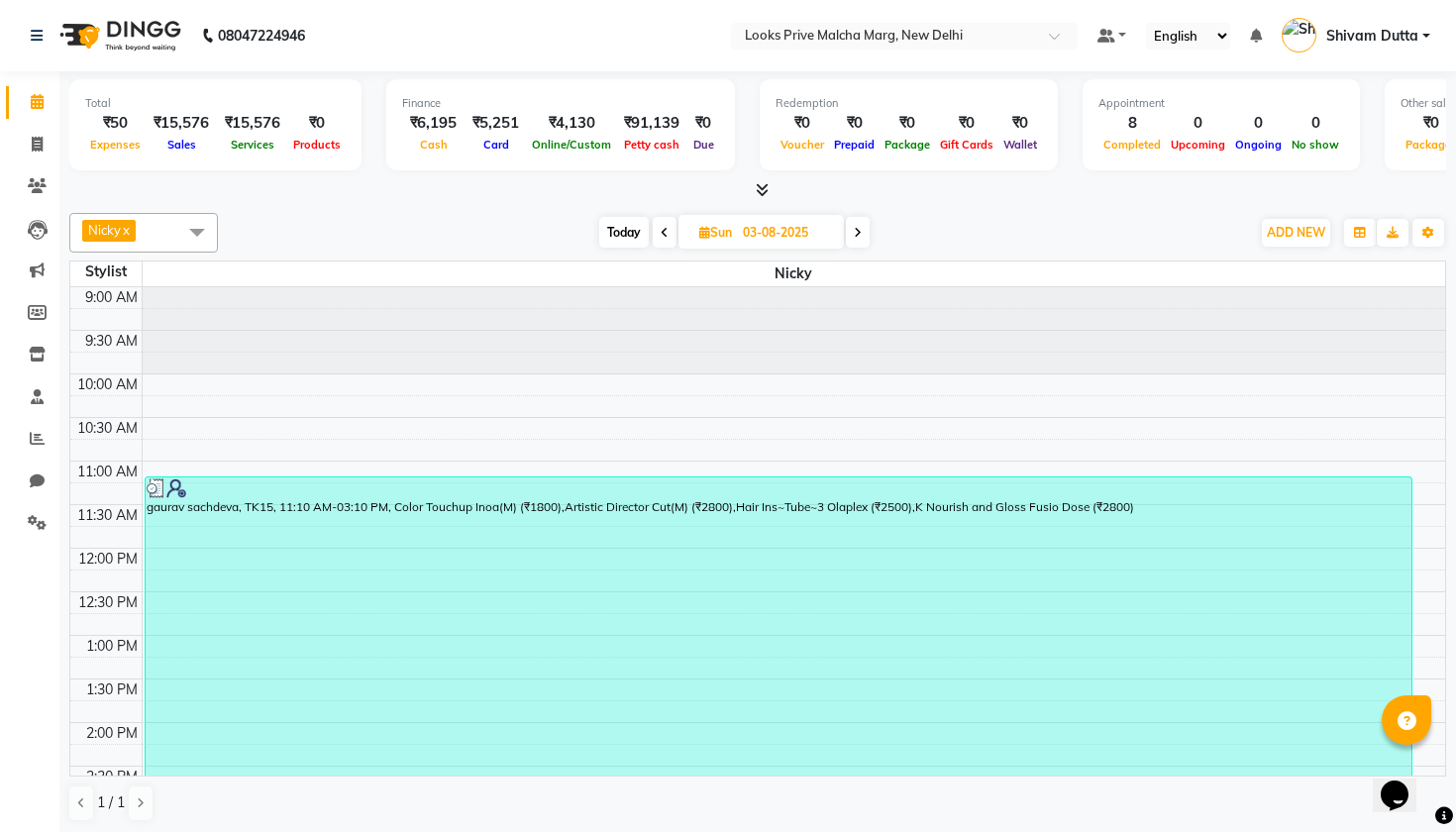 click at bounding box center [197, 232] 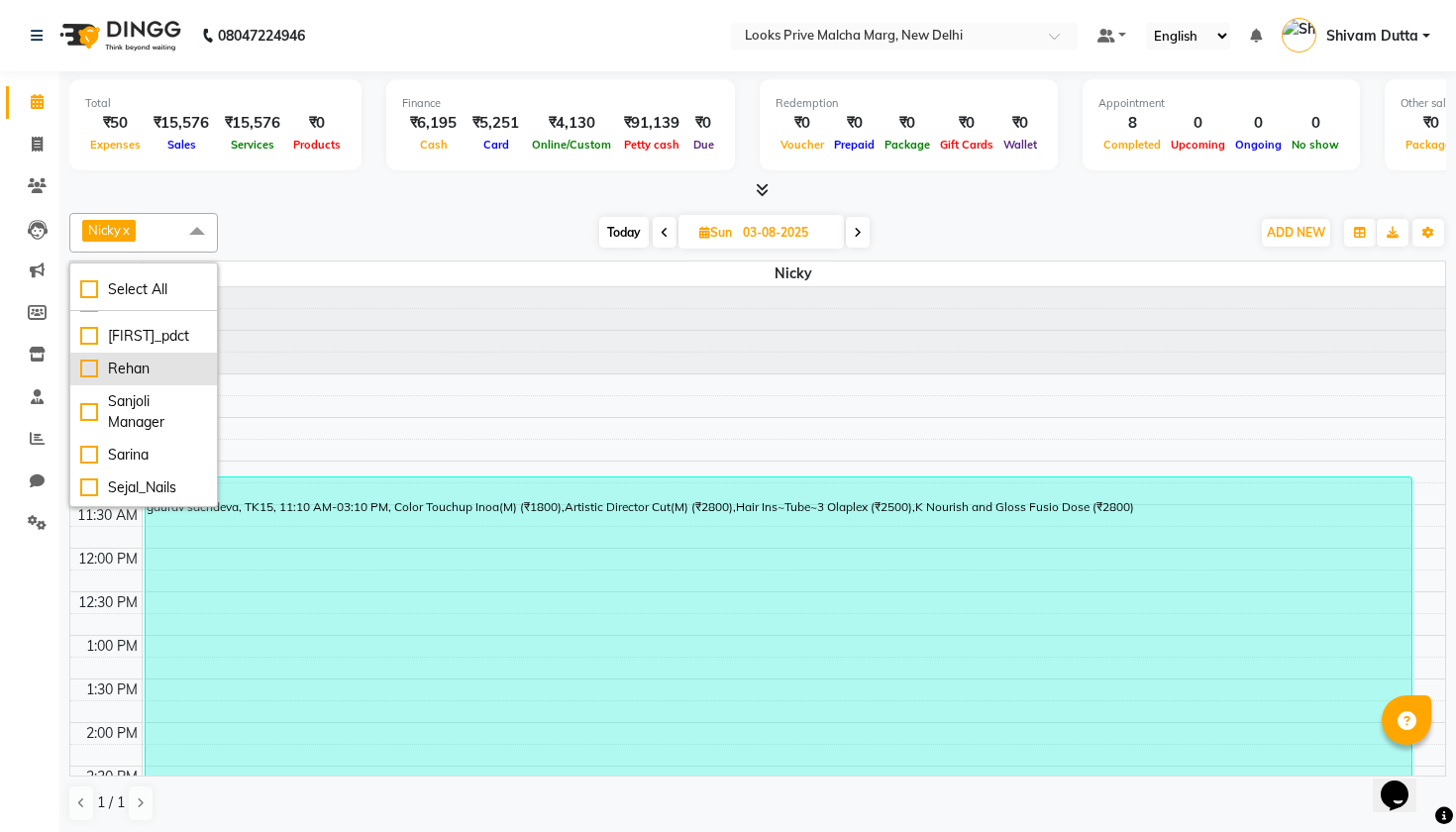 scroll, scrollTop: 490, scrollLeft: 0, axis: vertical 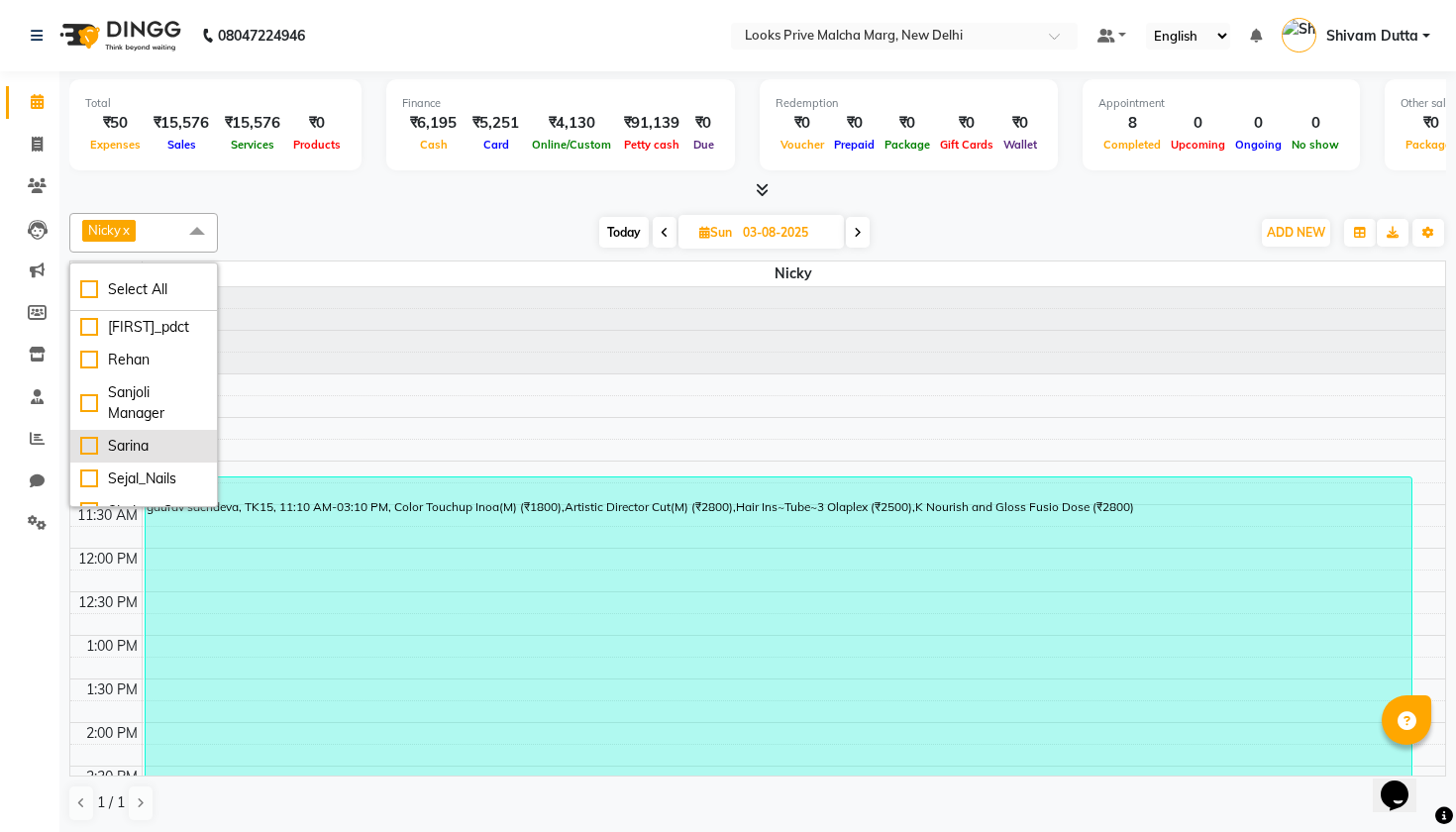 click on "Sarina" at bounding box center (144, 446) 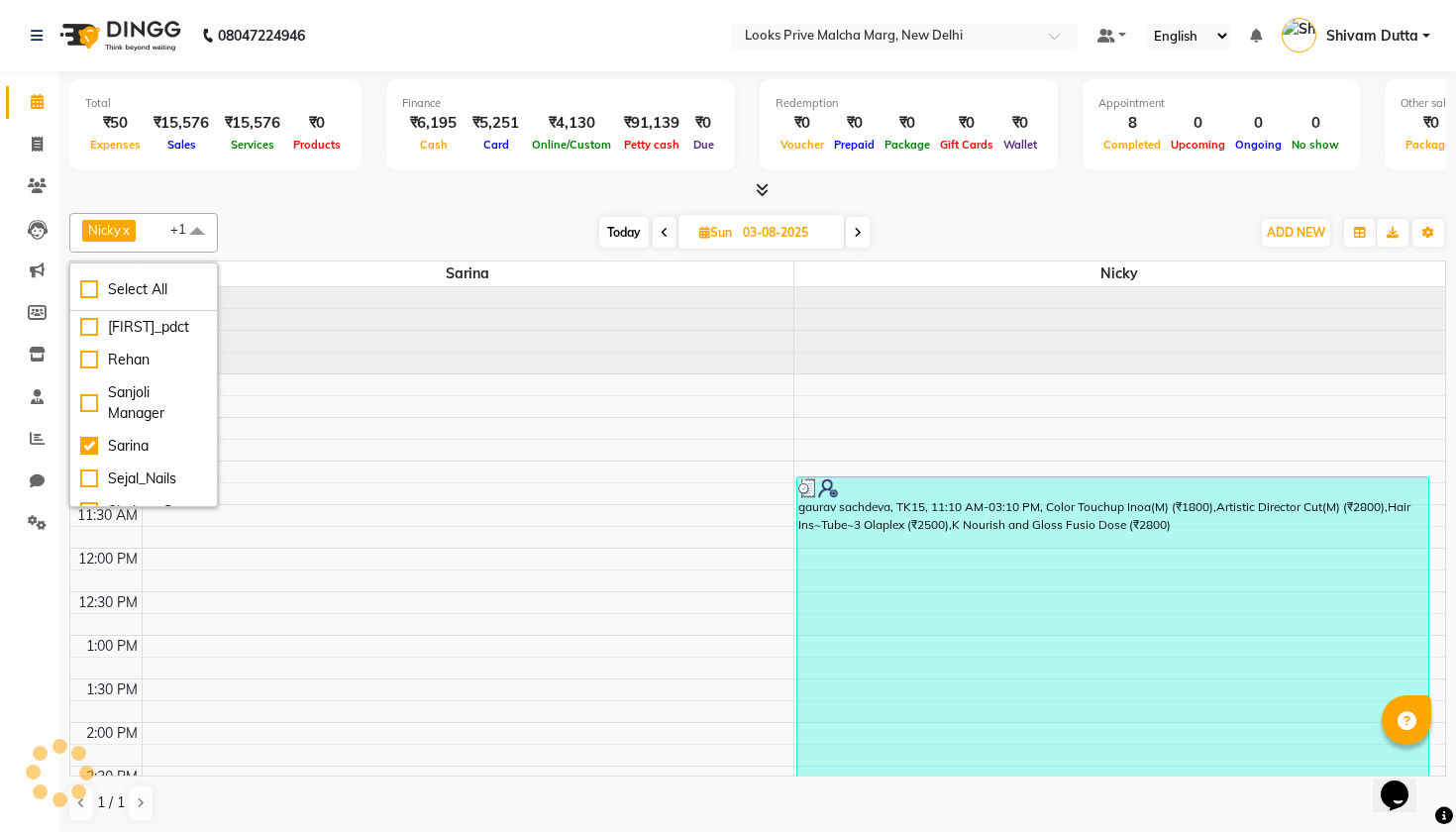 click at bounding box center [197, 232] 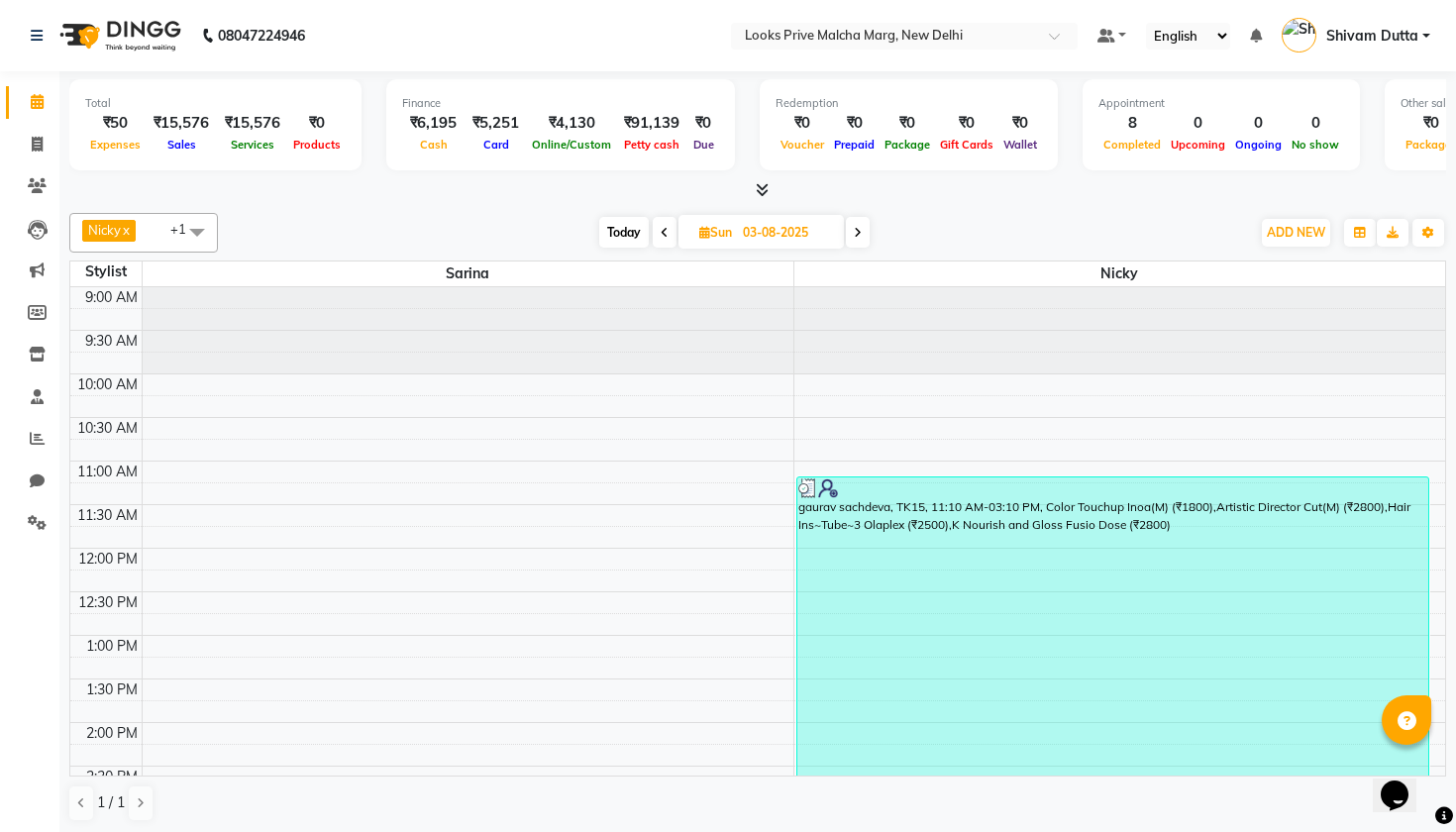 click at bounding box center (197, 232) 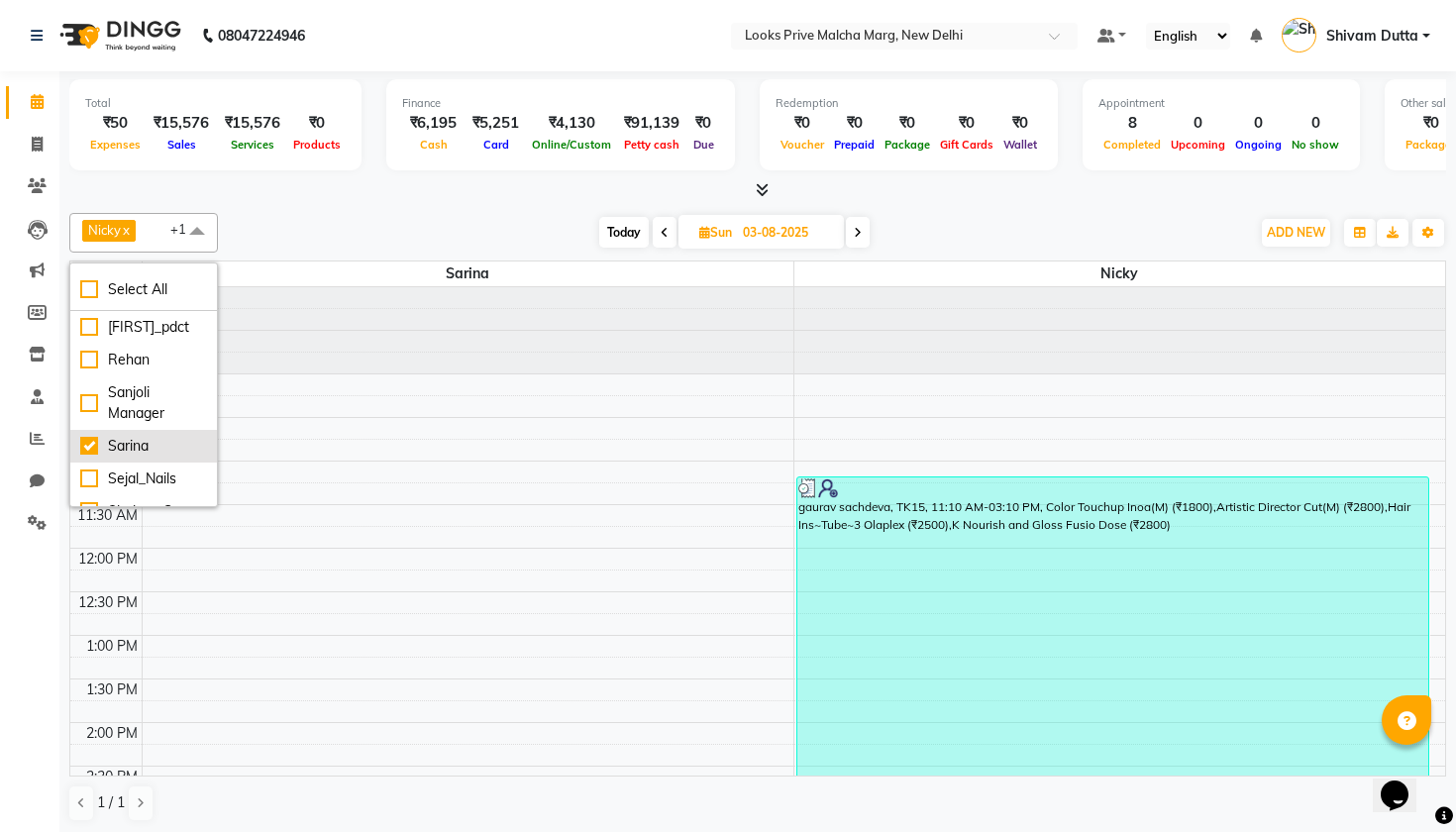 click on "Sarina" at bounding box center [144, 446] 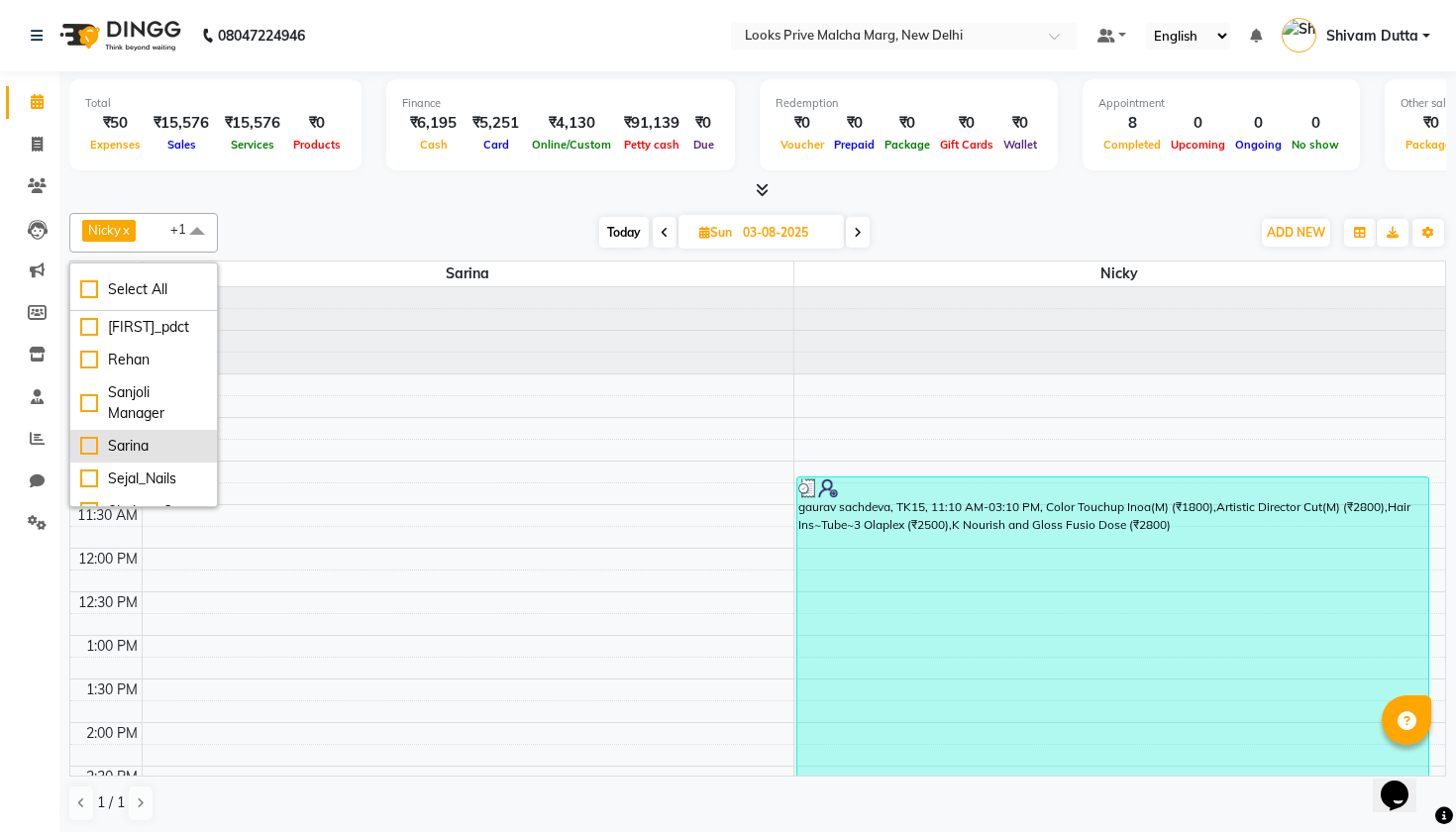 checkbox on "false" 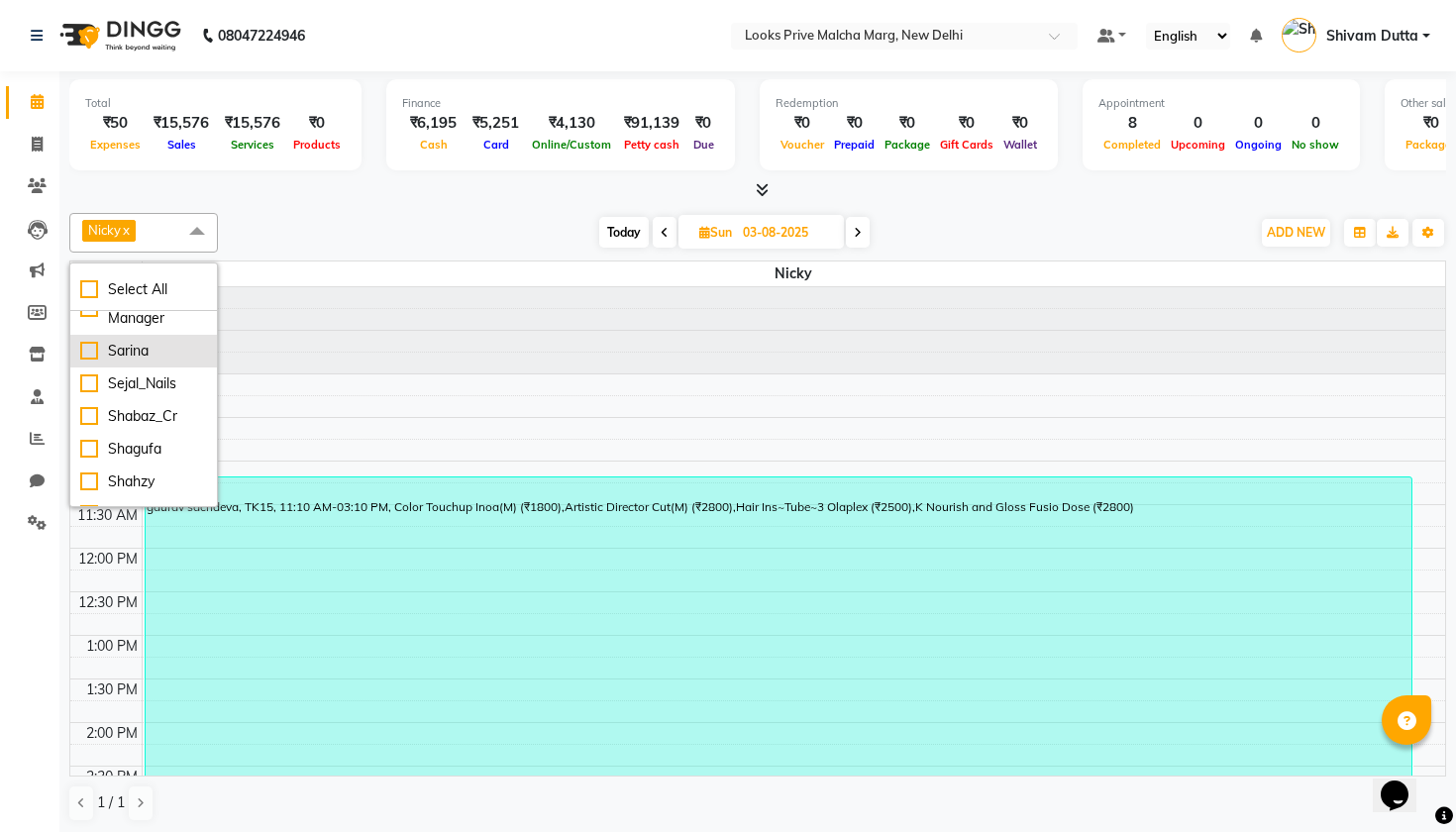 scroll, scrollTop: 595, scrollLeft: 0, axis: vertical 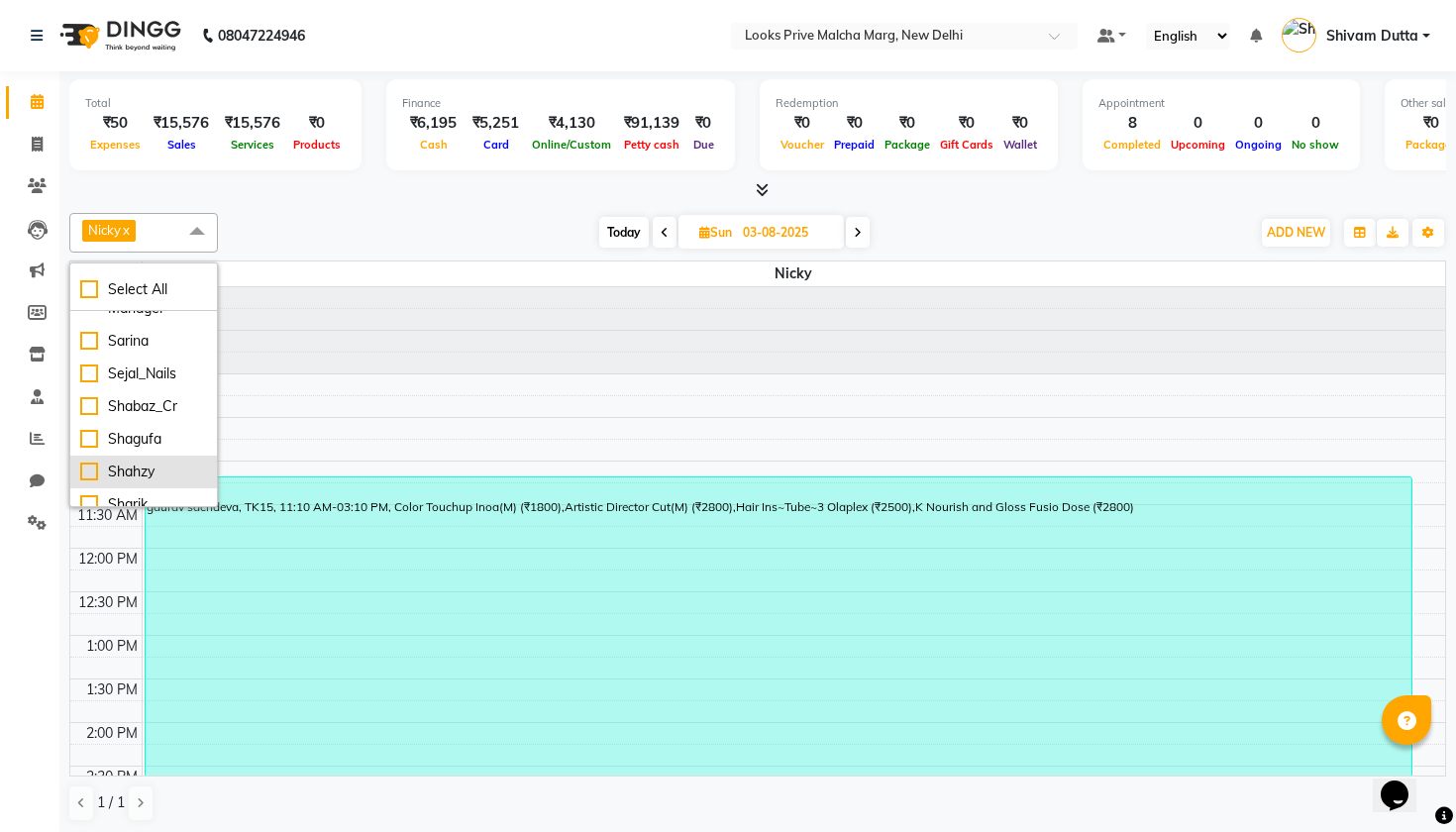 click on "Shahzy" at bounding box center [144, 471] 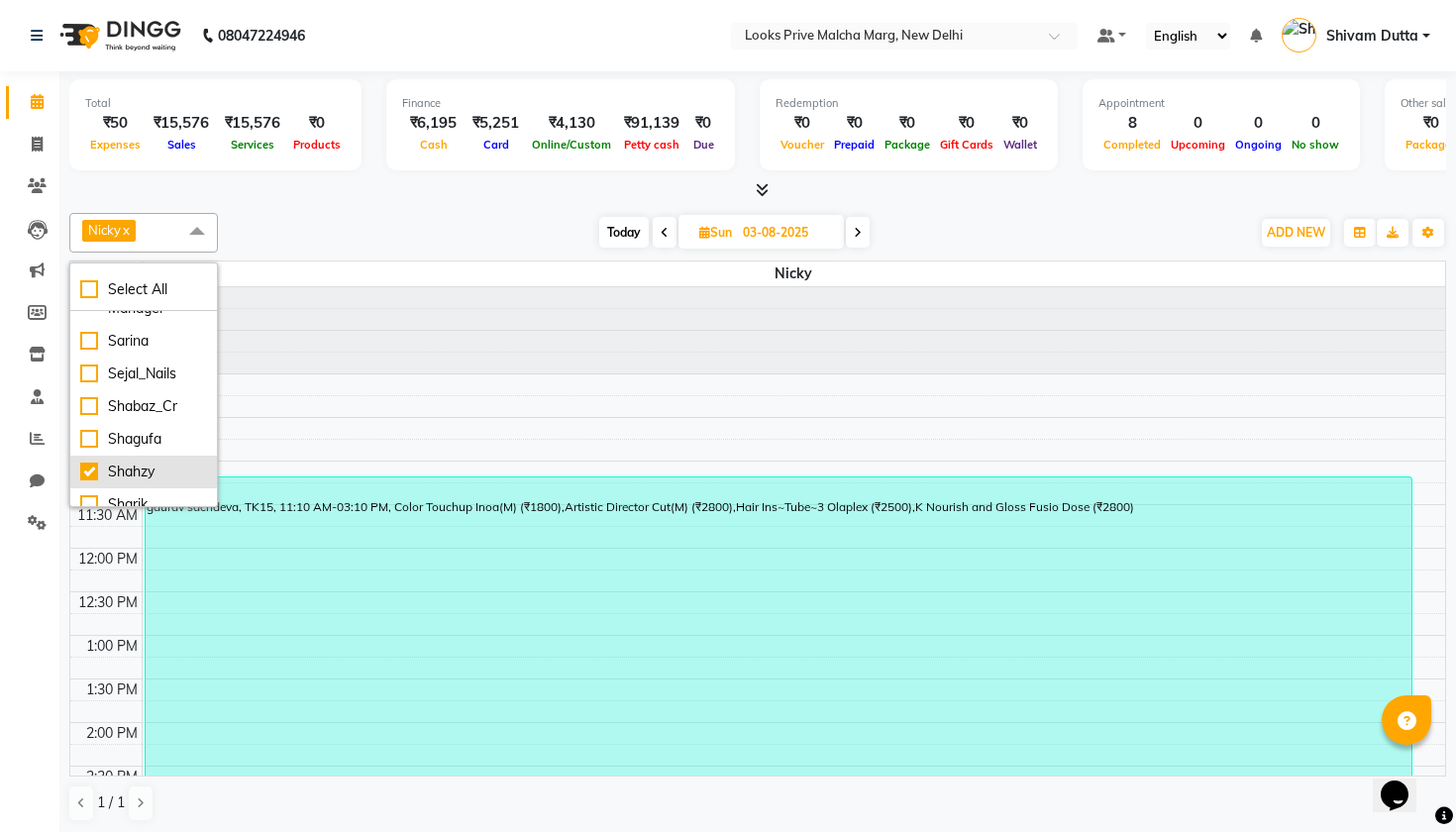 checkbox on "true" 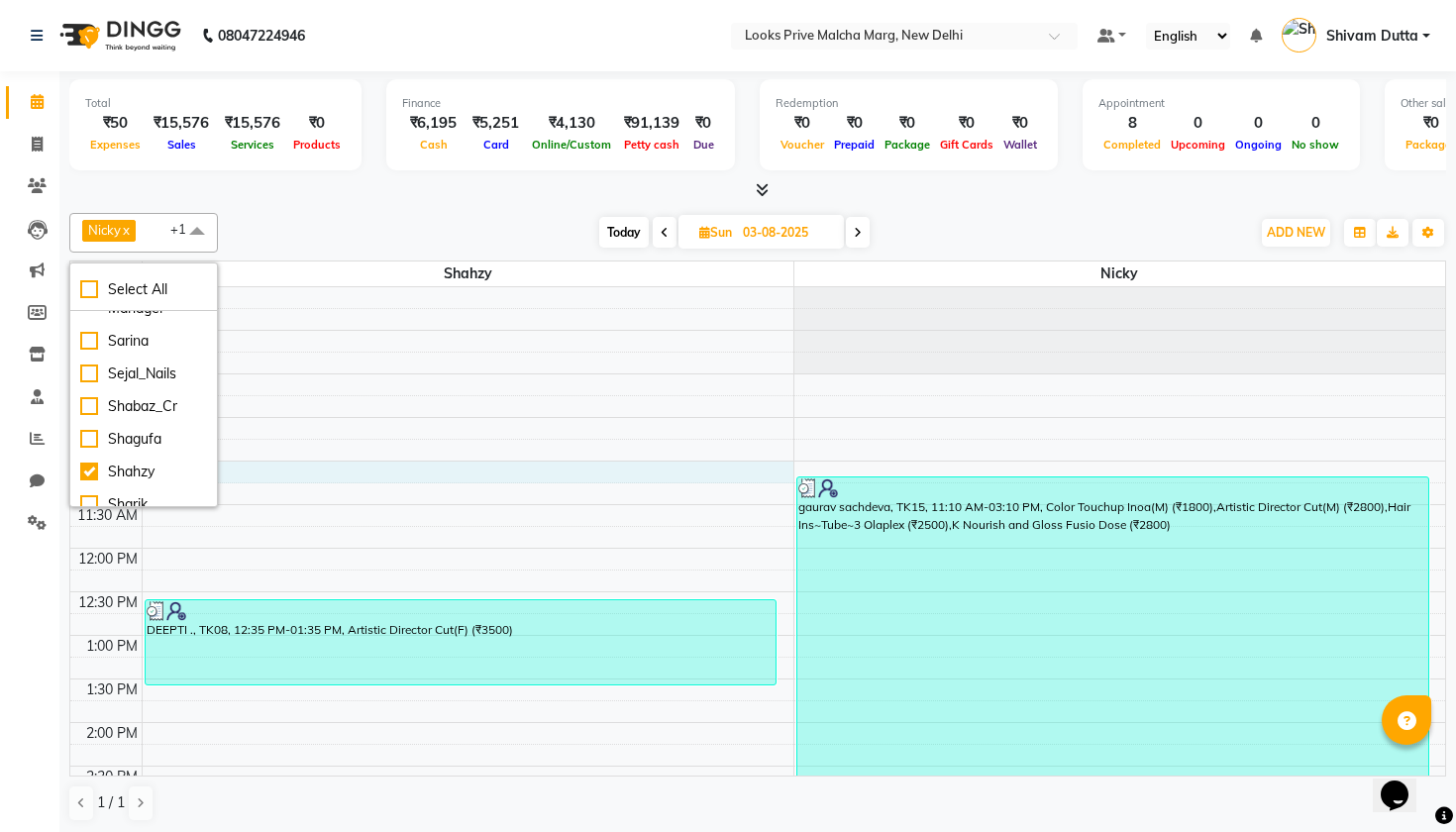 click on "9:00 AM 9:30 AM 10:00 AM 10:30 AM 11:00 AM 11:30 AM 12:00 PM 12:30 PM 1:00 PM 1:30 PM 2:00 PM 2:30 PM 3:00 PM 3:30 PM 4:00 PM 4:30 PM 5:00 PM 5:30 PM 6:00 PM 6:30 PM 7:00 PM 7:30 PM 8:00 PM 8:30 PM     NEELABH SHREESH, TK17, 02:50 PM-03:50 PM, Artistic Director Cut(M) (₹2800)     PREM SINGH, TK14, 03:10 PM-04:10 PM, Artistic Director Cut(M) (₹2800)     randeep bajaj, TK30, 04:40 PM-05:40 PM, Artistic Director Cut(M) (₹2800)     AMNA CLIENT, TK19, 04:45 PM-05:45 PM, Blow Dry Sr. Stylist(F)* (₹1500)     Looks Malcha Marg Walkin Client, TK34, 06:45 PM-07:45 PM, K Chronologiste Ritual (₹2800)     RADHIKA Client, TK39, 07:10 PM-08:10 PM, Blow Dry Sr. Stylist(F)* (₹1500)     DEEPTI ., TK08, 12:35 PM-01:35 PM, Artistic Director Cut(F) (₹3500)     PRANAY SIR, TK22, 03:30 PM-04:30 PM, Artistic Director Cut(M) (₹2800)     Looks Malcha Marg Walkin Client, TK26, 04:10 PM-05:10 PM, Artistic Director Cut(M) (₹2800)         MALIKA batra, TK41, 07:40 PM-08:40 PM, Roots Touchup Inoa(F) (₹2000)" at bounding box center [758, 809] 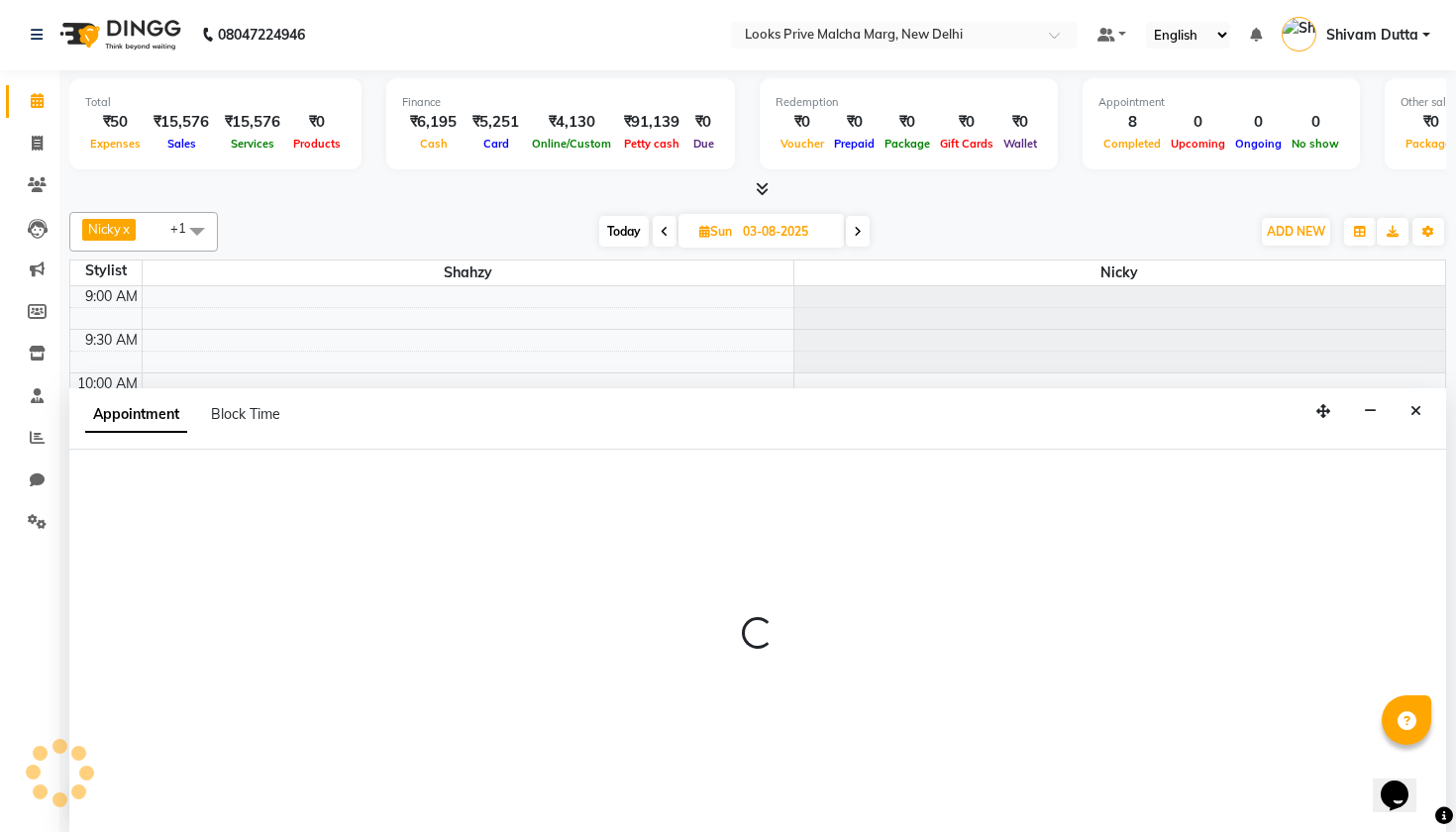 click at bounding box center (793, 340) 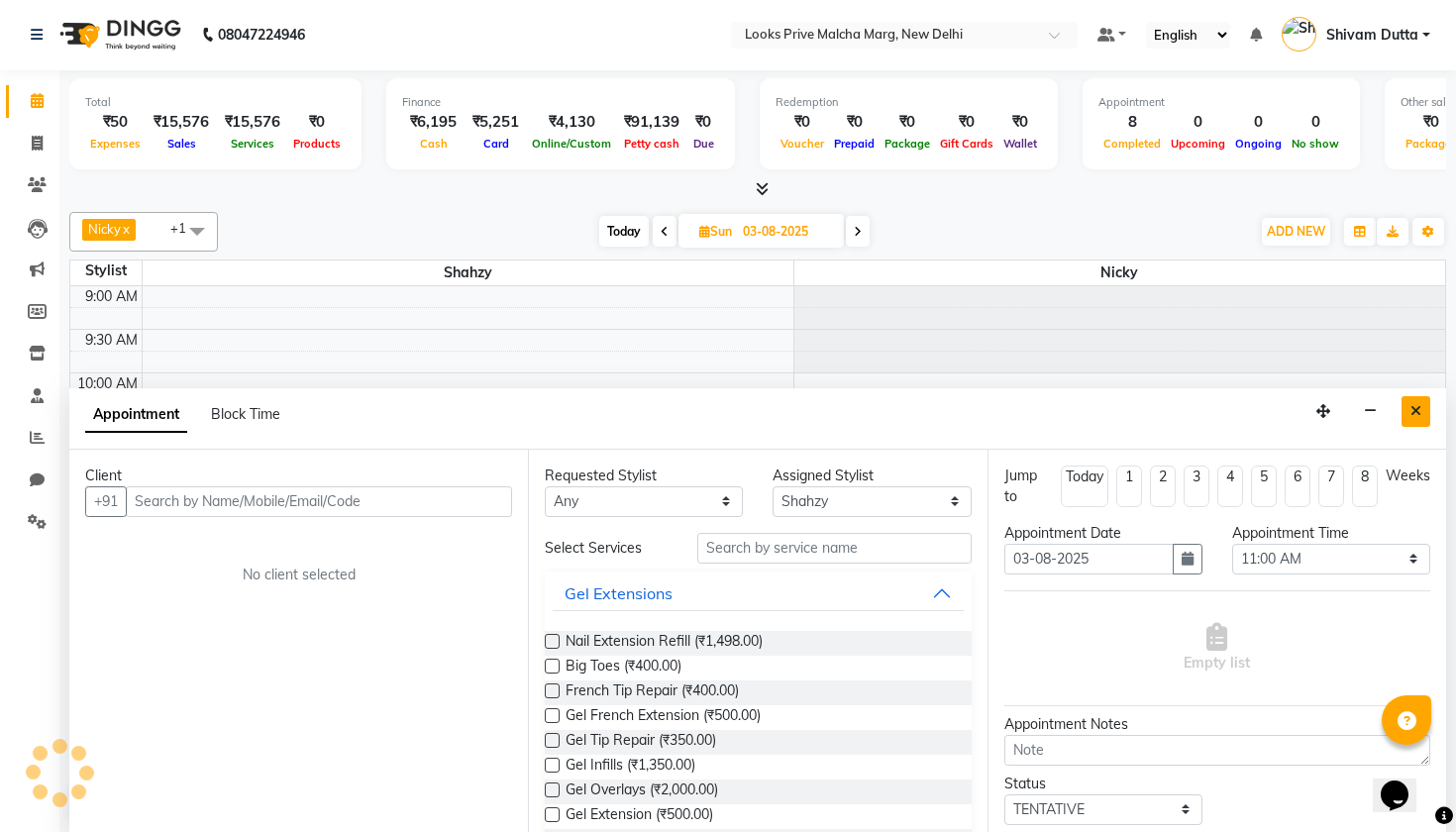 click at bounding box center (1415, 411) 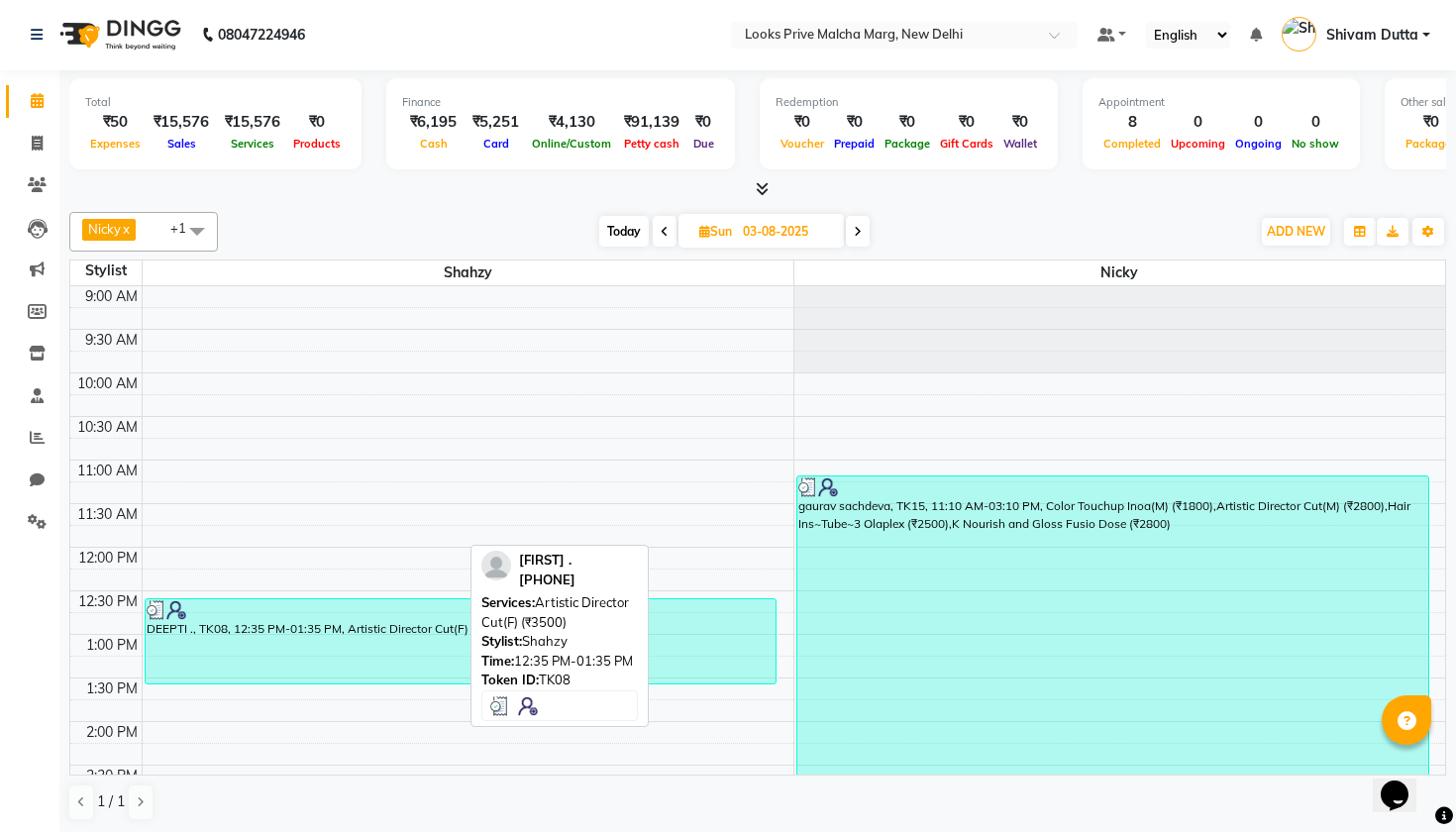 scroll, scrollTop: 0, scrollLeft: 0, axis: both 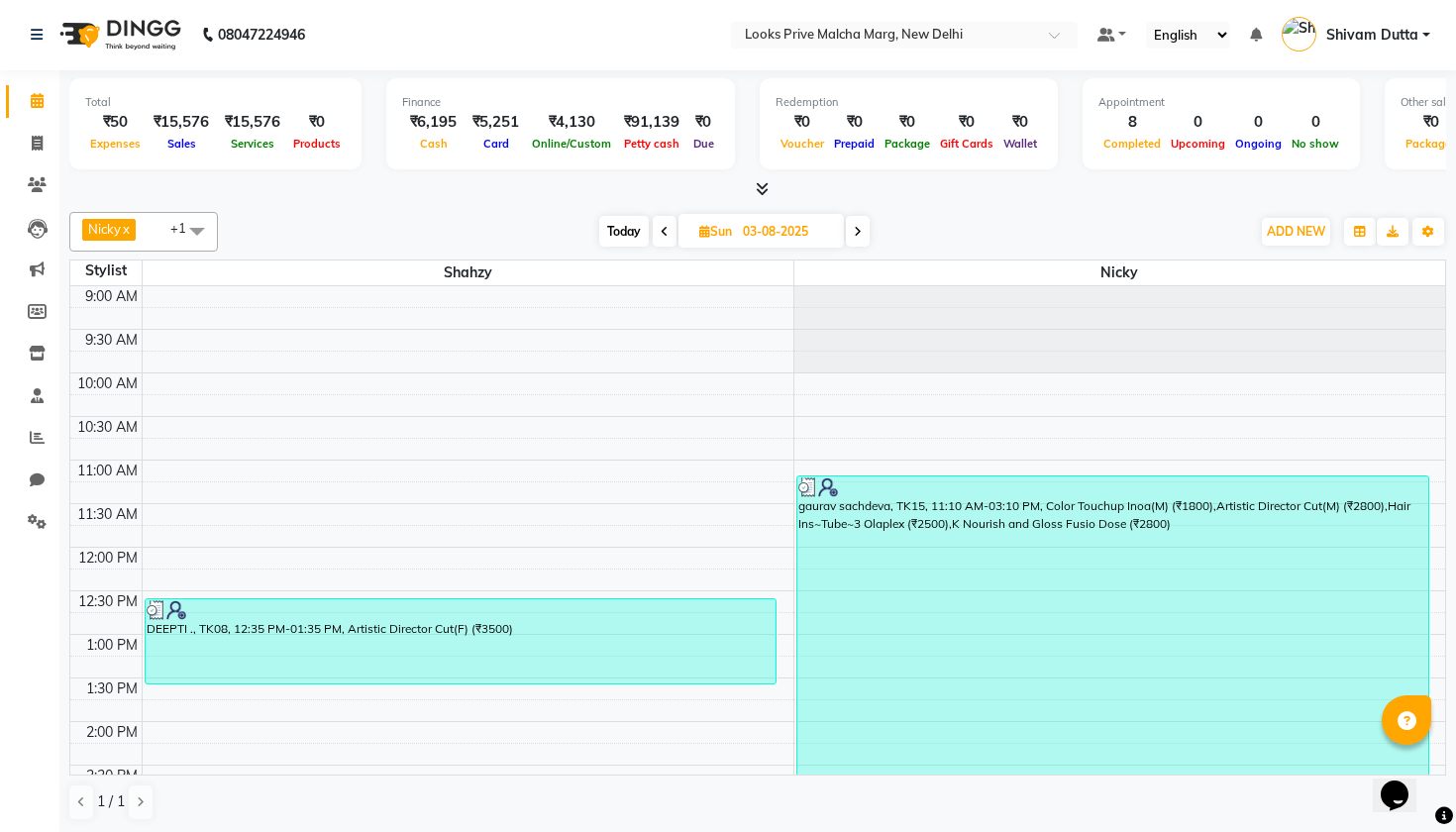click at bounding box center (197, 231) 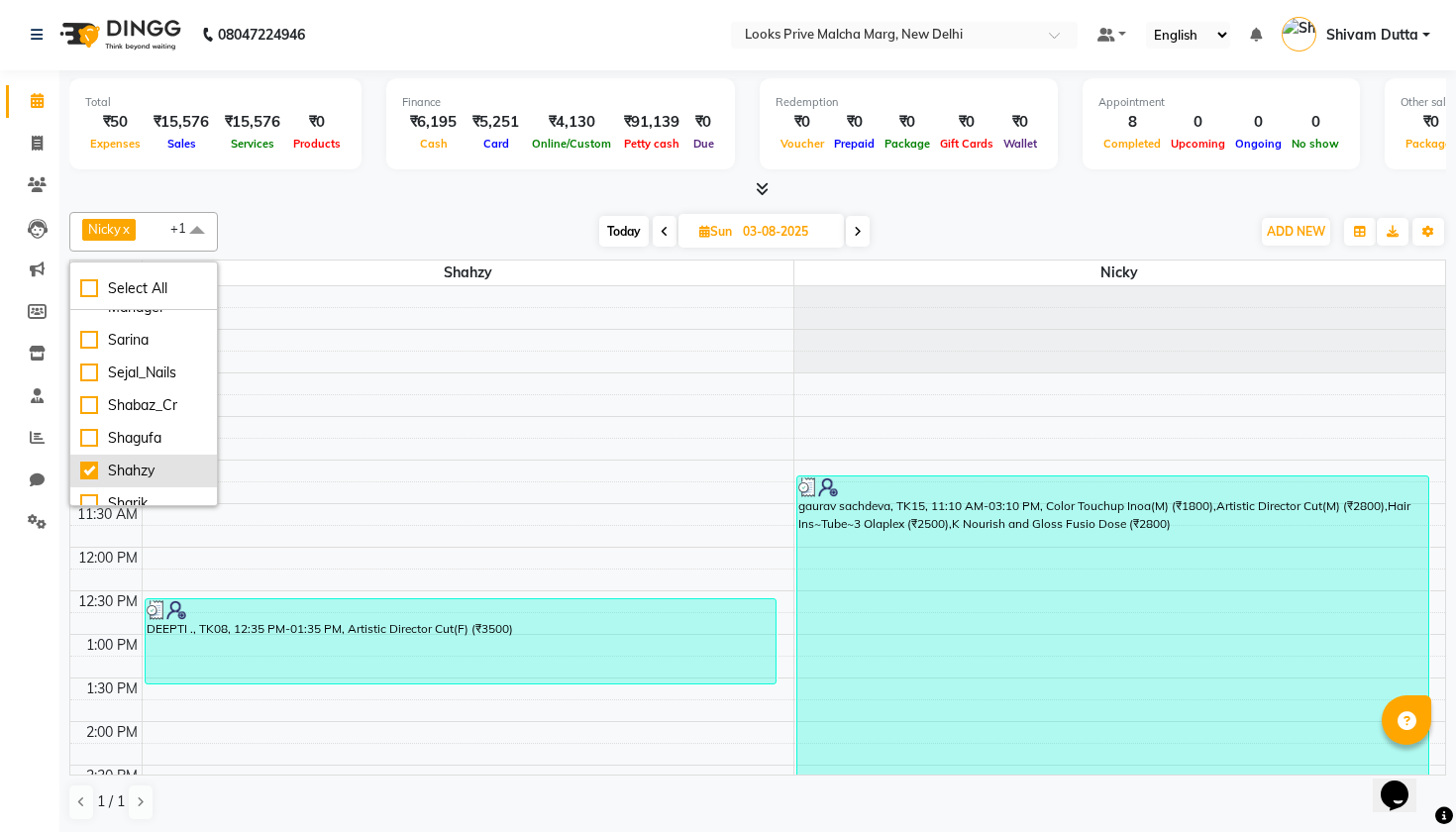 click on "Shahzy" at bounding box center [144, 470] 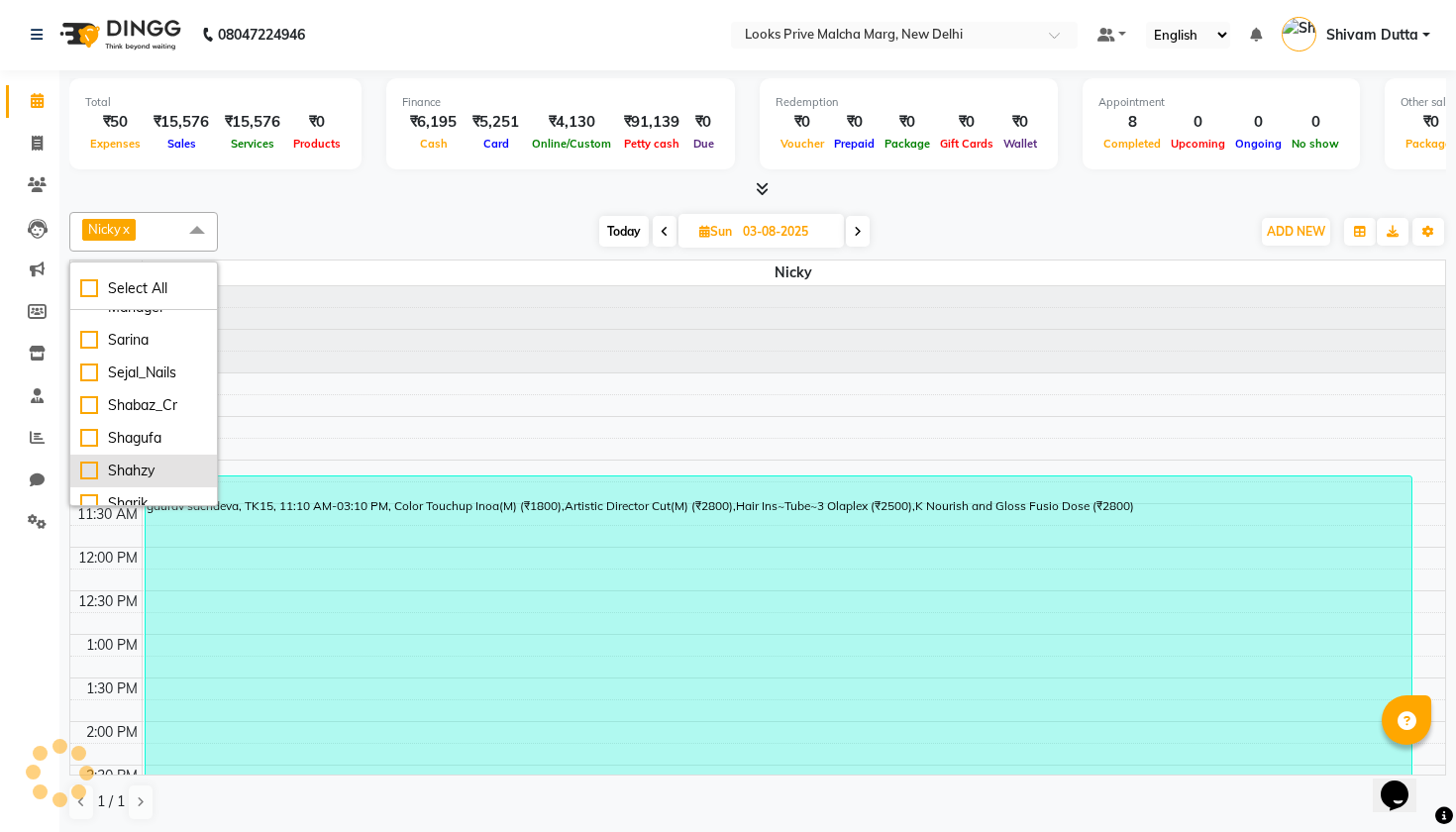 checkbox on "false" 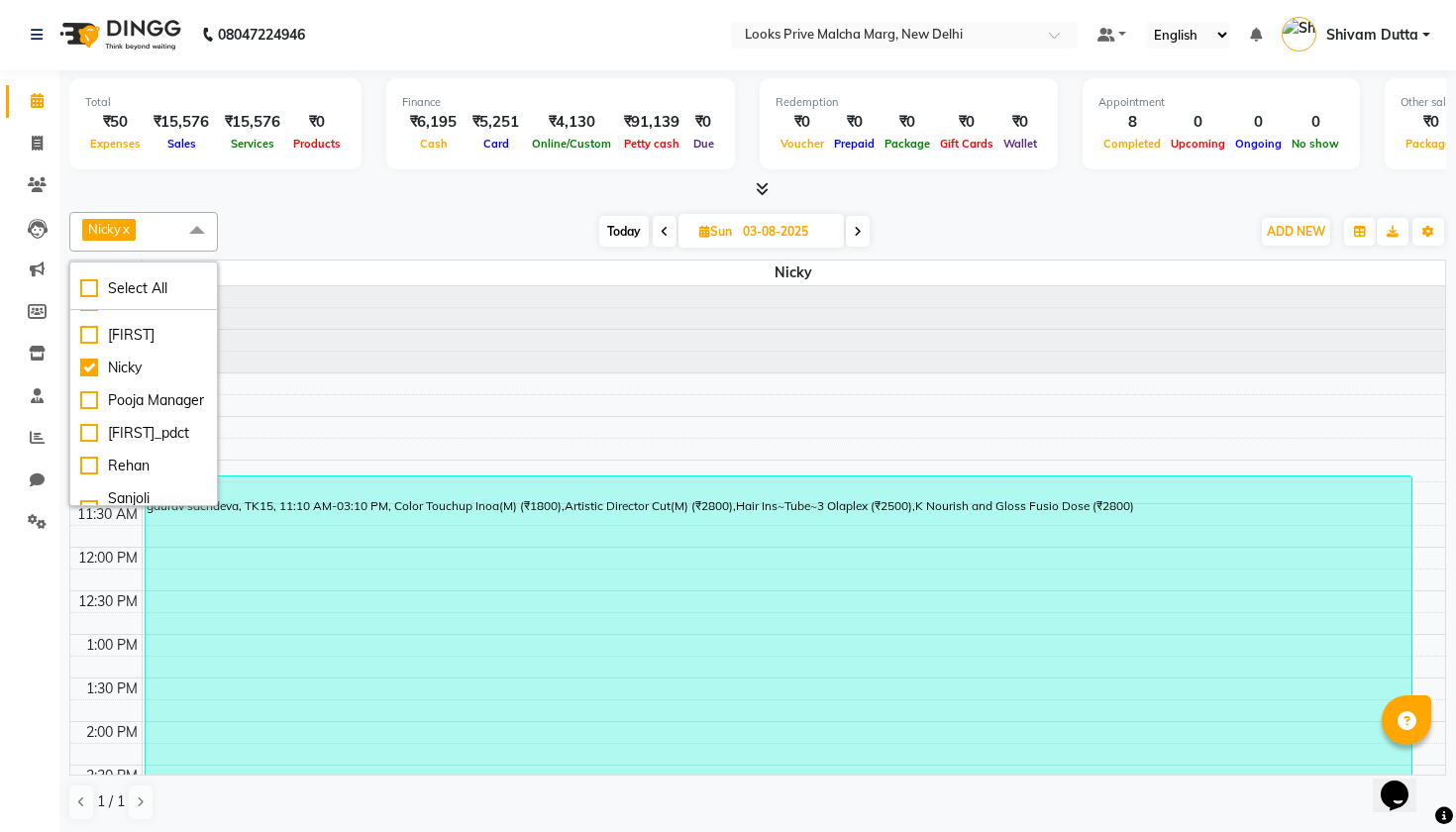 scroll, scrollTop: 388, scrollLeft: 0, axis: vertical 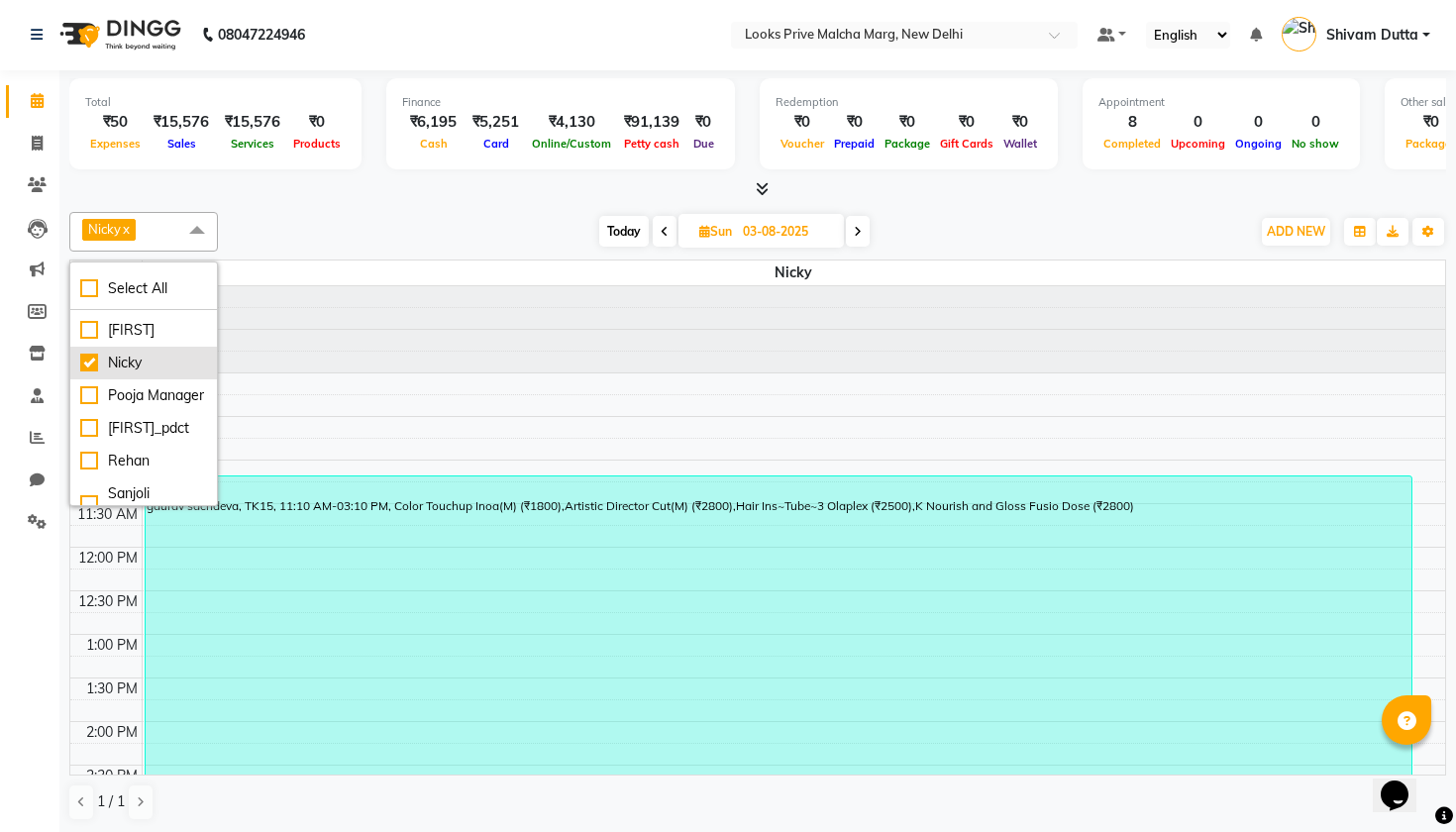 click on "Nicky" at bounding box center (144, 363) 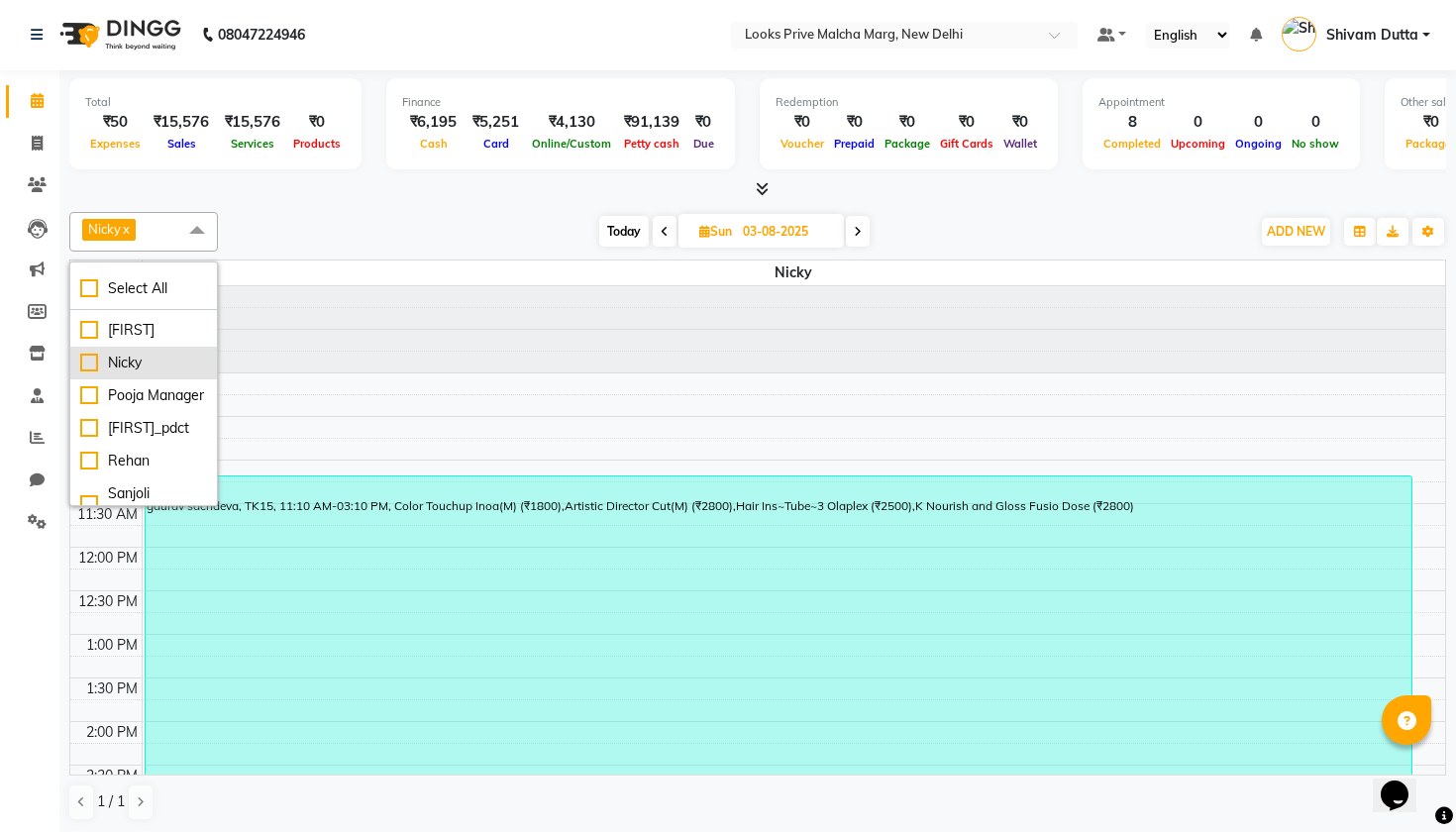 checkbox on "false" 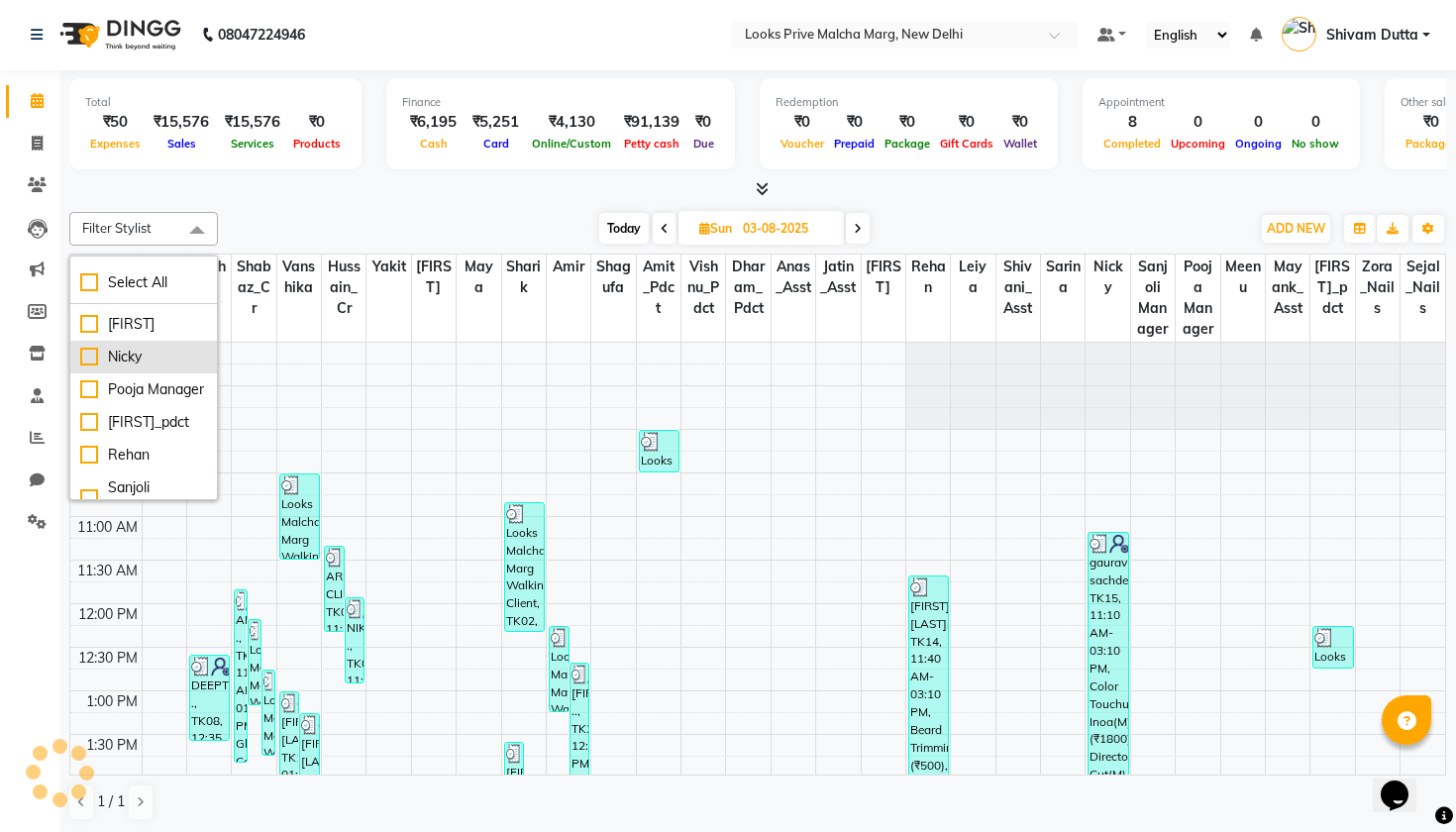 scroll, scrollTop: 0, scrollLeft: 0, axis: both 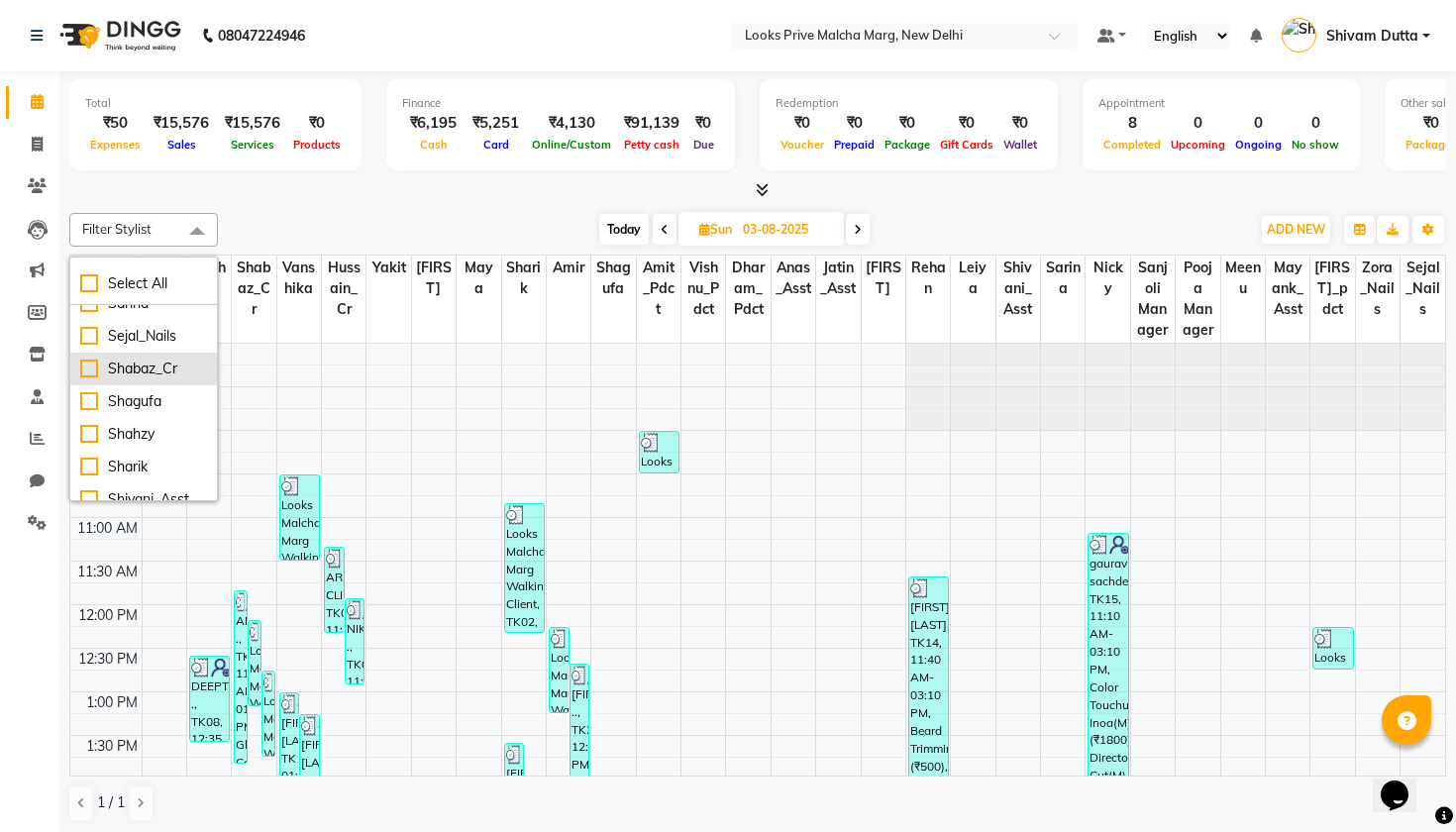 click on "Shabaz_Cr" at bounding box center [144, 368] 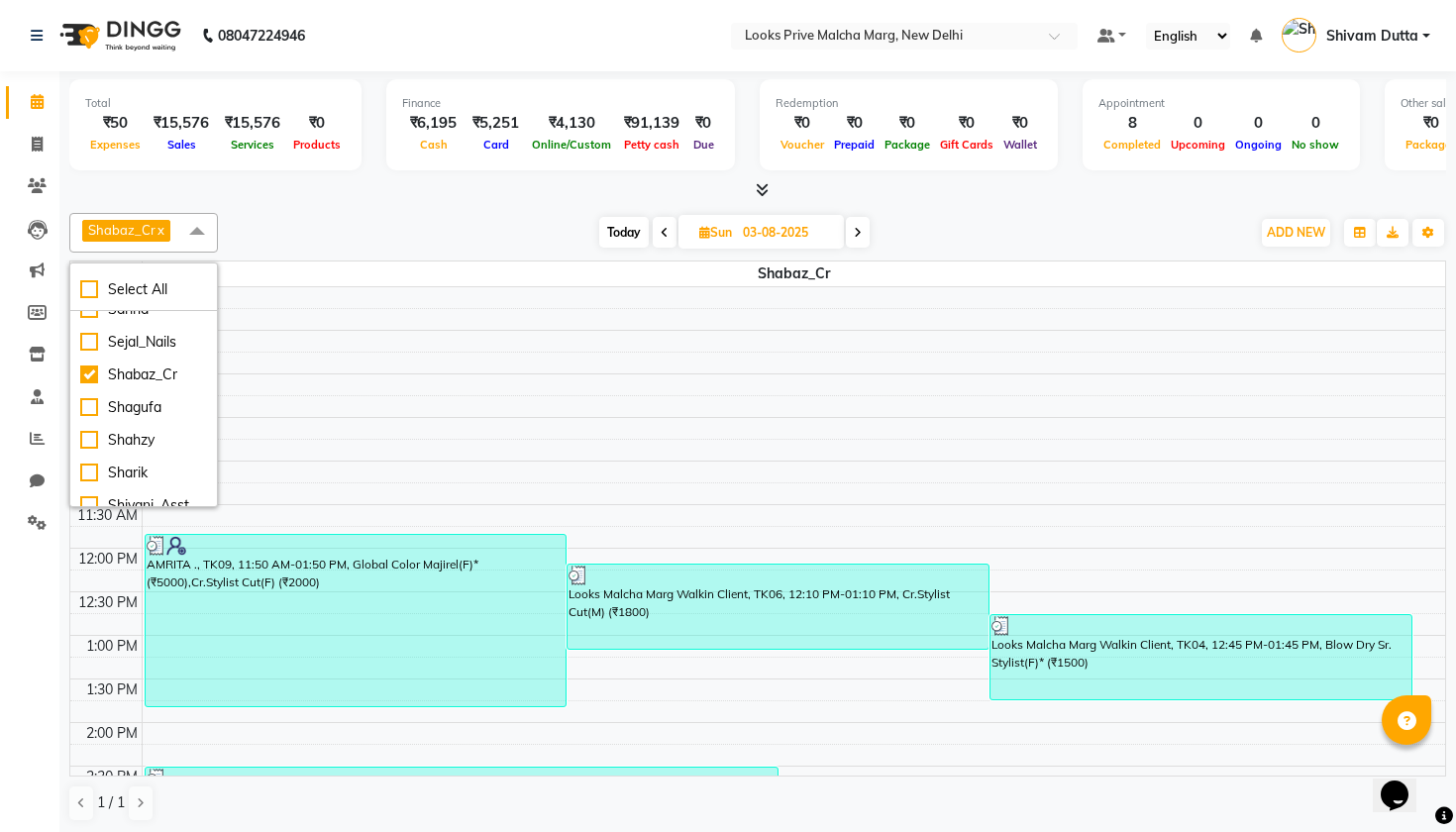 scroll, scrollTop: 0, scrollLeft: 0, axis: both 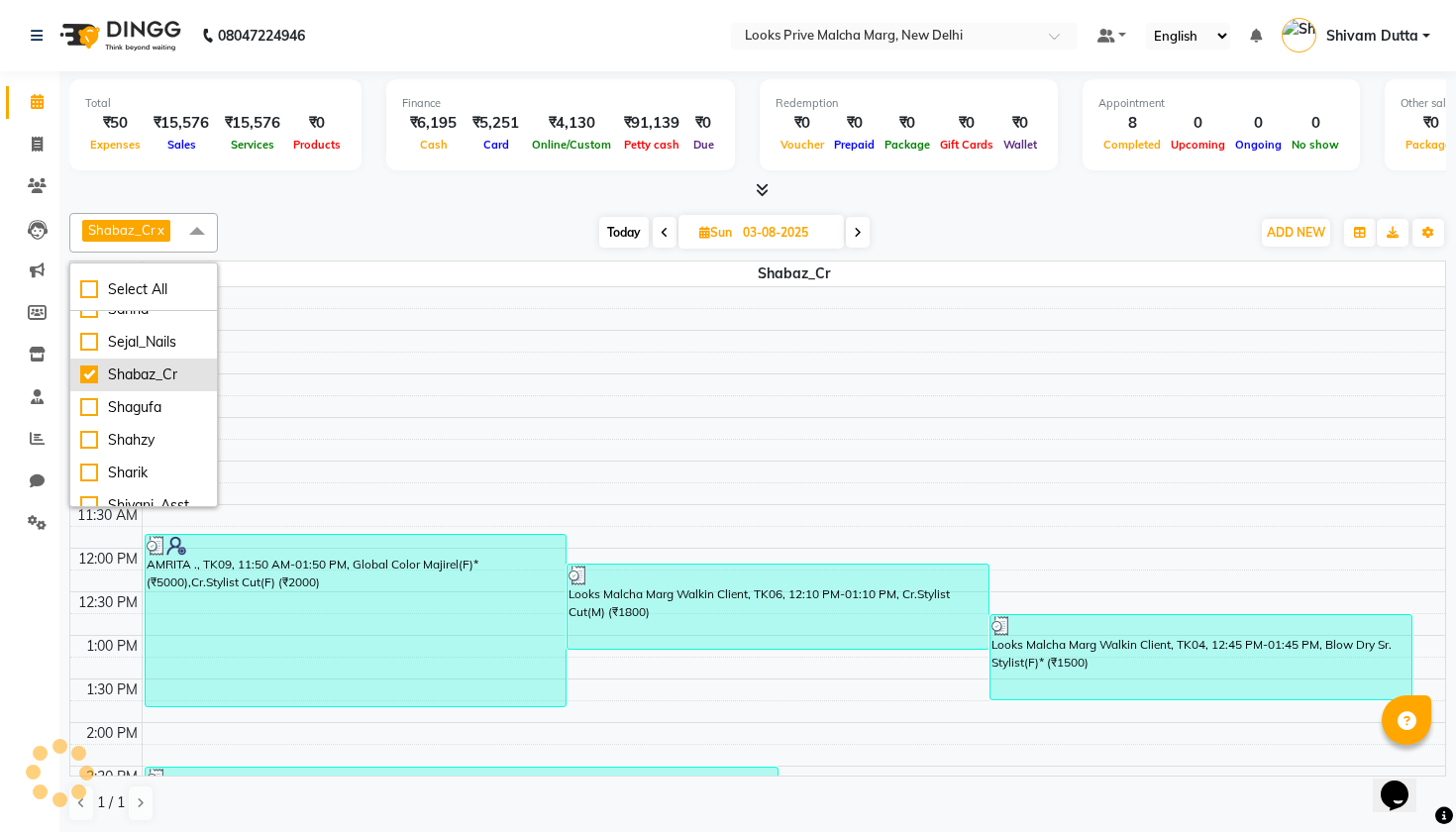 click on "Shabaz_Cr" at bounding box center [144, 374] 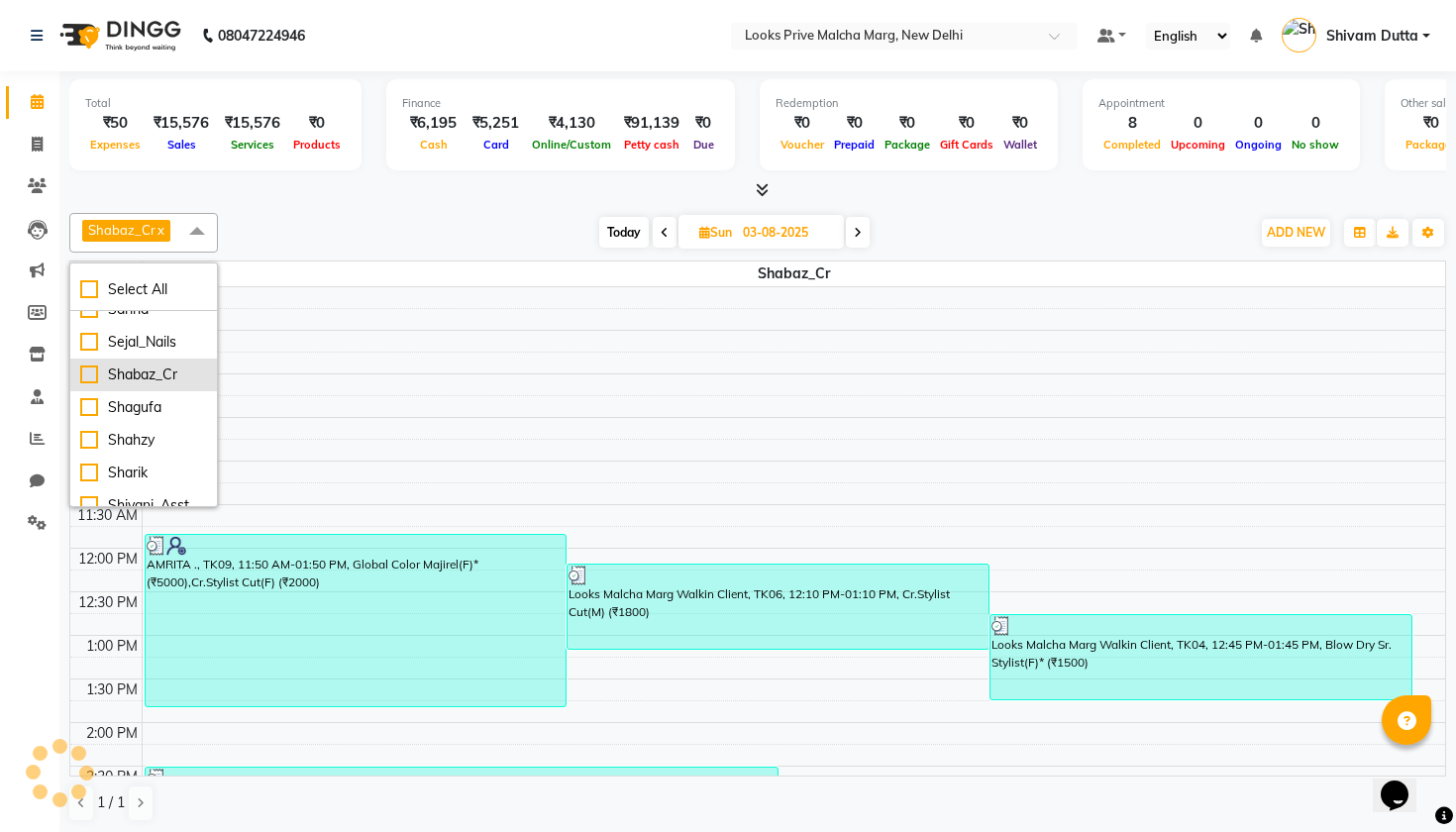 checkbox on "false" 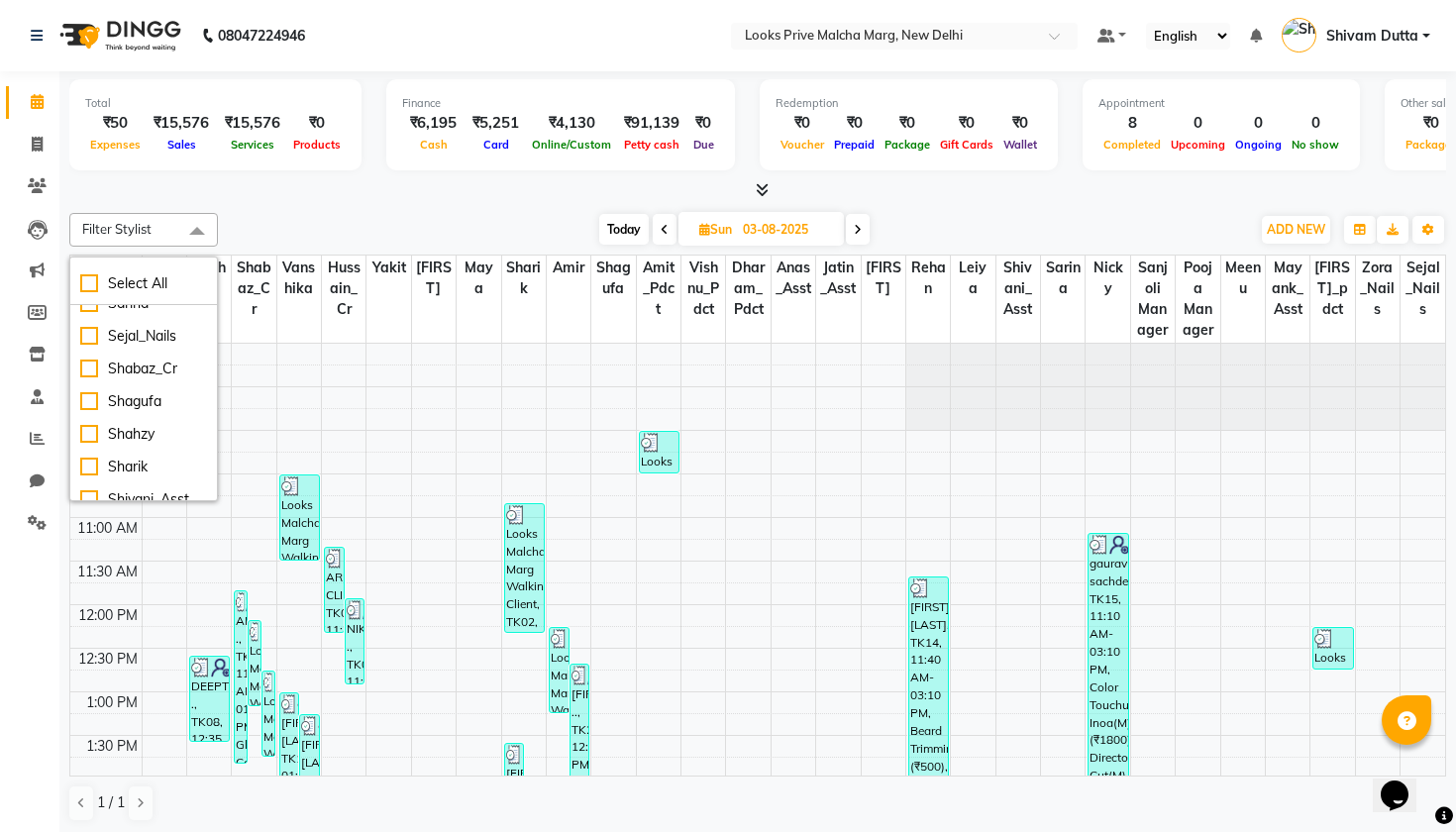 click on "Today  Sun 03-08-2025" at bounding box center [734, 230] 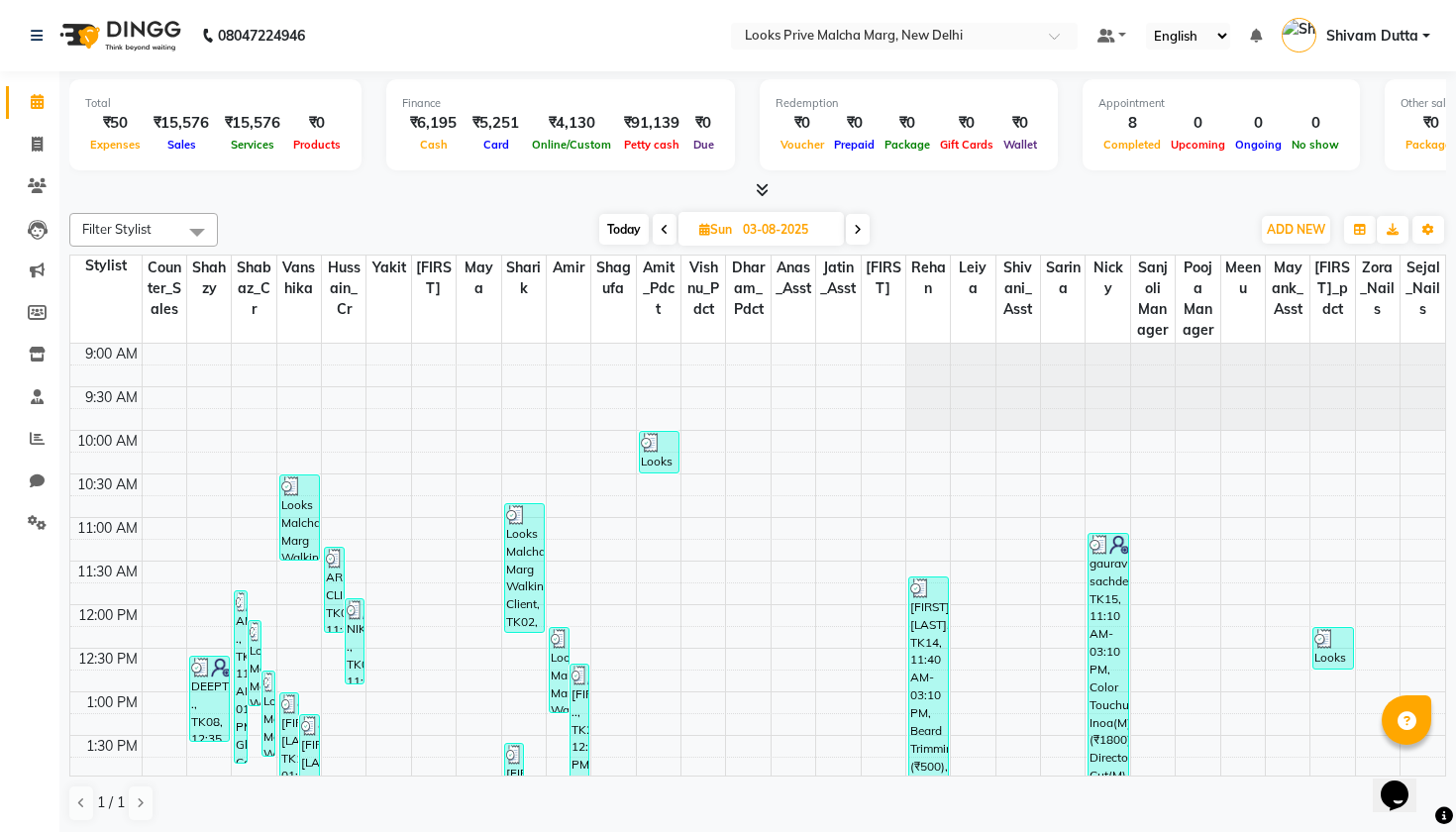 click at bounding box center (665, 230) 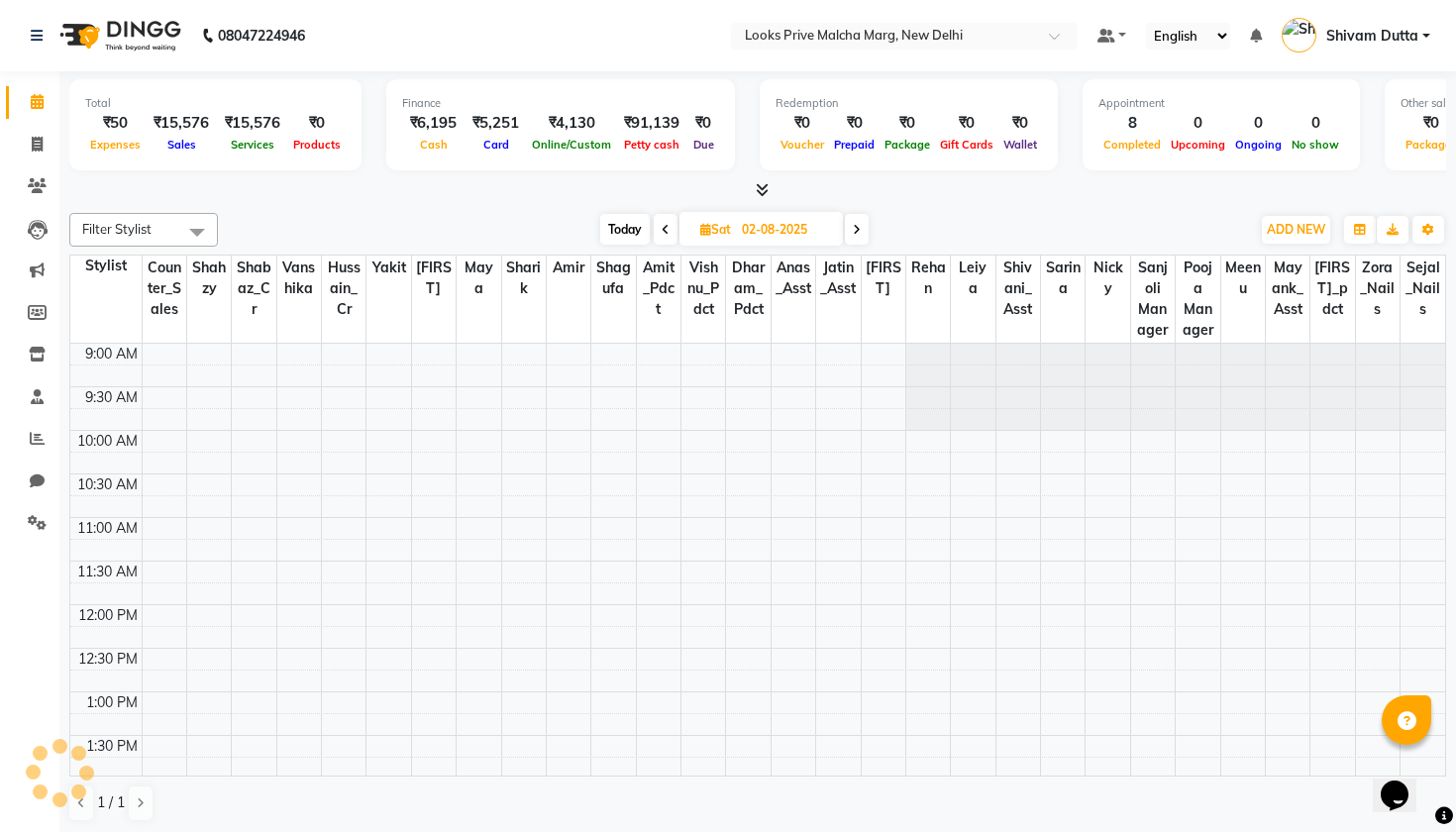 scroll, scrollTop: 350, scrollLeft: 0, axis: vertical 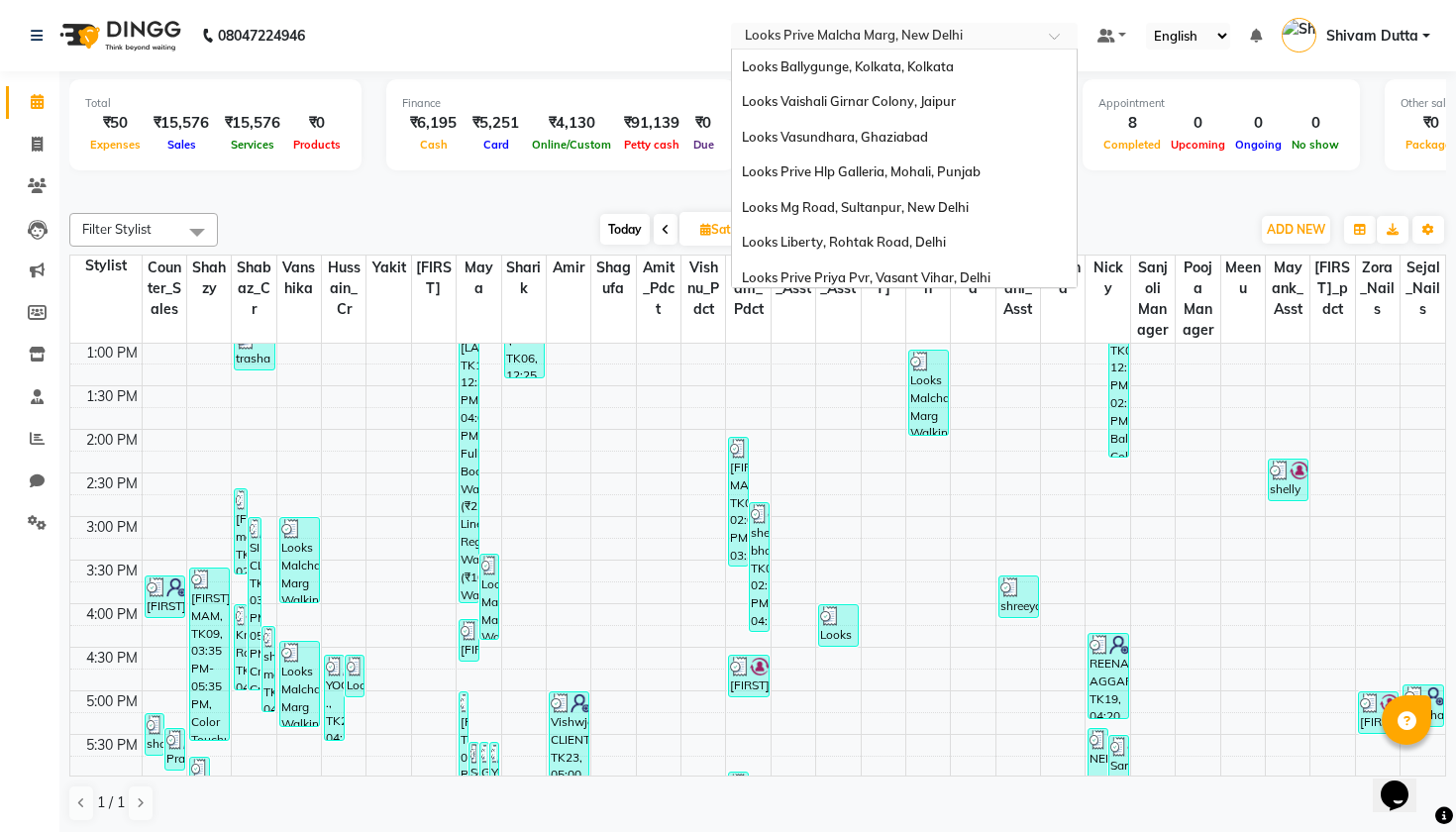 click at bounding box center (884, 38) 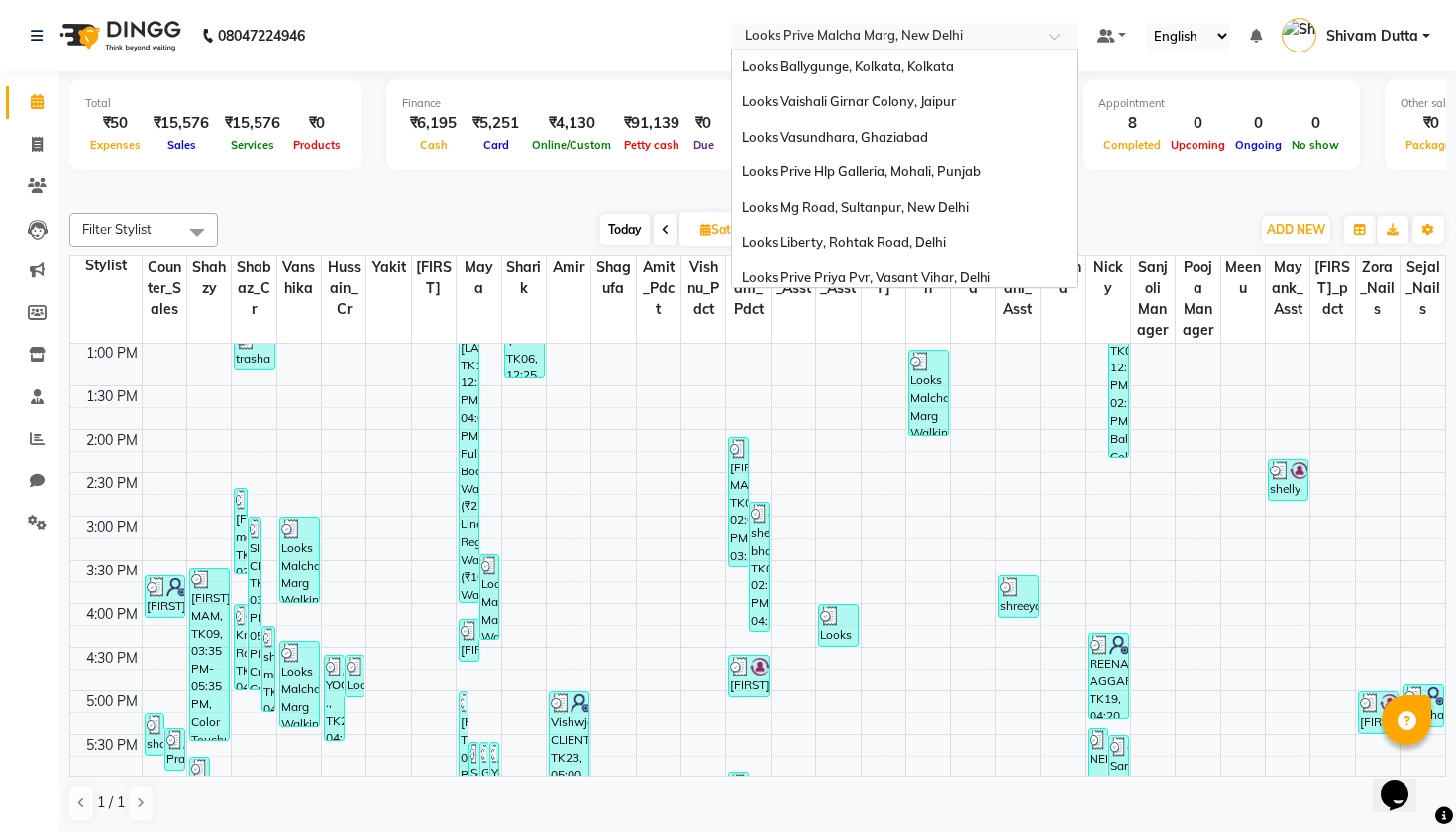 scroll, scrollTop: 0, scrollLeft: 0, axis: both 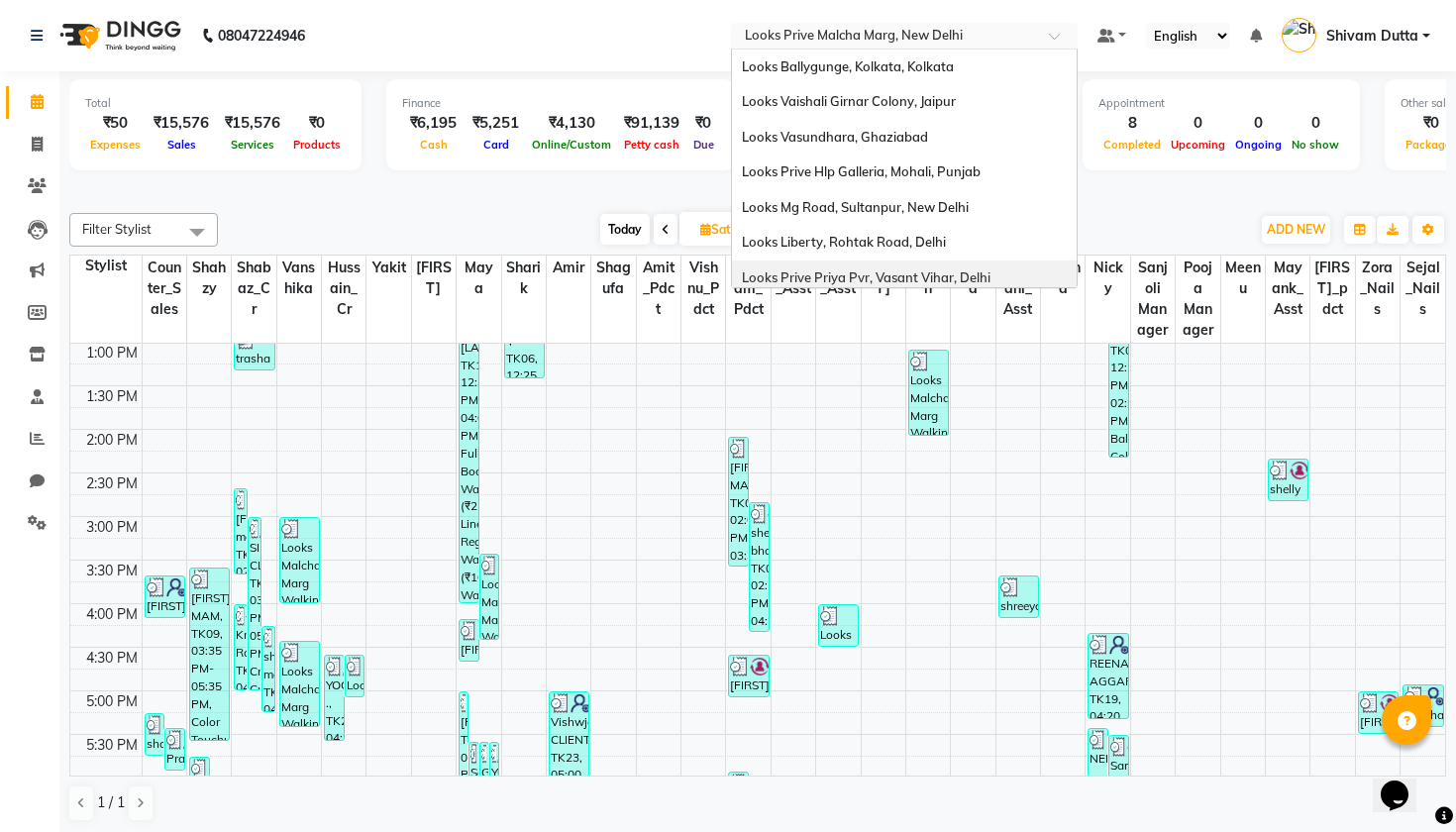 click on "Looks Prive Priya Pvr, Vasant Vihar, Delhi" at bounding box center (866, 277) 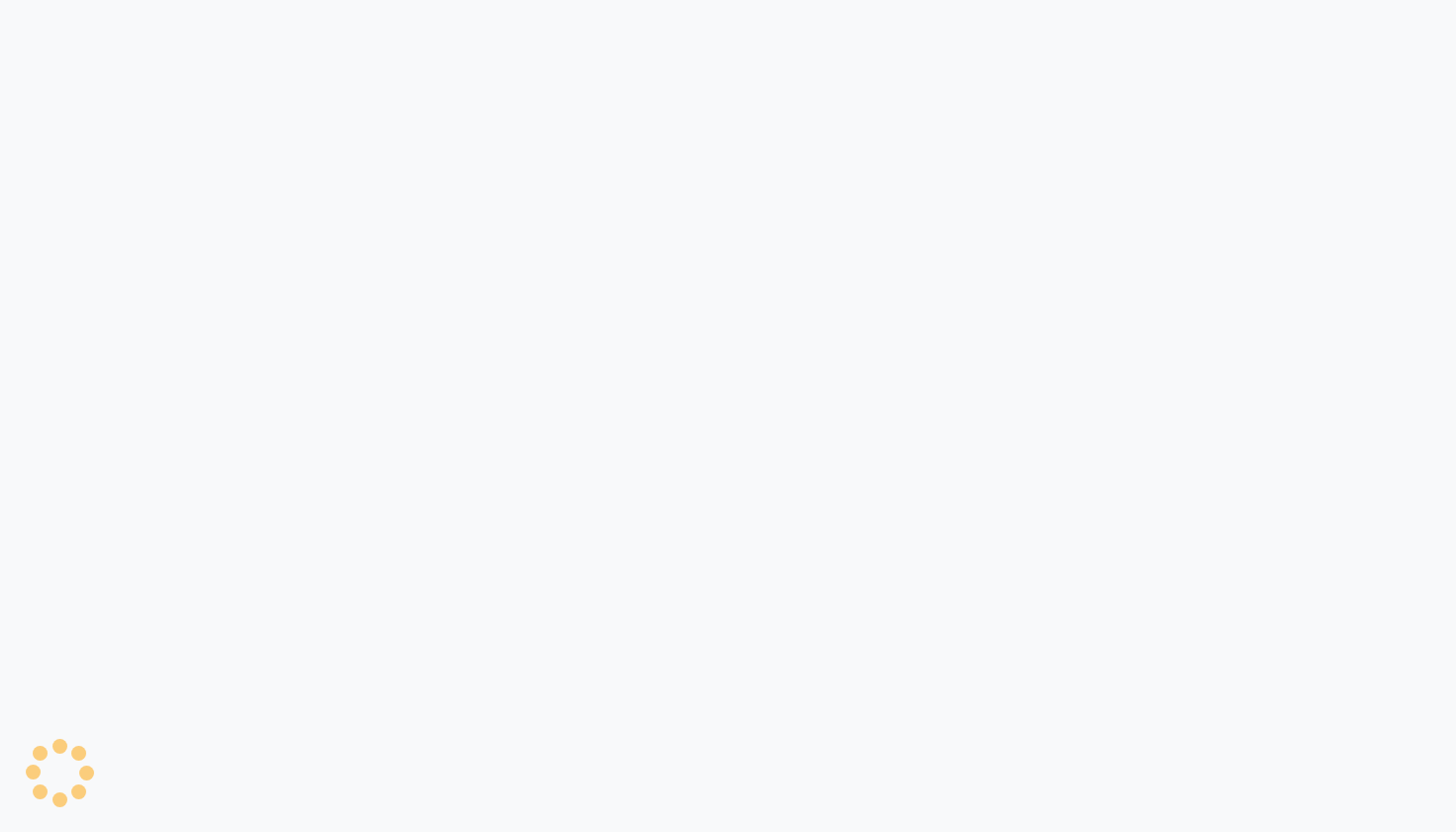 scroll, scrollTop: 0, scrollLeft: 0, axis: both 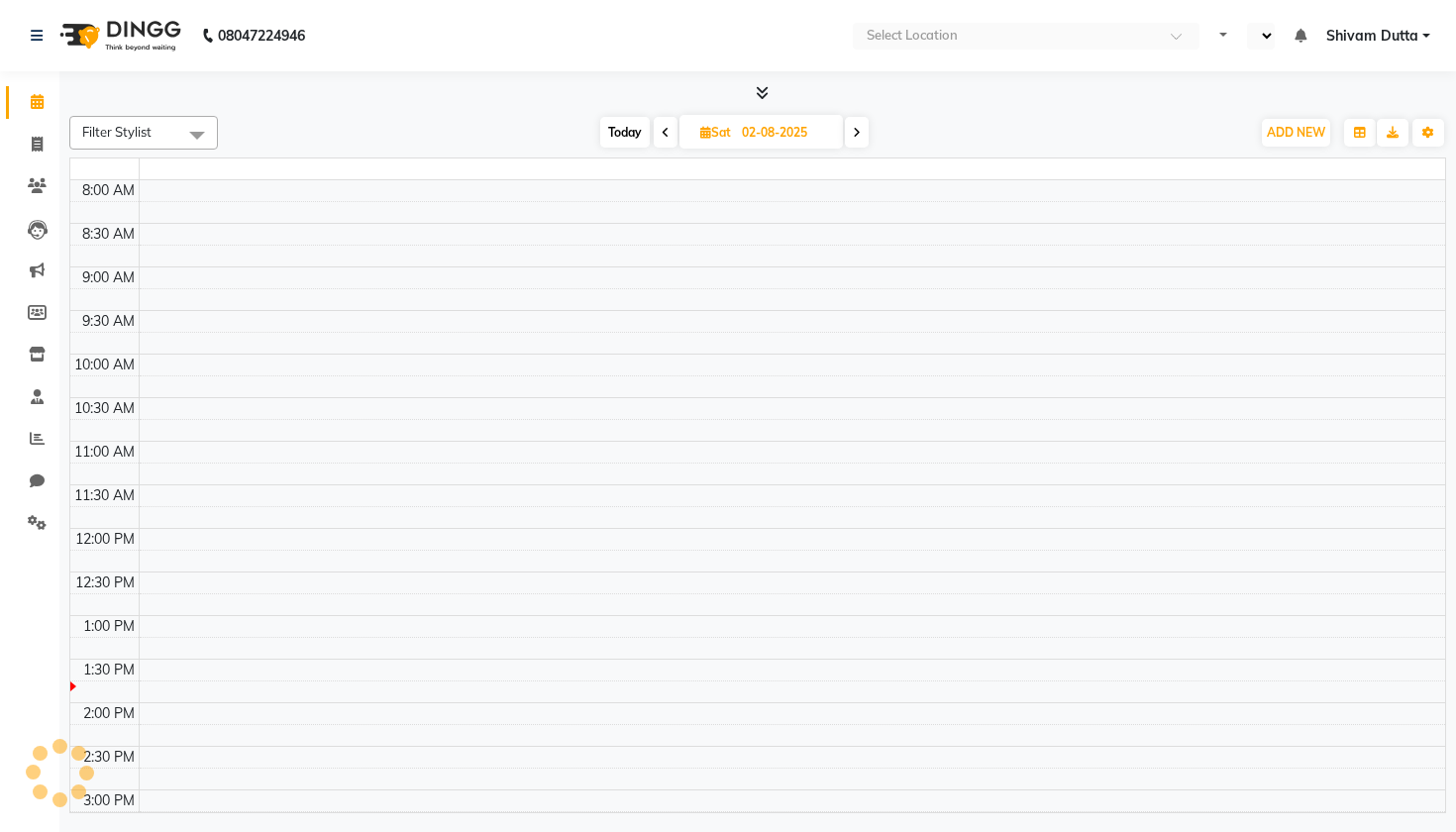 select on "en" 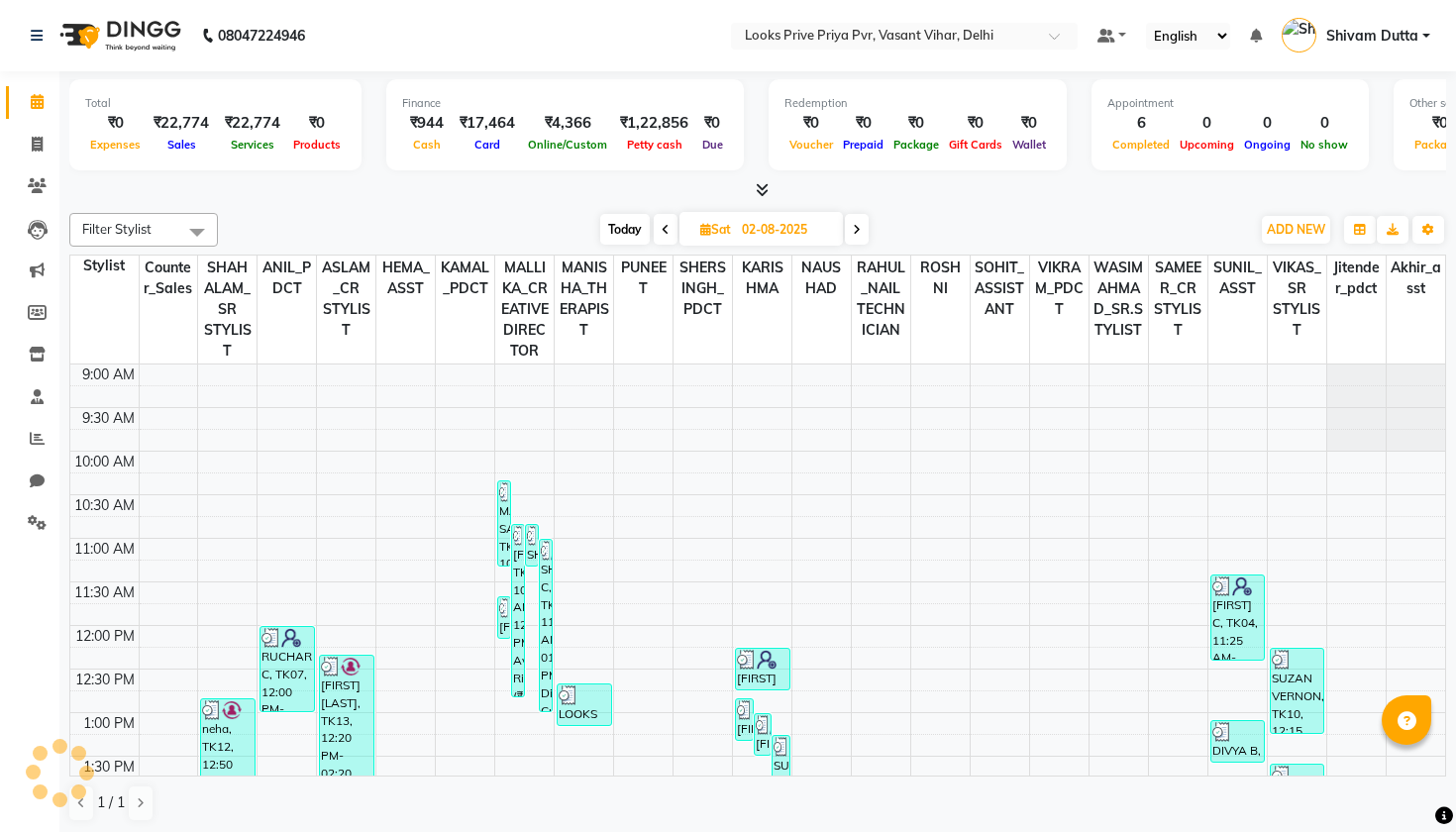 scroll, scrollTop: 0, scrollLeft: 0, axis: both 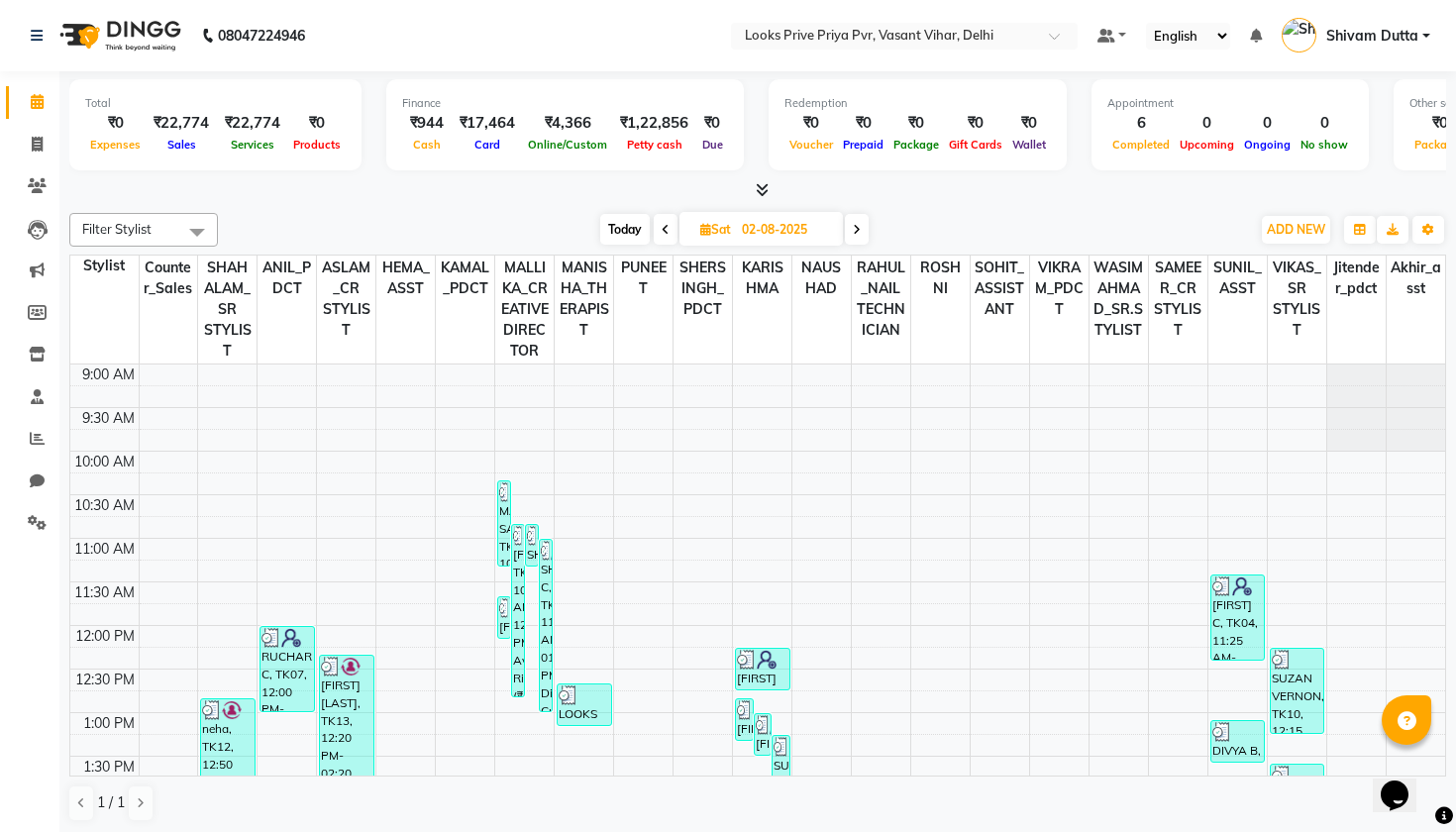 click at bounding box center (197, 232) 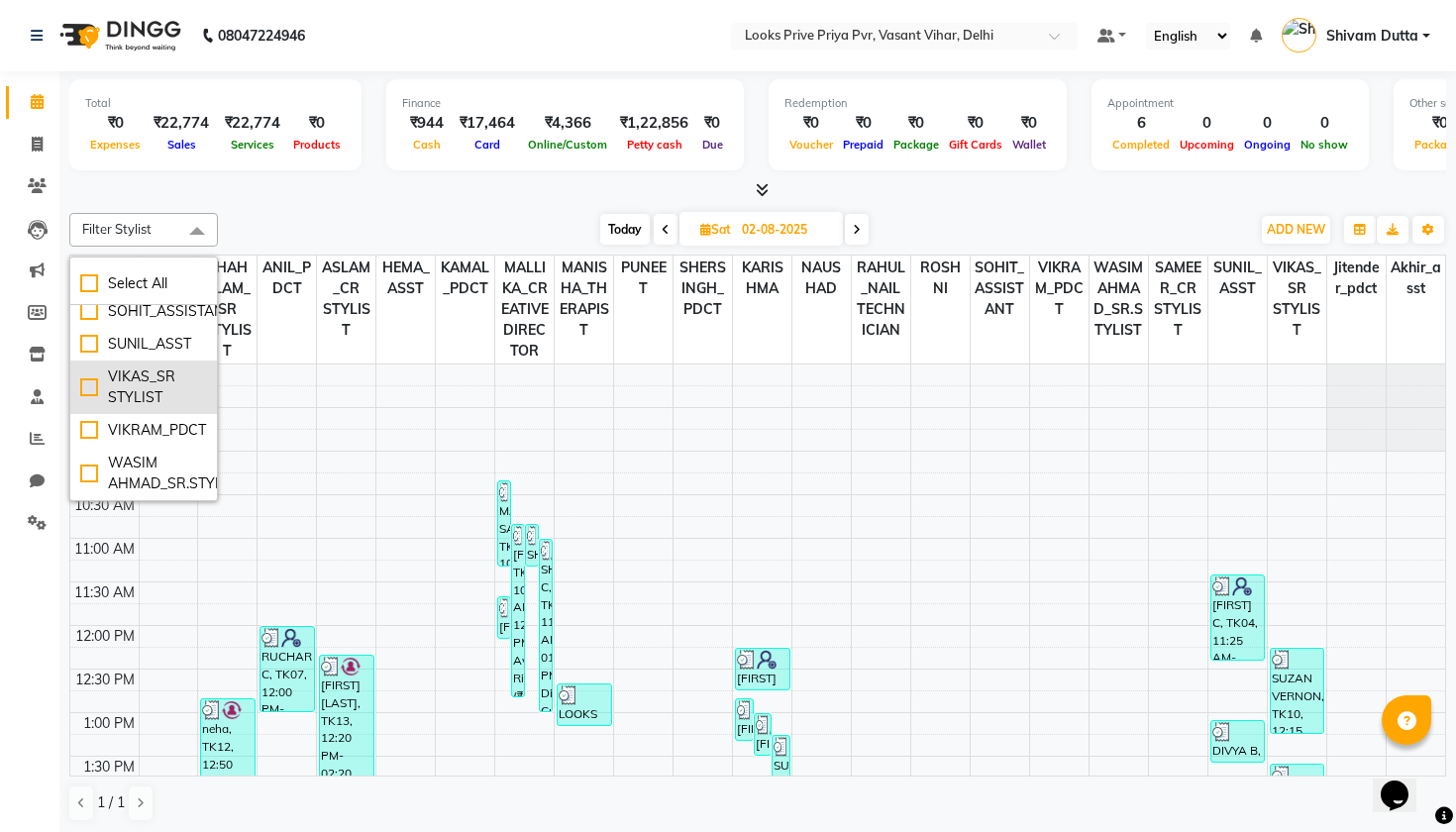 scroll, scrollTop: 690, scrollLeft: 0, axis: vertical 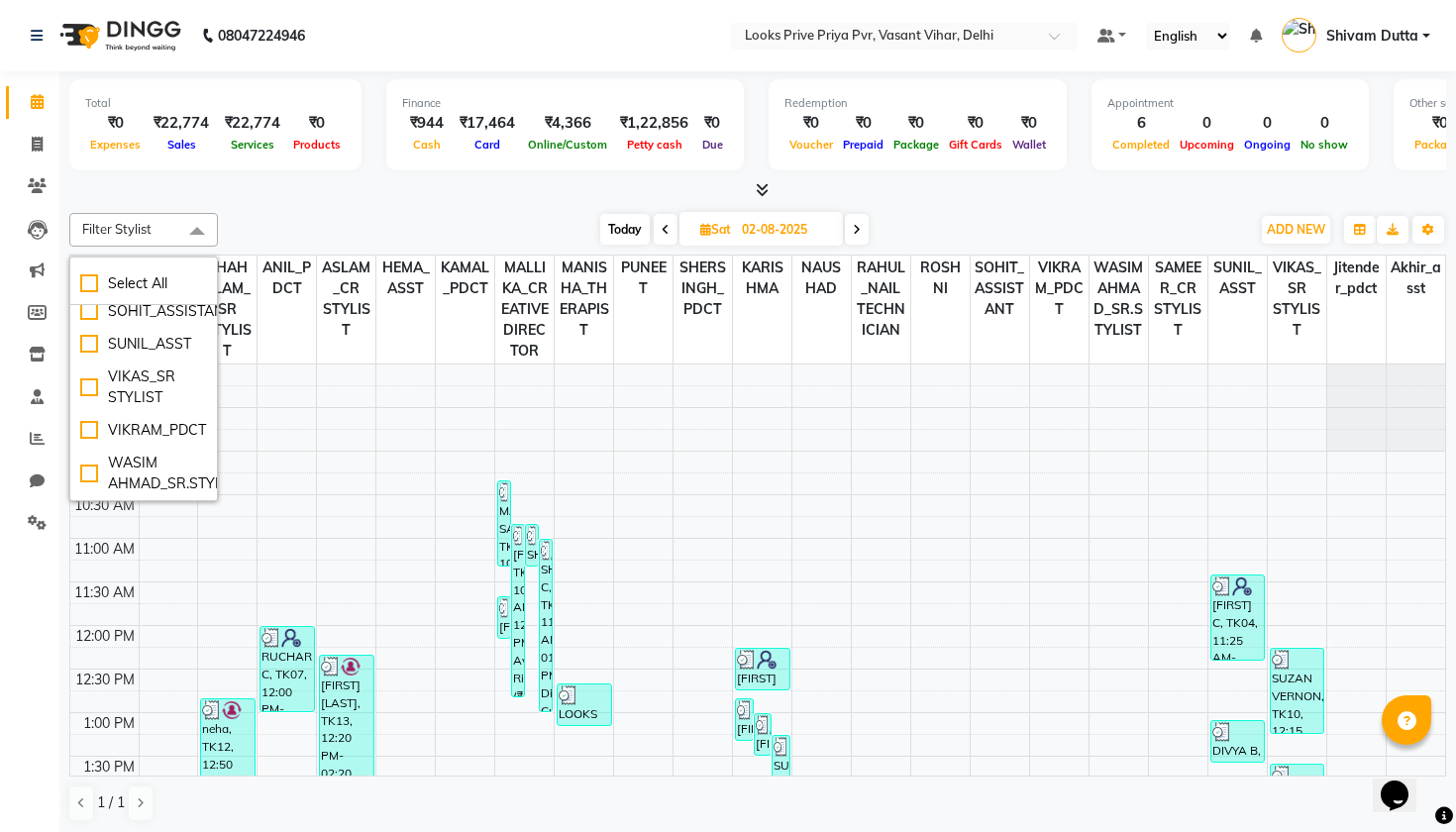 click at bounding box center [758, 190] 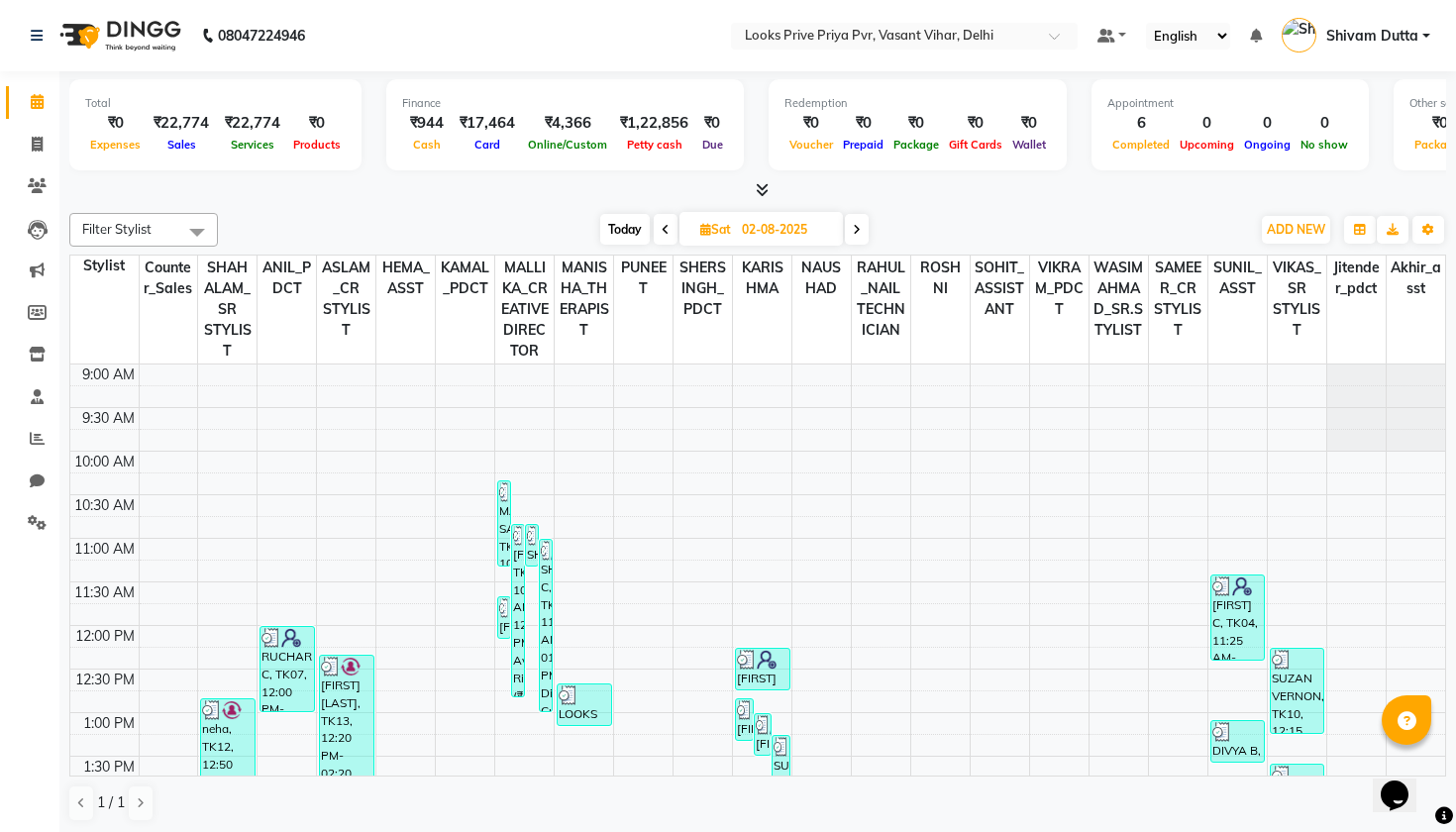 click at bounding box center (666, 230) 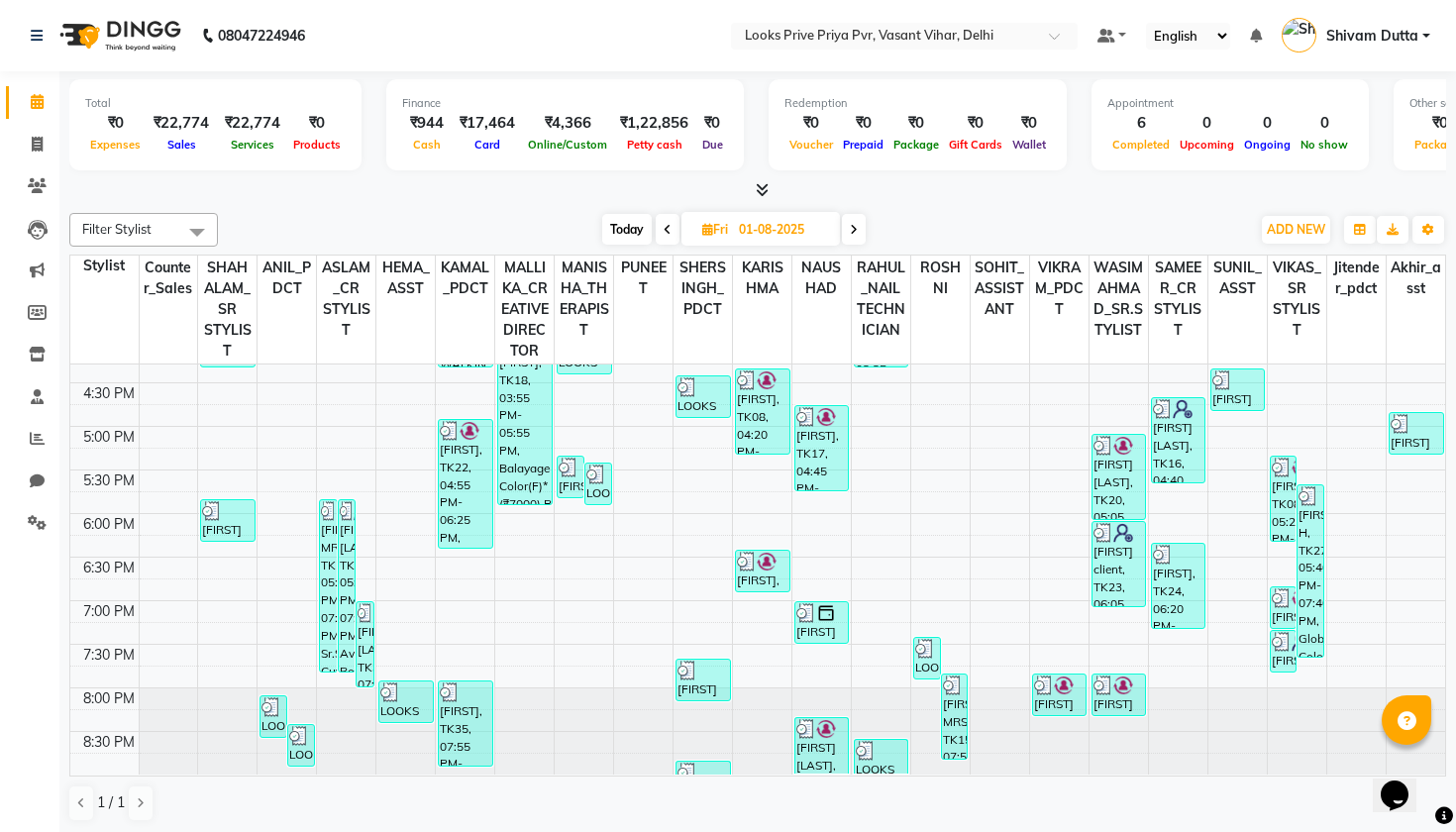 scroll, scrollTop: 635, scrollLeft: 0, axis: vertical 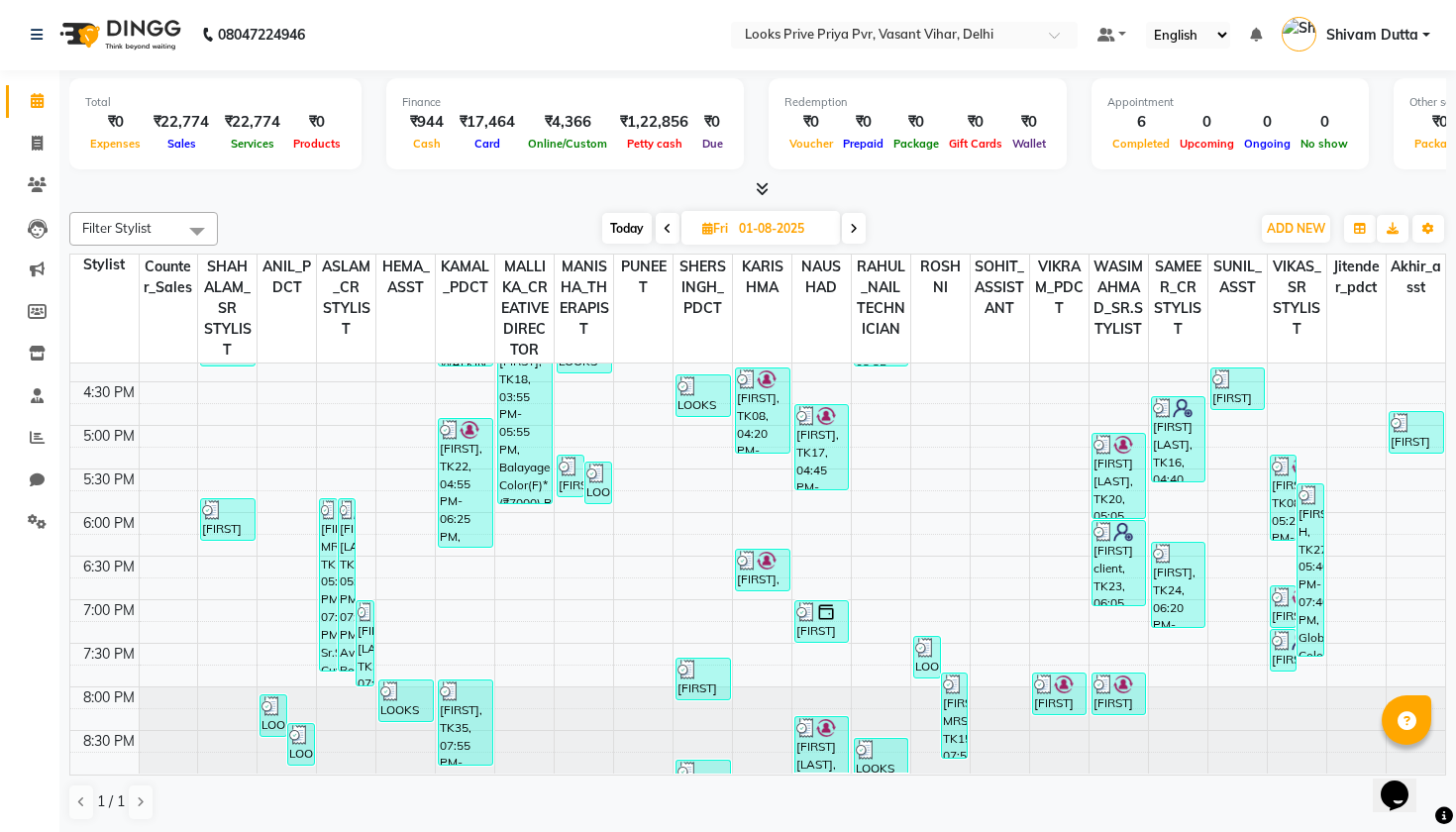click at bounding box center (854, 229) 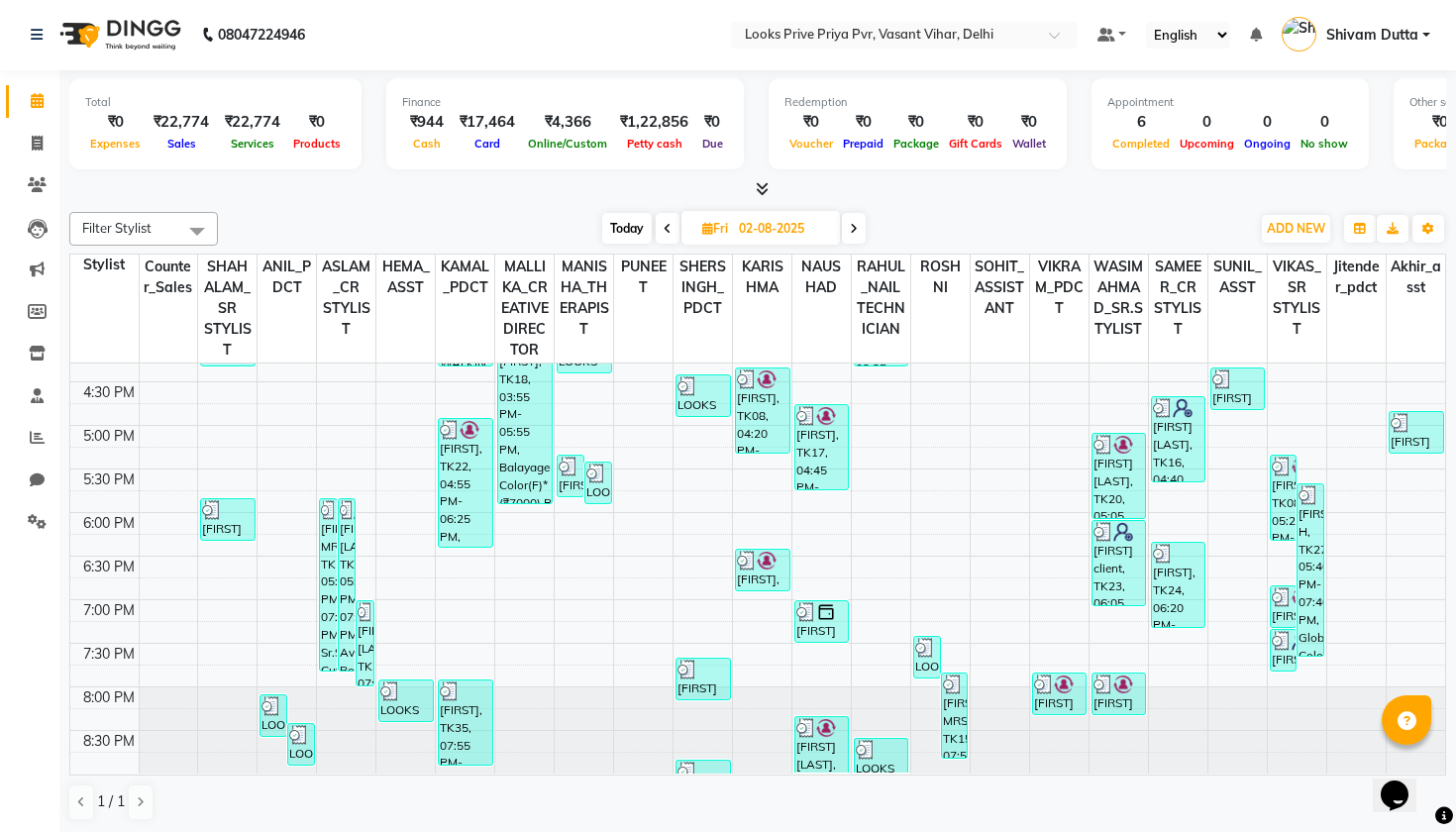 scroll, scrollTop: 350, scrollLeft: 0, axis: vertical 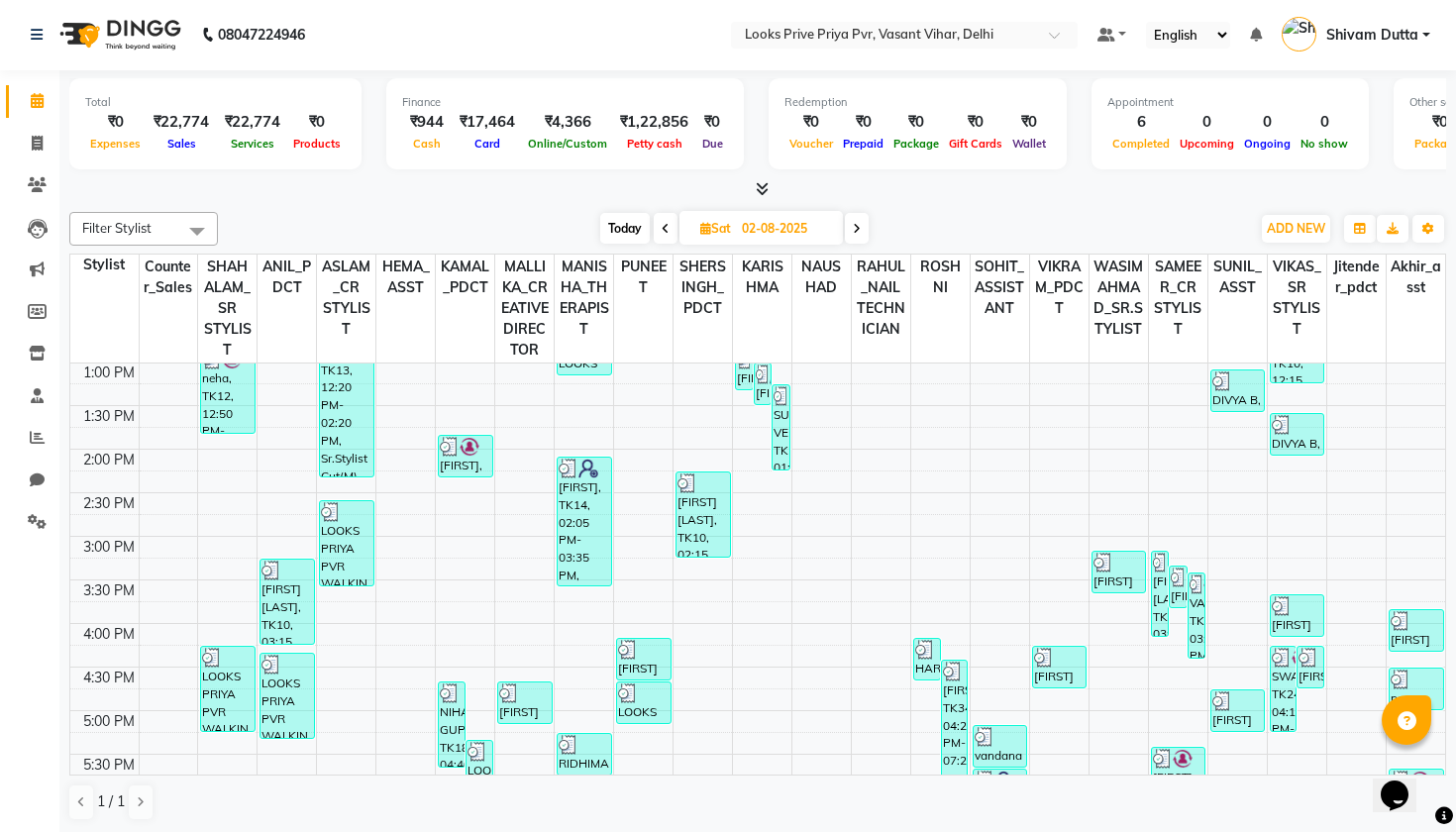click at bounding box center (857, 228) 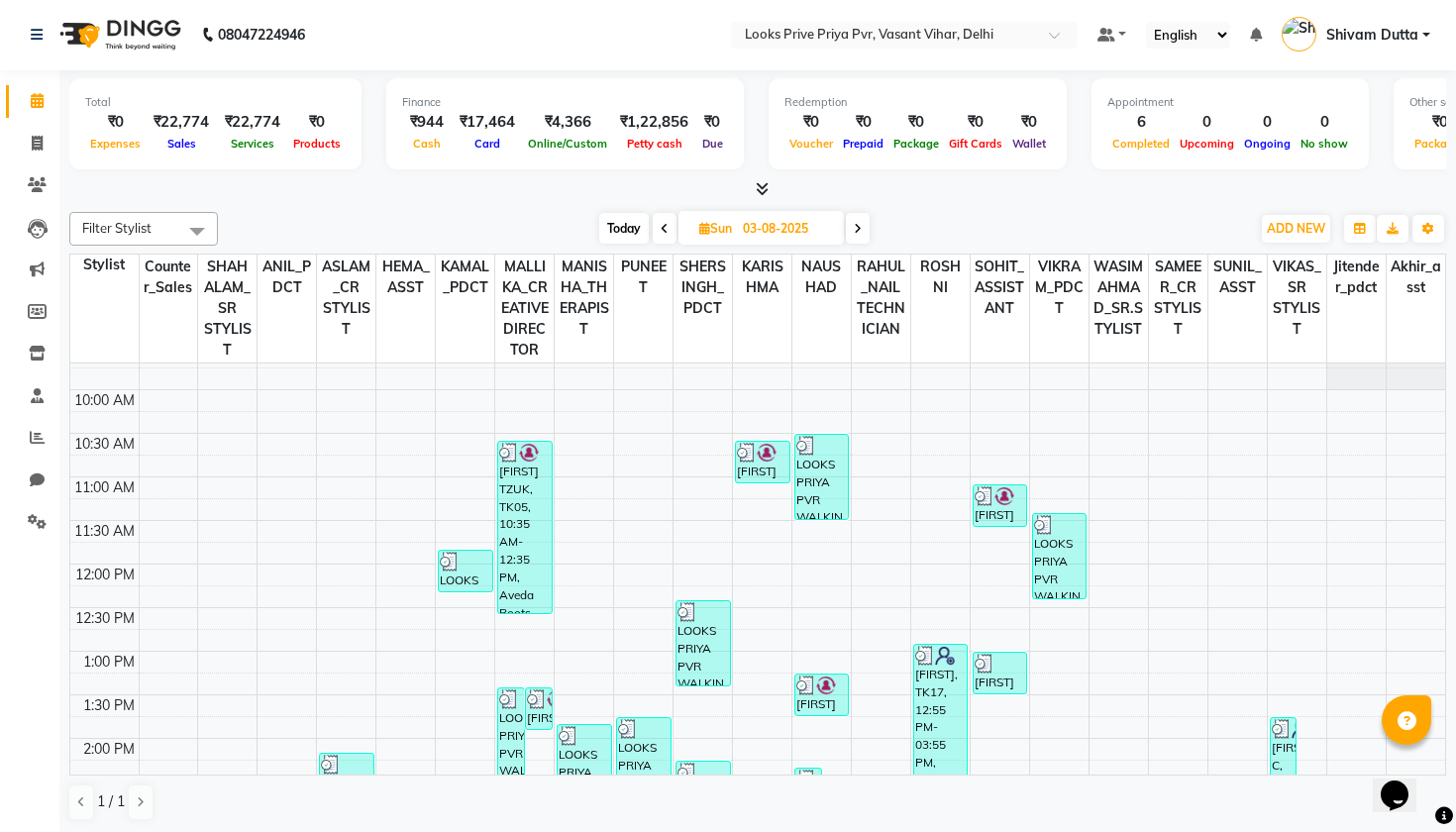 scroll, scrollTop: 57, scrollLeft: 0, axis: vertical 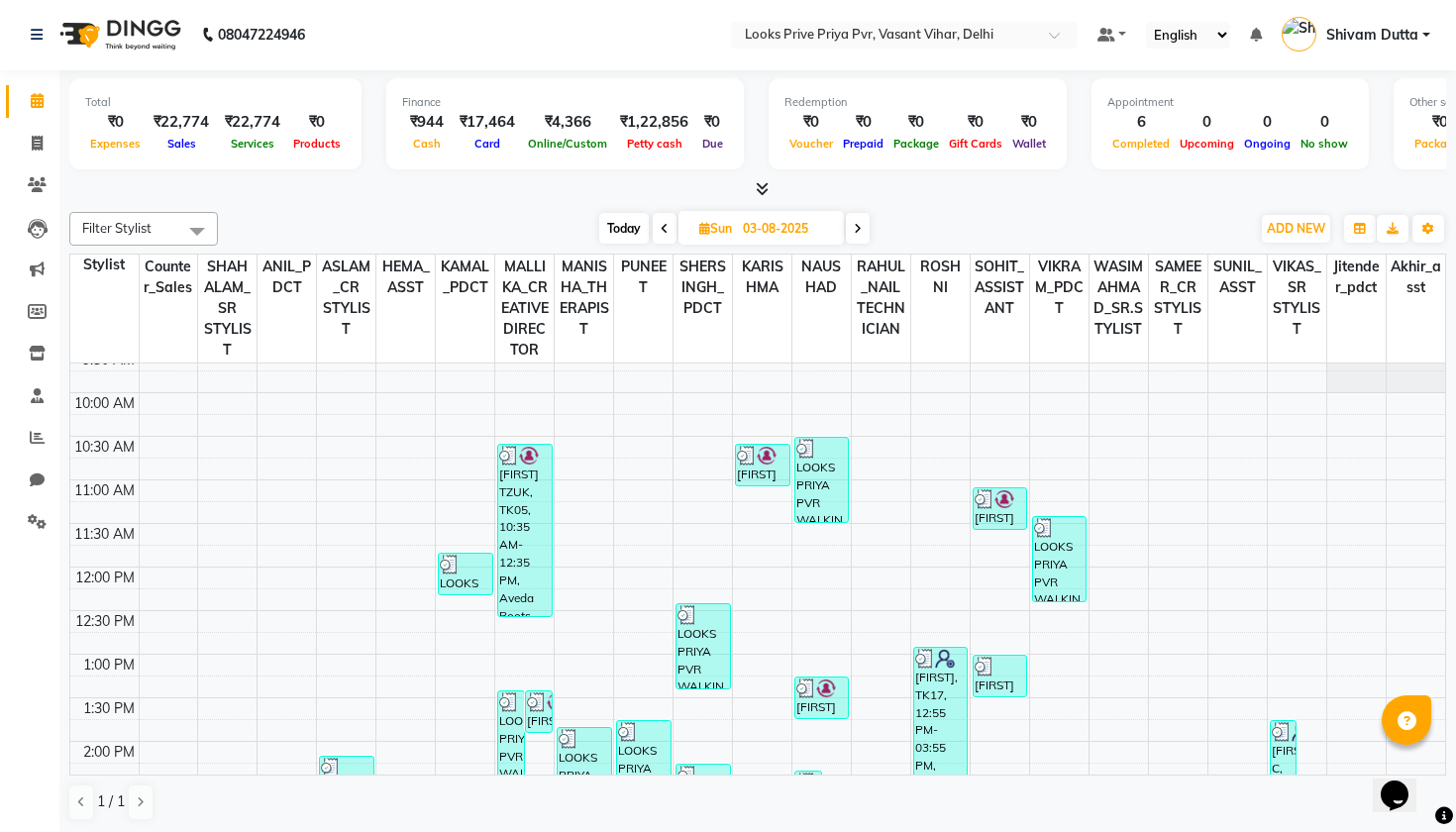 click at bounding box center (665, 229) 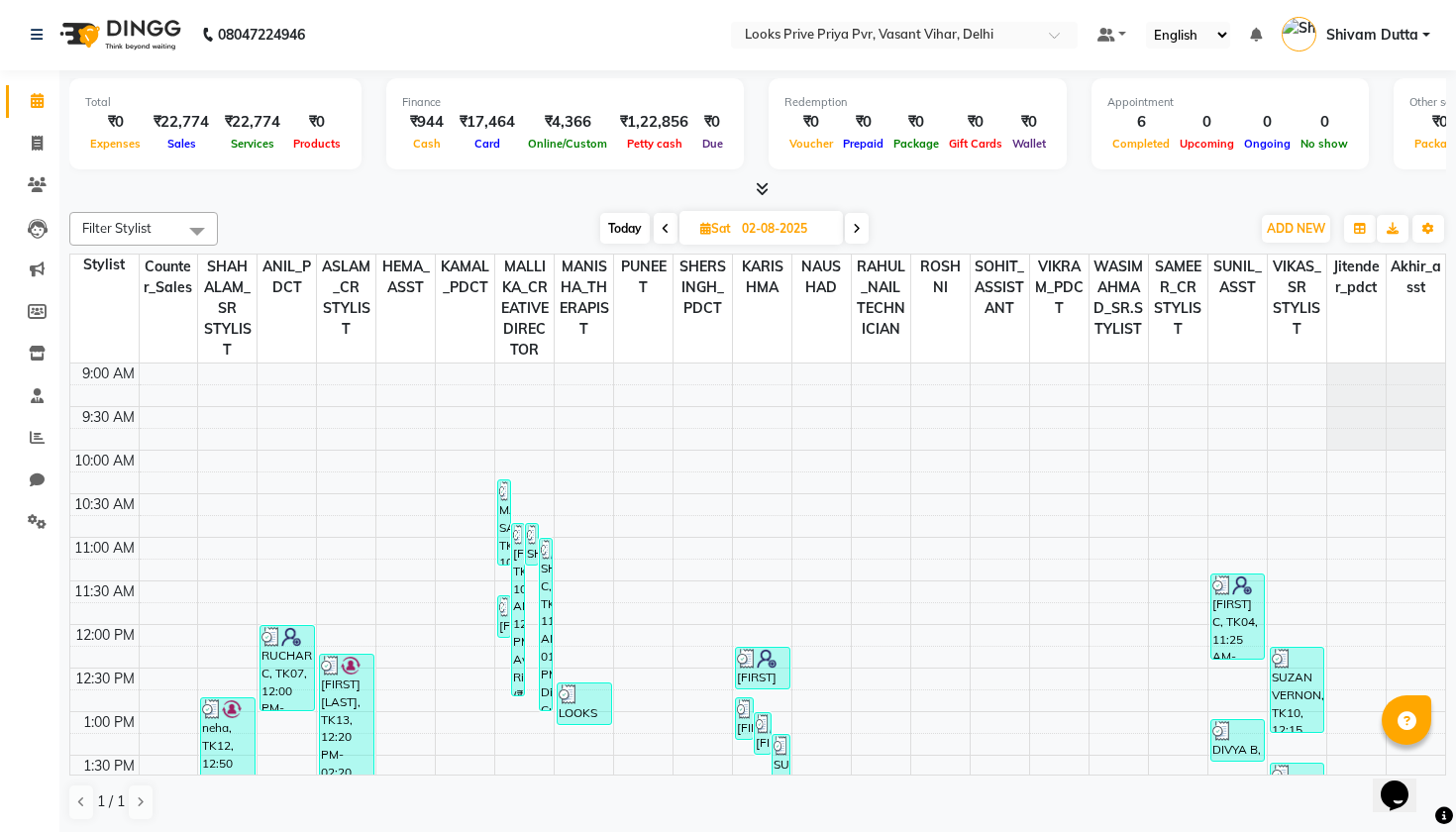 scroll, scrollTop: 0, scrollLeft: 0, axis: both 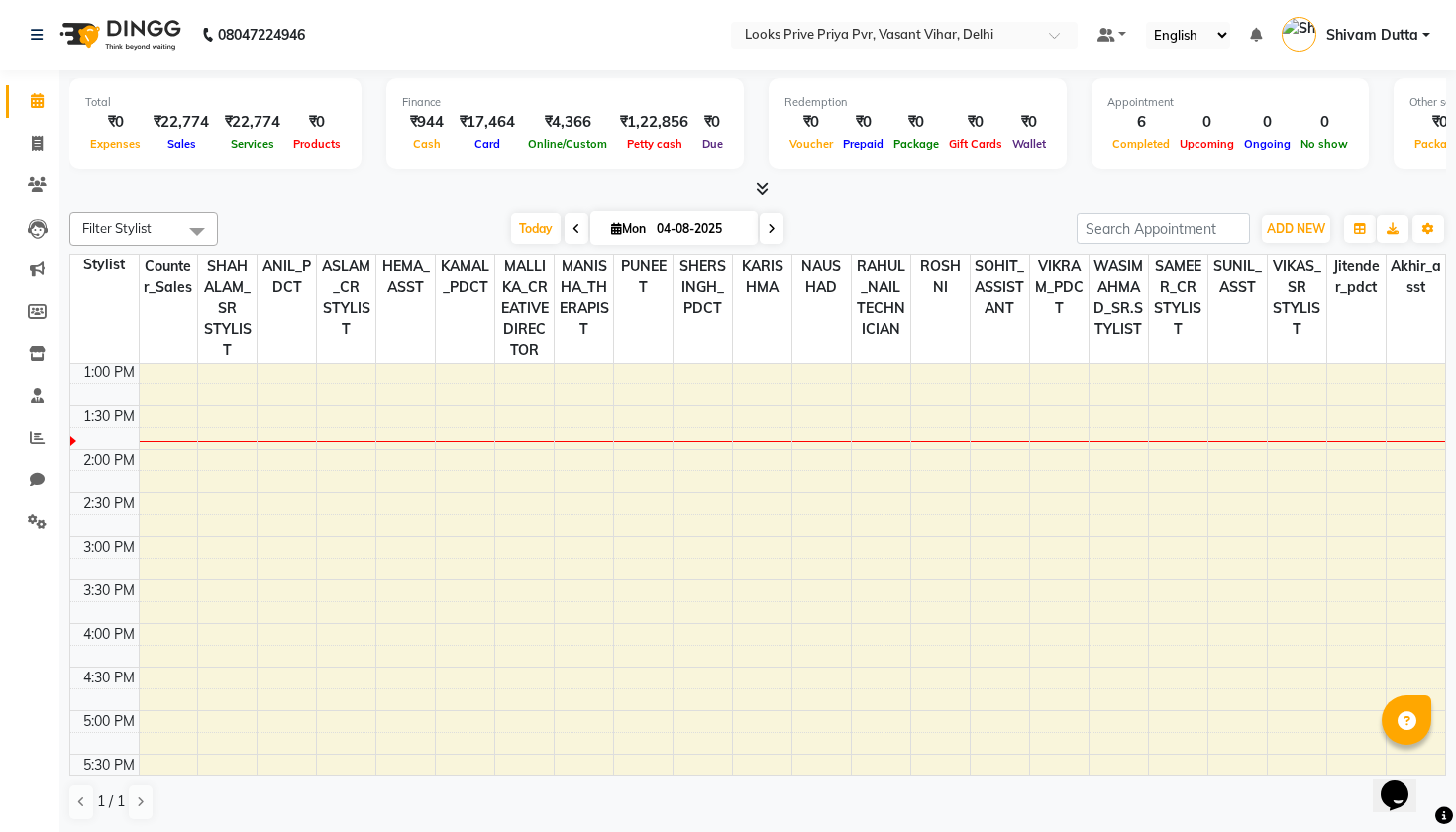 click at bounding box center (762, 188) 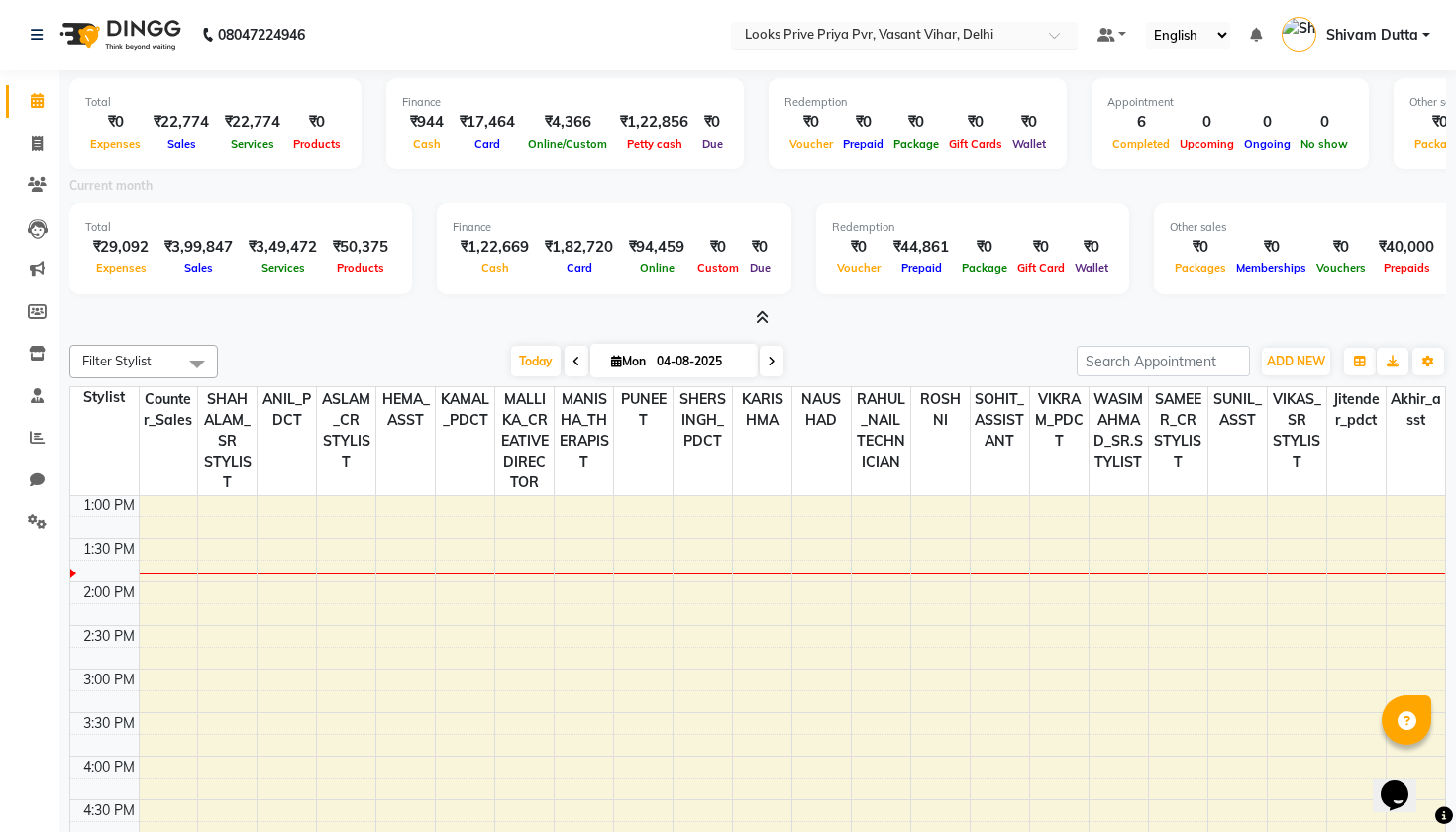 click at bounding box center (884, 37) 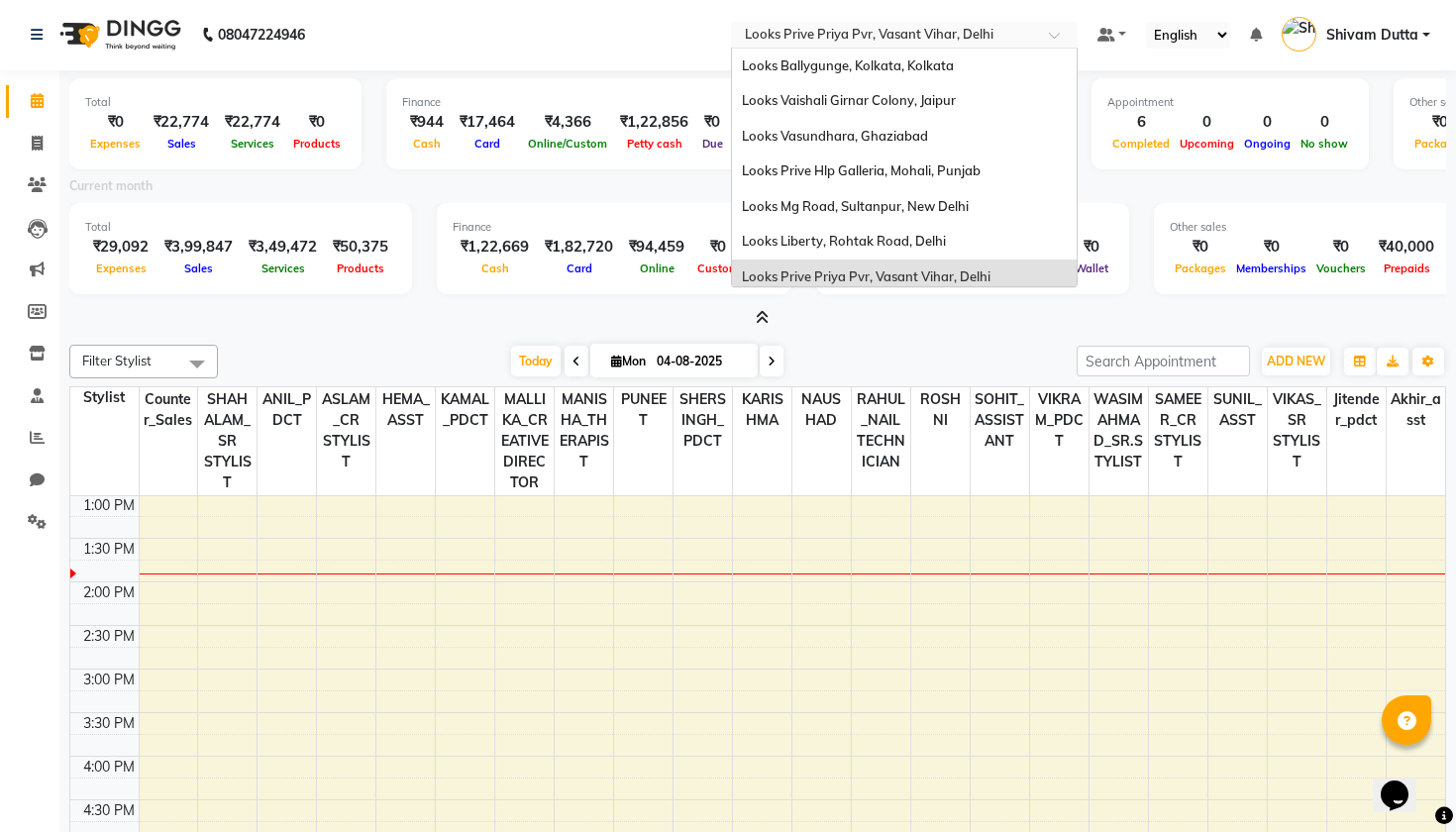 scroll, scrollTop: 208, scrollLeft: 0, axis: vertical 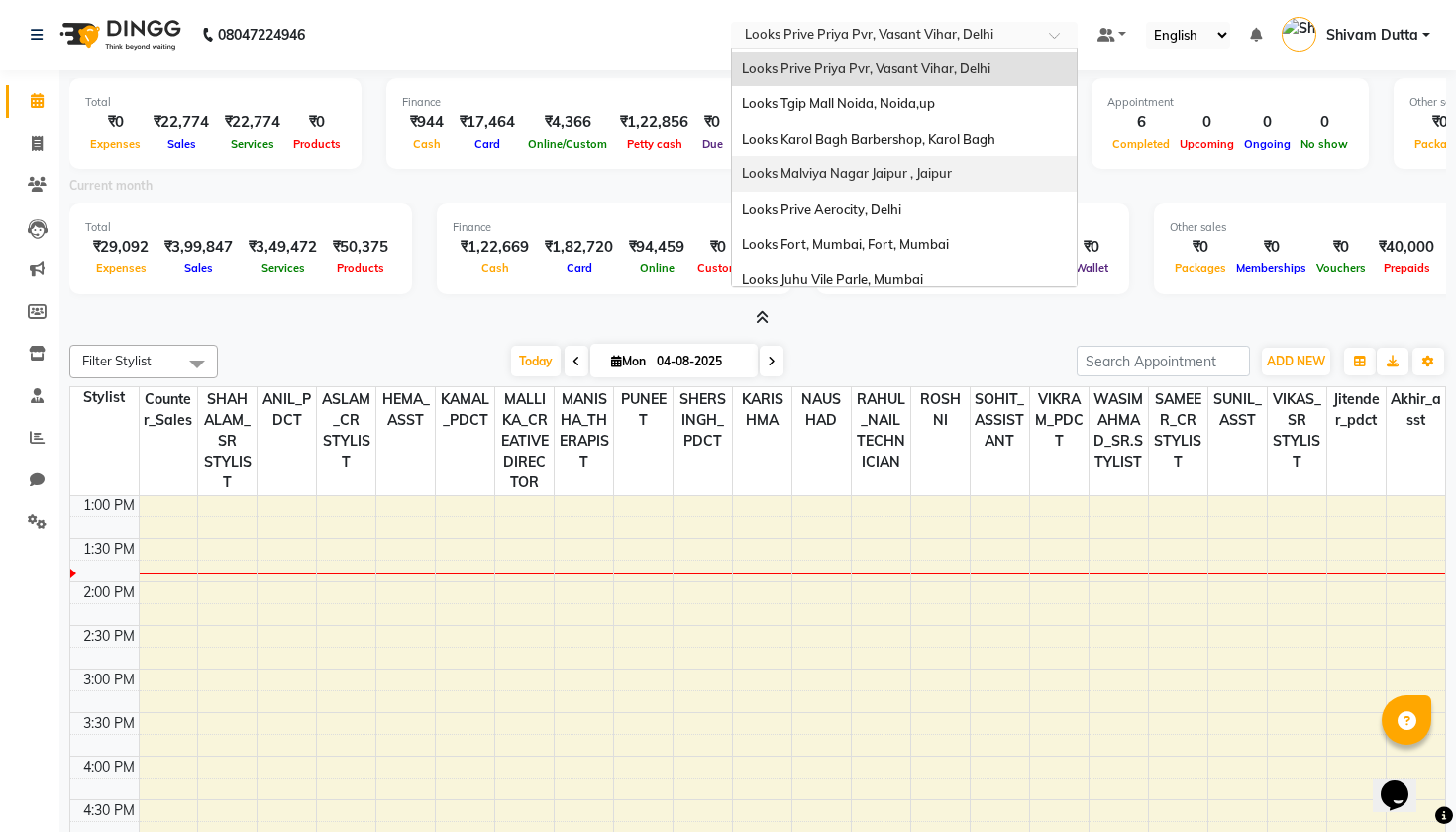 click on "Looks Malviya Nagar Jaipur , Jaipur" at bounding box center (847, 173) 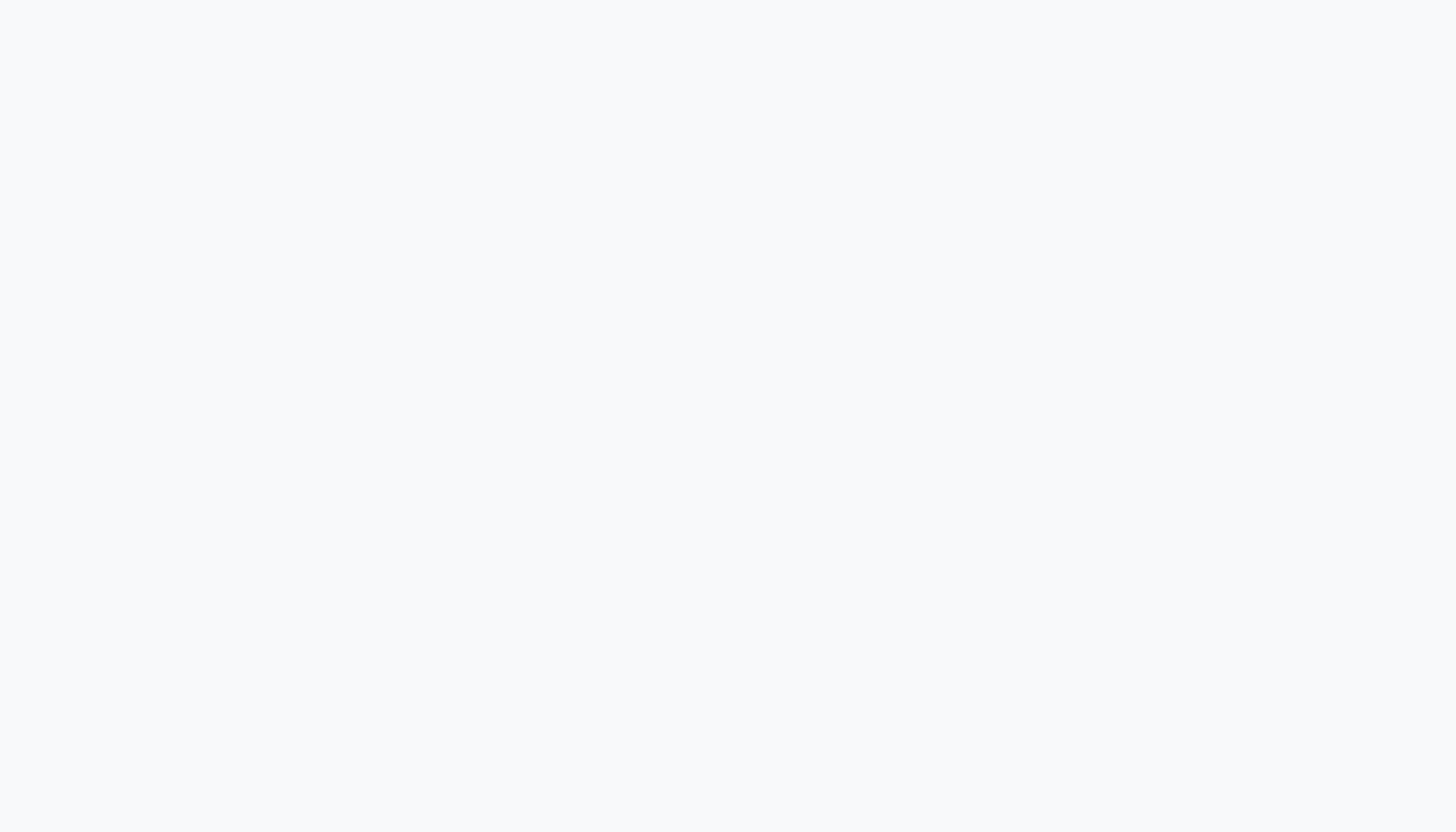 scroll, scrollTop: 0, scrollLeft: 0, axis: both 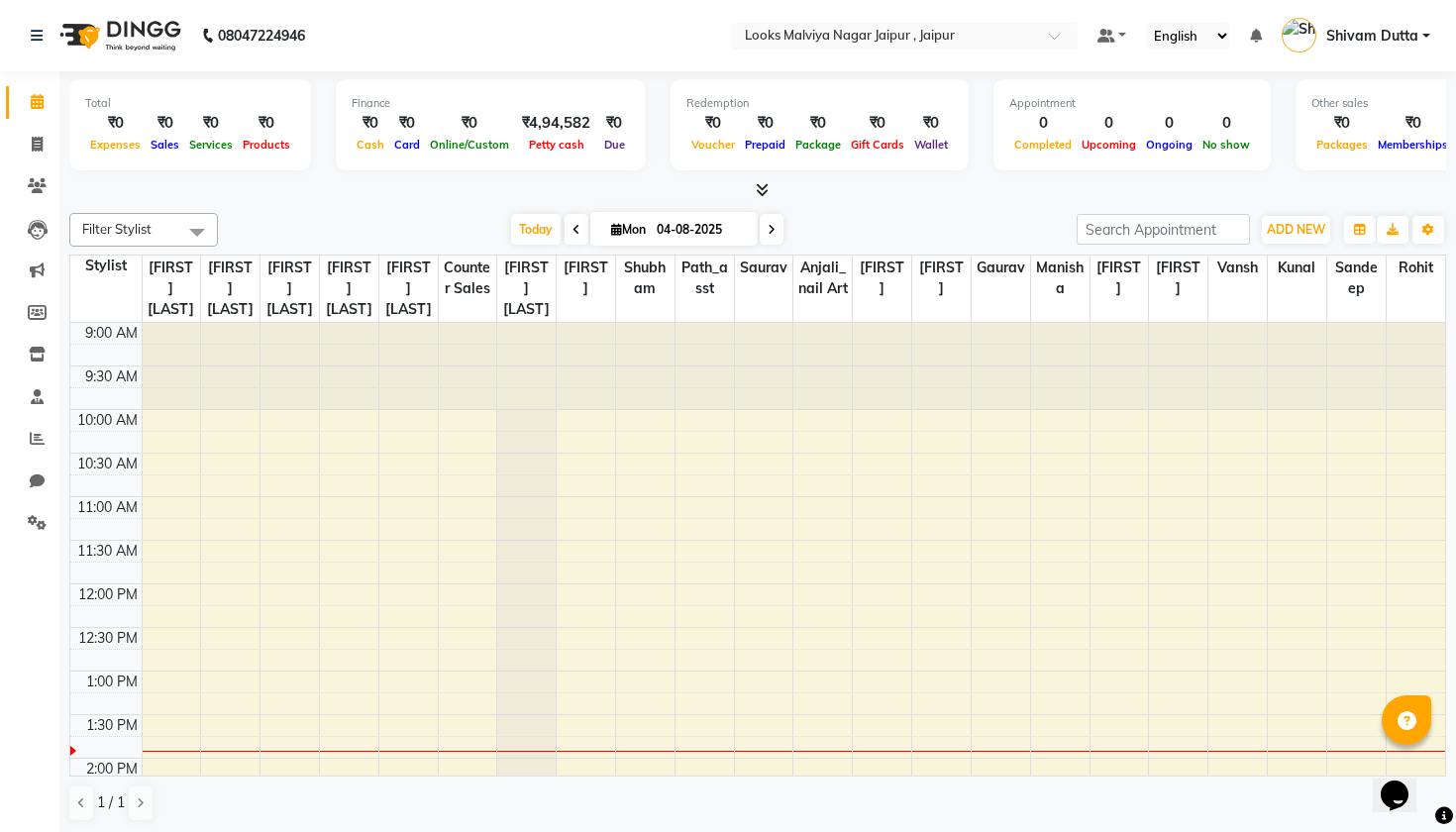 click at bounding box center (762, 189) 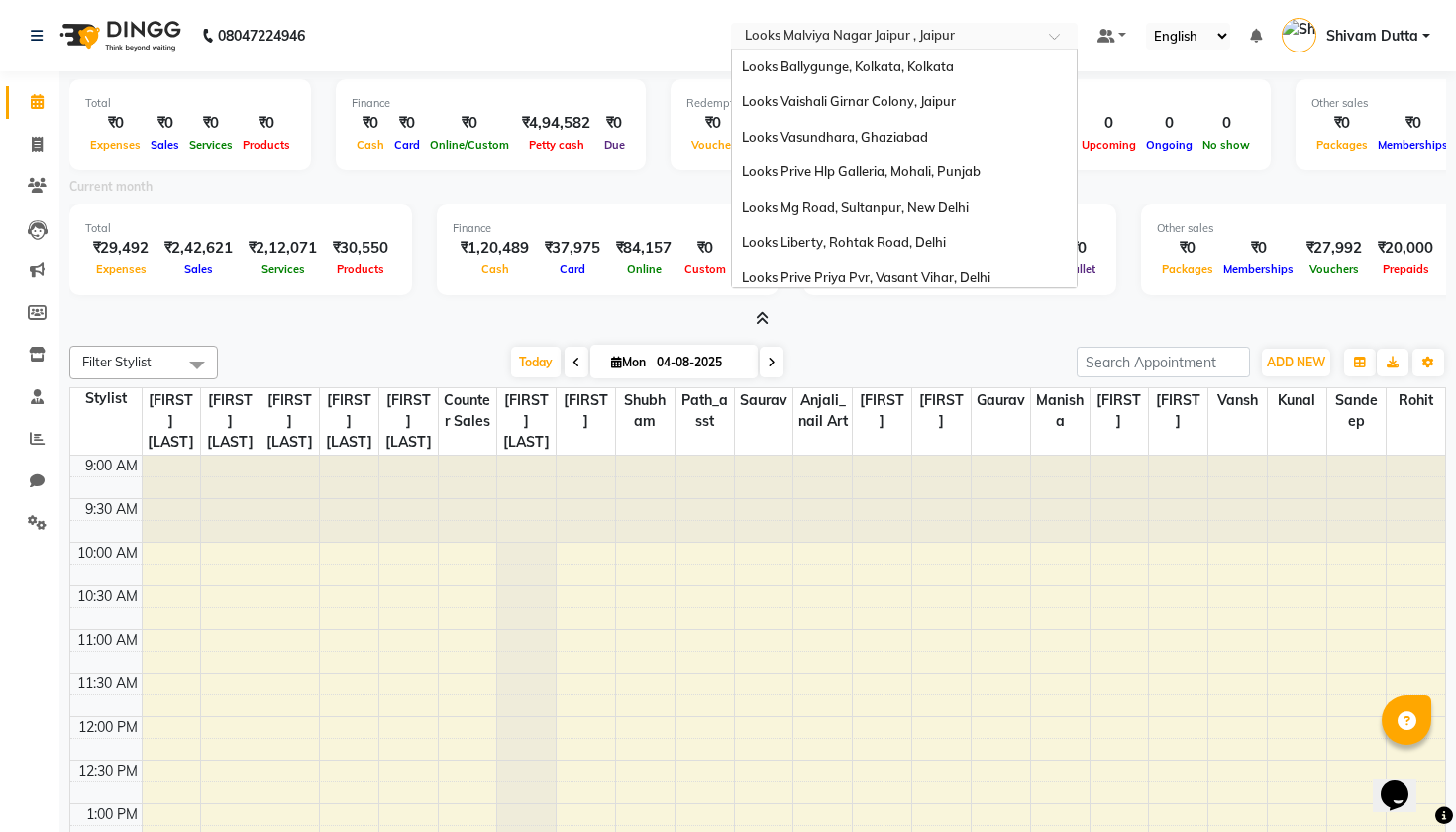 click at bounding box center [884, 38] 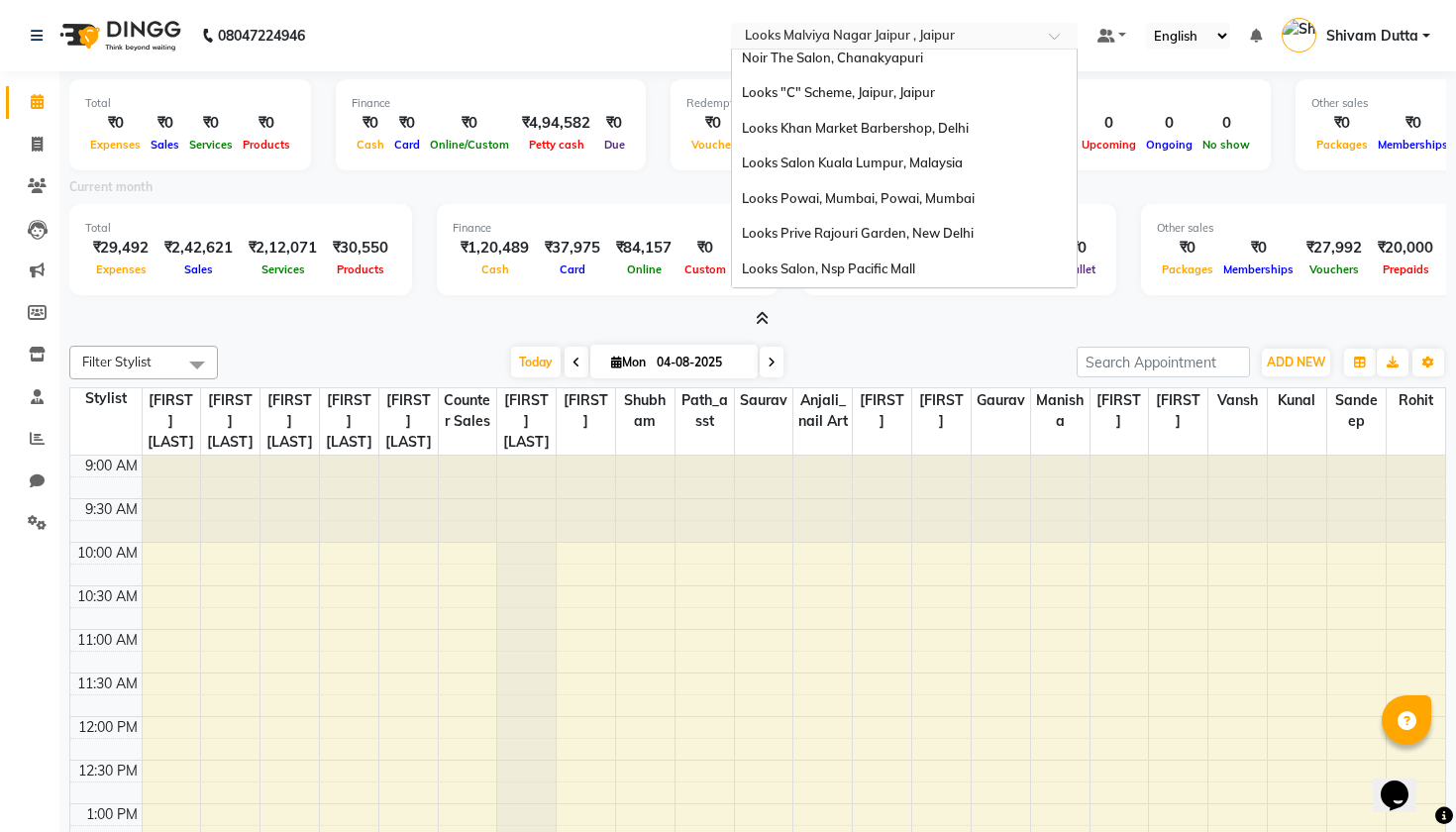 scroll, scrollTop: 713, scrollLeft: 0, axis: vertical 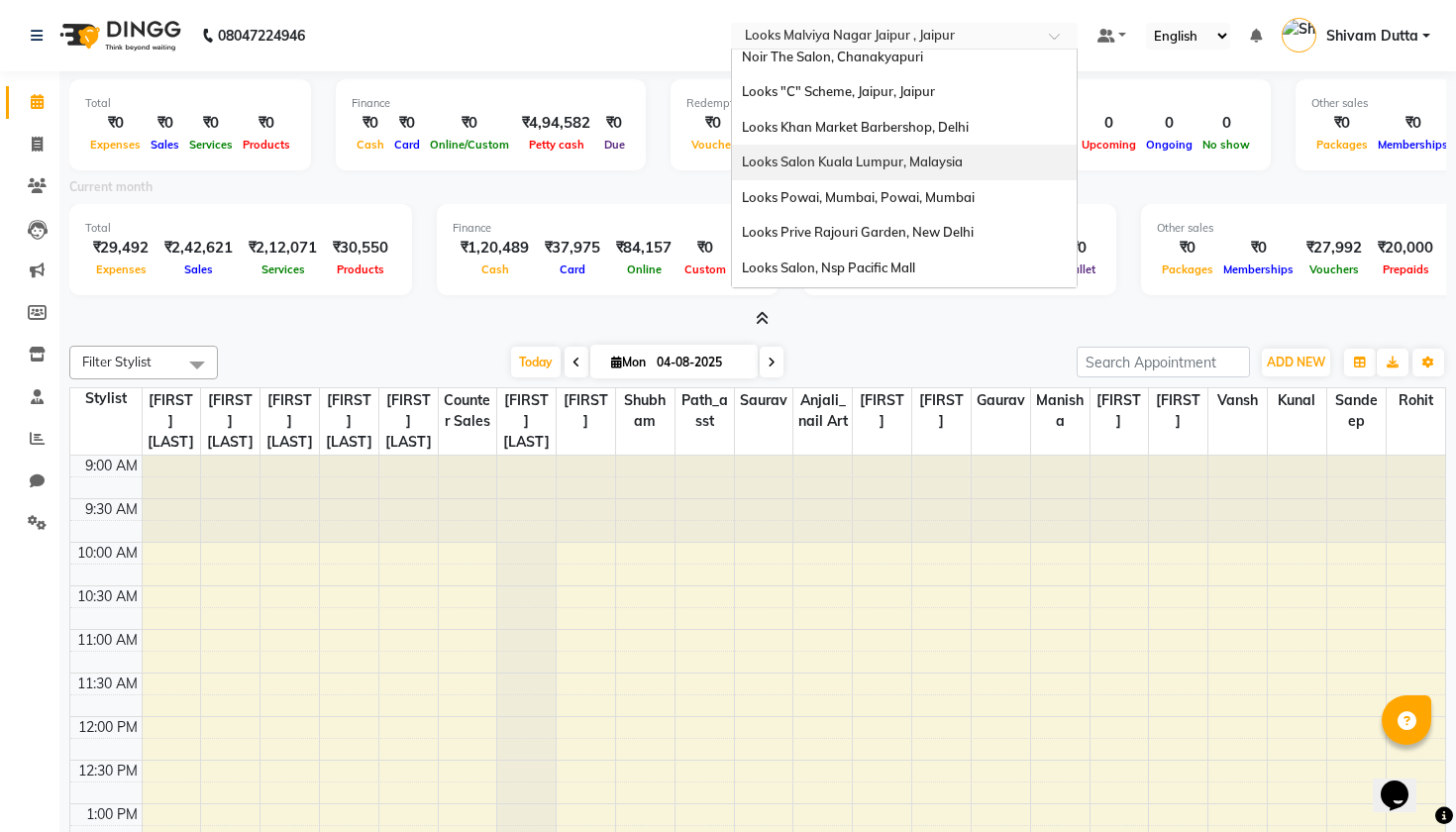 click on "Looks Salon Kuala Lumpur, Malaysia" at bounding box center [904, 162] 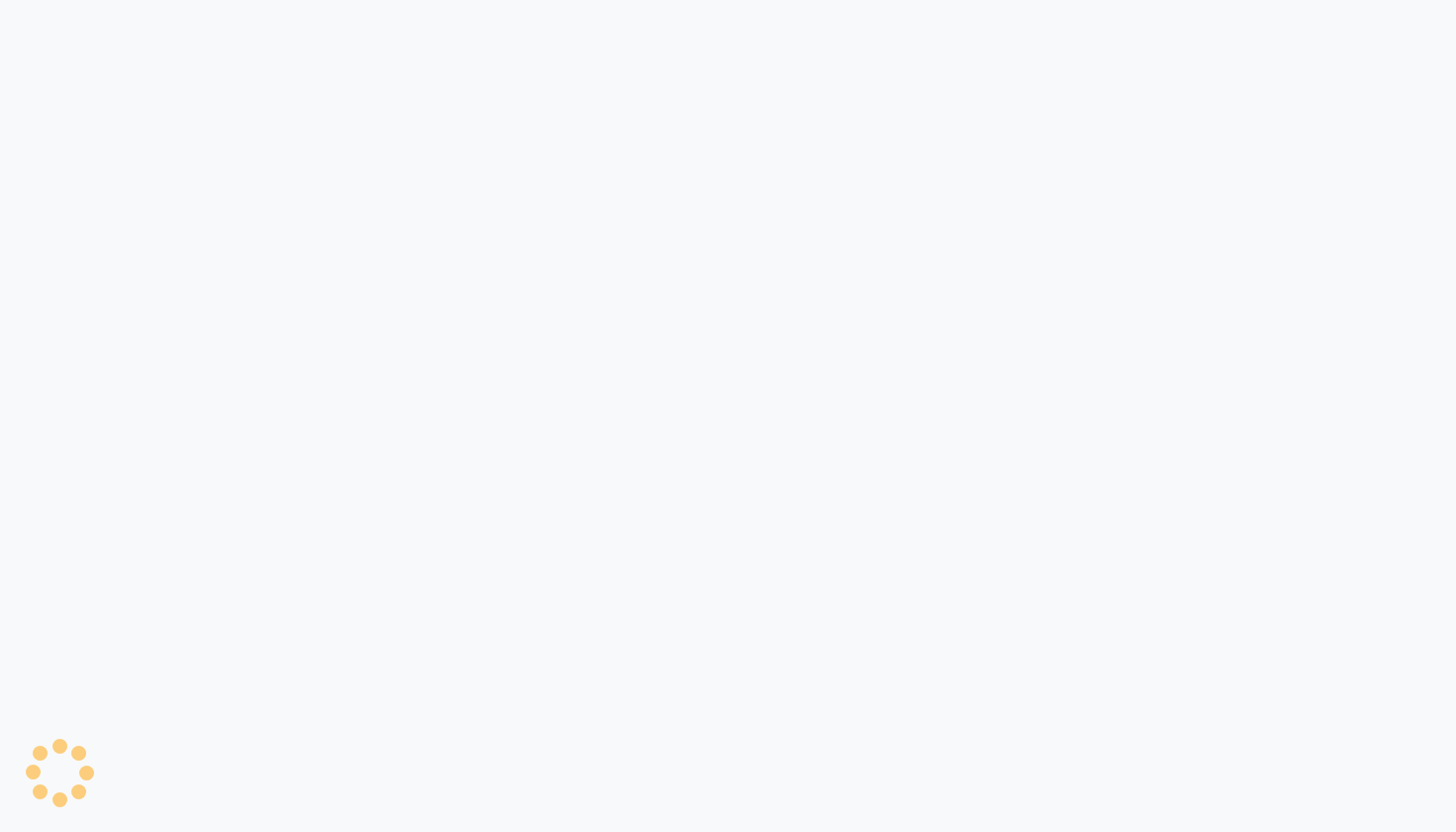 scroll, scrollTop: 0, scrollLeft: 0, axis: both 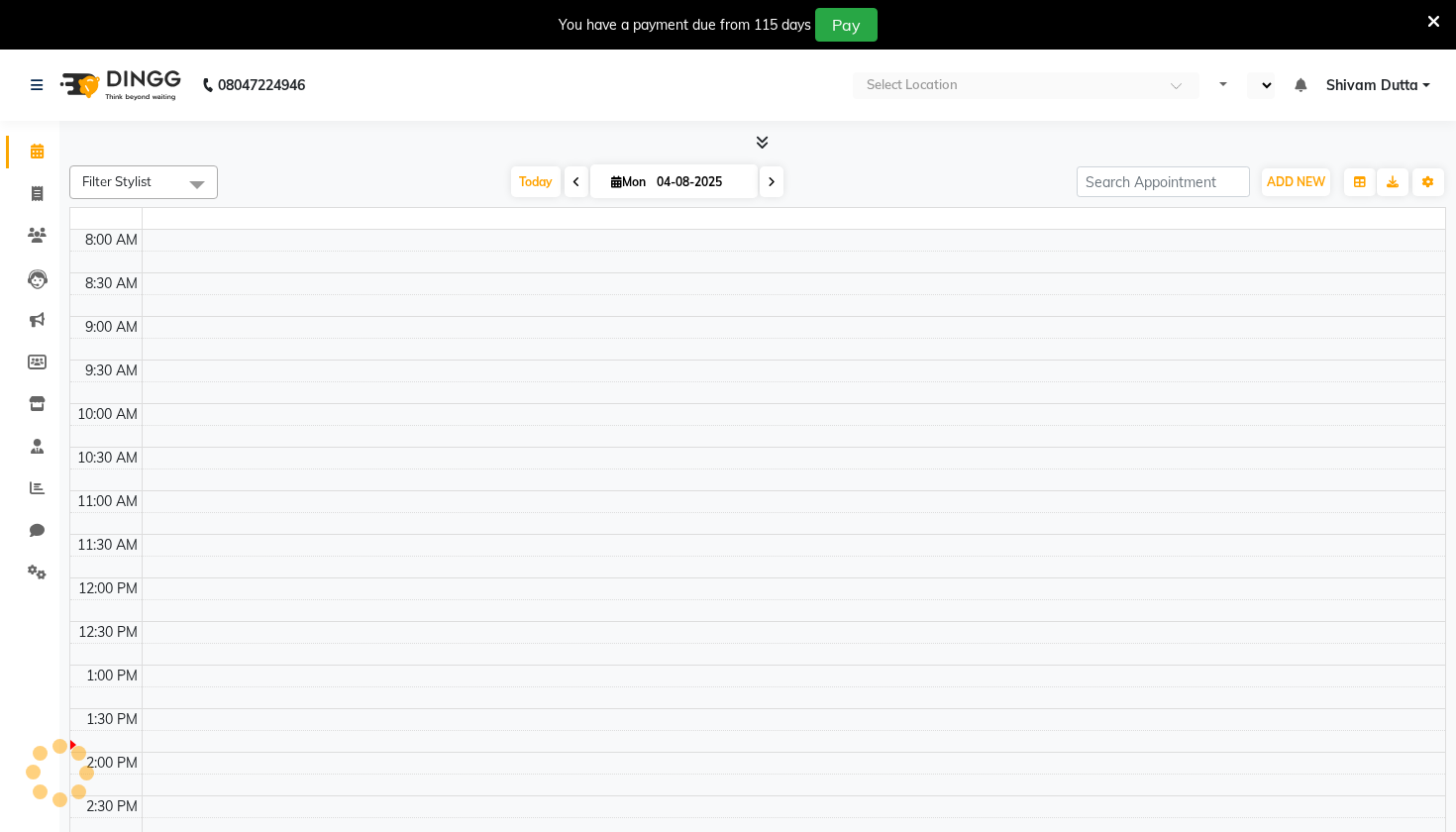 select on "en" 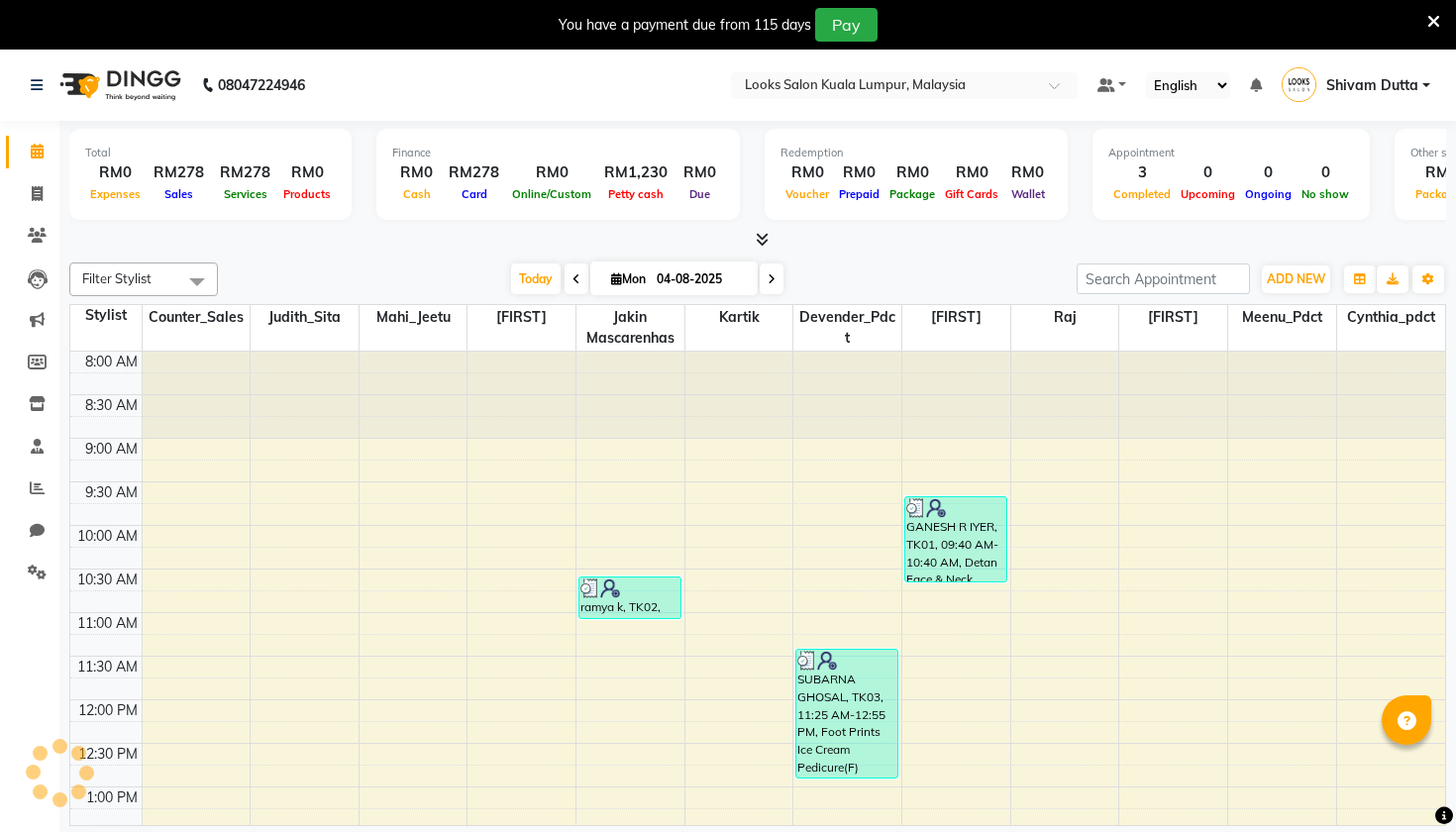 scroll, scrollTop: 0, scrollLeft: 0, axis: both 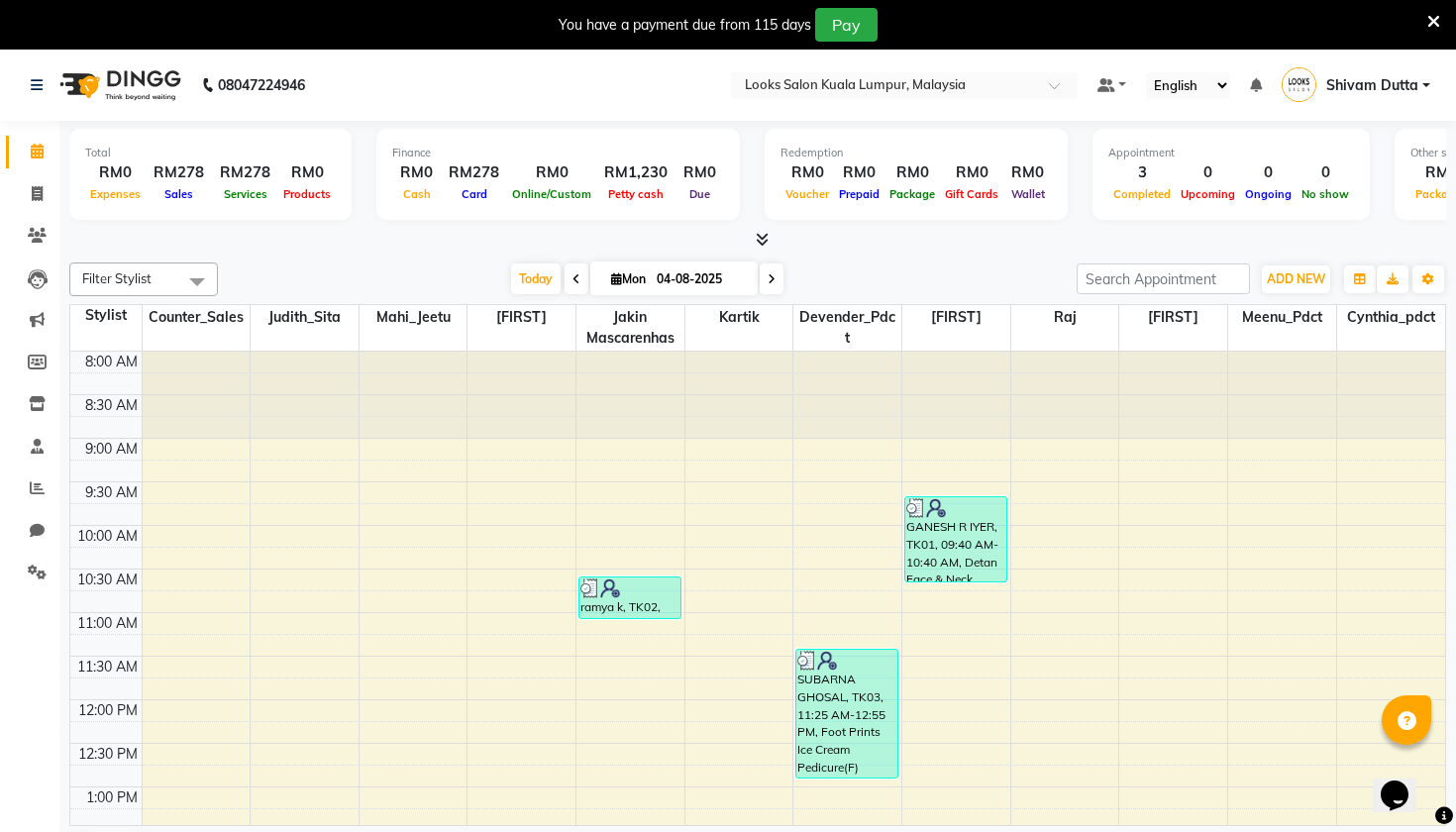 click at bounding box center [762, 239] 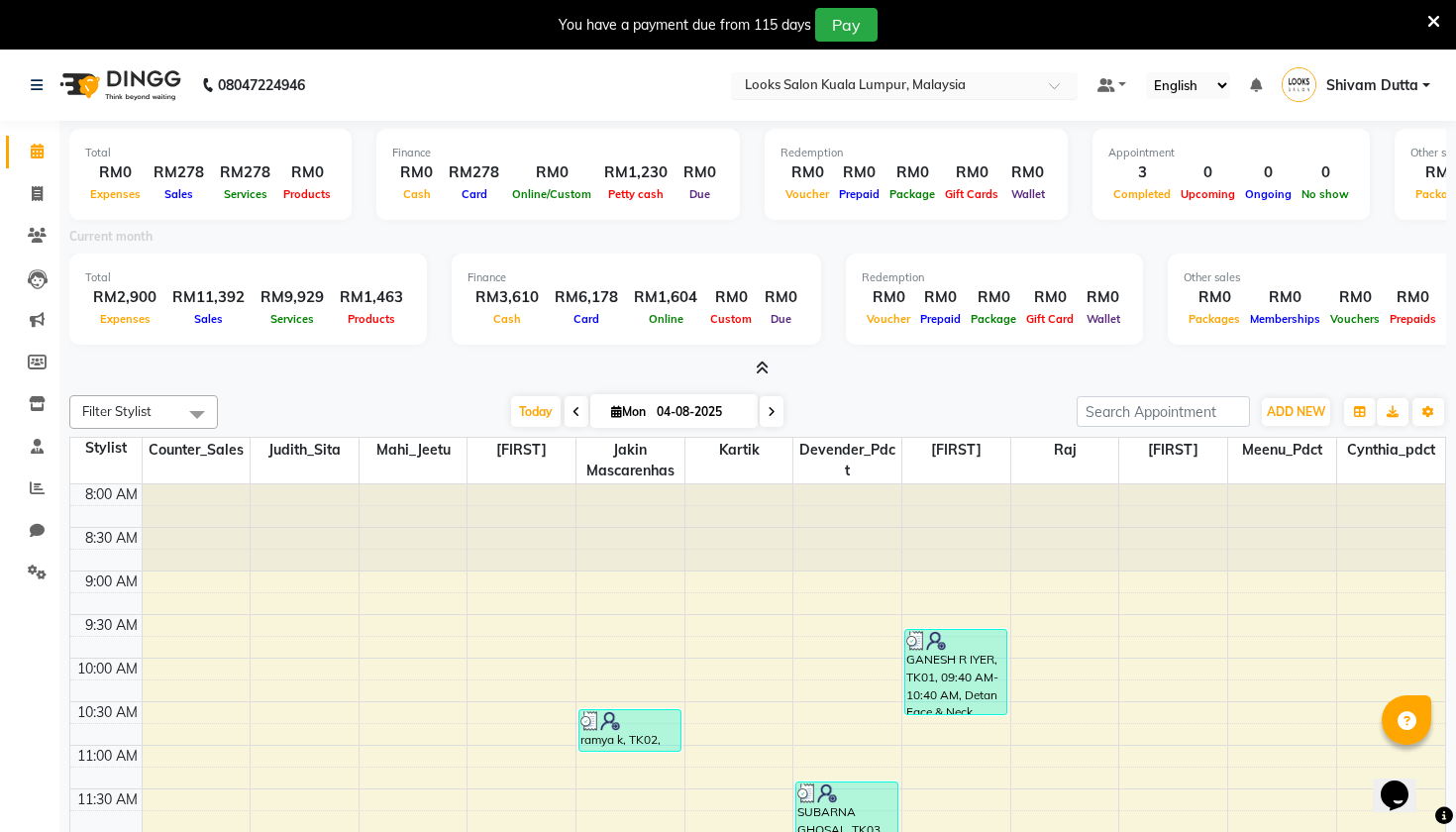 click at bounding box center (884, 87) 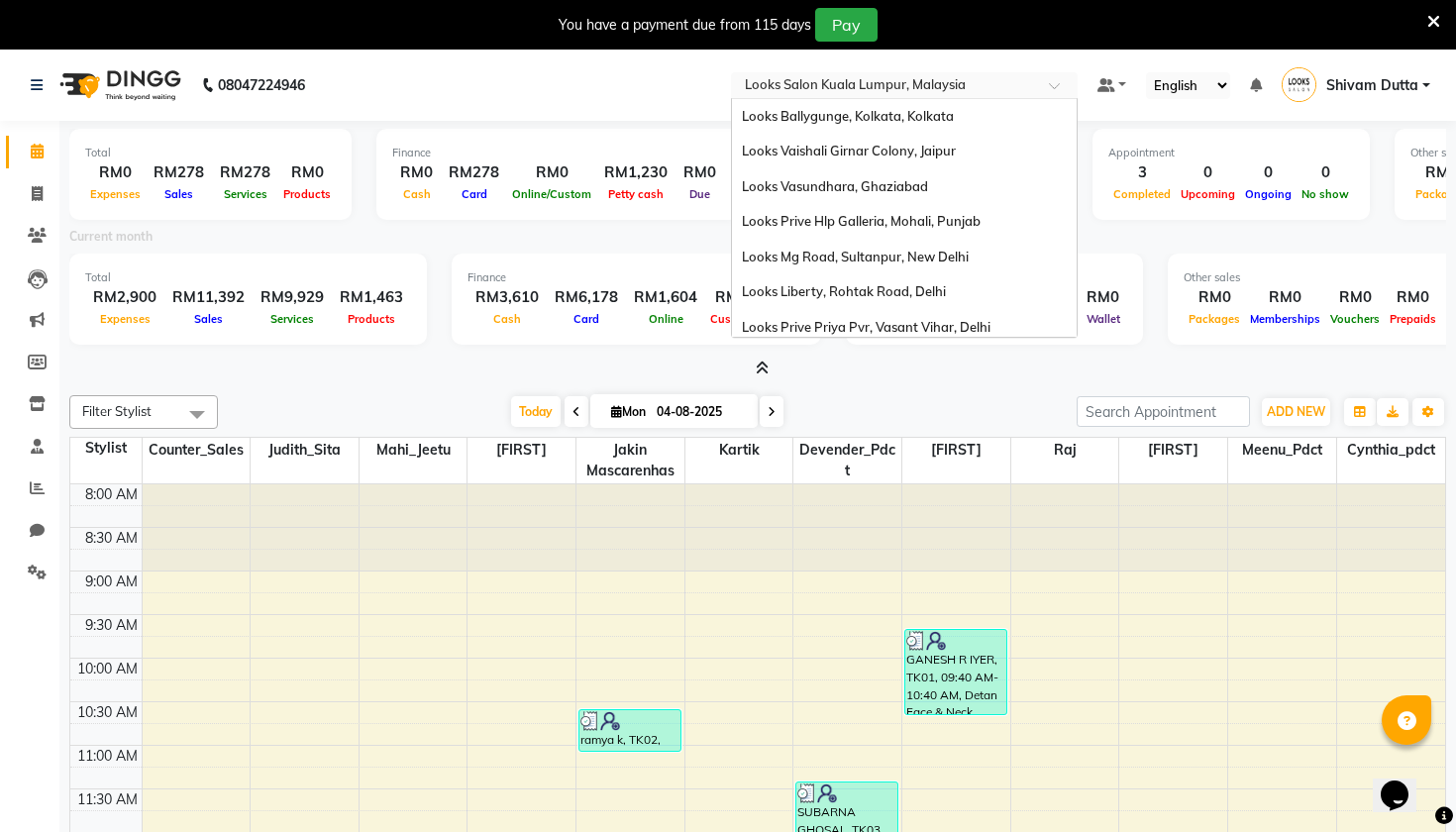 scroll, scrollTop: 797, scrollLeft: 0, axis: vertical 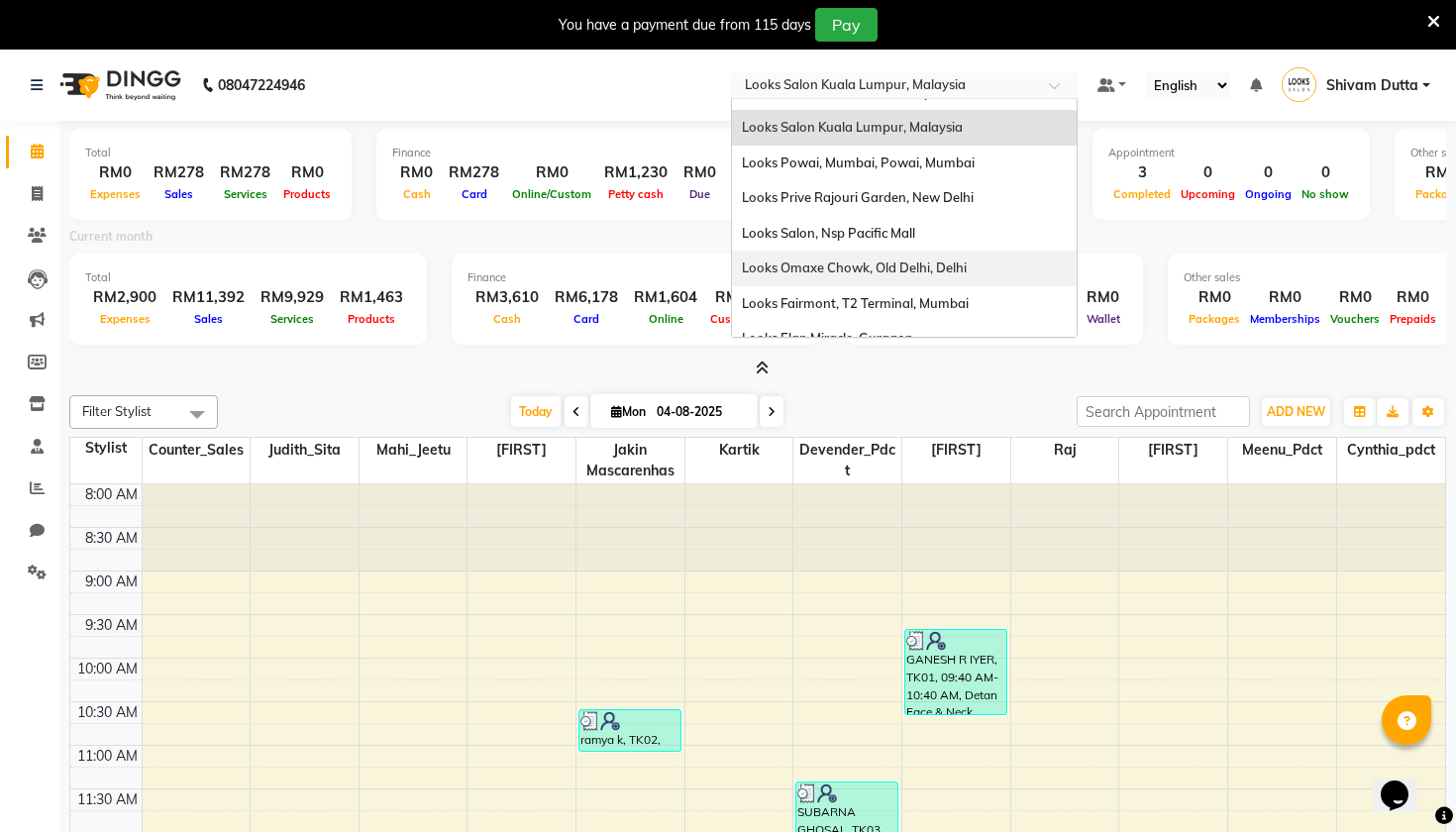 click on "Looks Omaxe Chowk, Old Delhi, Delhi" at bounding box center (854, 267) 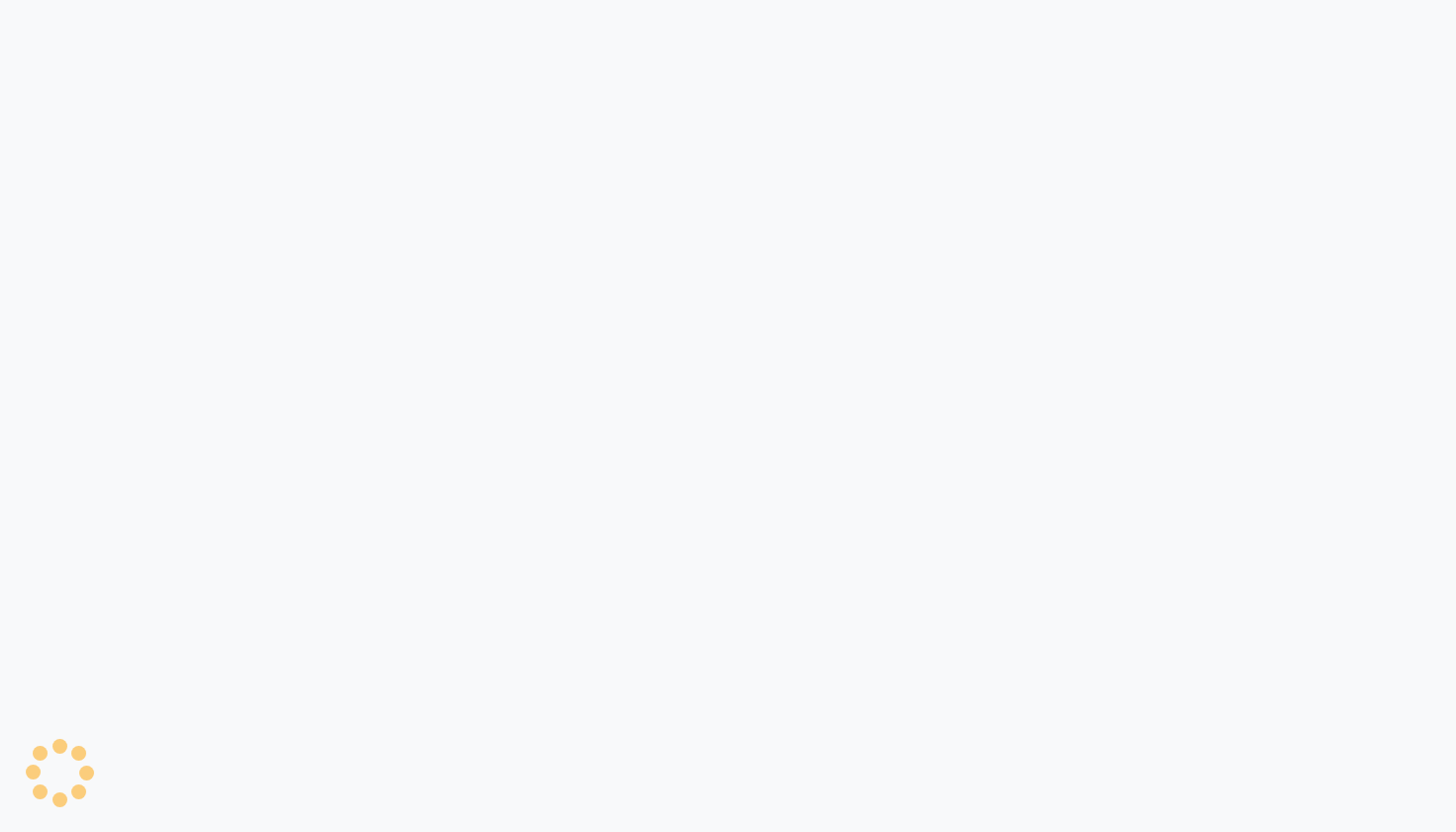 scroll, scrollTop: 0, scrollLeft: 0, axis: both 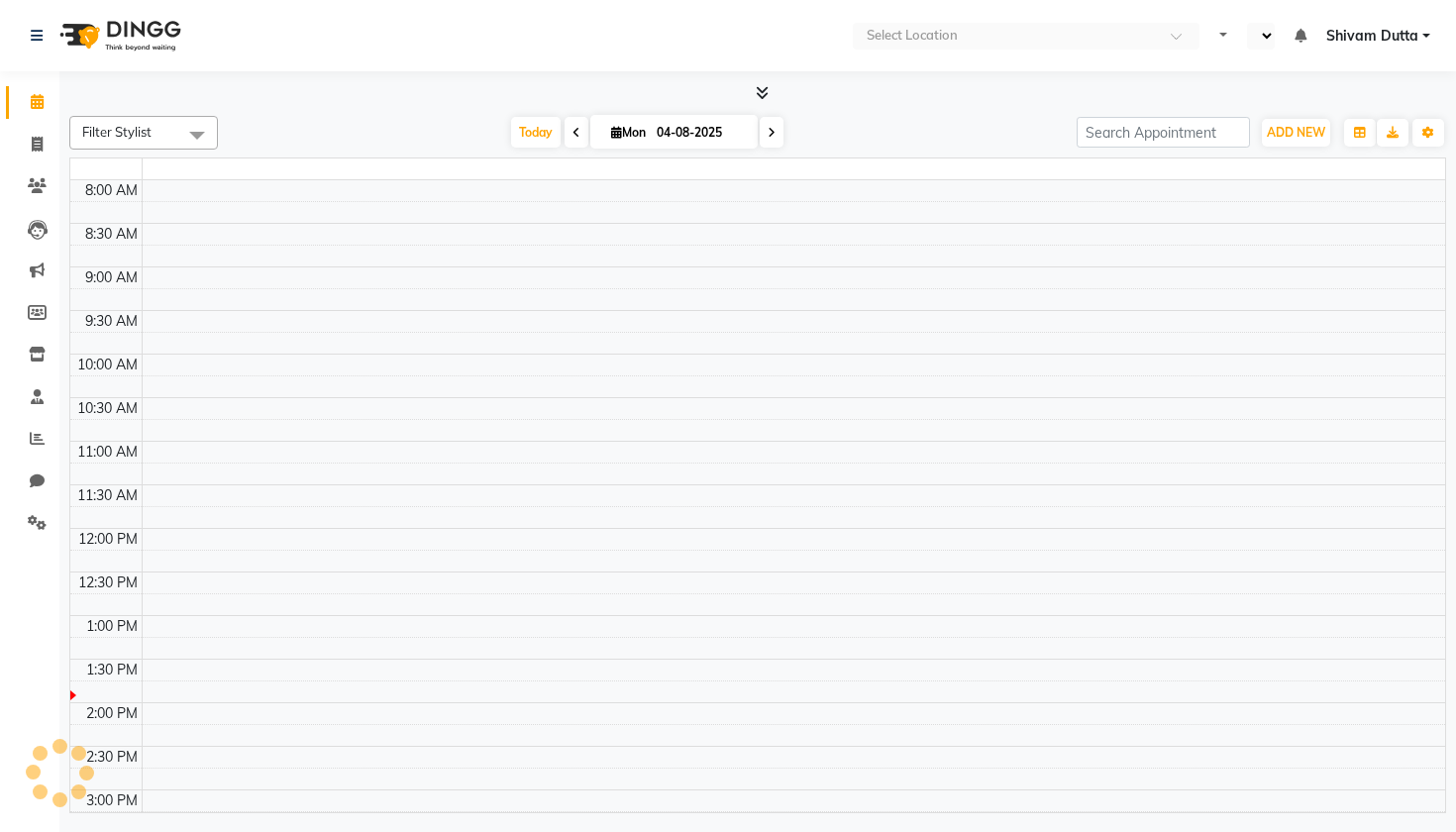 select on "en" 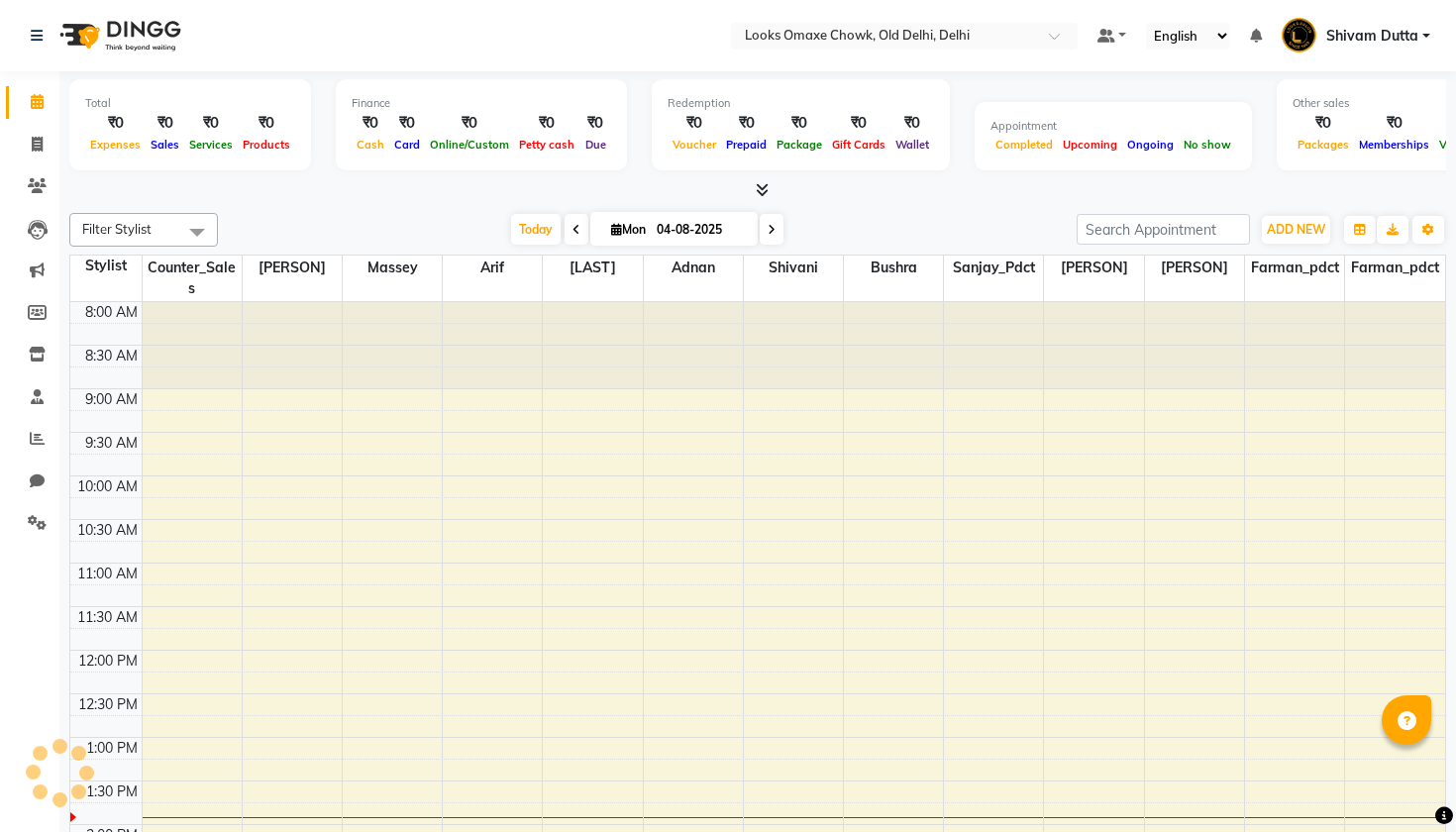 scroll, scrollTop: 0, scrollLeft: 0, axis: both 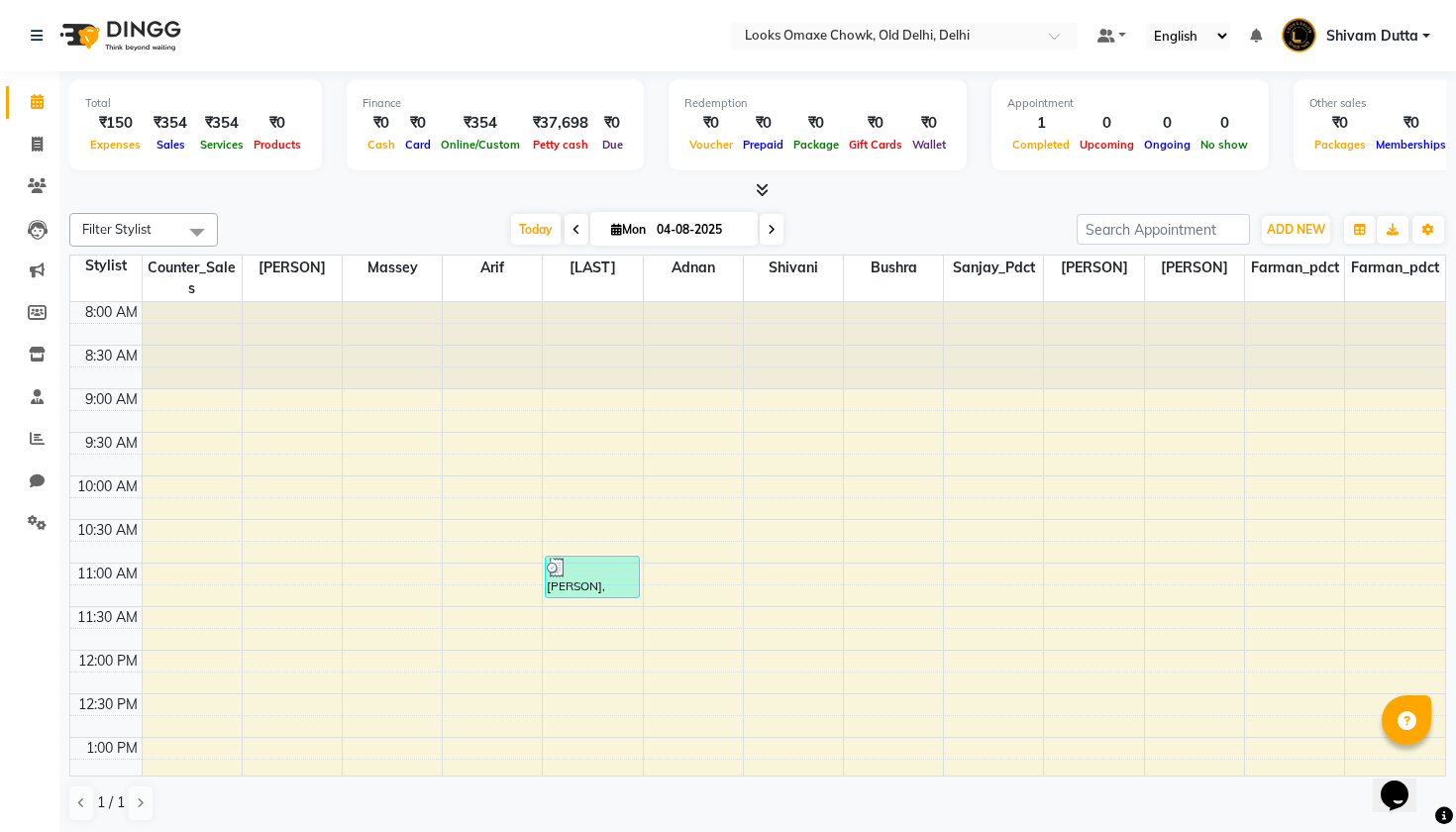 click at bounding box center [762, 189] 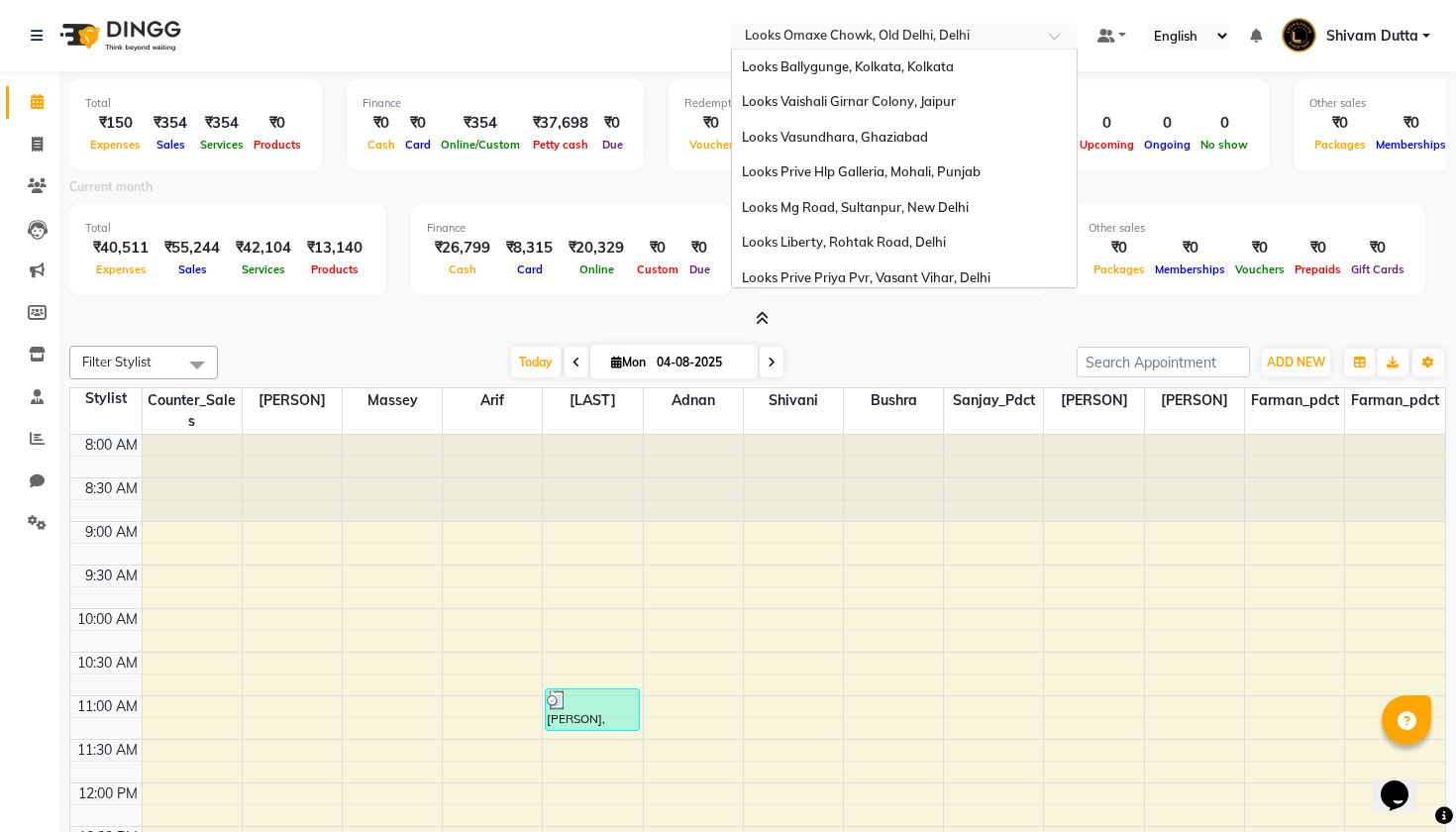 click at bounding box center [884, 38] 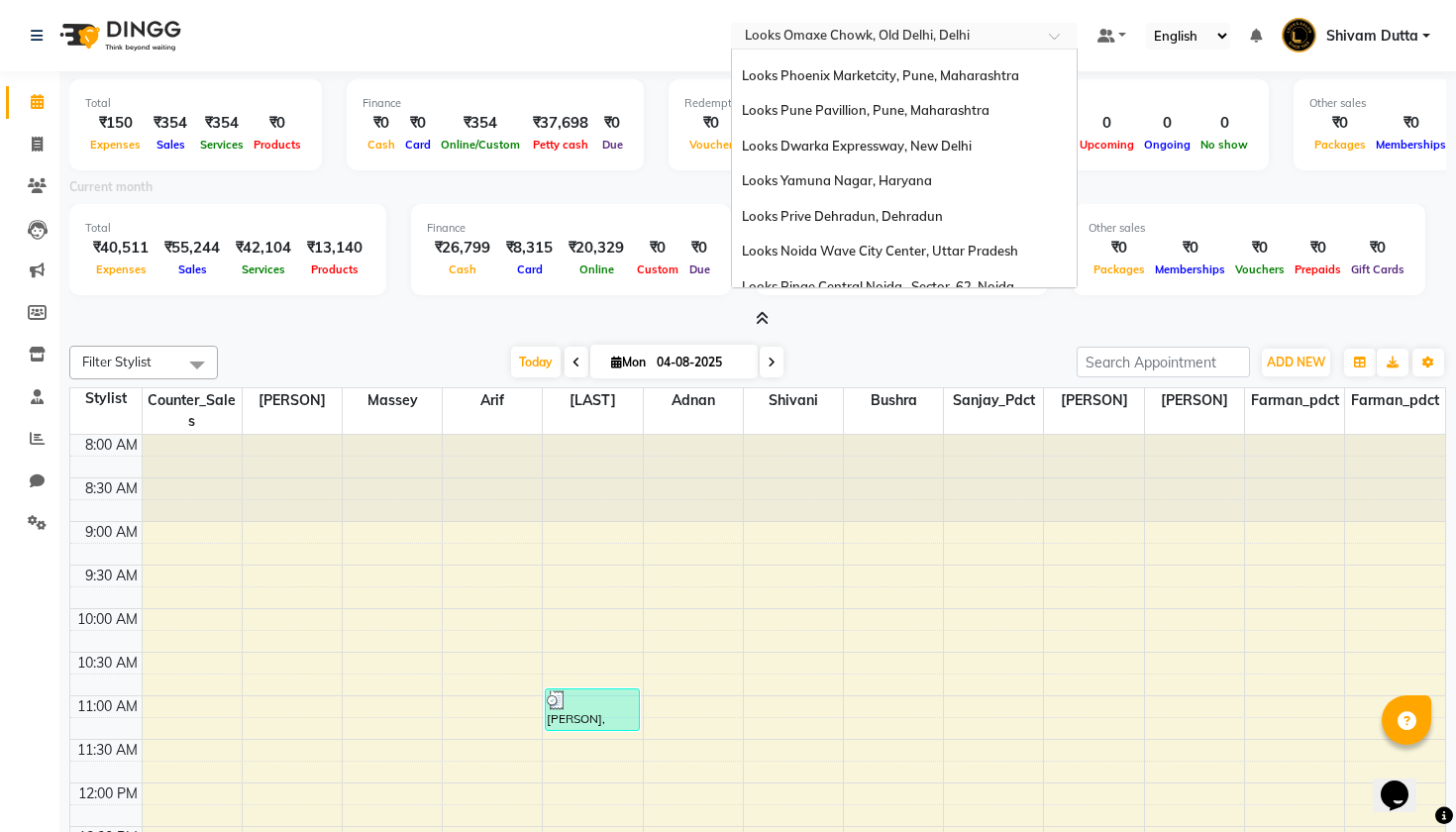 scroll, scrollTop: 1453, scrollLeft: 0, axis: vertical 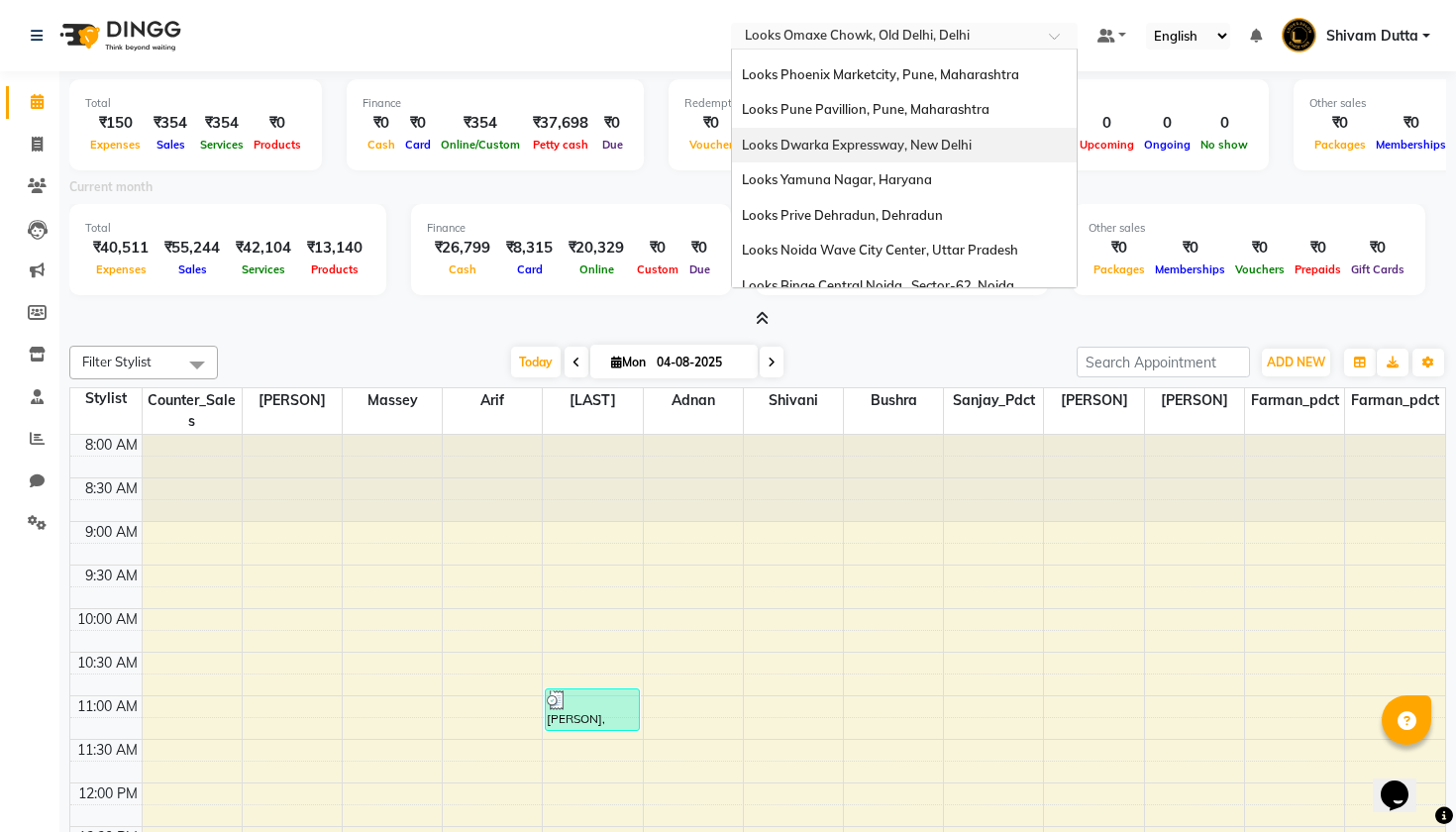 click on "Looks Dwarka Expressway, New Delhi" at bounding box center [904, 146] 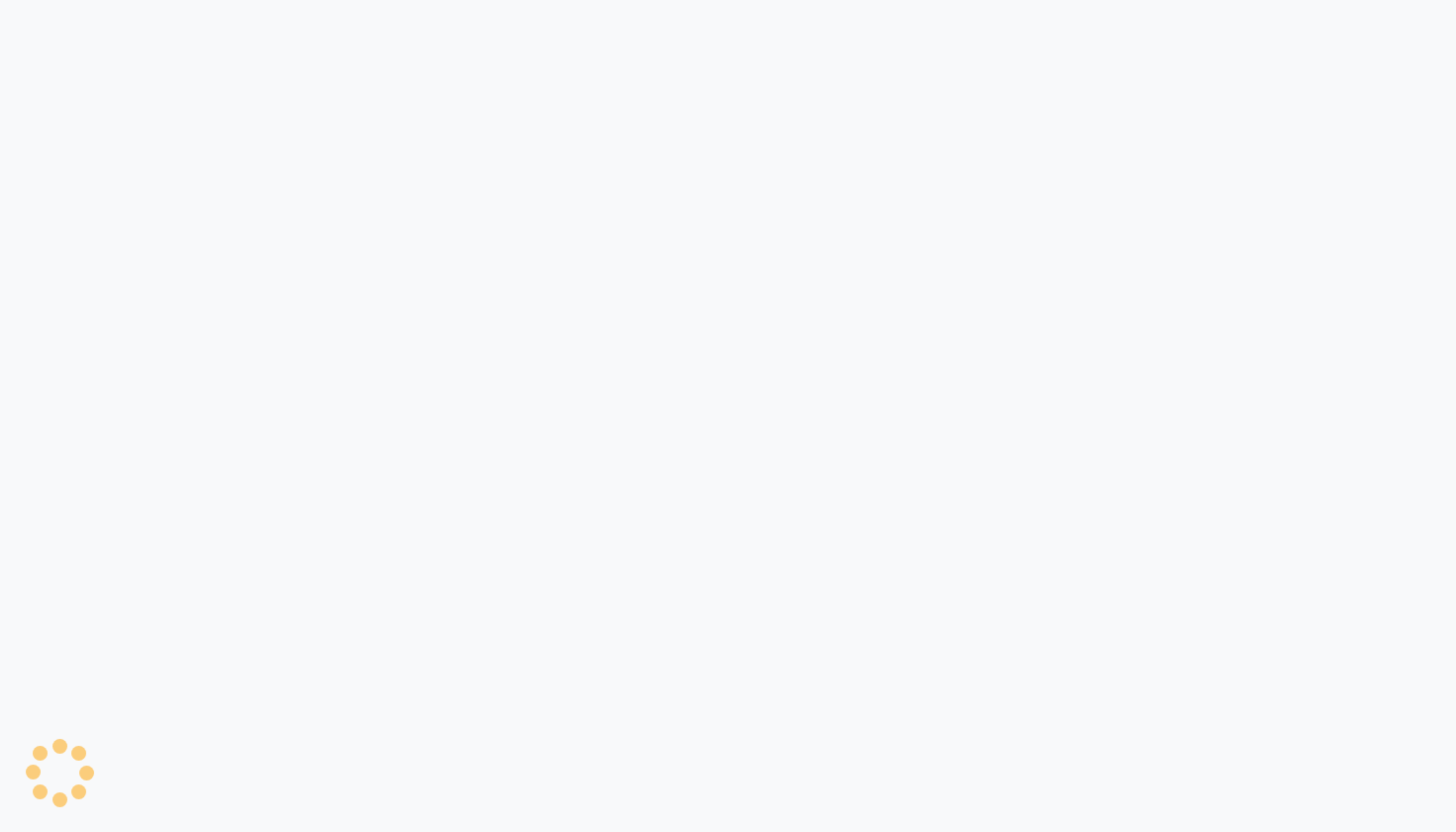 scroll, scrollTop: 0, scrollLeft: 0, axis: both 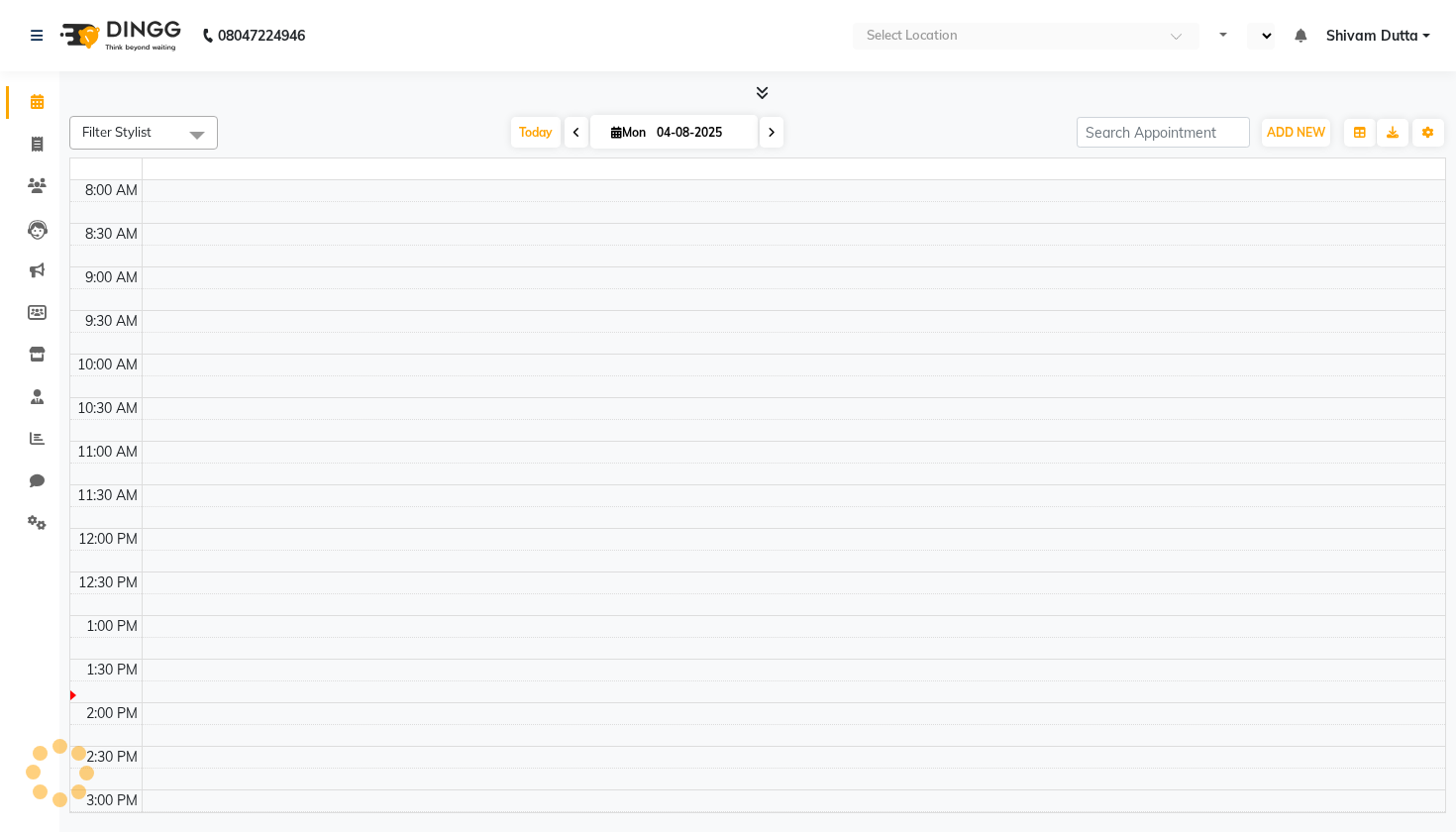 select on "en" 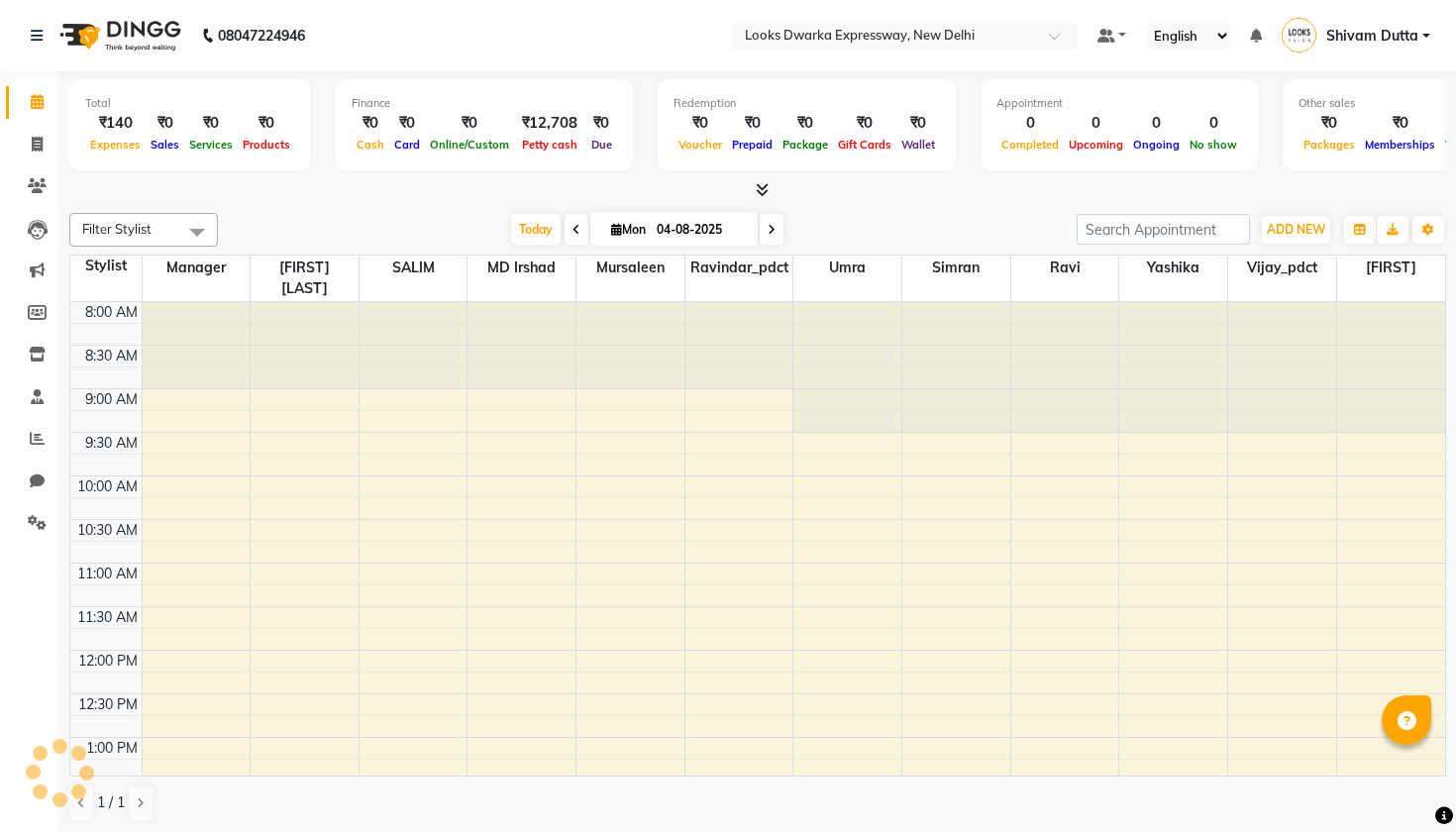 scroll, scrollTop: 0, scrollLeft: 0, axis: both 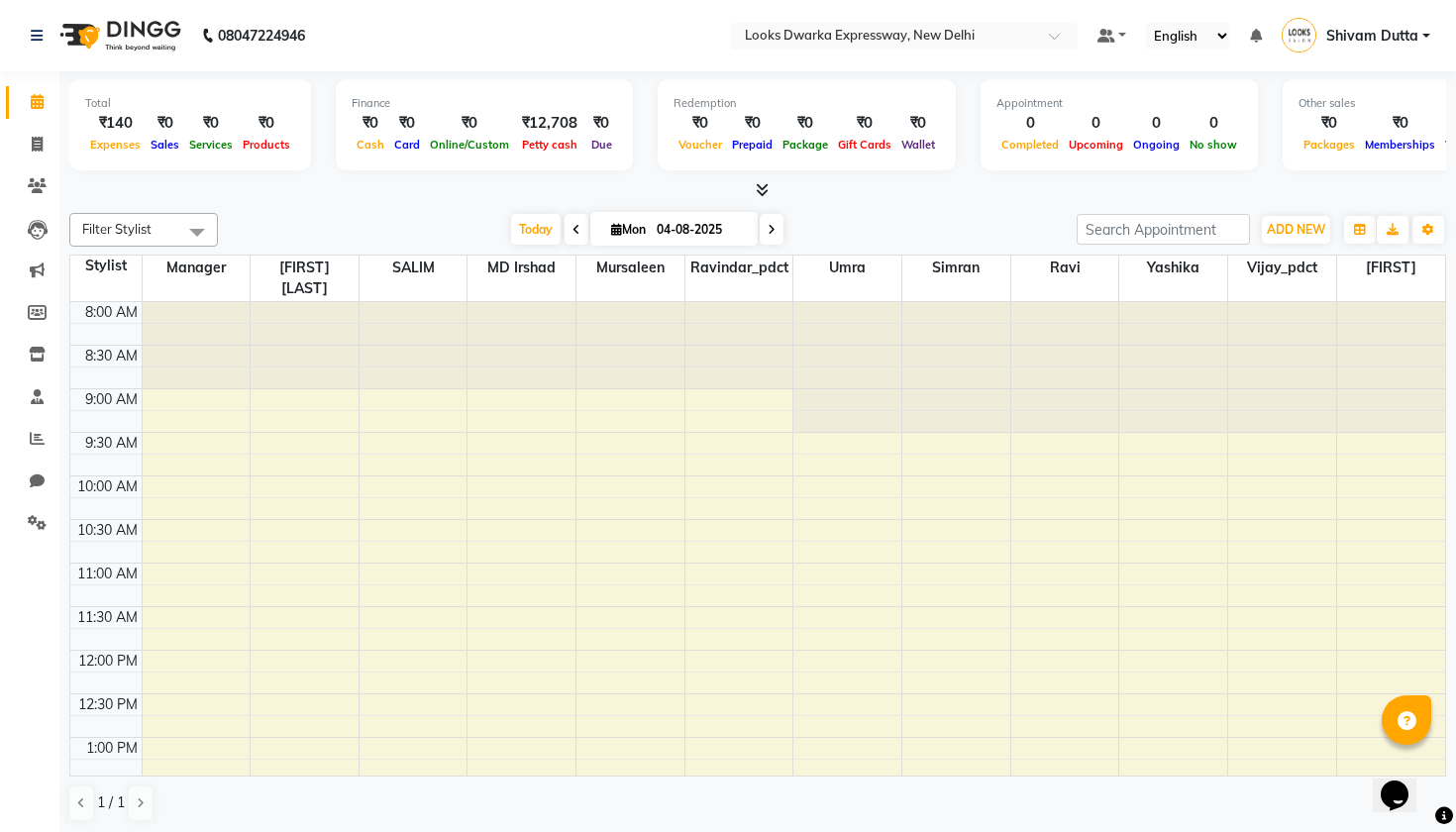 click at bounding box center (762, 189) 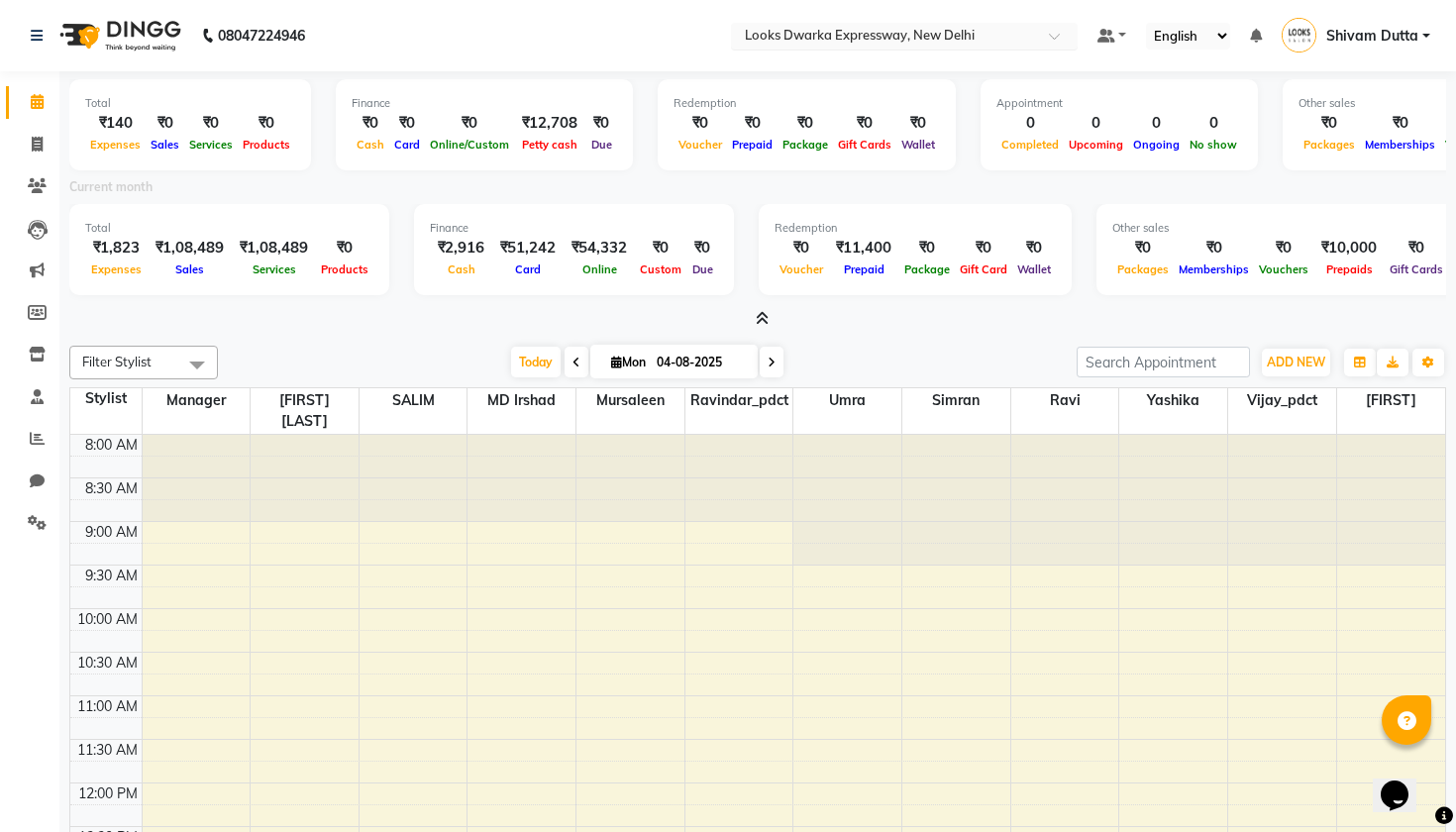 click on "× Looks Dwarka Expressway, New Delhi" at bounding box center [860, 36] 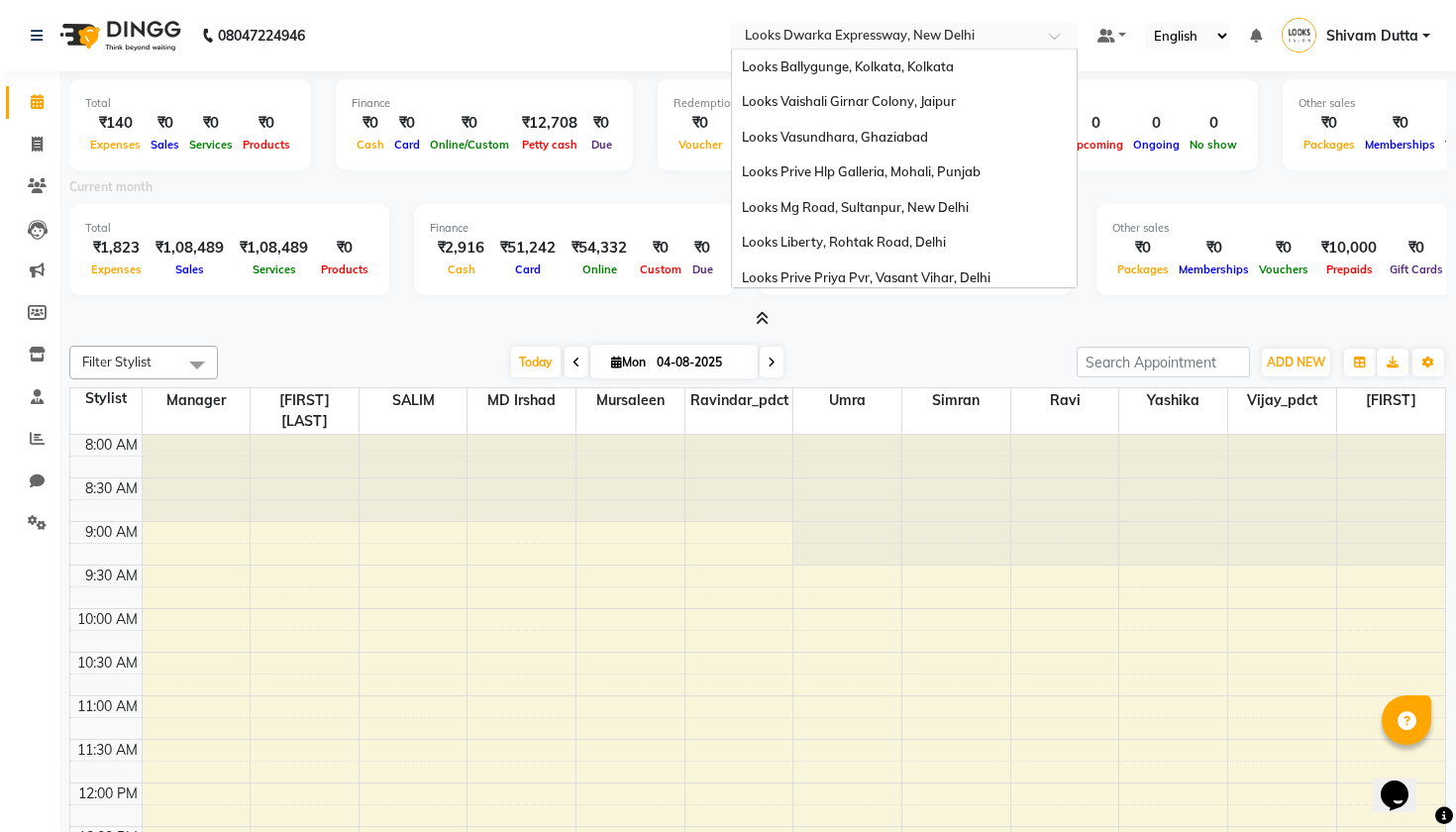 scroll, scrollTop: 1491, scrollLeft: 0, axis: vertical 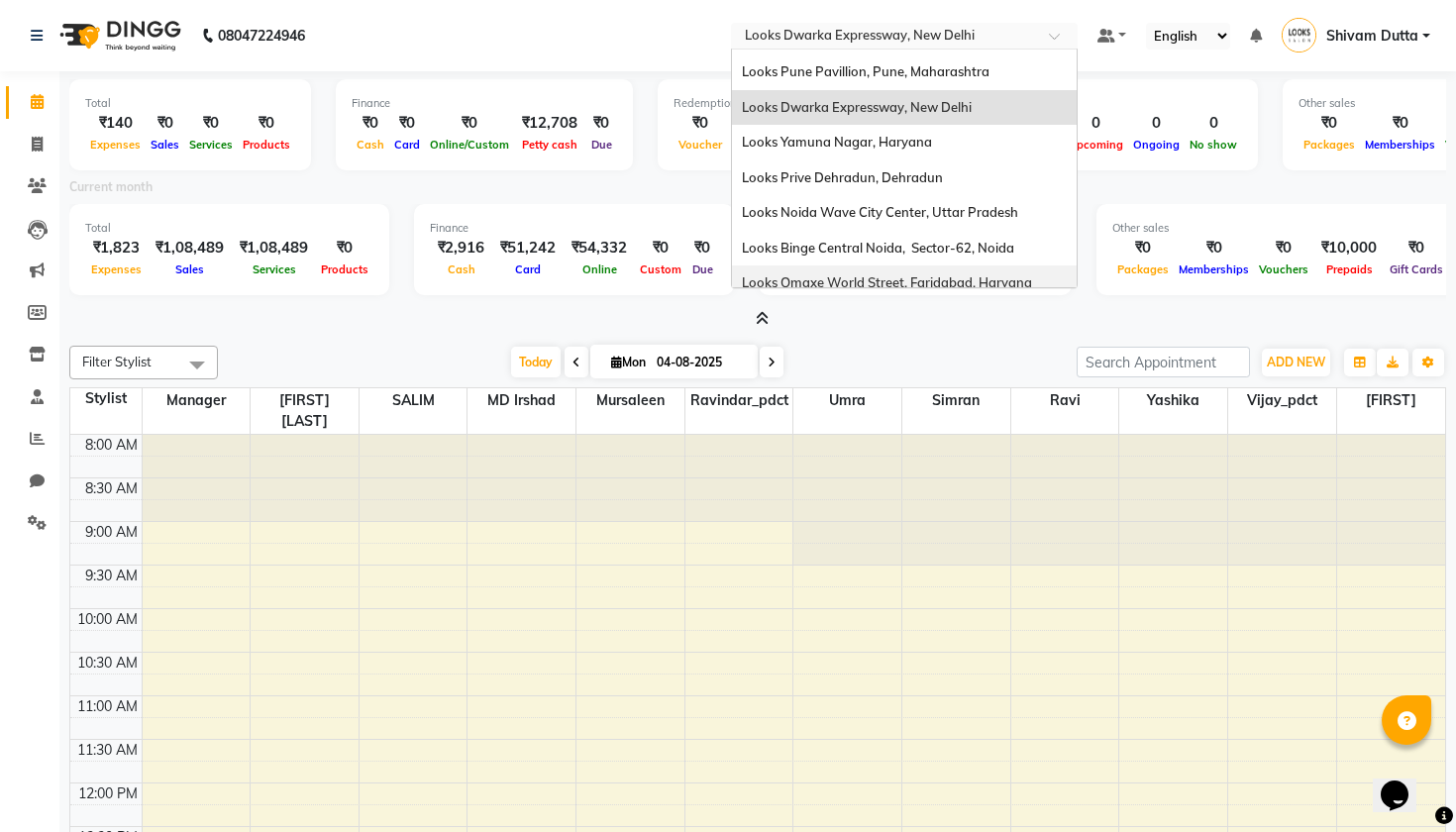 click on "Looks Omaxe World Street, Faridabad, Haryana" at bounding box center [886, 282] 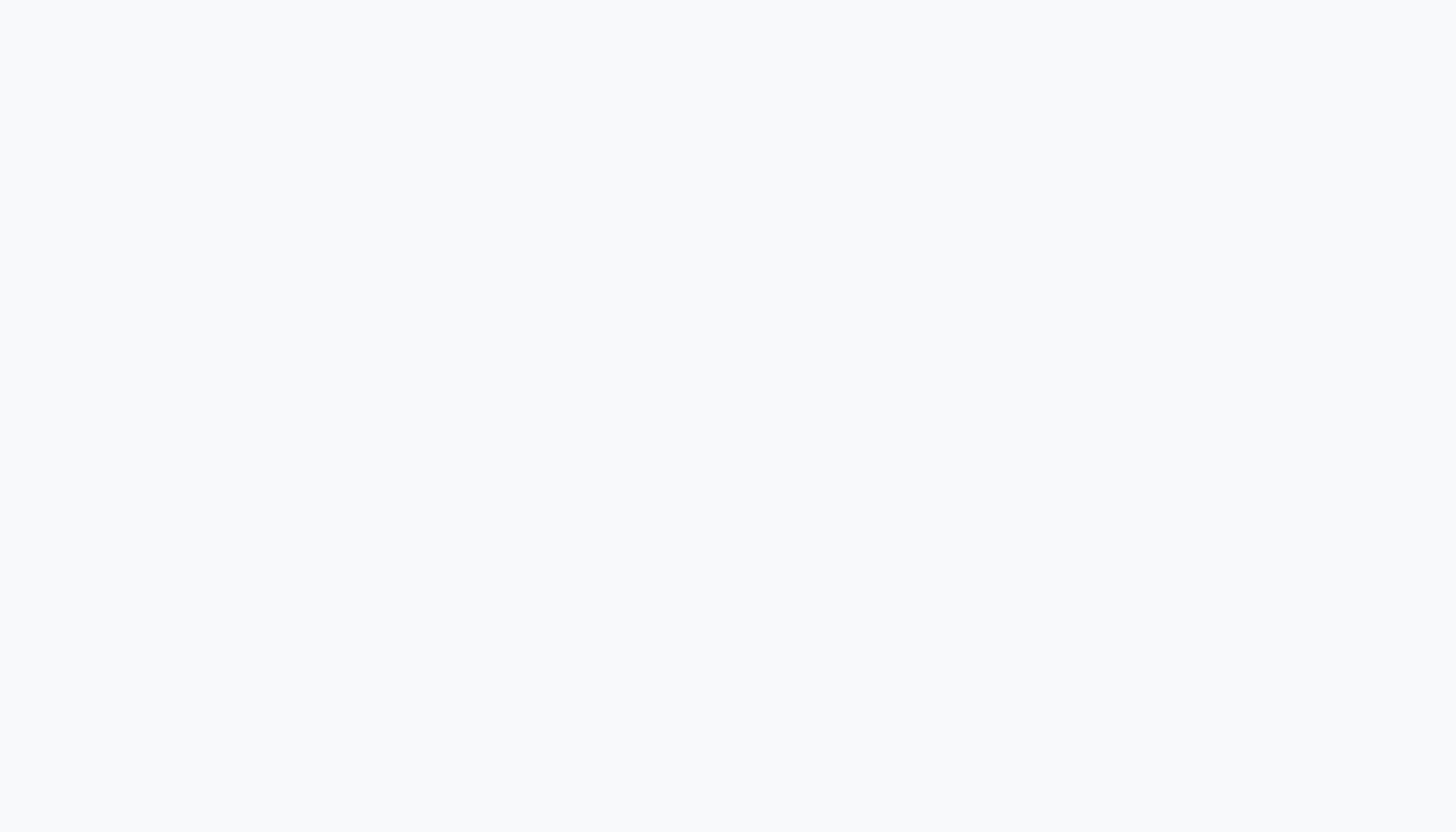 scroll, scrollTop: 0, scrollLeft: 0, axis: both 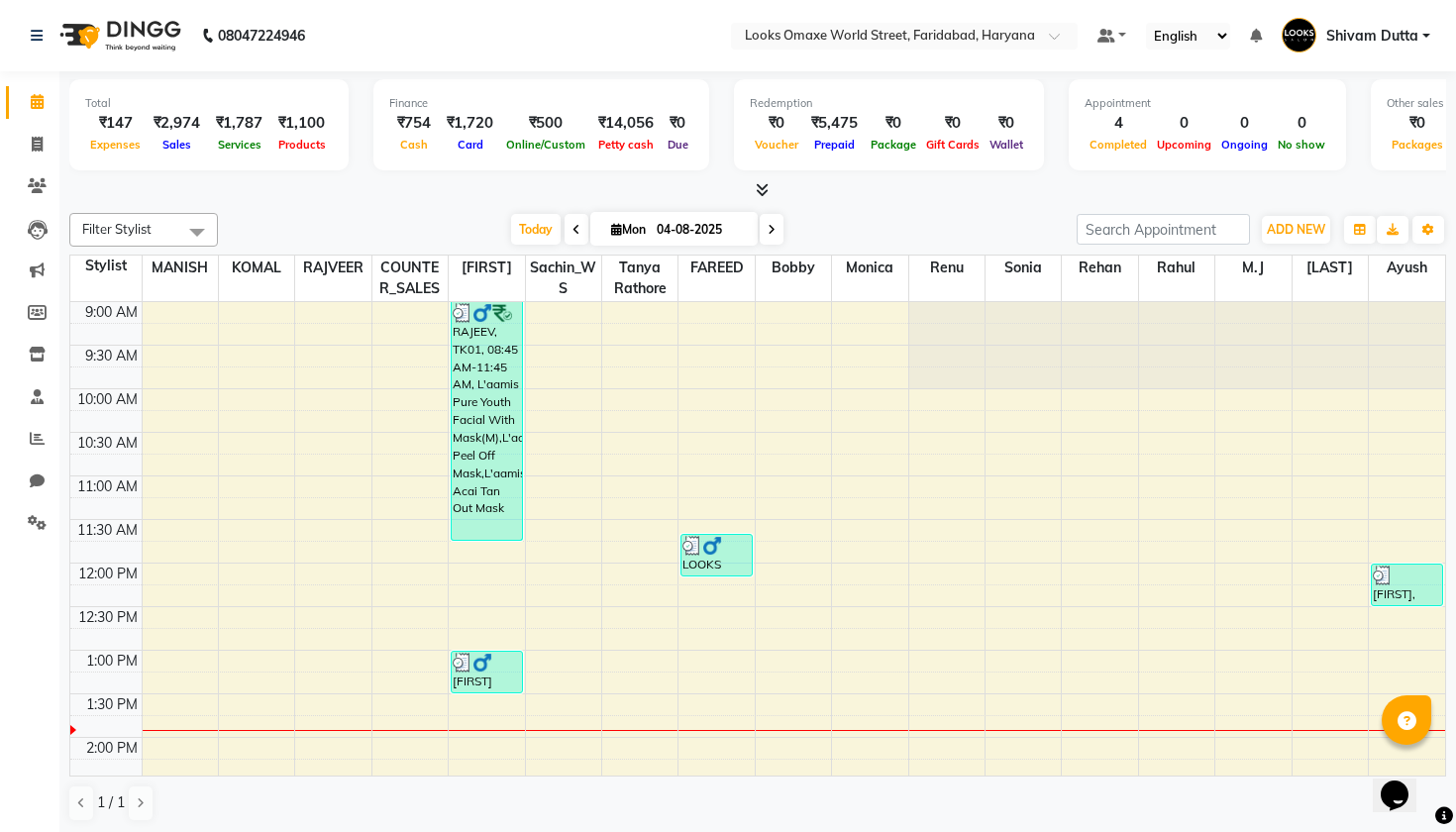 click at bounding box center [762, 189] 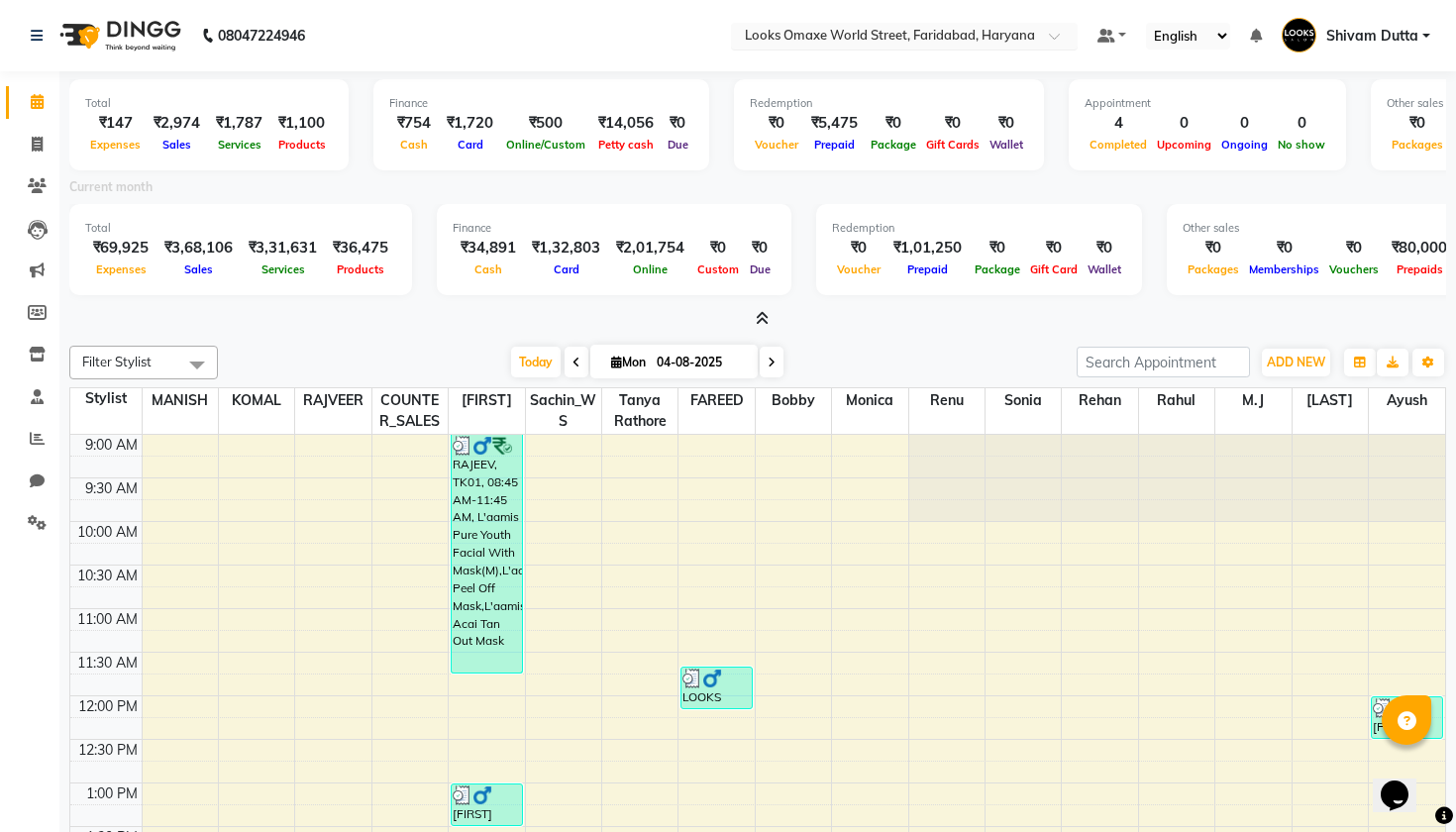 click at bounding box center (884, 38) 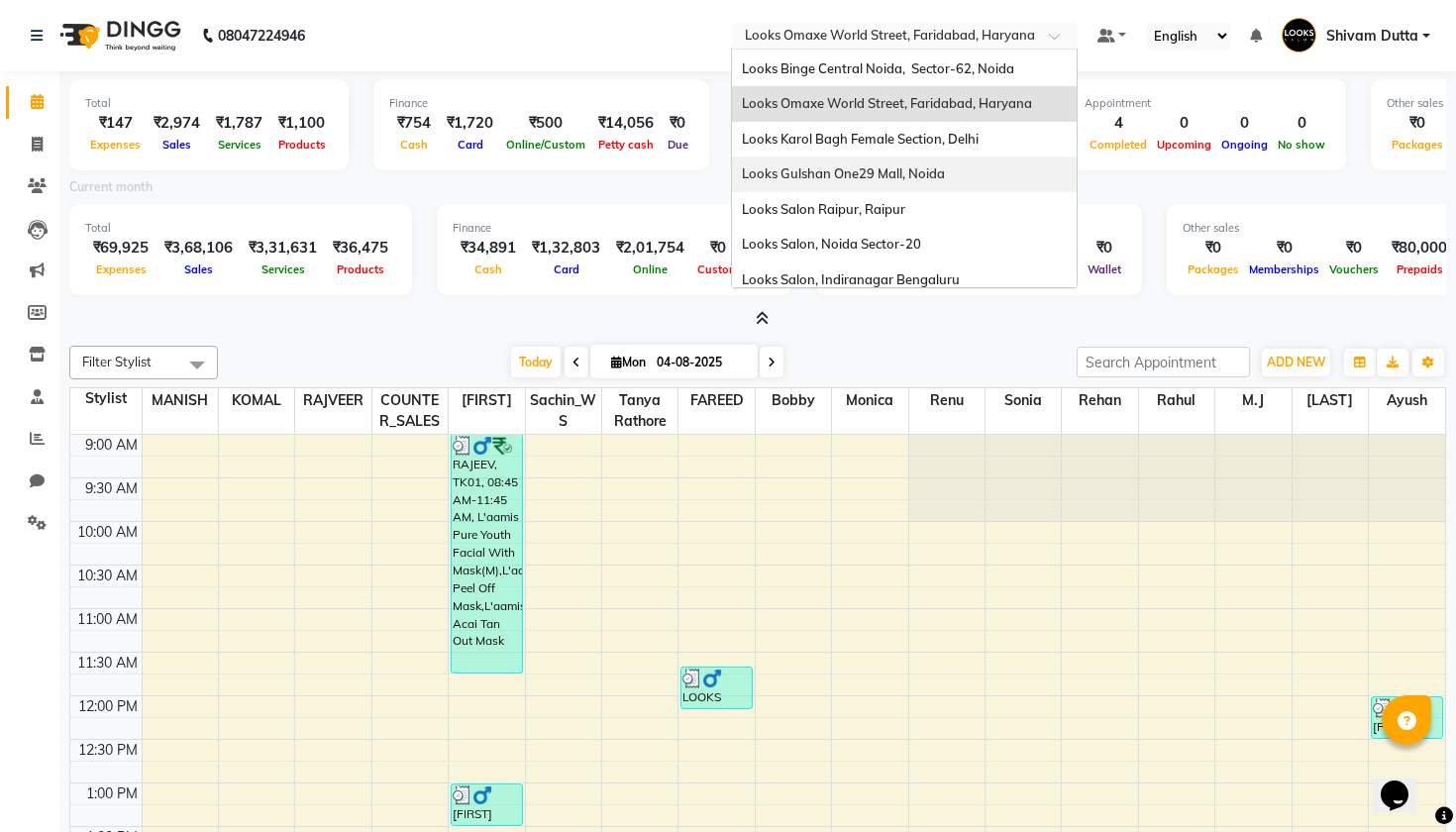 scroll, scrollTop: 1669, scrollLeft: 0, axis: vertical 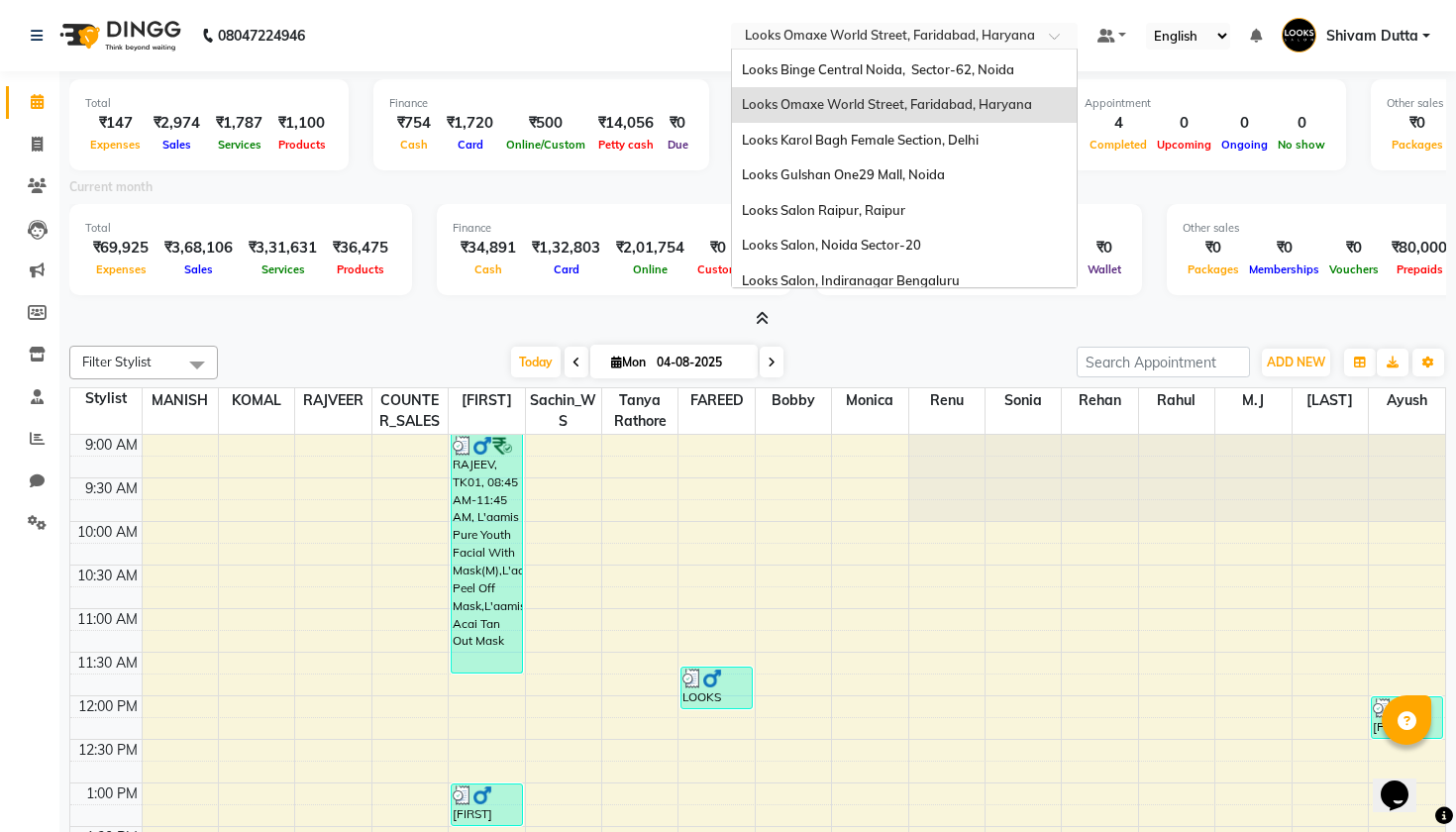 click on "Looks Salon, Vega City Bengaluru" at bounding box center (904, 316) 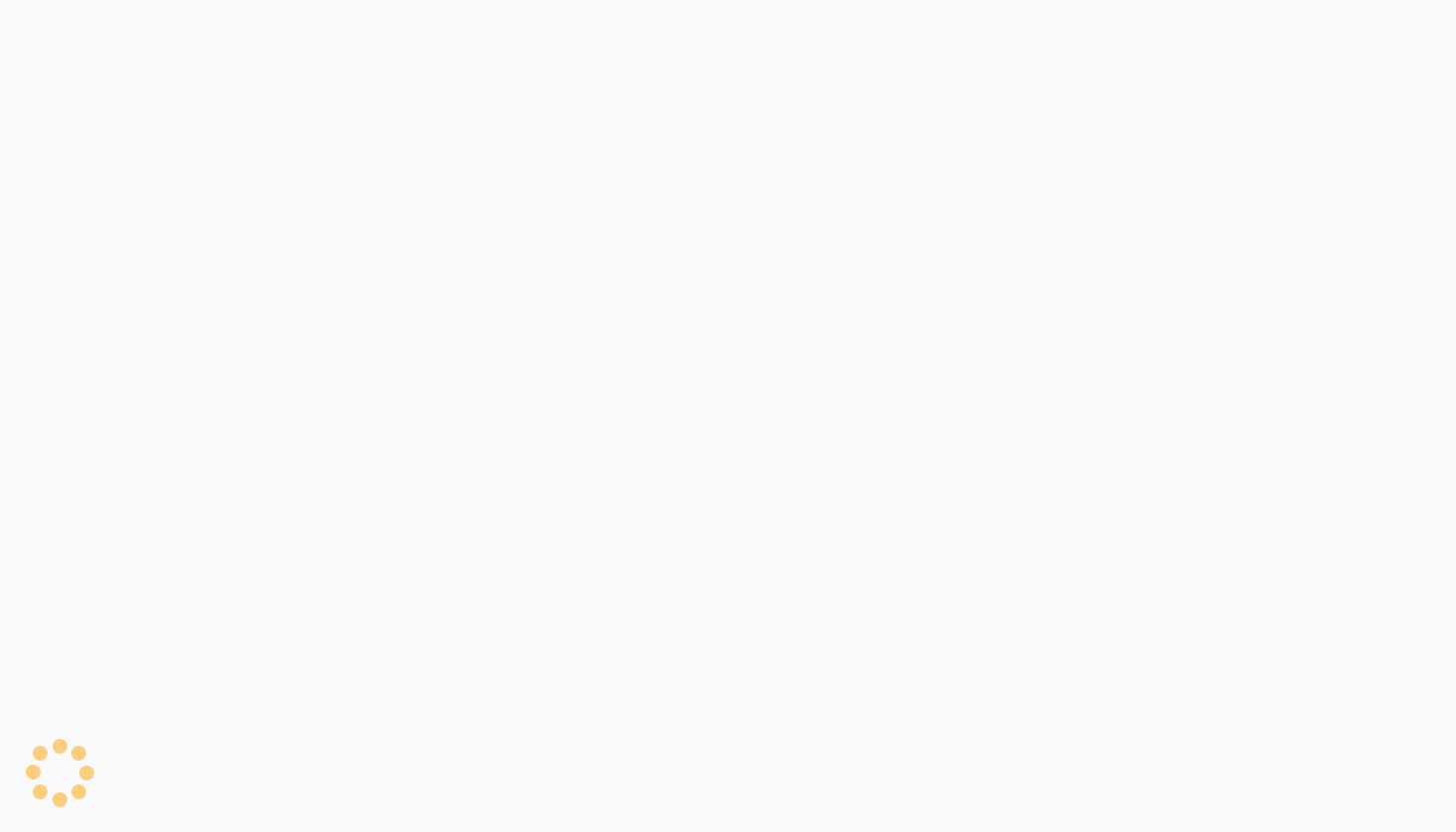 scroll, scrollTop: 0, scrollLeft: 0, axis: both 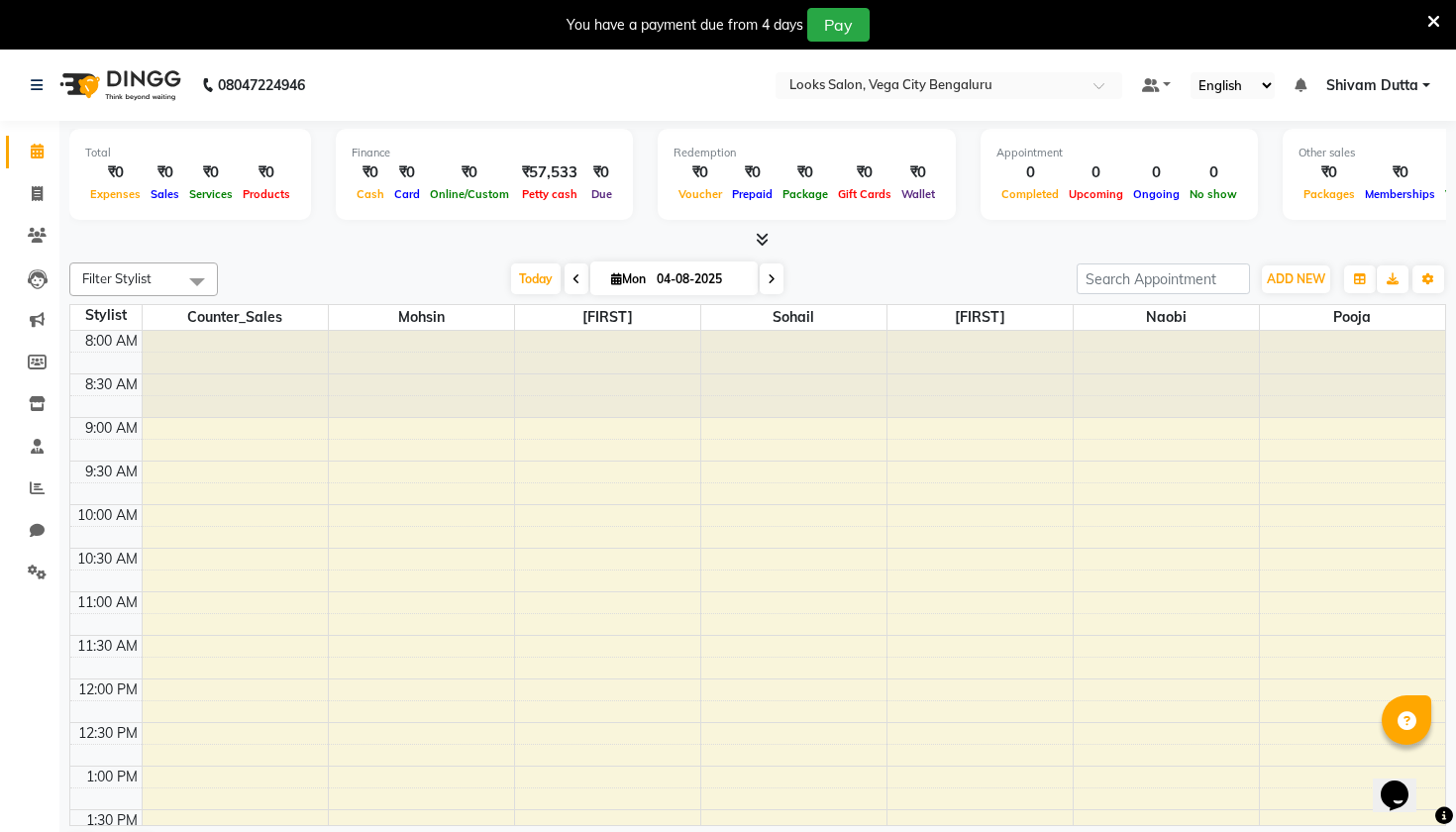 click at bounding box center (762, 239) 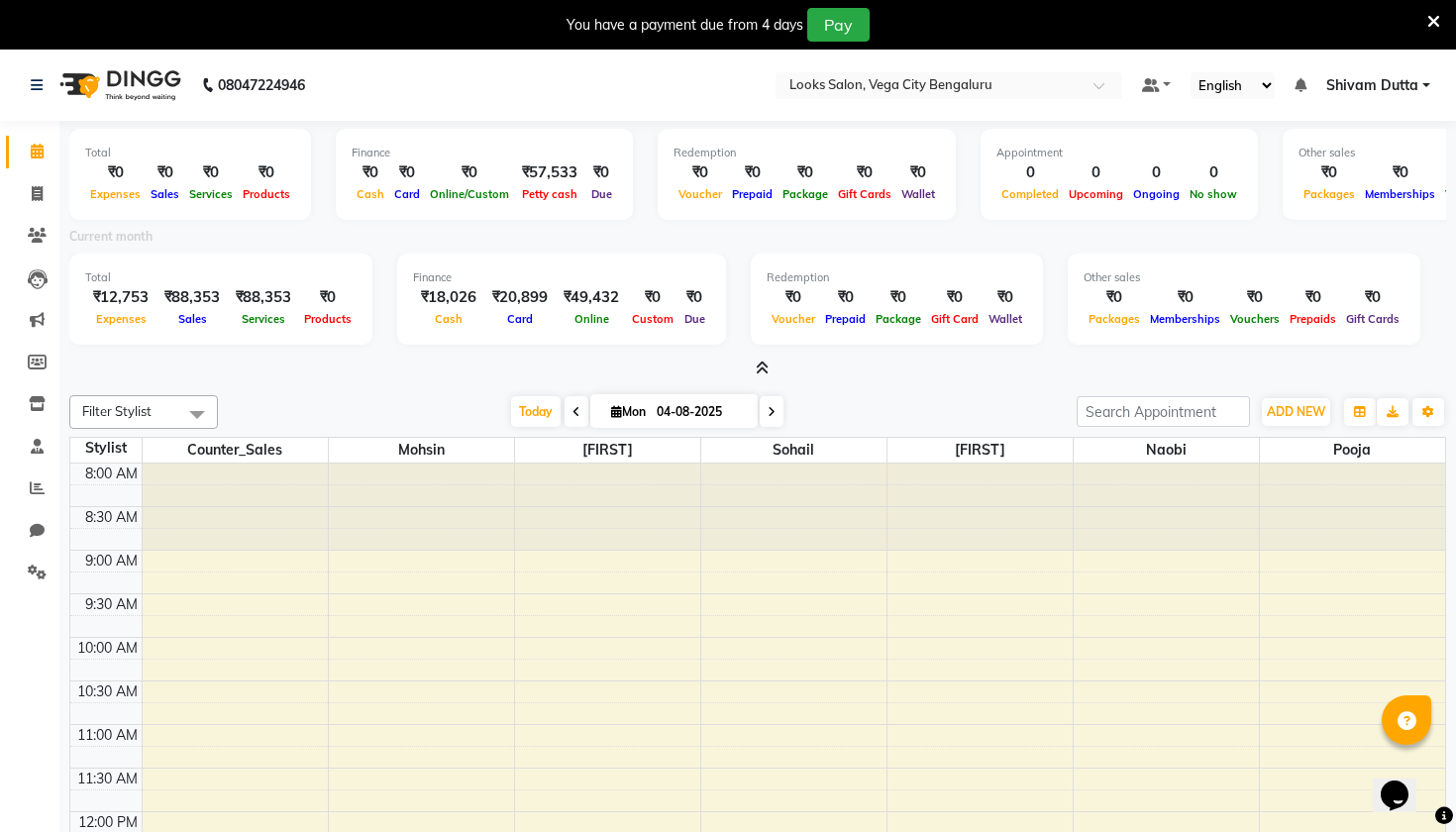 scroll, scrollTop: 0, scrollLeft: 0, axis: both 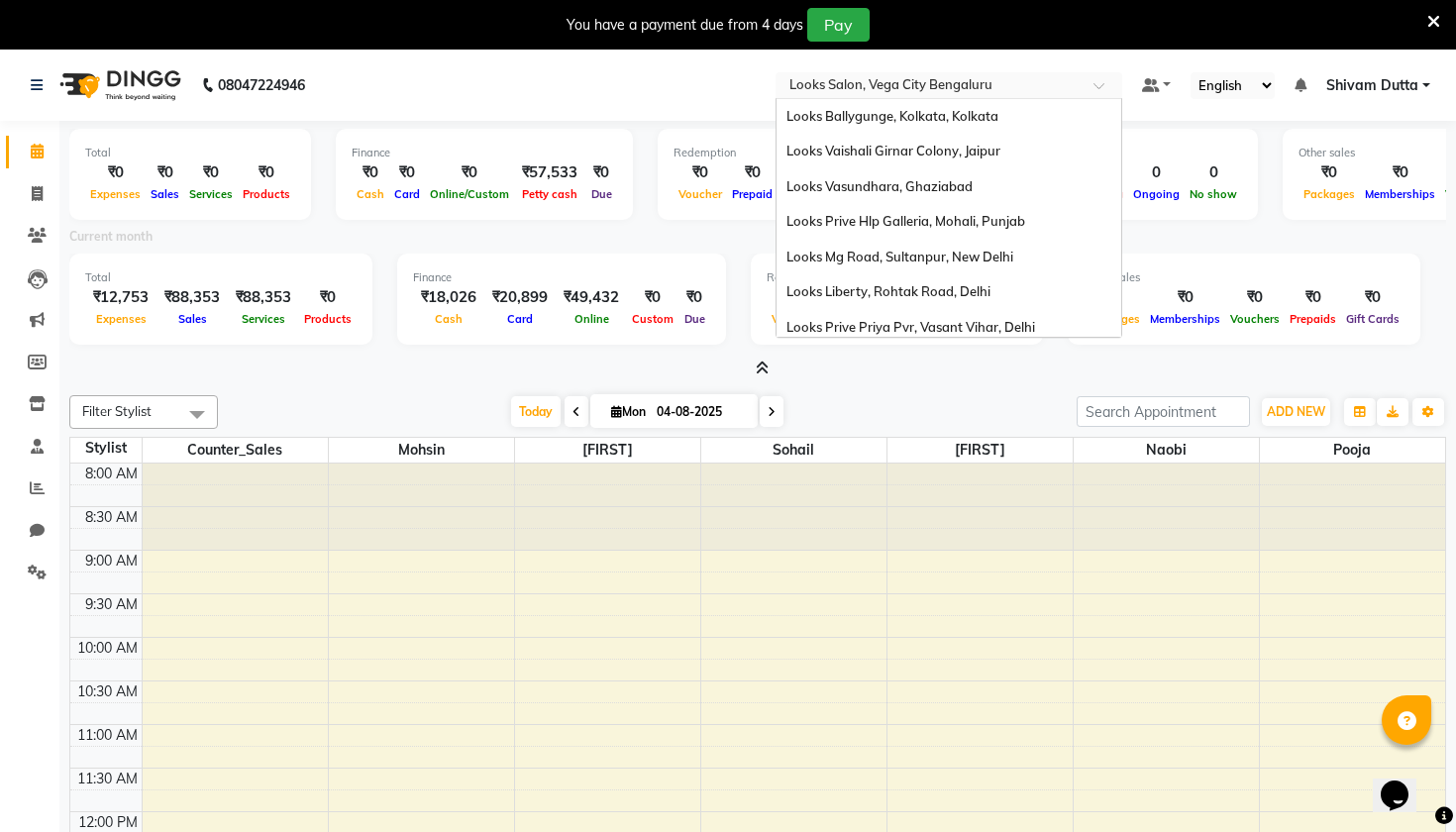 click at bounding box center [929, 87] 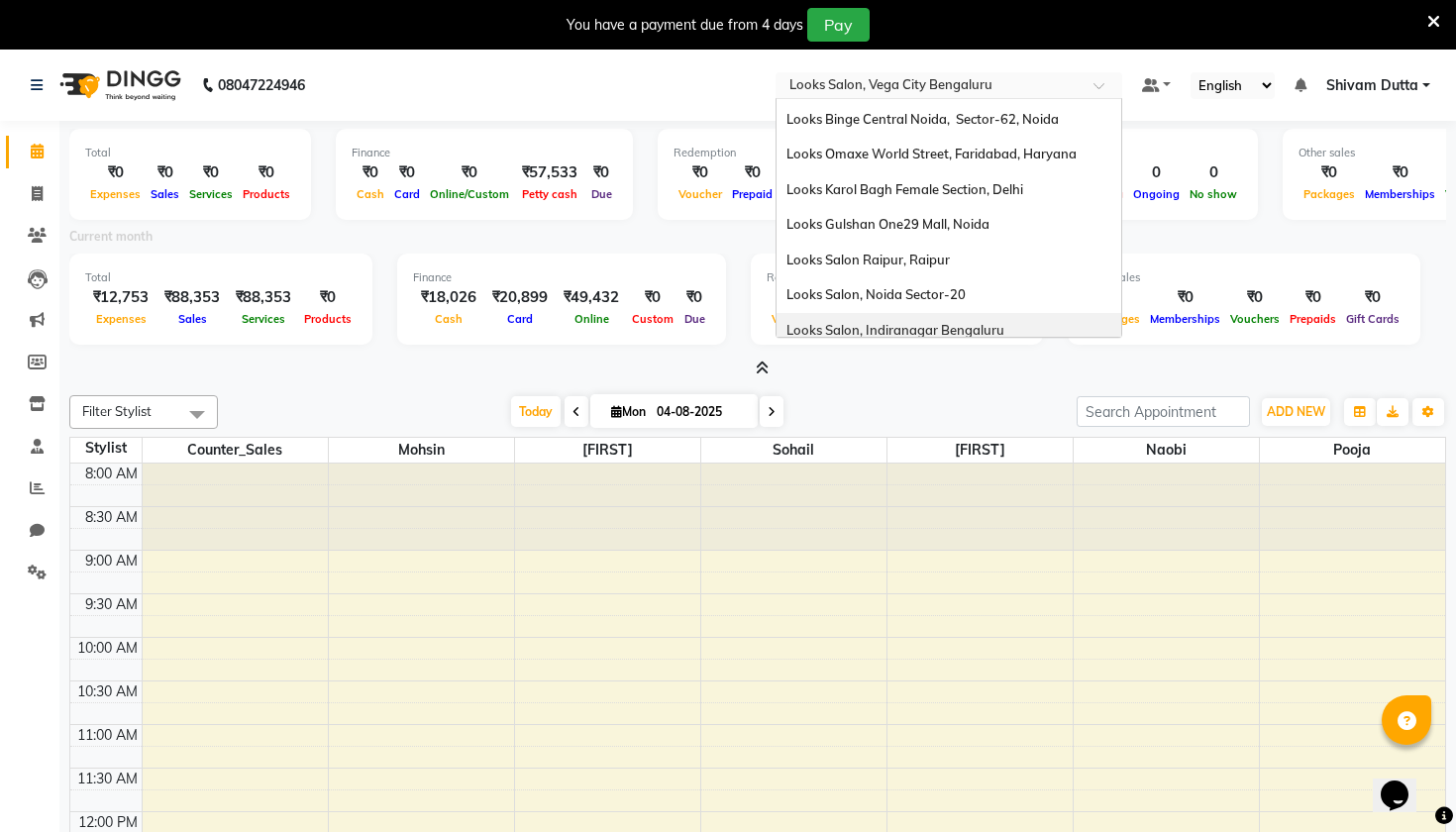 click on "Looks Salon, Indiranagar Bengaluru" at bounding box center (895, 330) 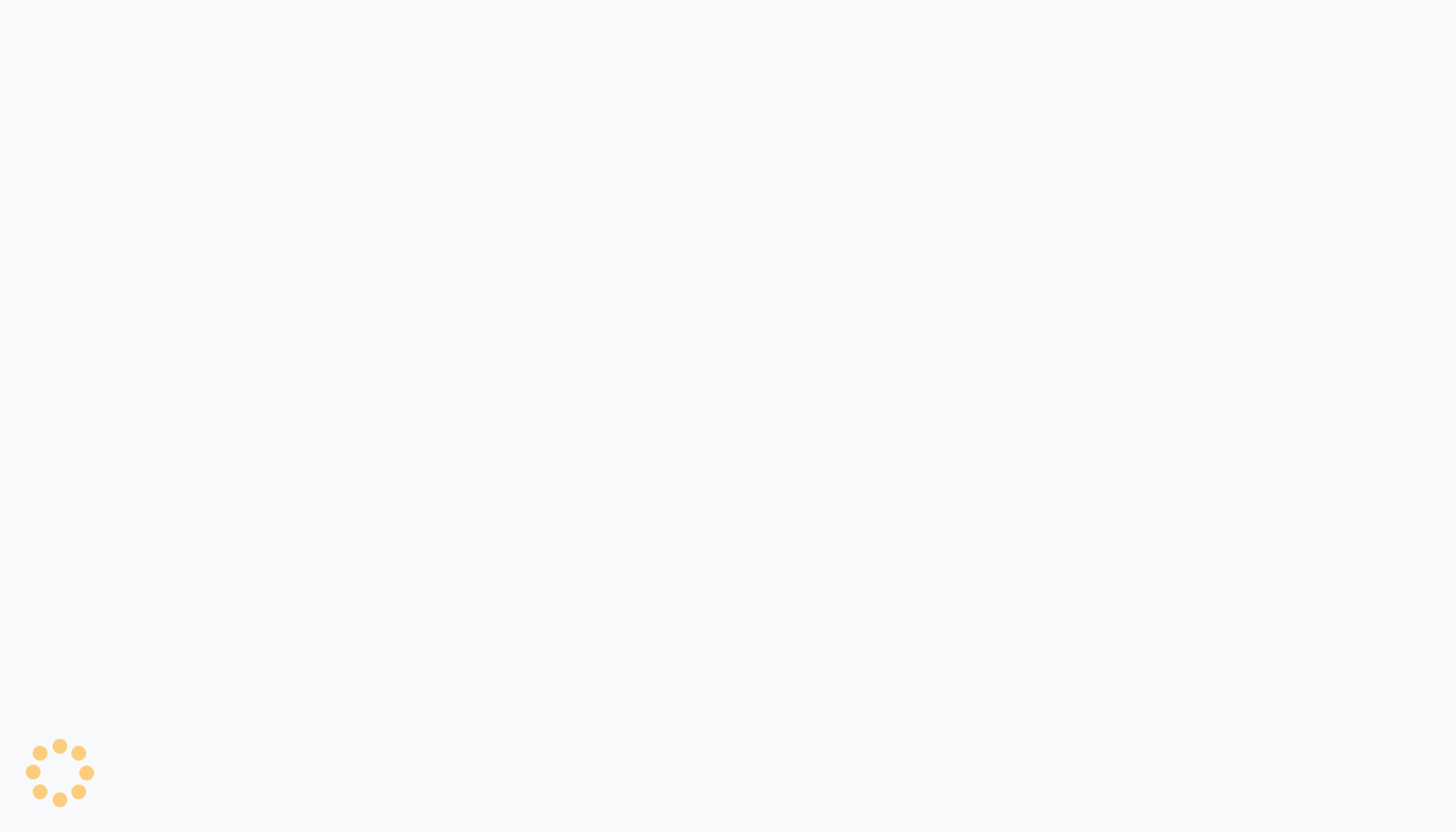 scroll, scrollTop: 0, scrollLeft: 0, axis: both 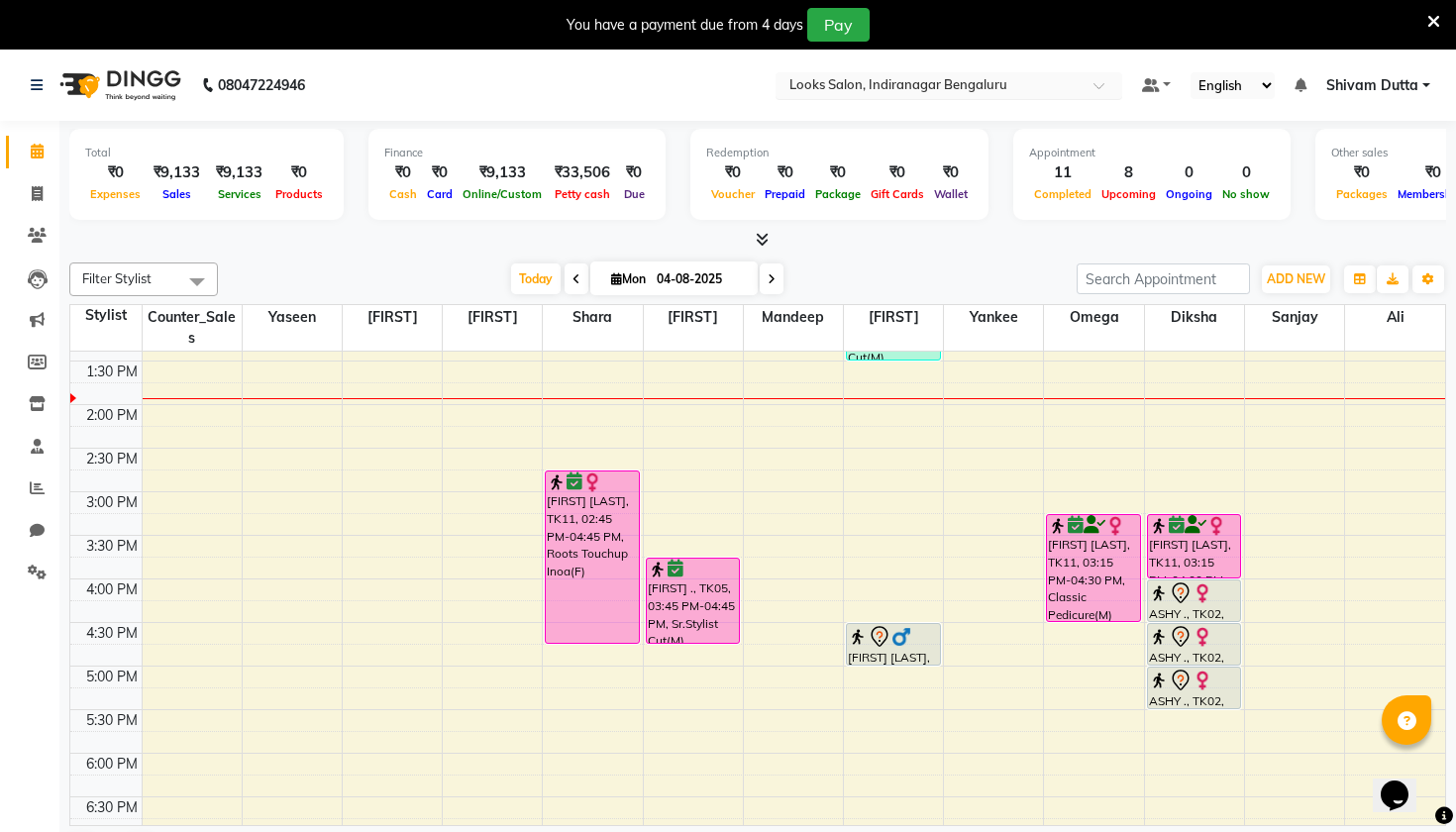 click on "Select Location × Looks Salon, Indiranagar Bengaluru" at bounding box center (949, 85) 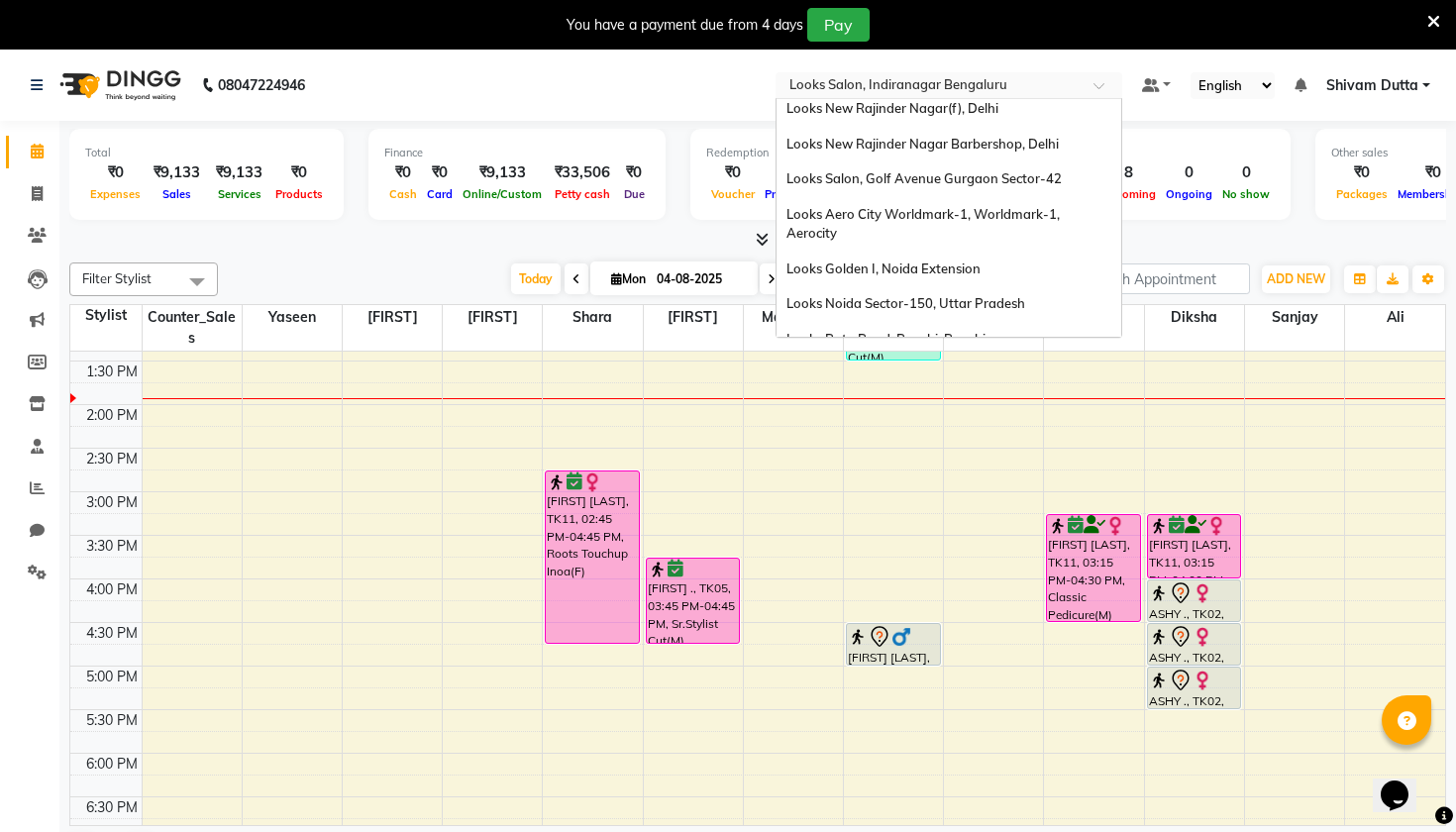 scroll, scrollTop: 1122, scrollLeft: 0, axis: vertical 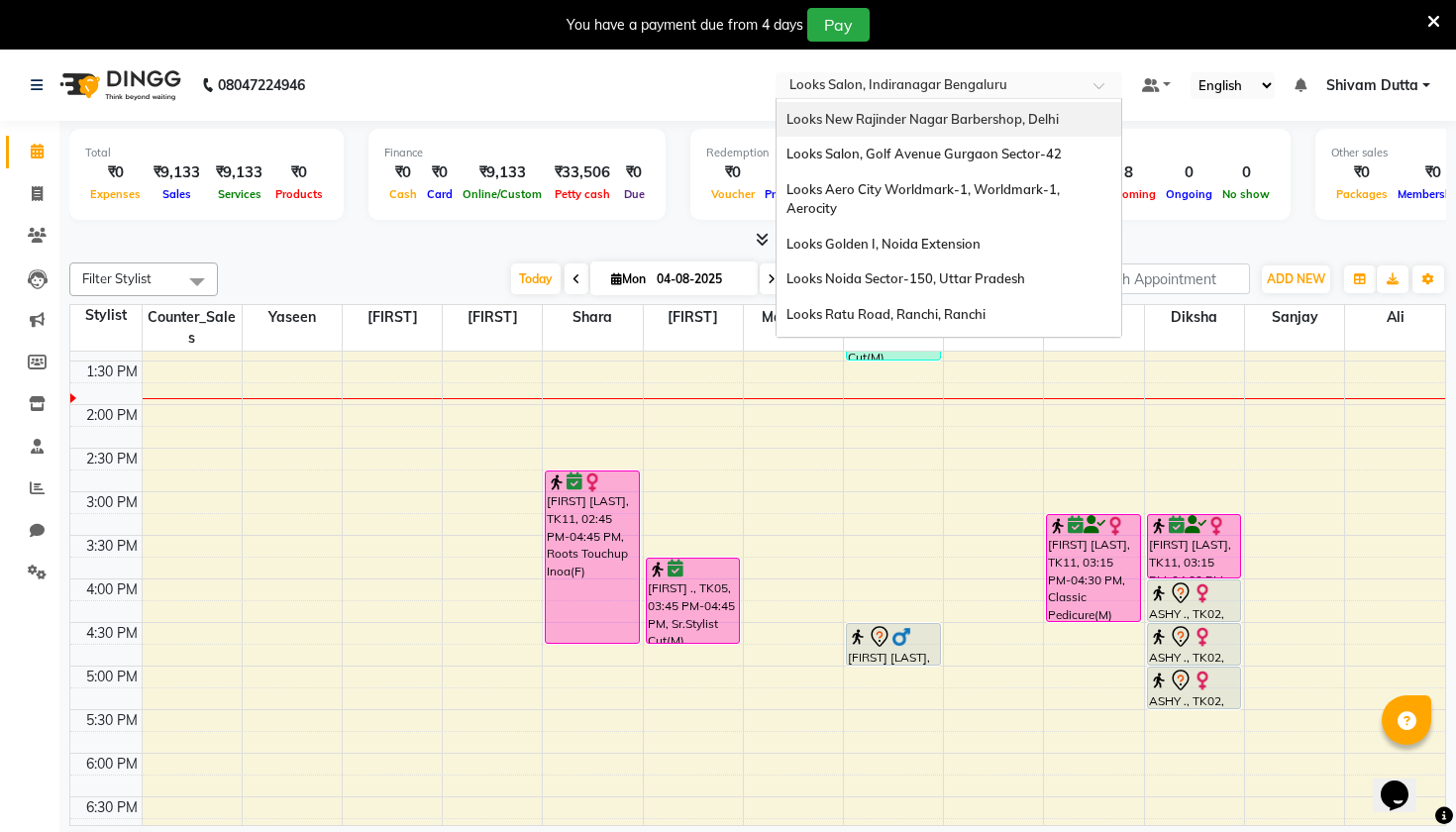 click on "Looks New Rajinder Nagar Barbershop, Delhi" at bounding box center [922, 119] 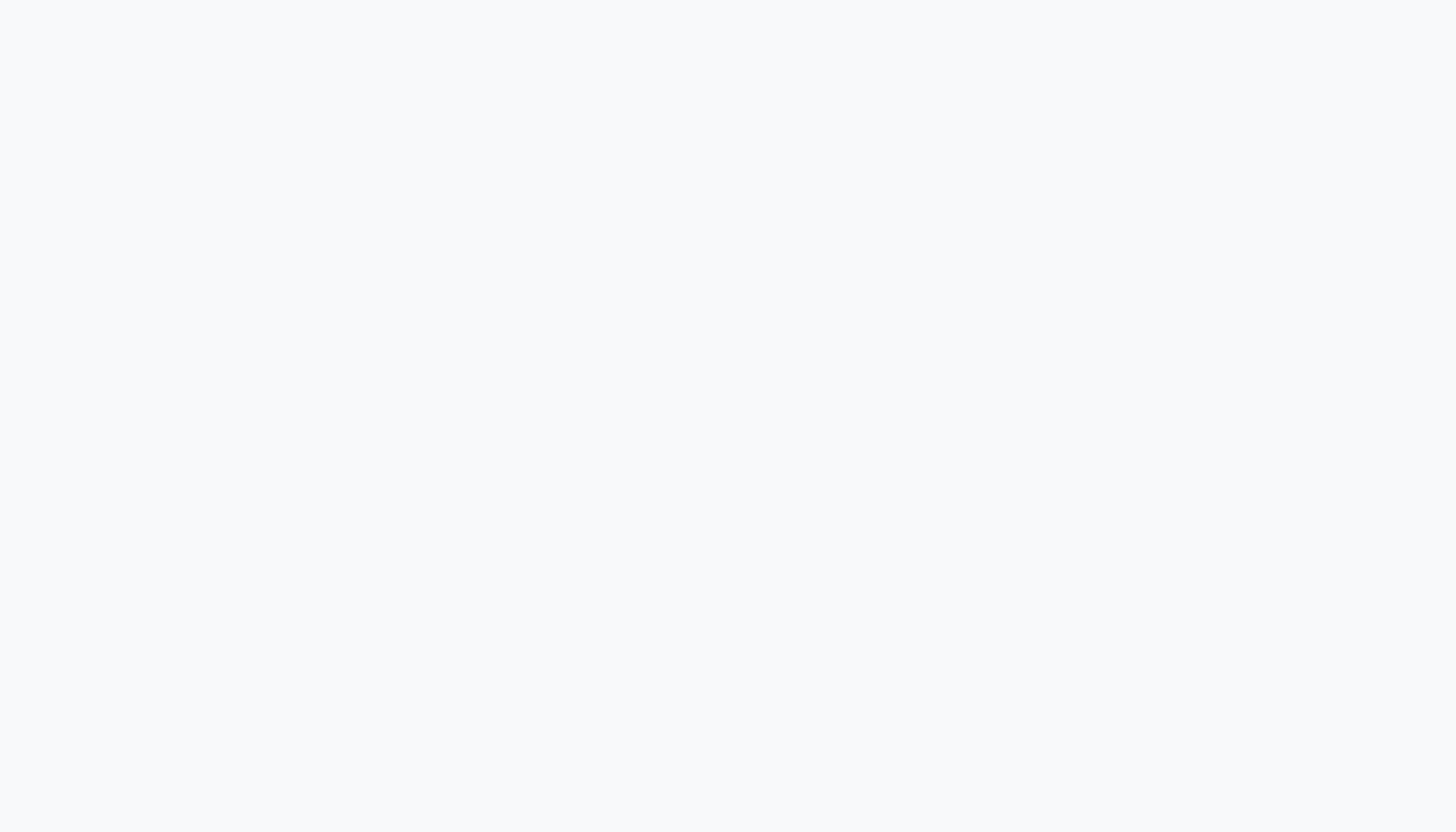 scroll, scrollTop: 0, scrollLeft: 0, axis: both 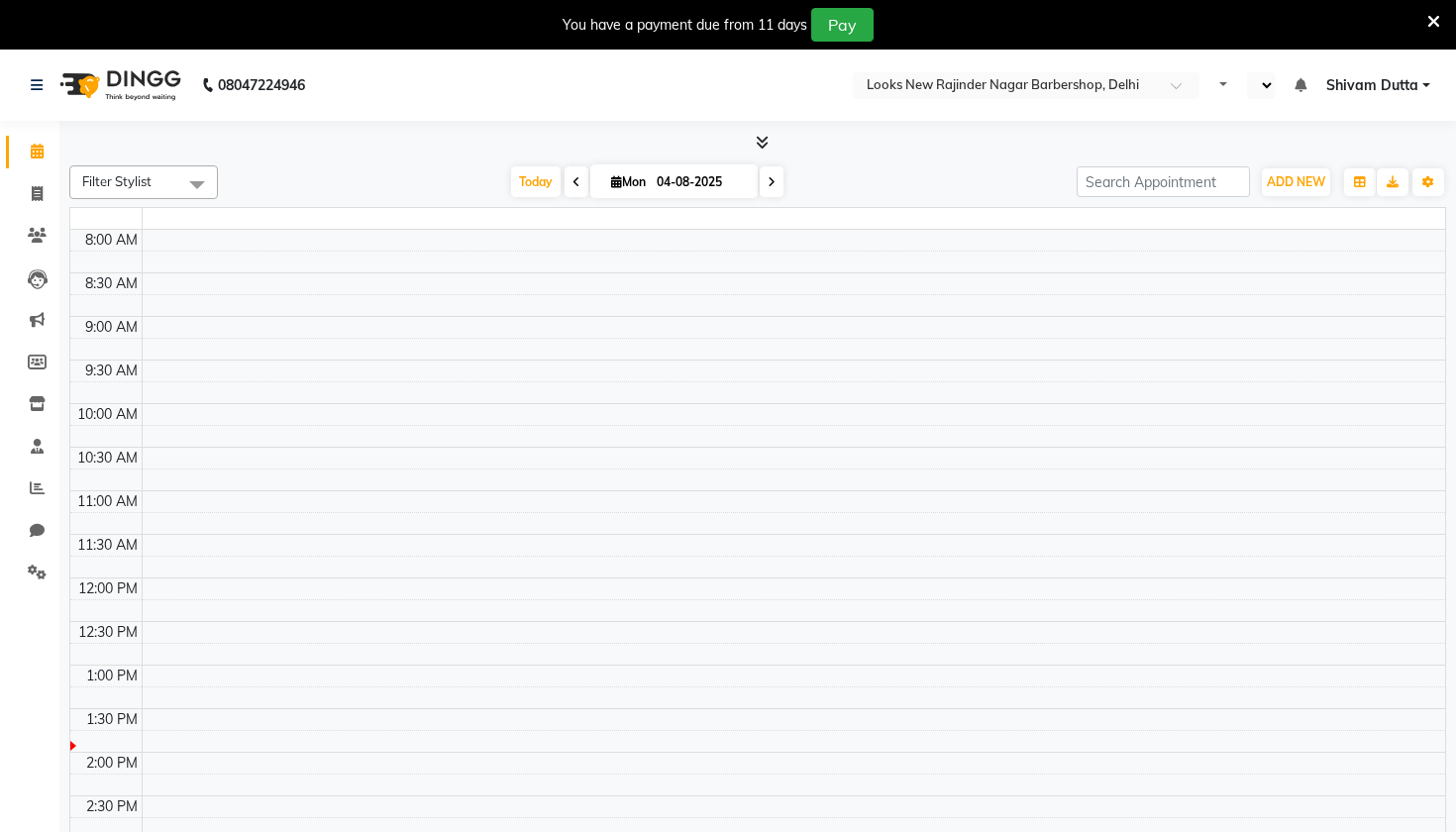 select on "en" 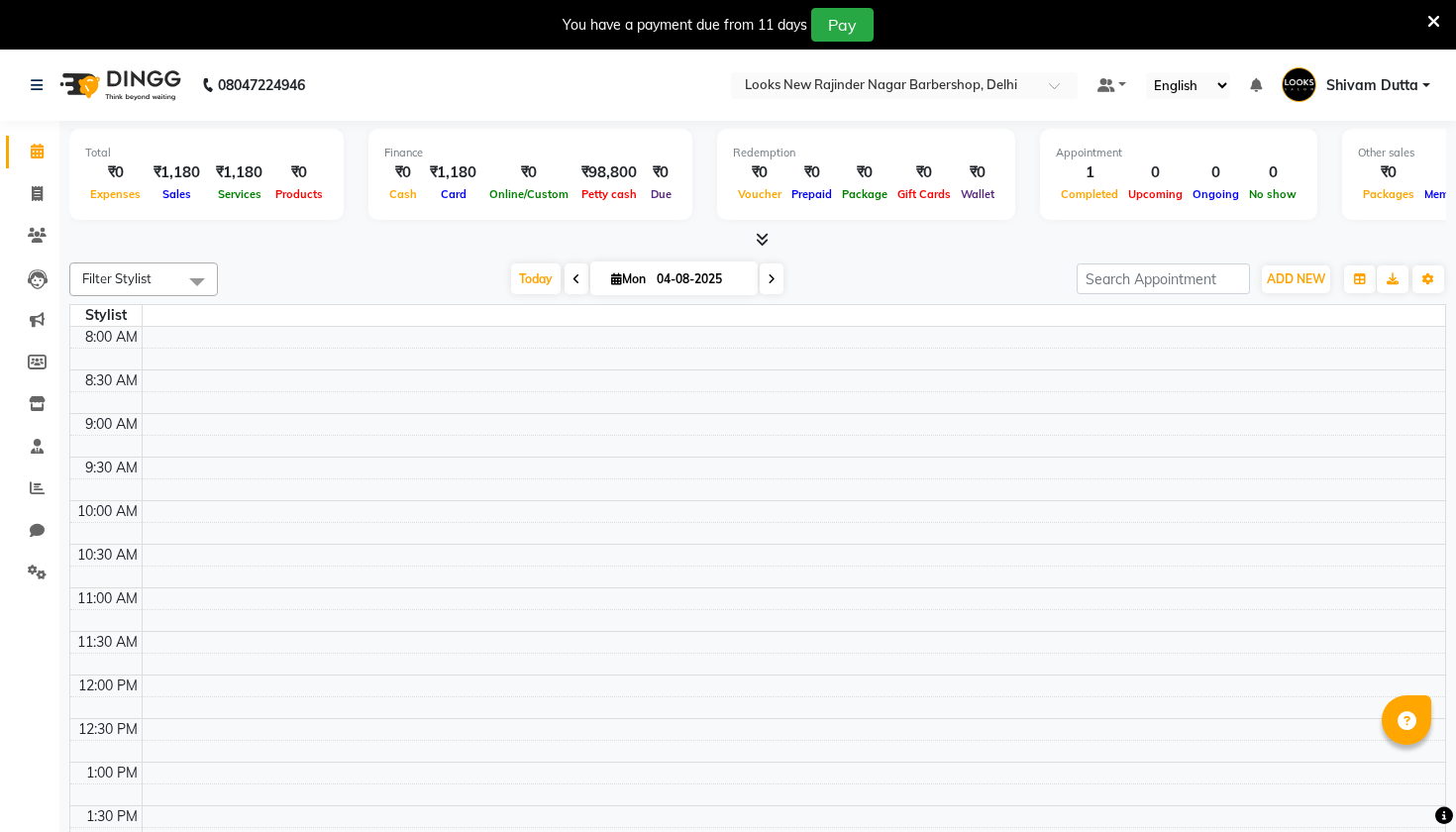 scroll, scrollTop: 437, scrollLeft: 0, axis: vertical 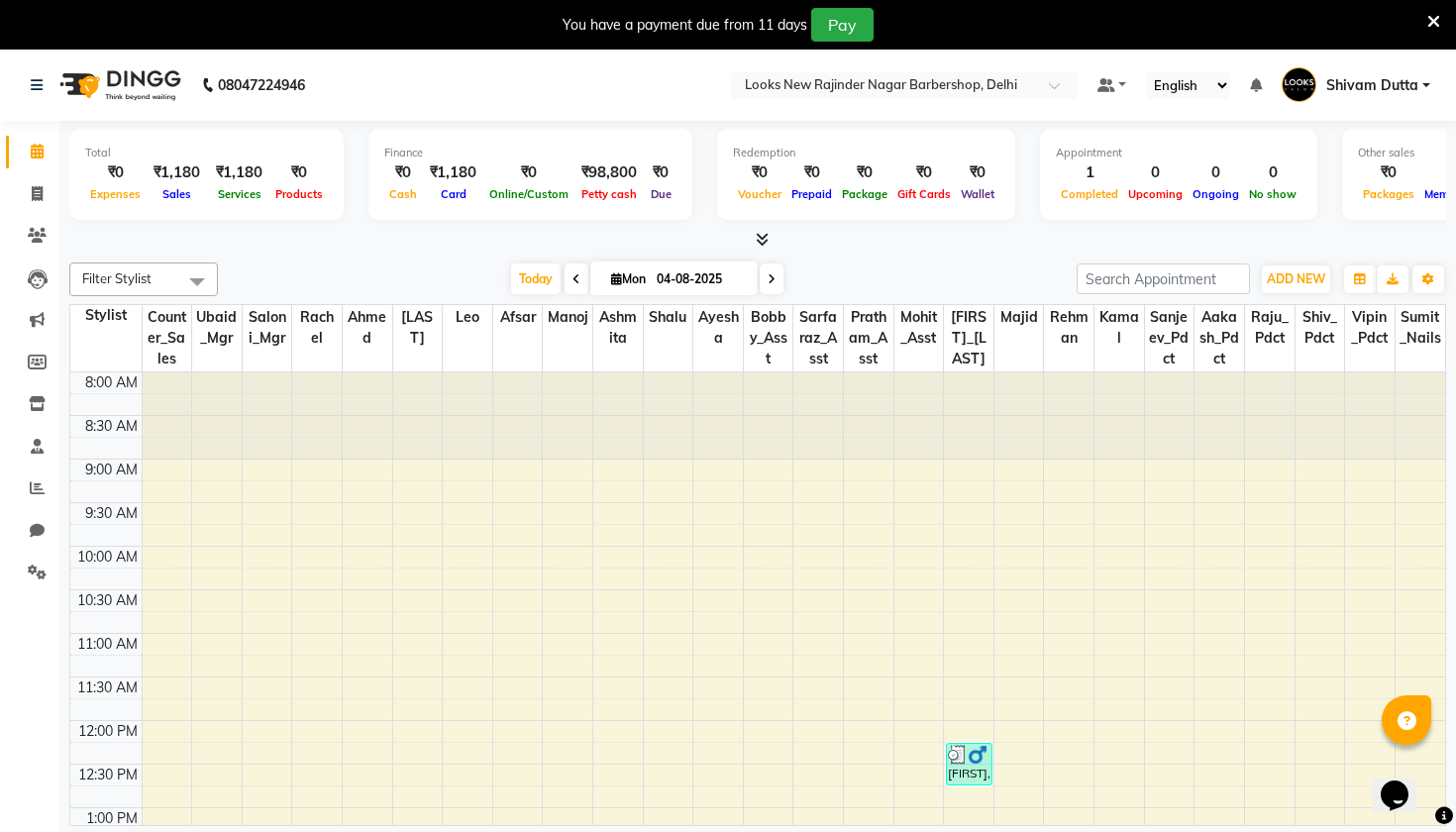 click at bounding box center (762, 239) 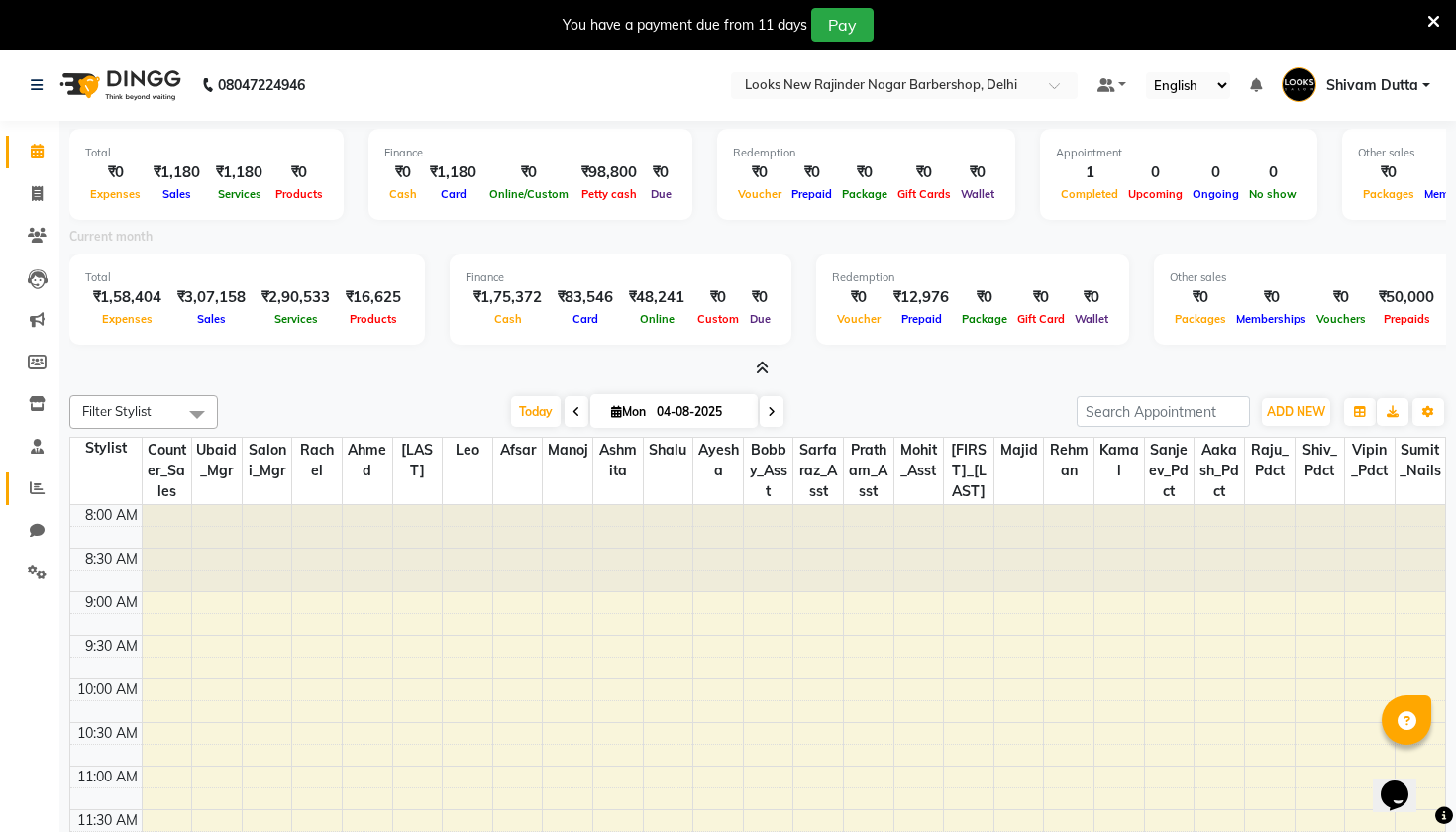 click 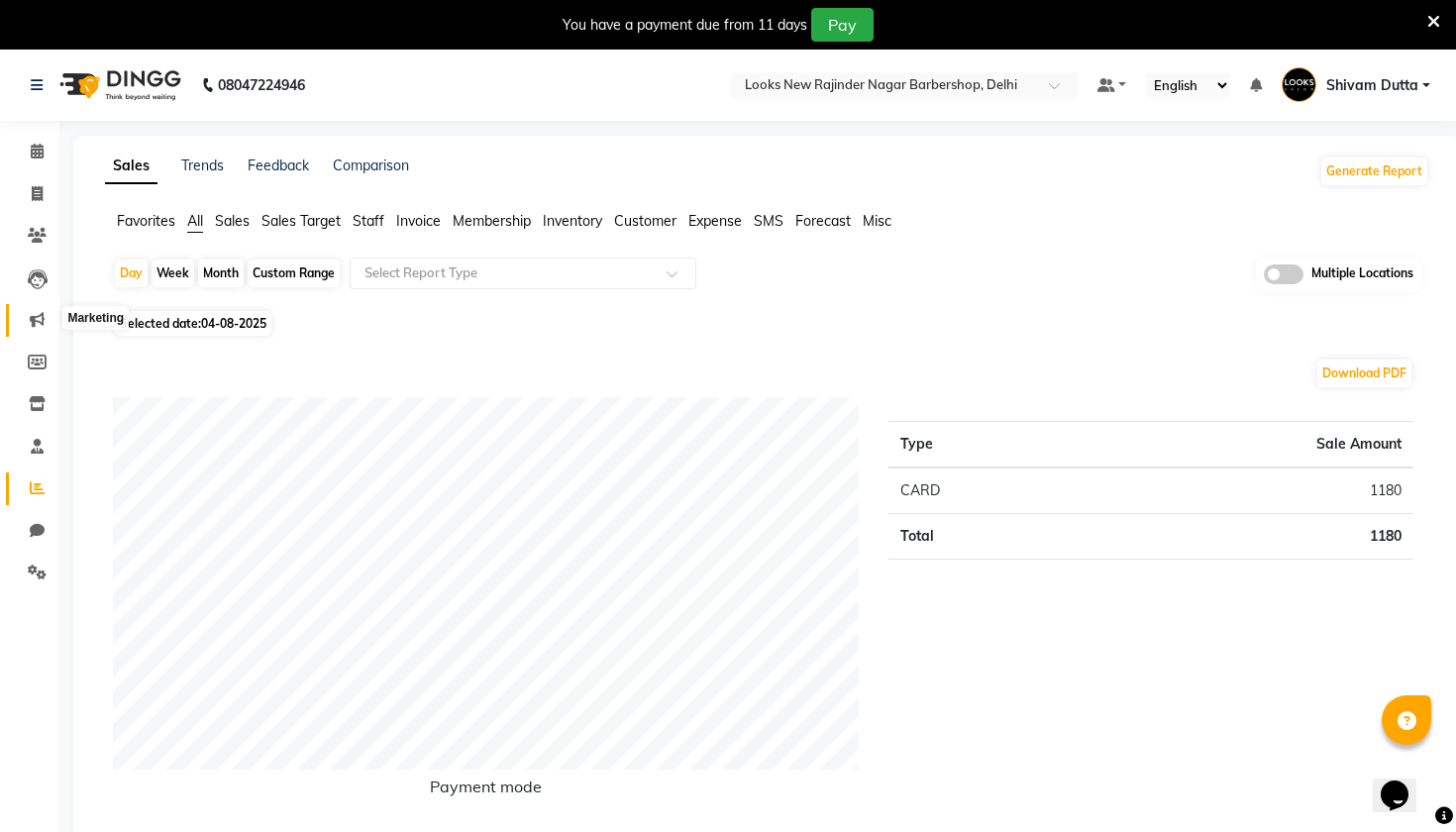 click 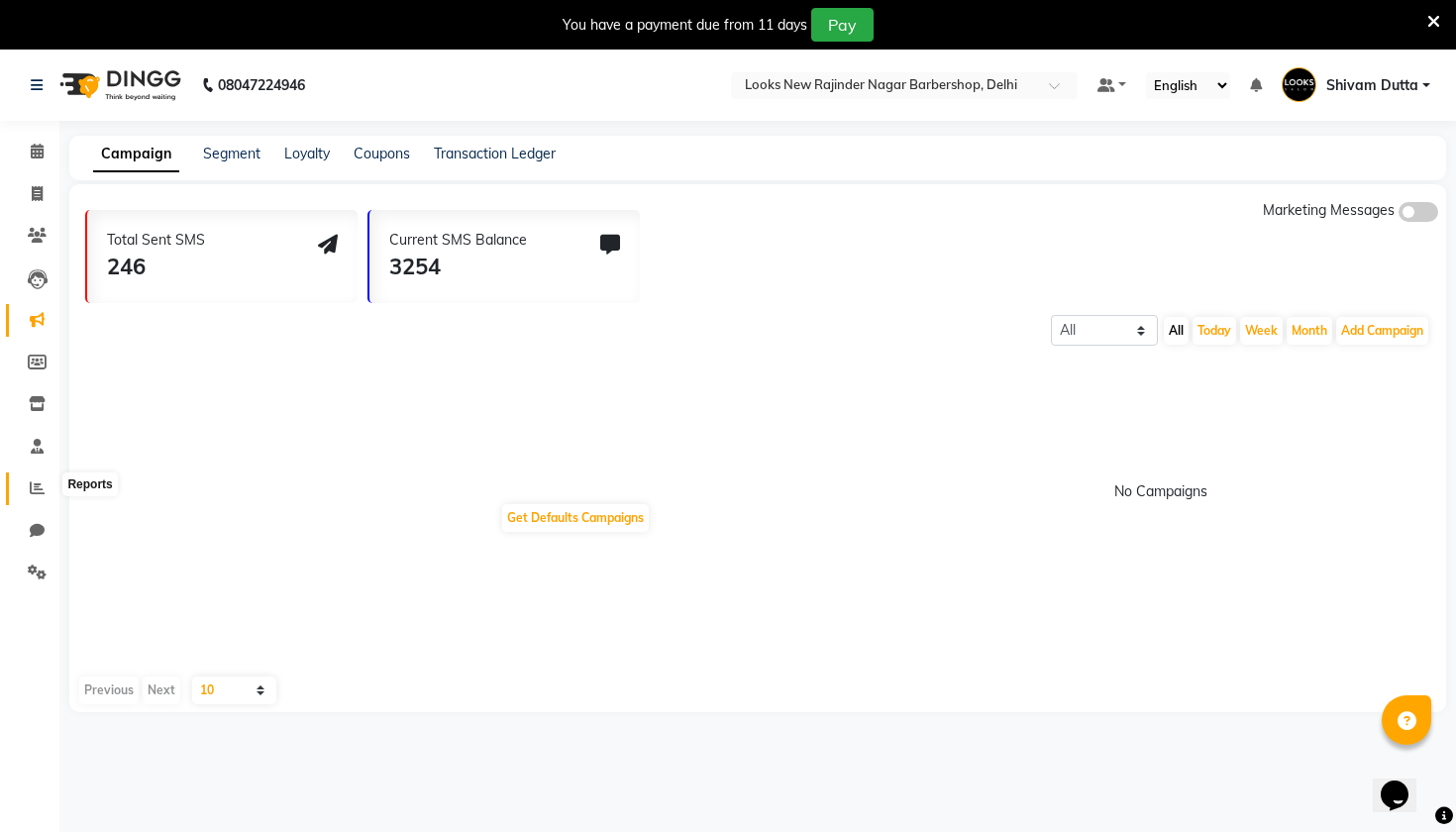 click 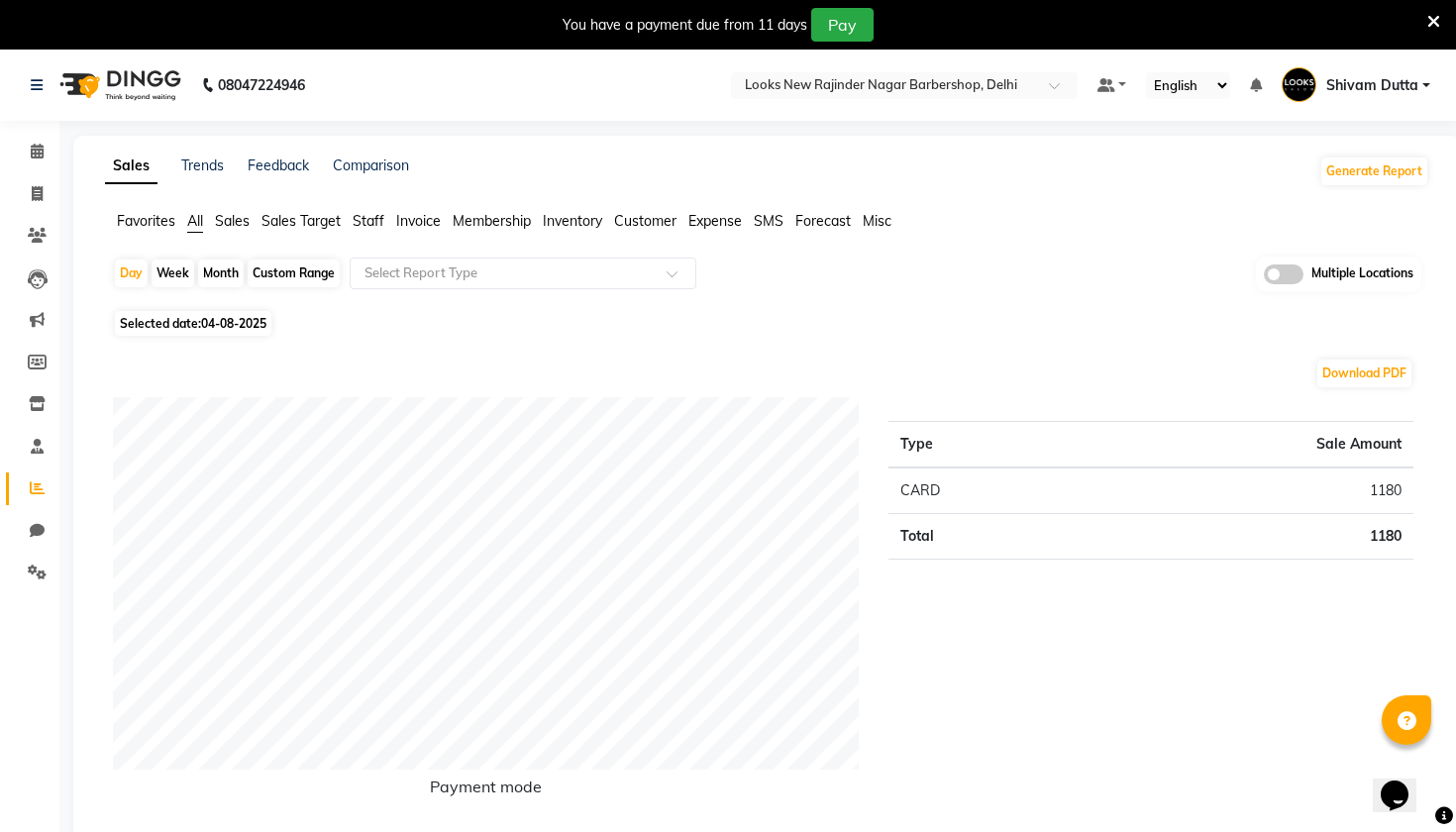 click on "Expense" 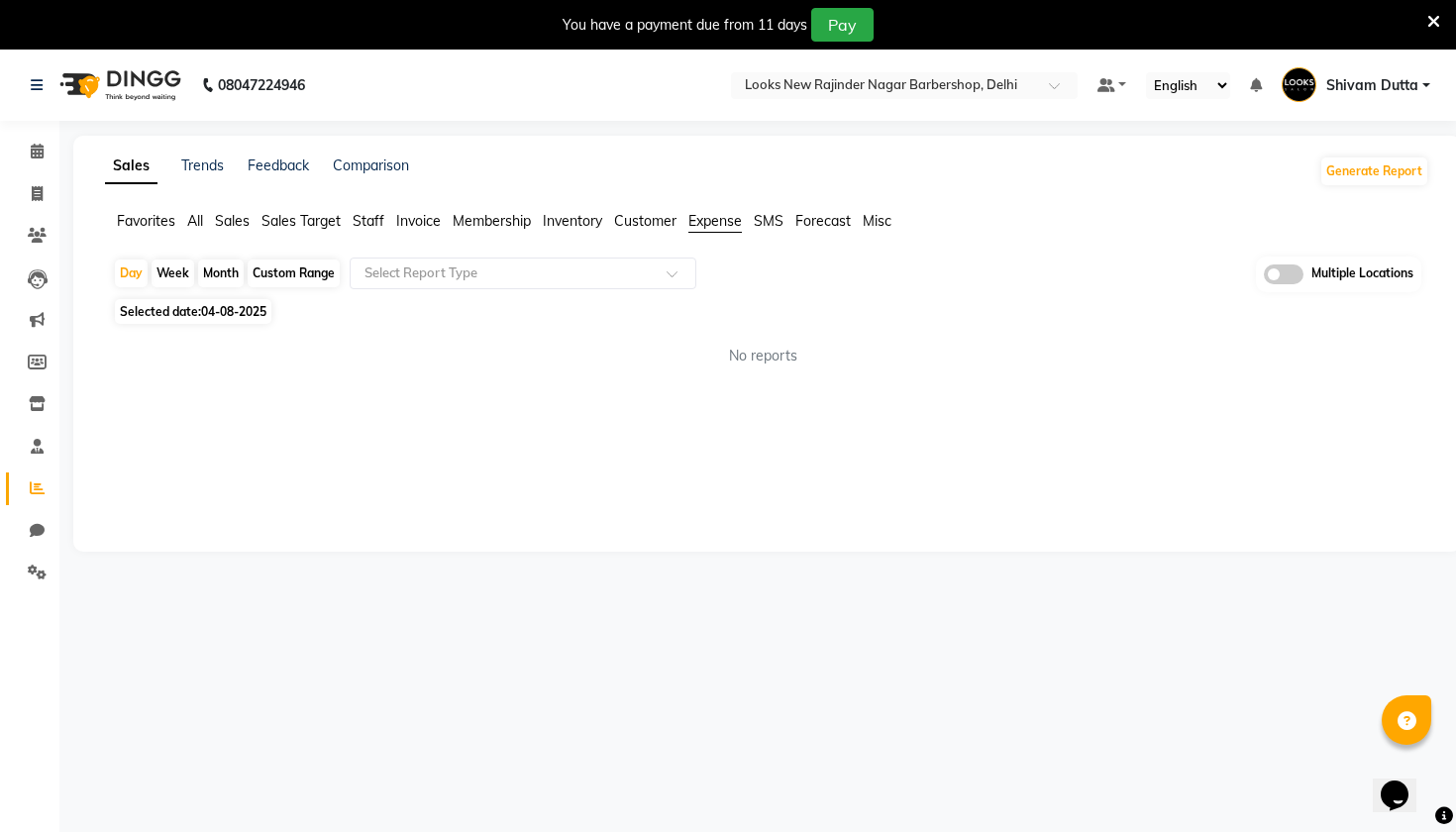 click on "Month" 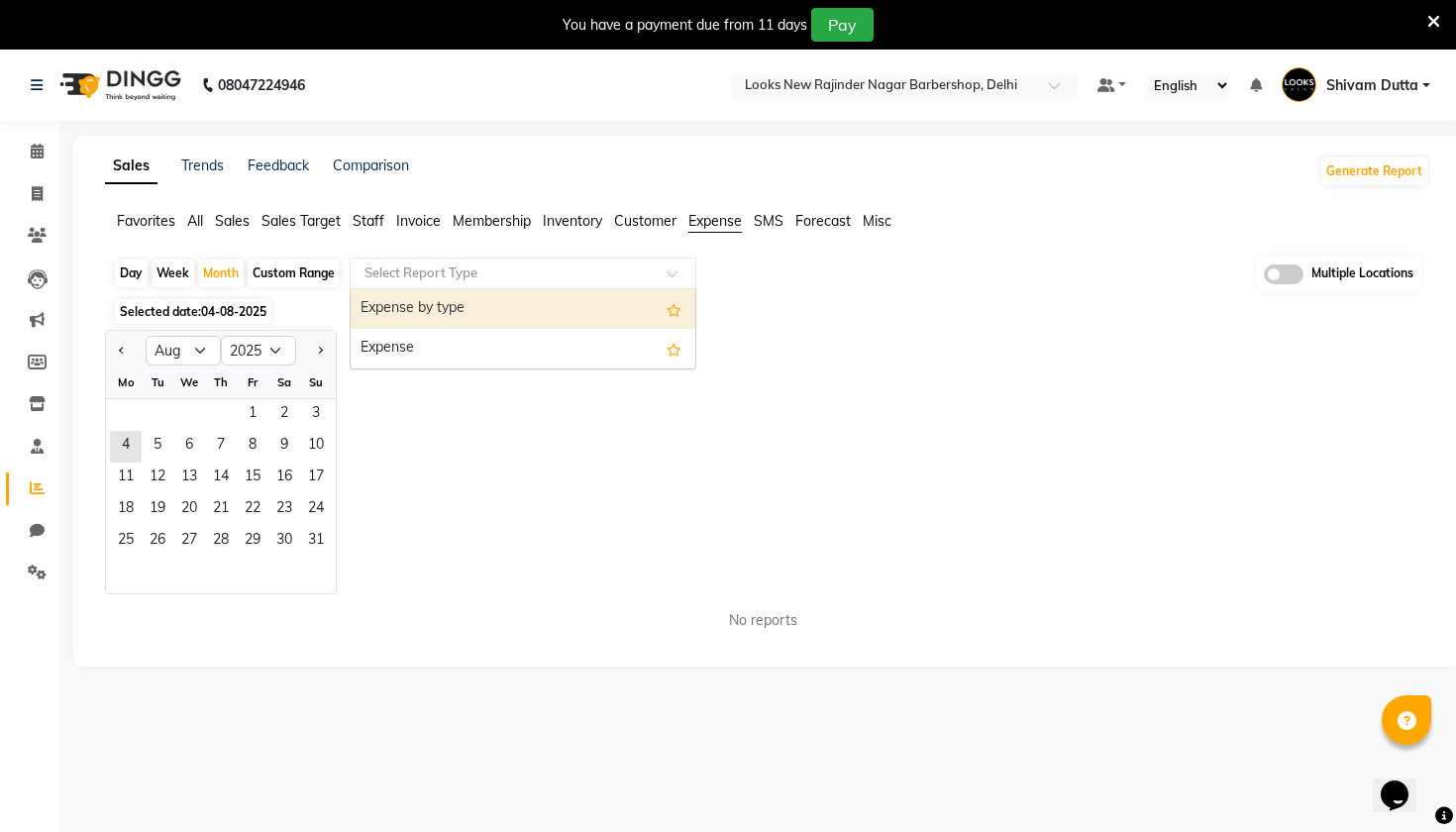 click 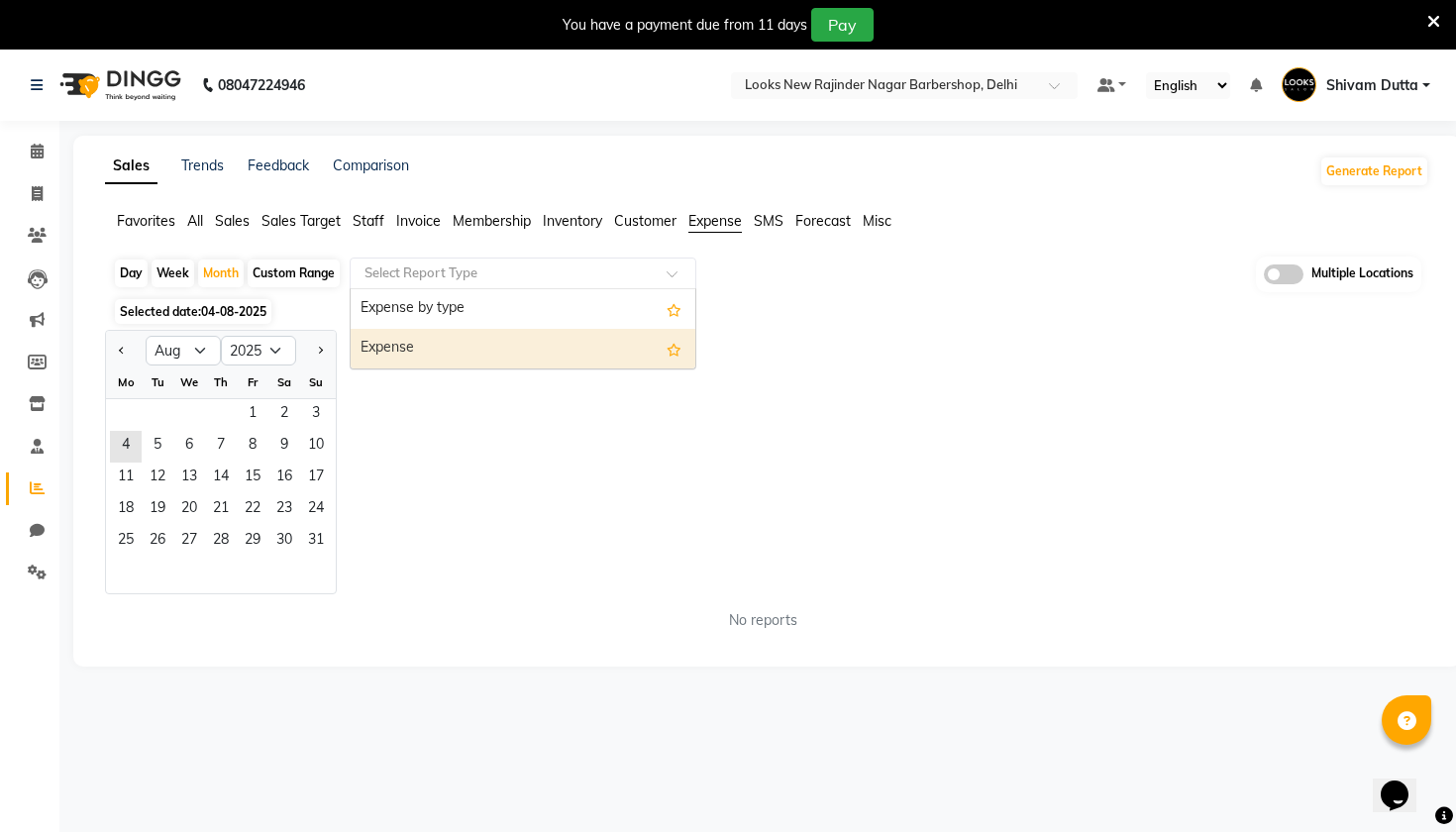 click on "Expense" at bounding box center [523, 349] 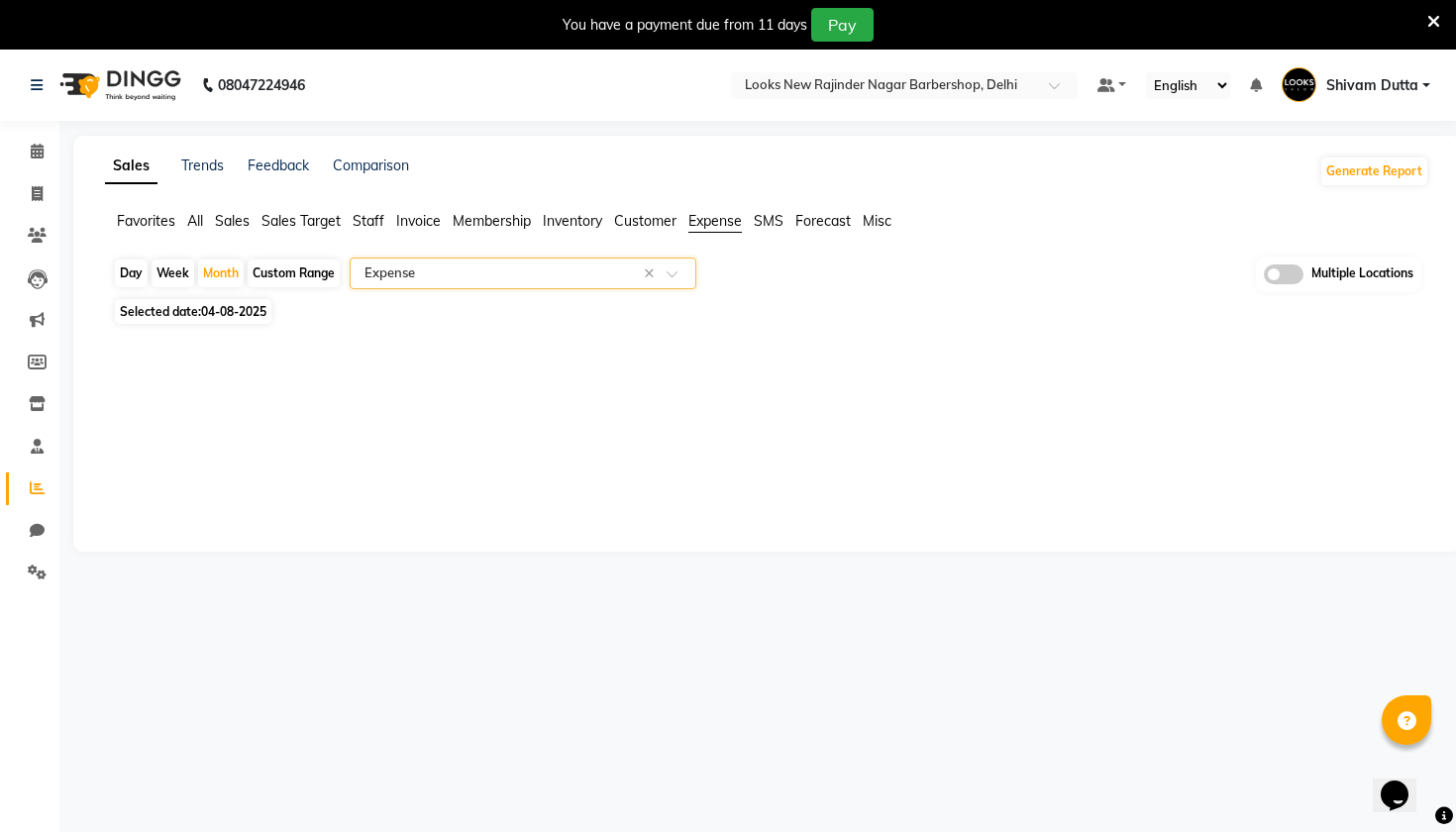 click on "04-08-2025" 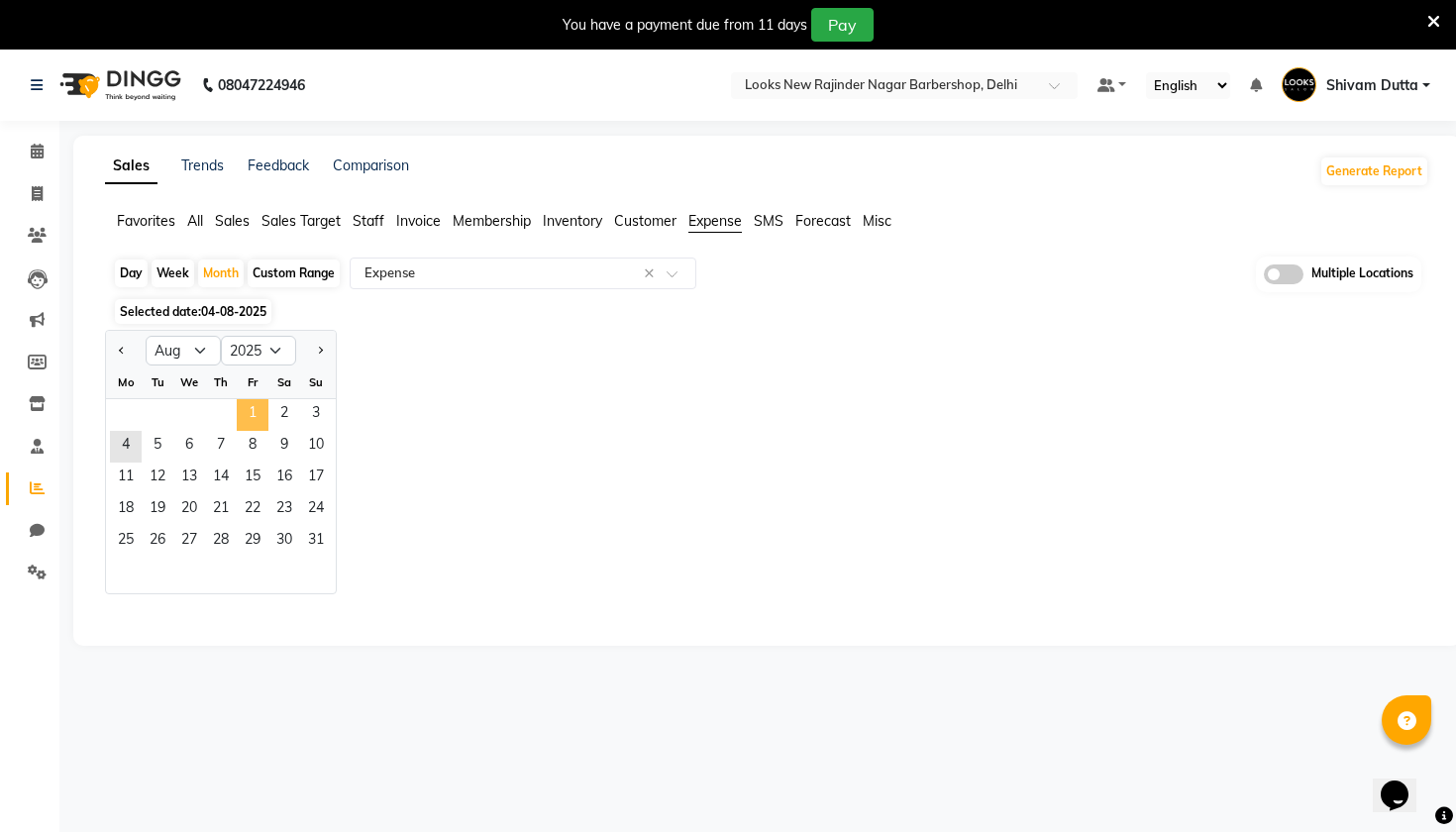 click on "1" 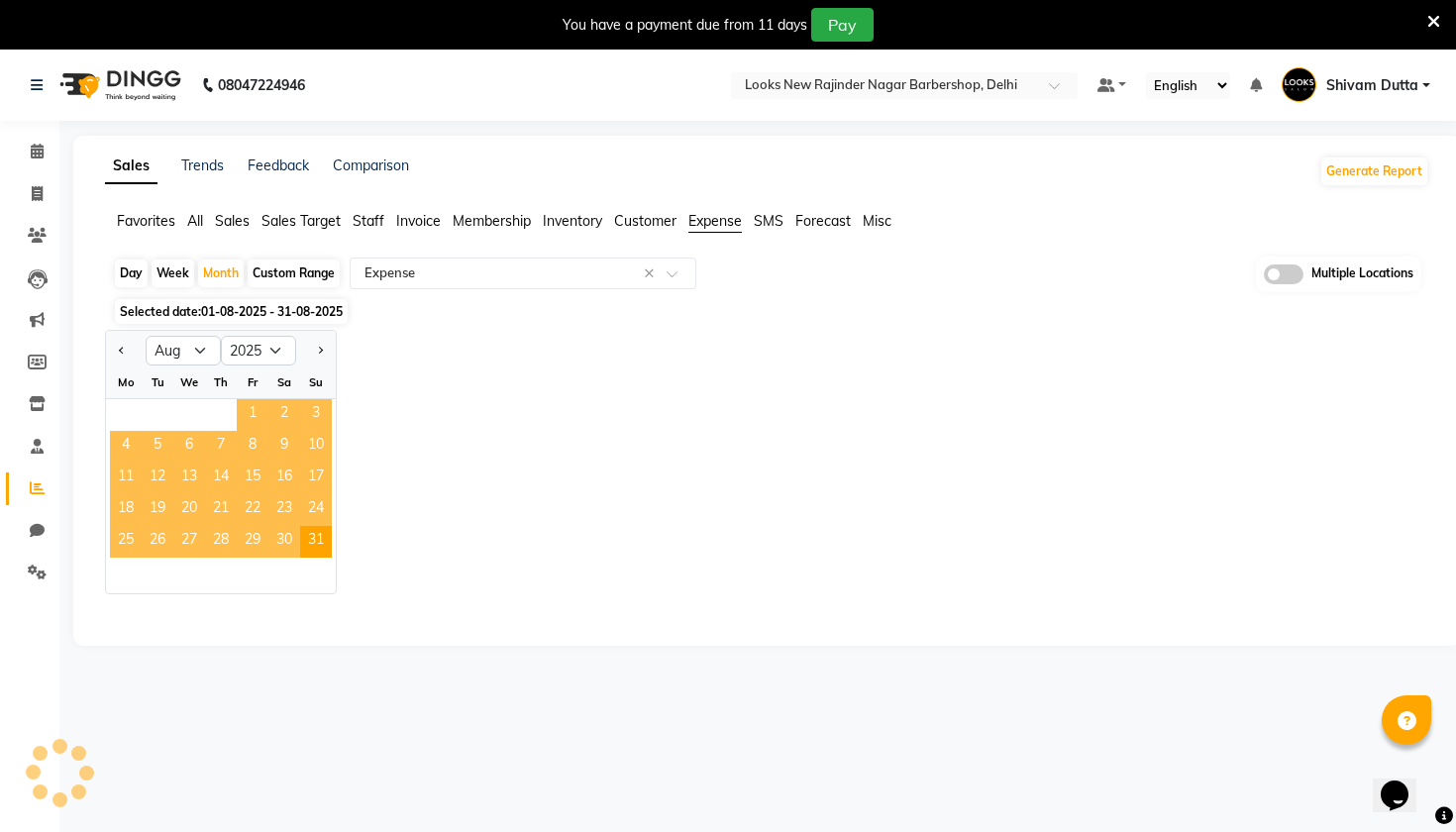select on "full_report" 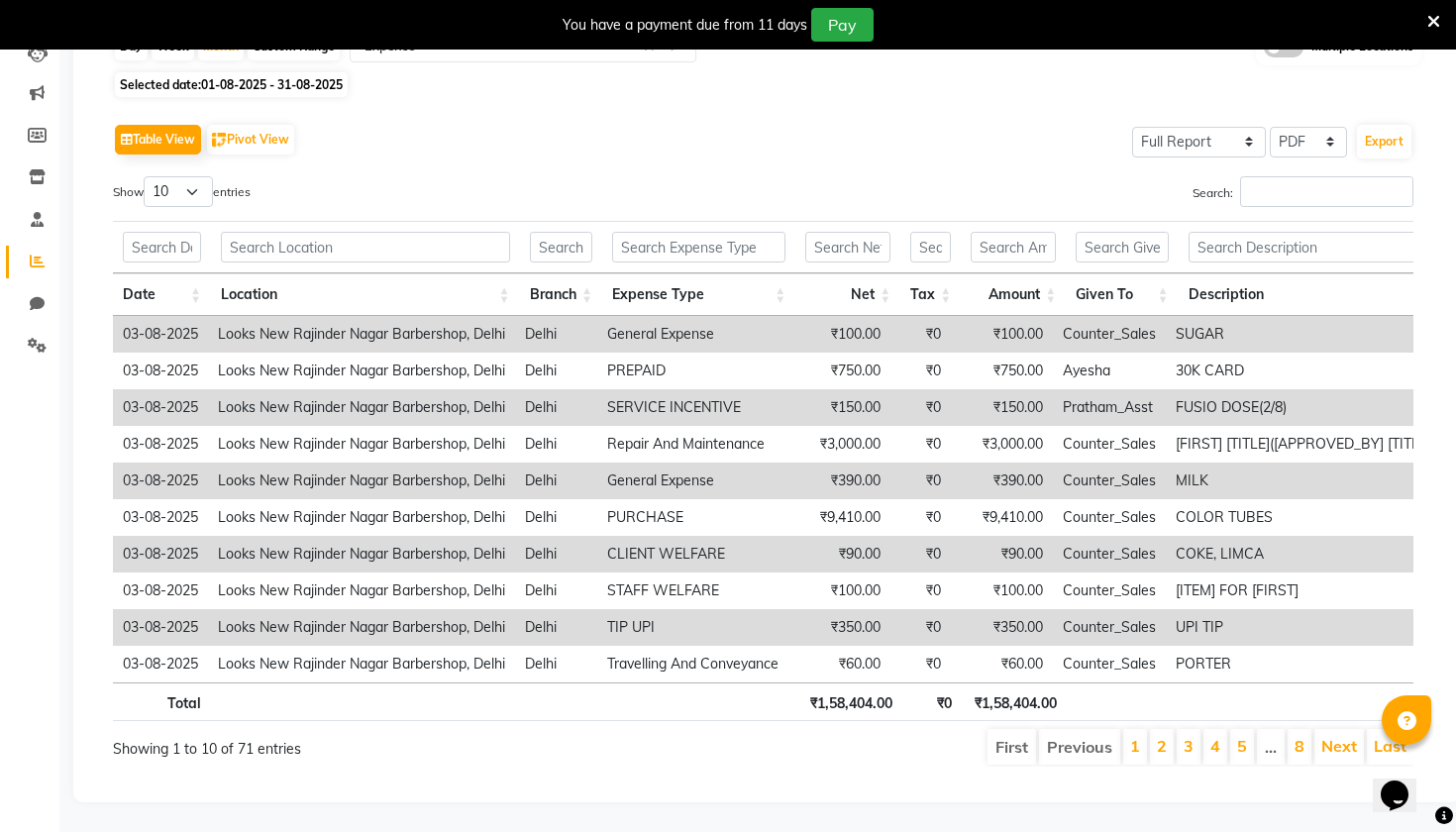 scroll, scrollTop: 227, scrollLeft: 0, axis: vertical 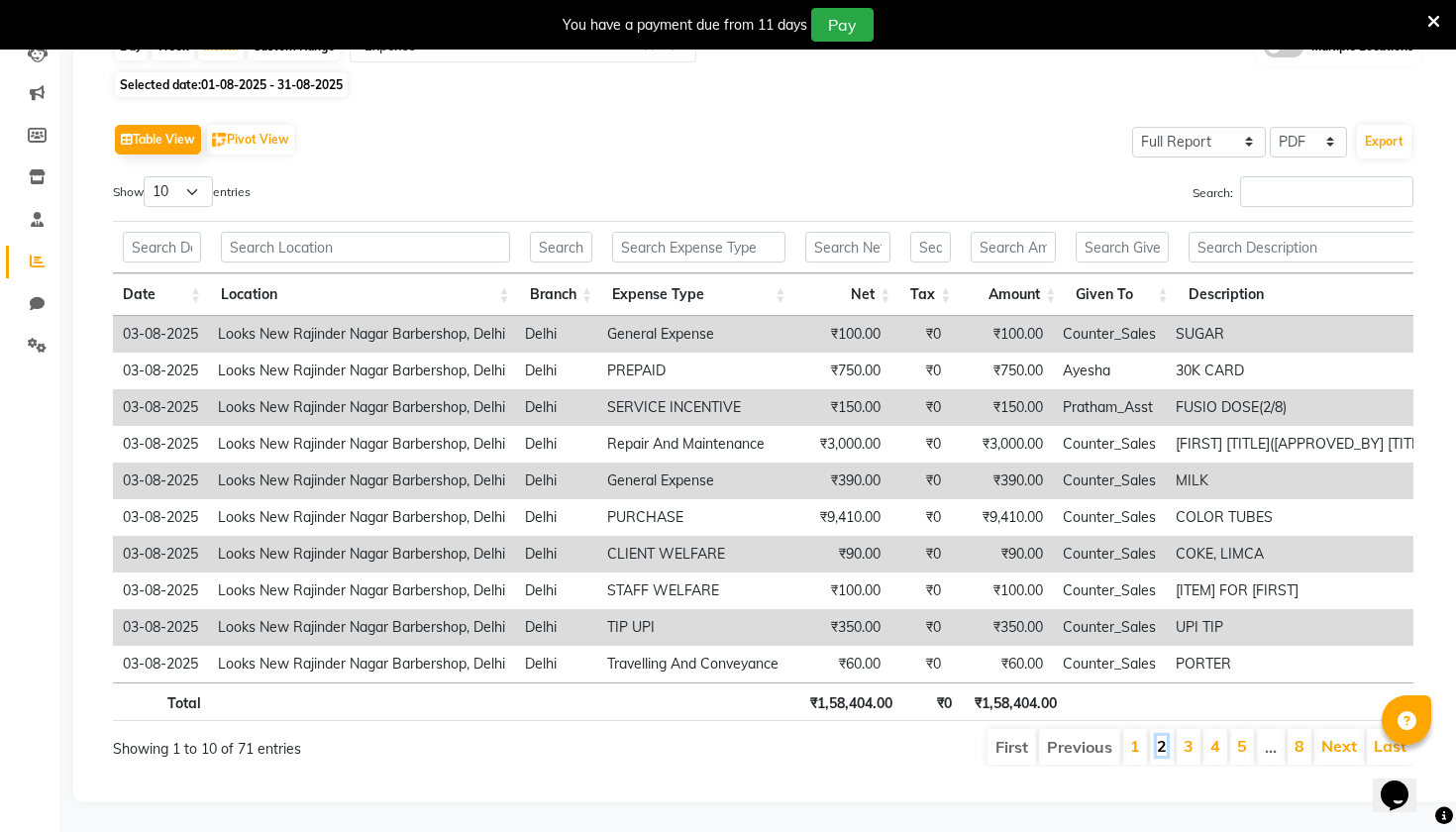 click on "2" at bounding box center [1162, 746] 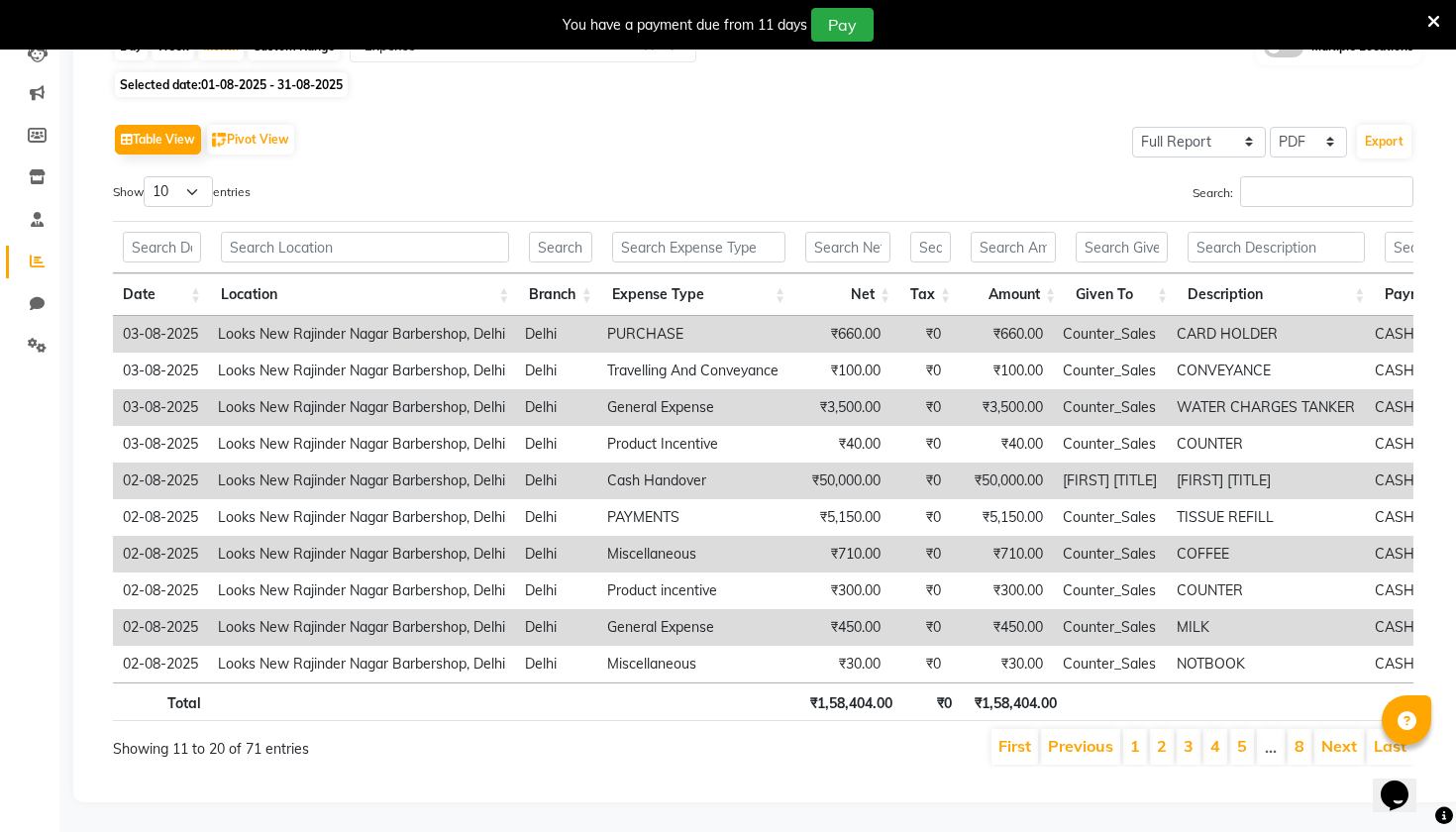 click on "3" at bounding box center (1189, 747) 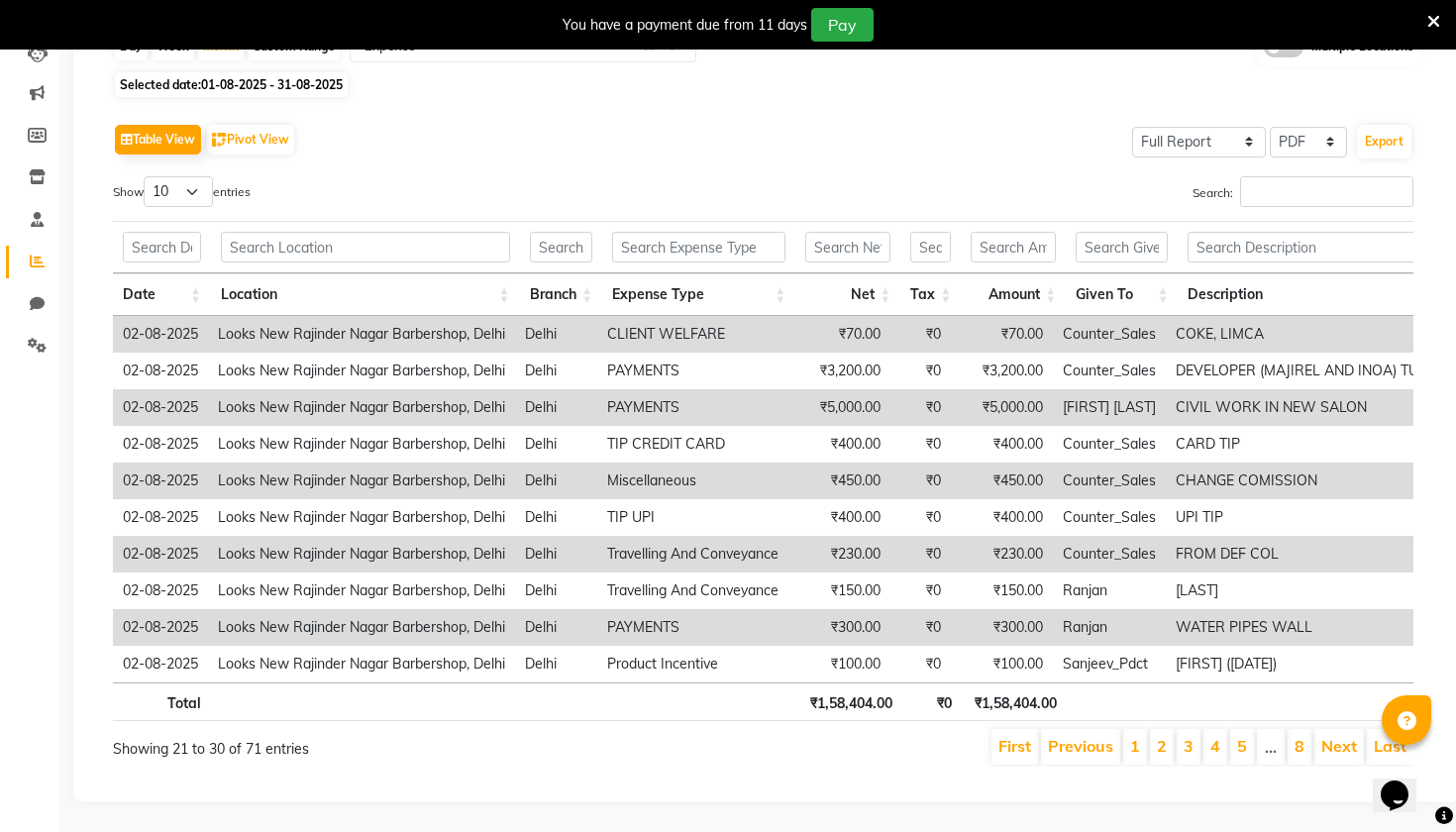 scroll, scrollTop: 227, scrollLeft: 0, axis: vertical 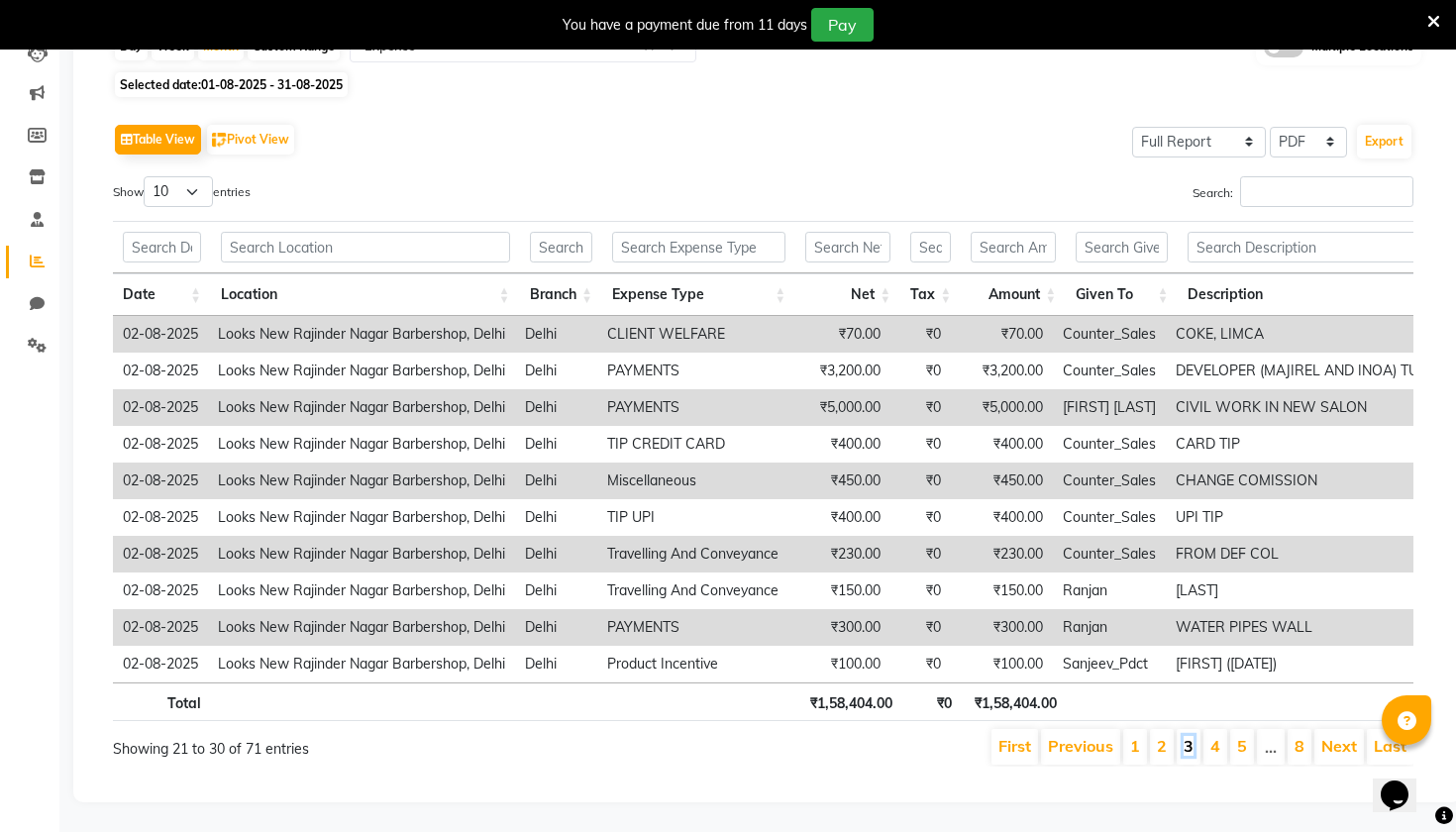 click on "3" at bounding box center (1189, 746) 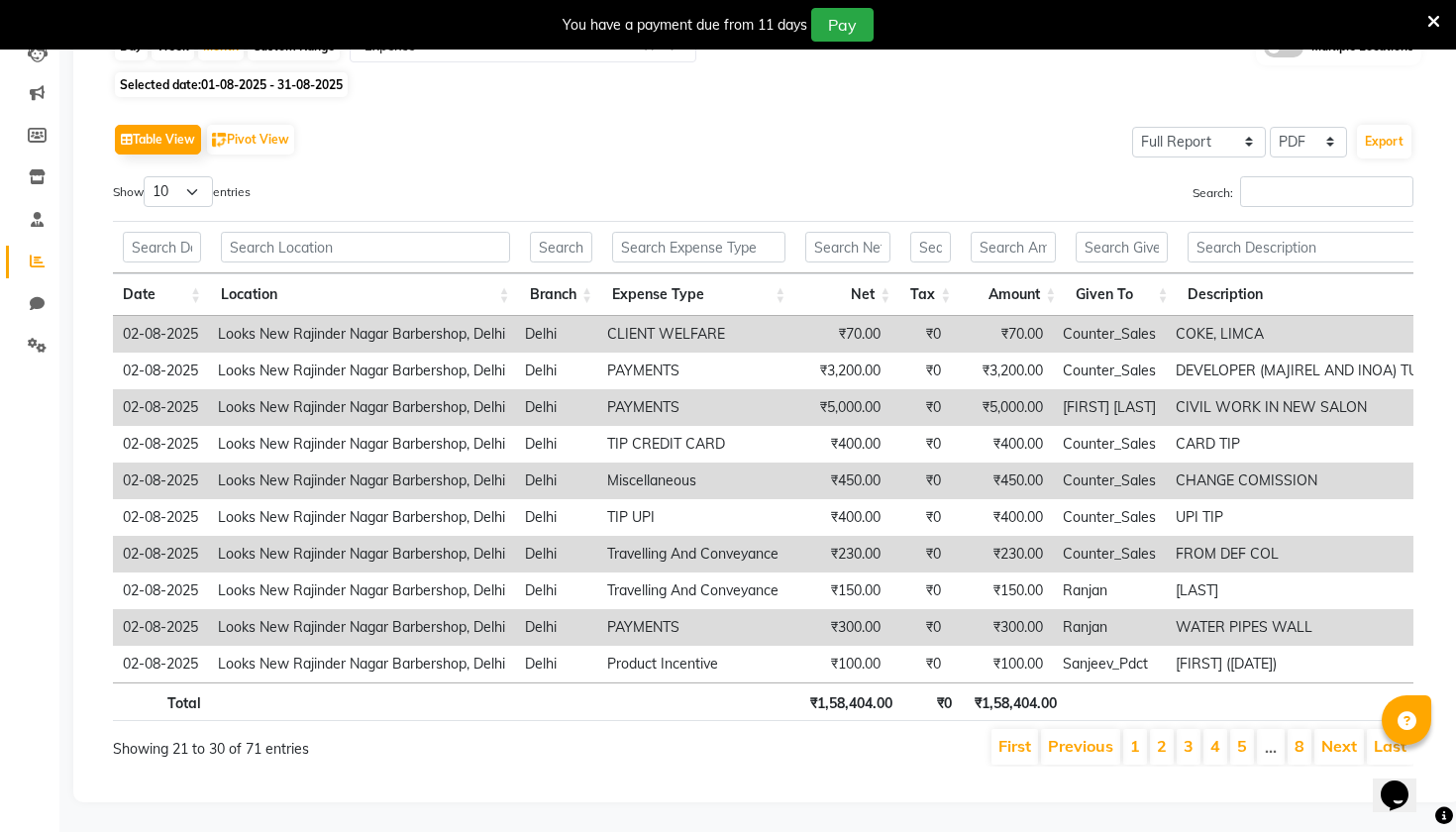 click on "First Previous 1 2 3 4 5 … 8 Next Last" at bounding box center [1040, 747] 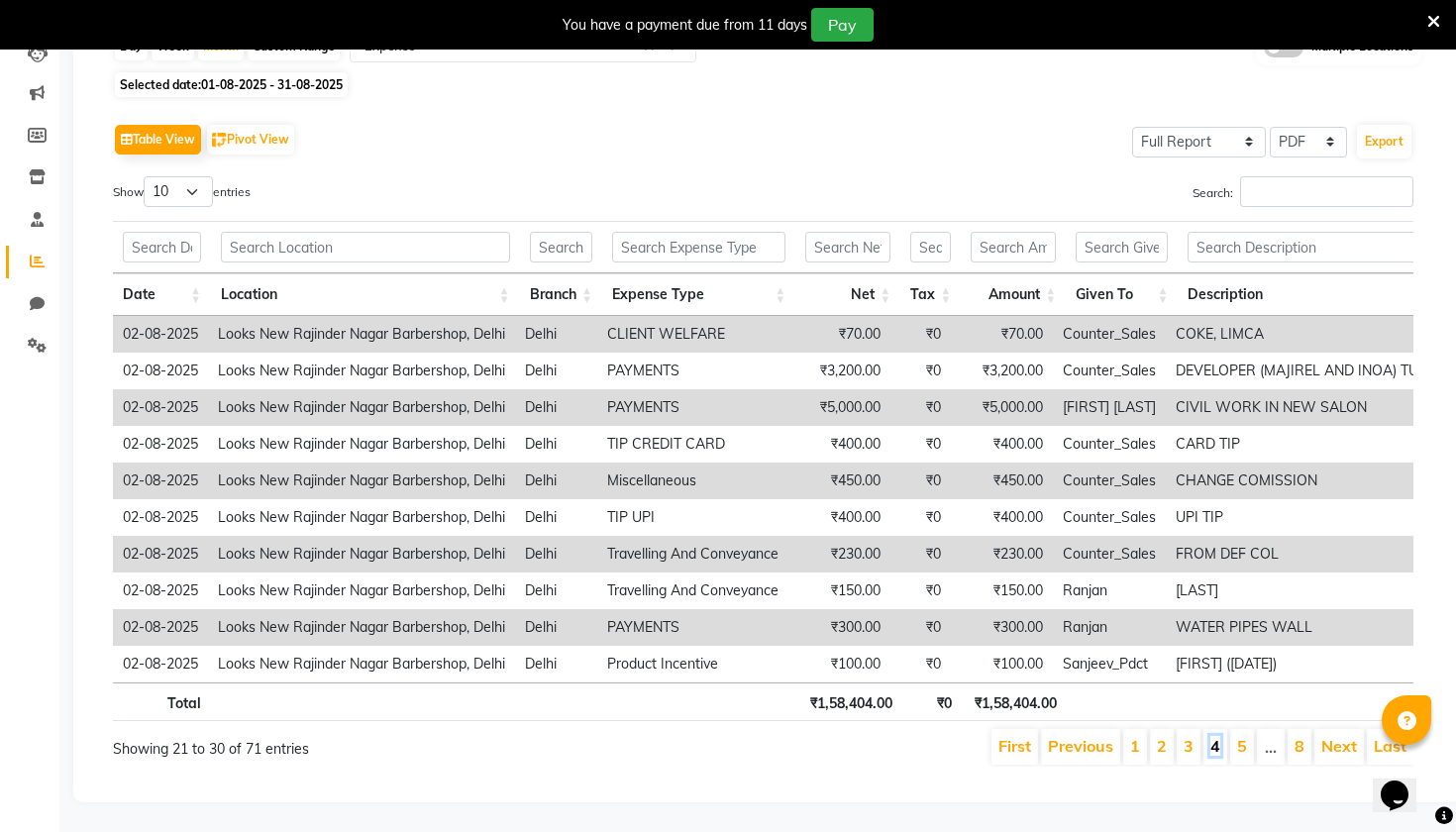 click on "4" at bounding box center [1215, 746] 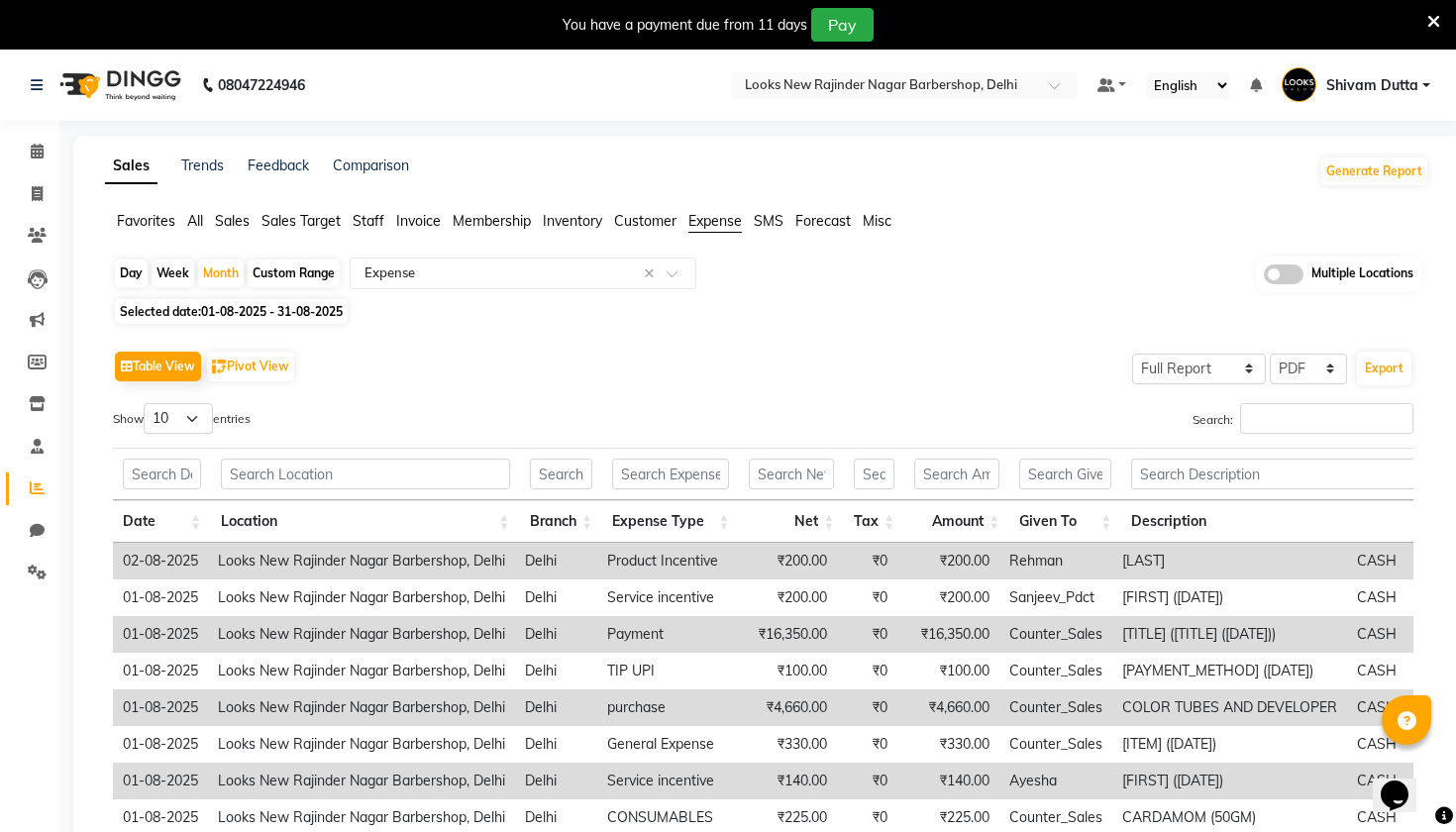 scroll, scrollTop: 0, scrollLeft: 0, axis: both 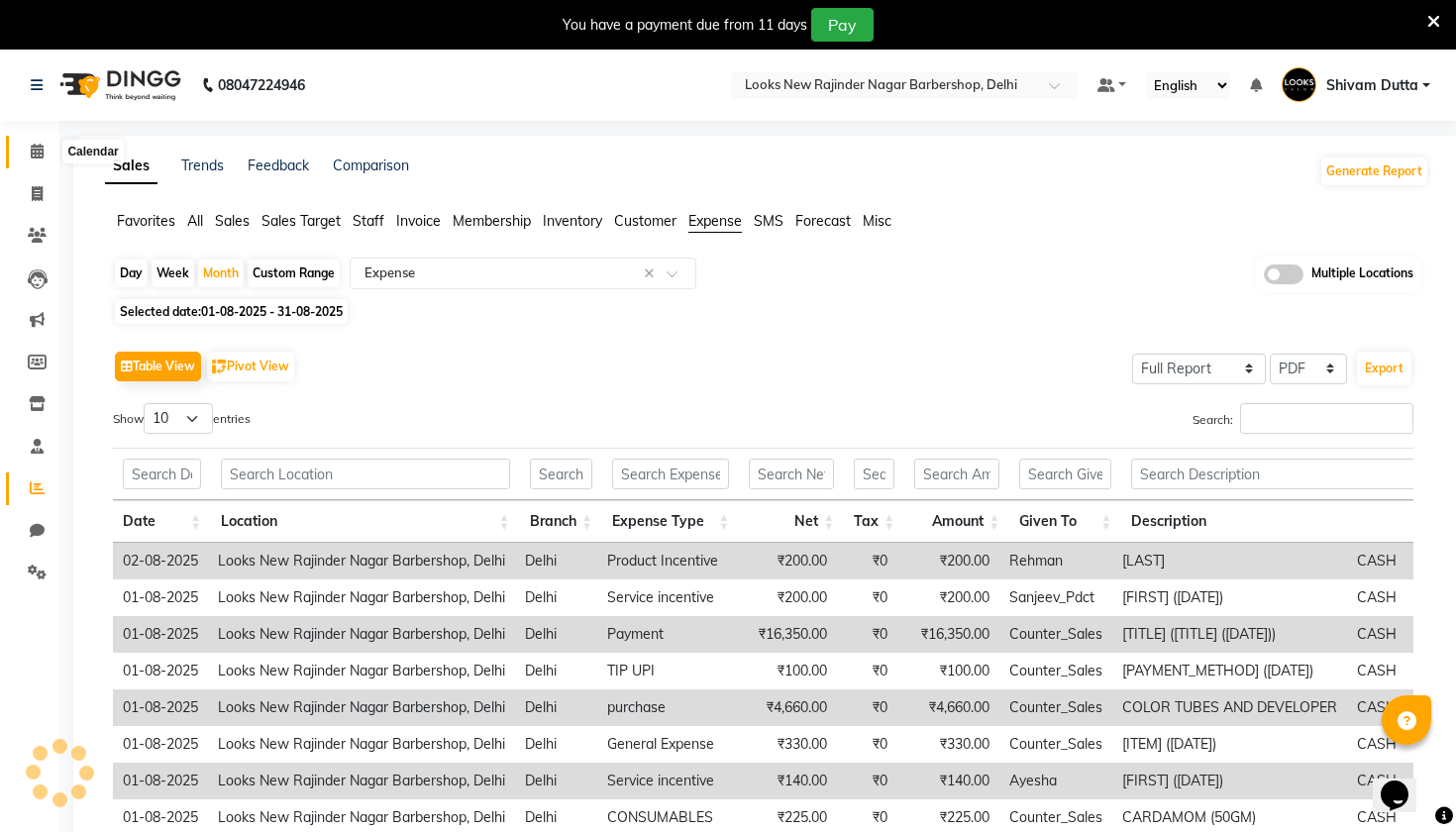 click 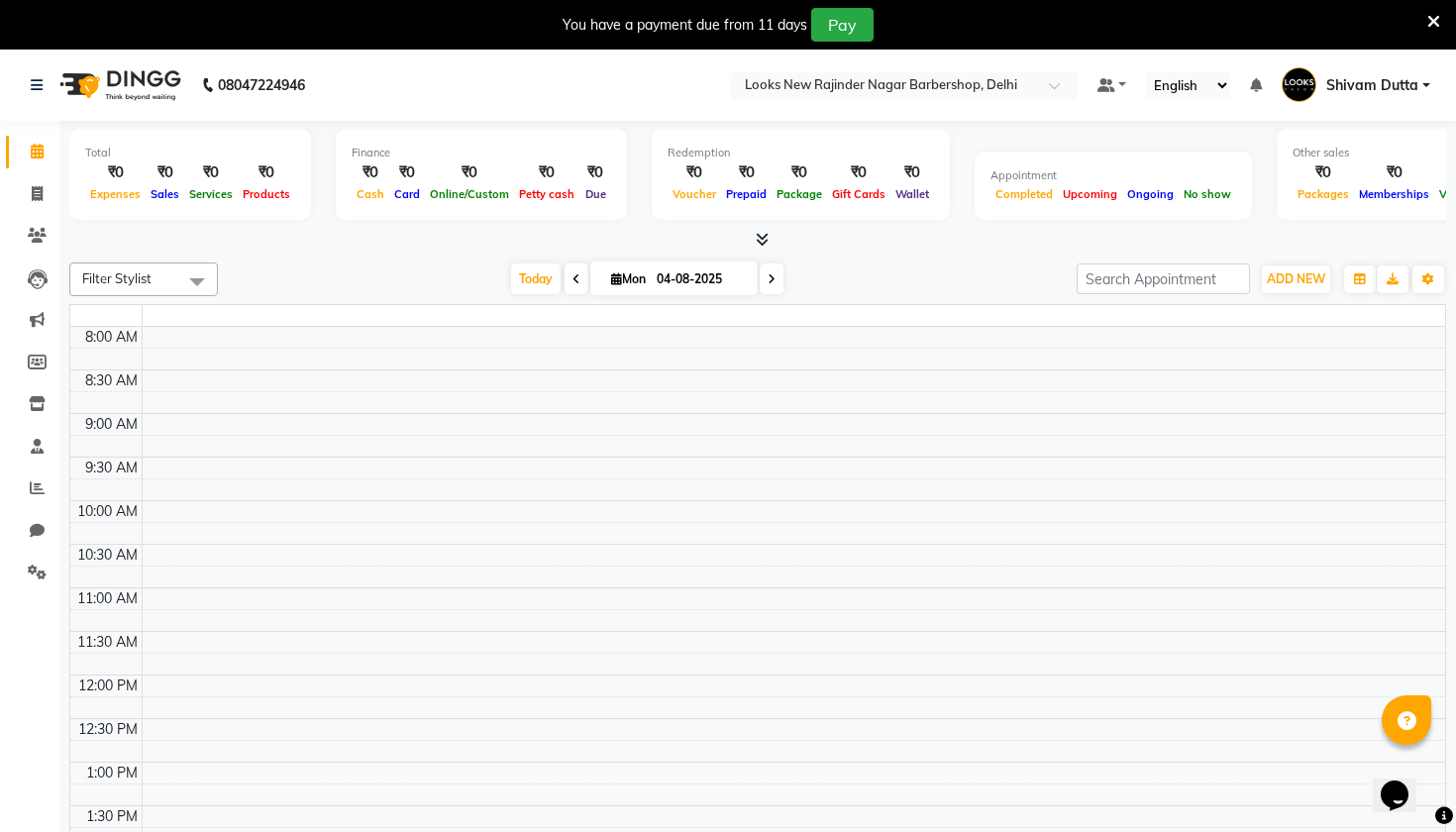 scroll, scrollTop: 0, scrollLeft: 0, axis: both 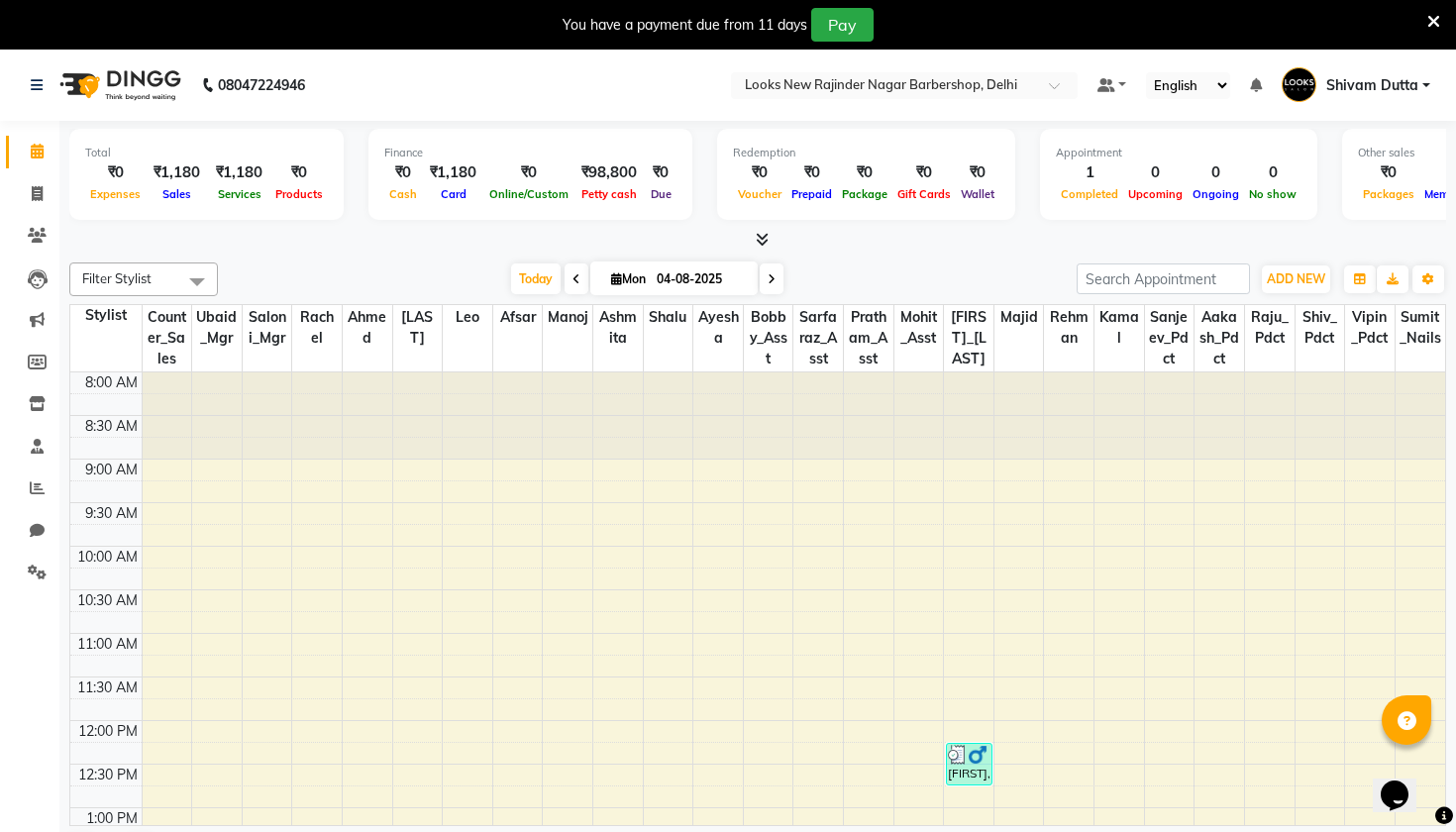 click at bounding box center (758, 240) 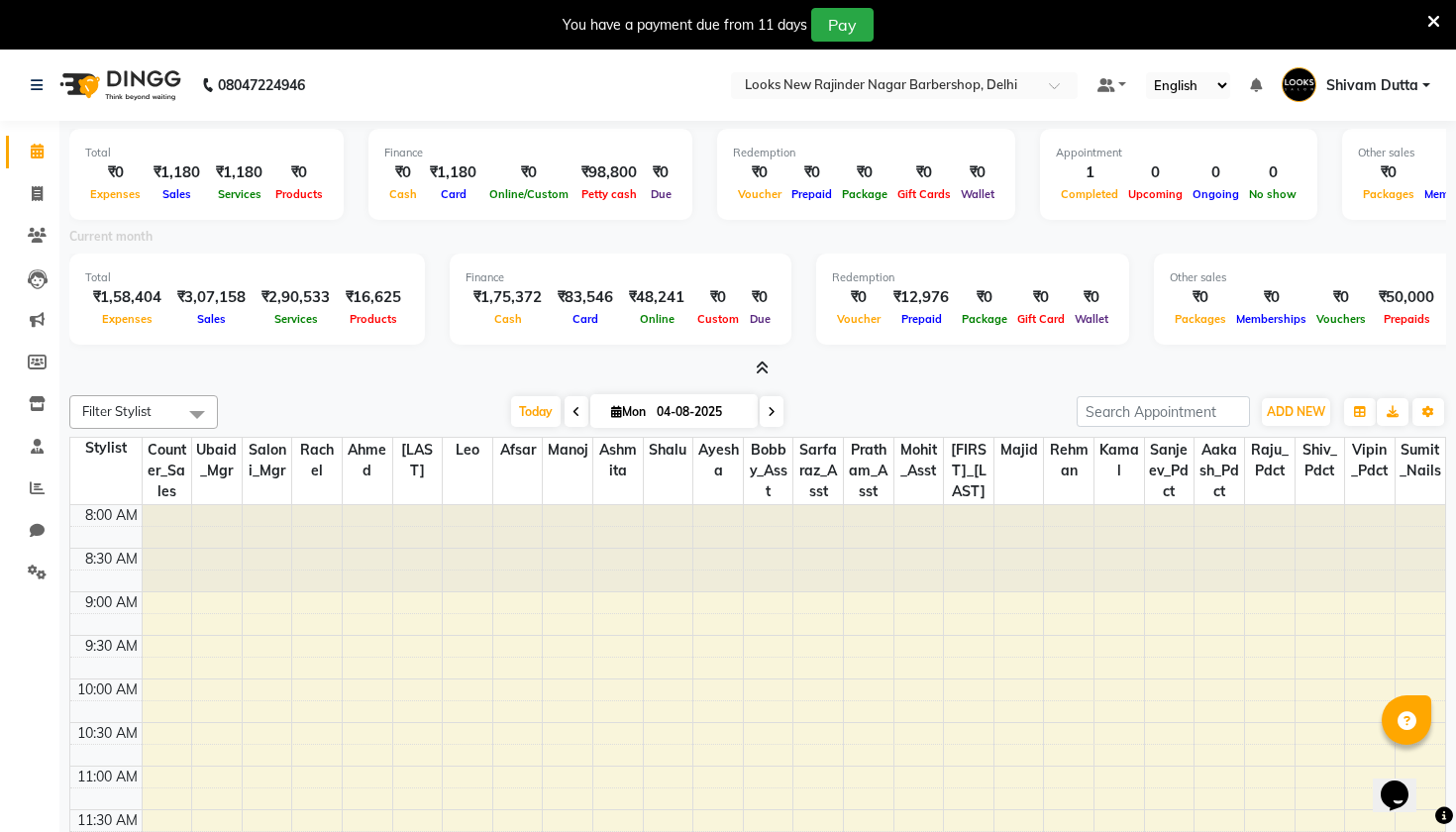 click at bounding box center (762, 367) 